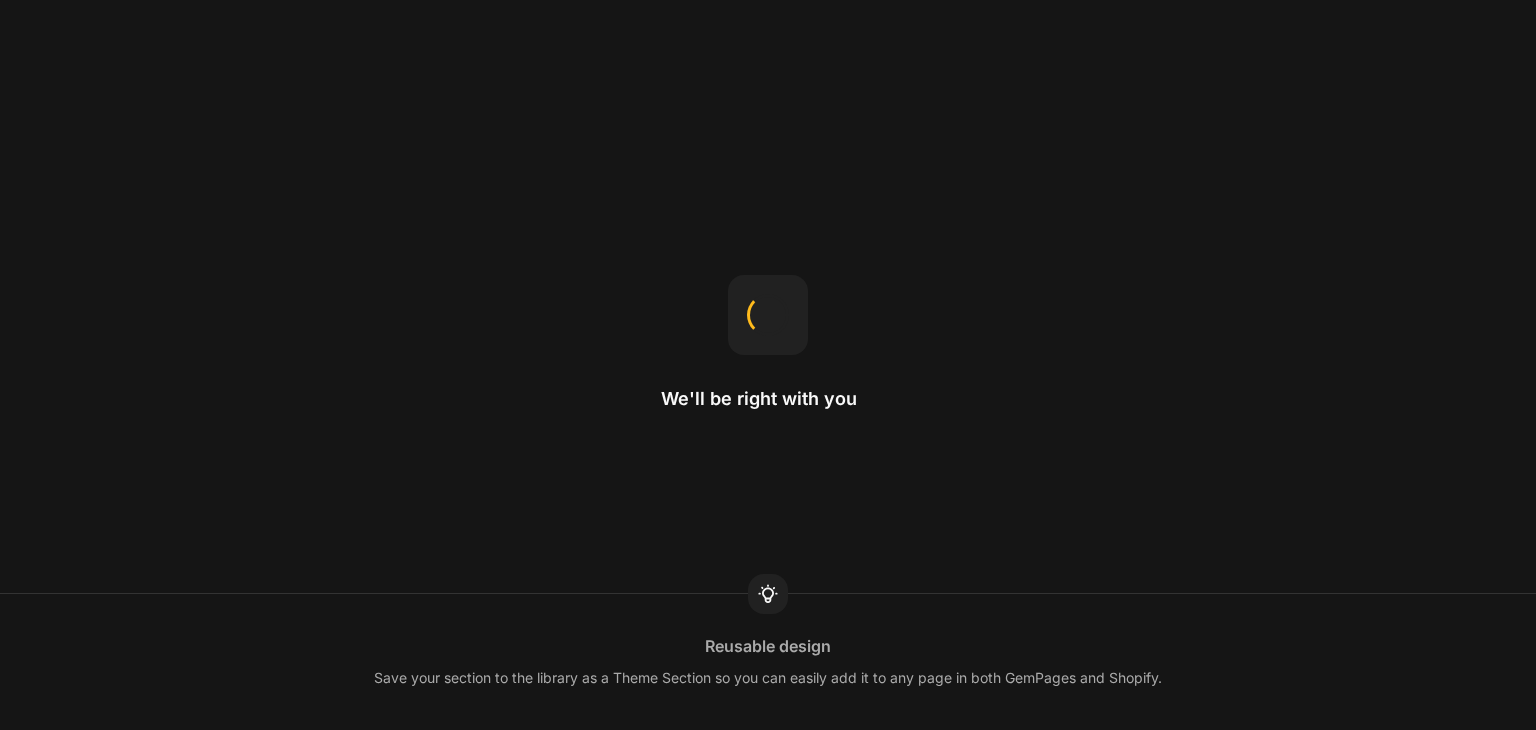 scroll, scrollTop: 0, scrollLeft: 0, axis: both 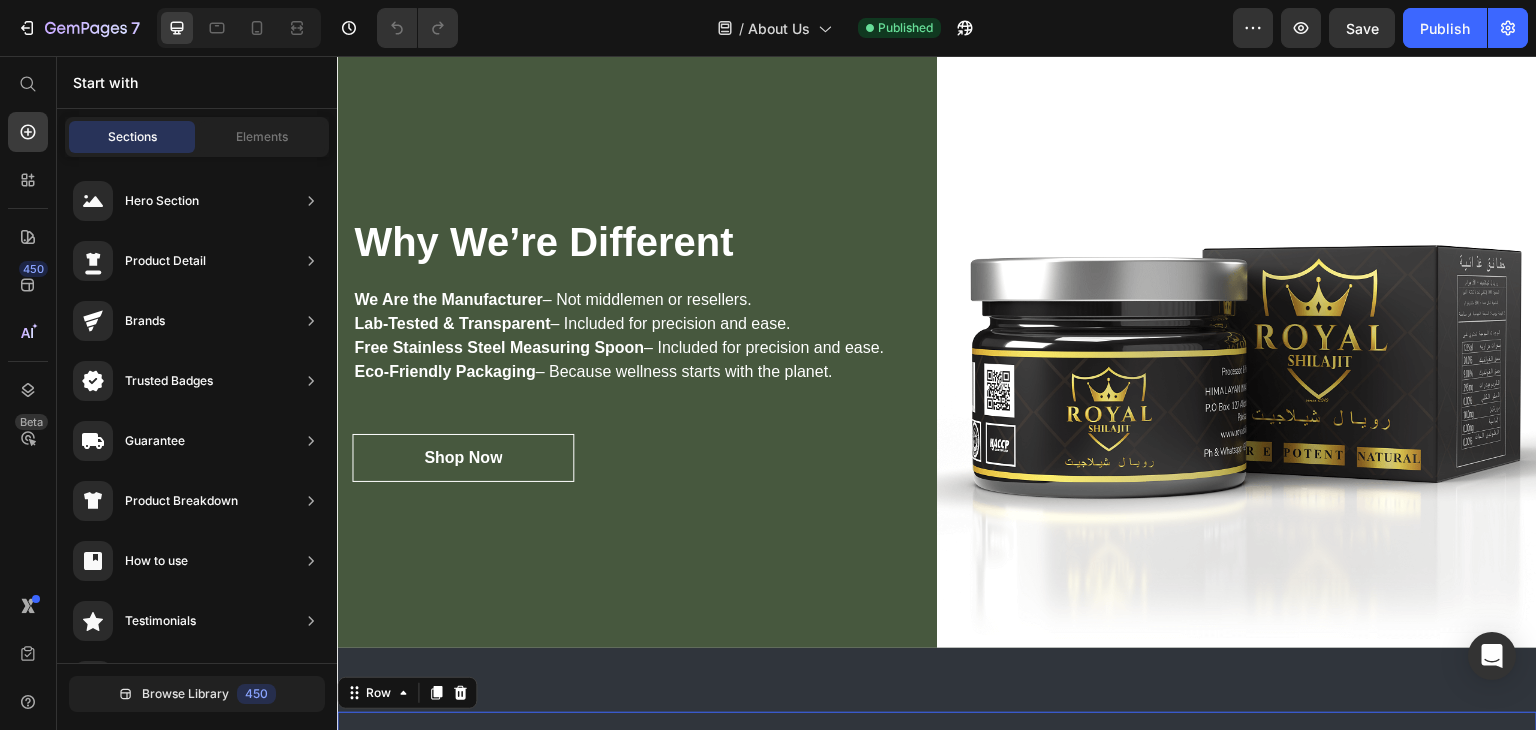 click on "Image Image Image Image Row   0" at bounding box center (937, 792) 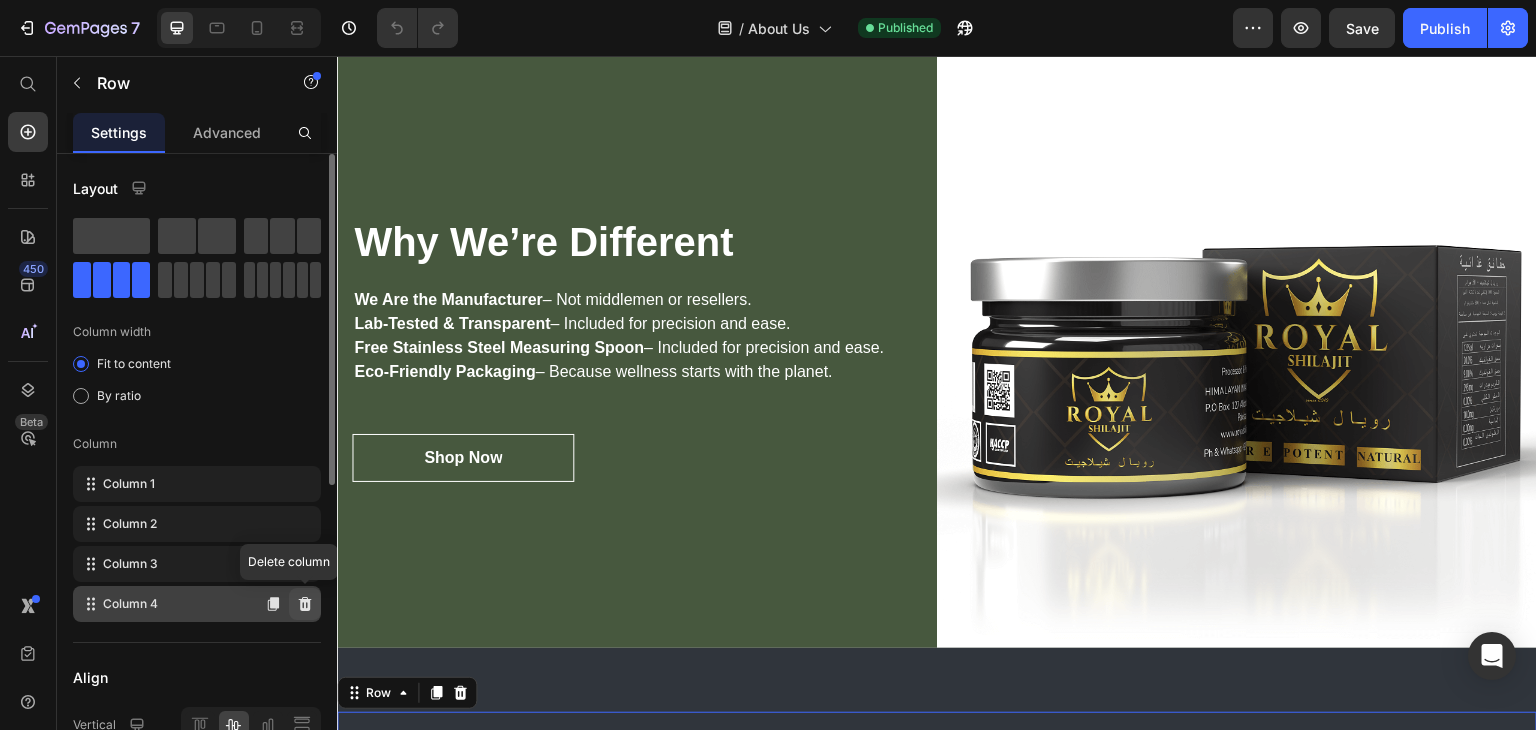 click 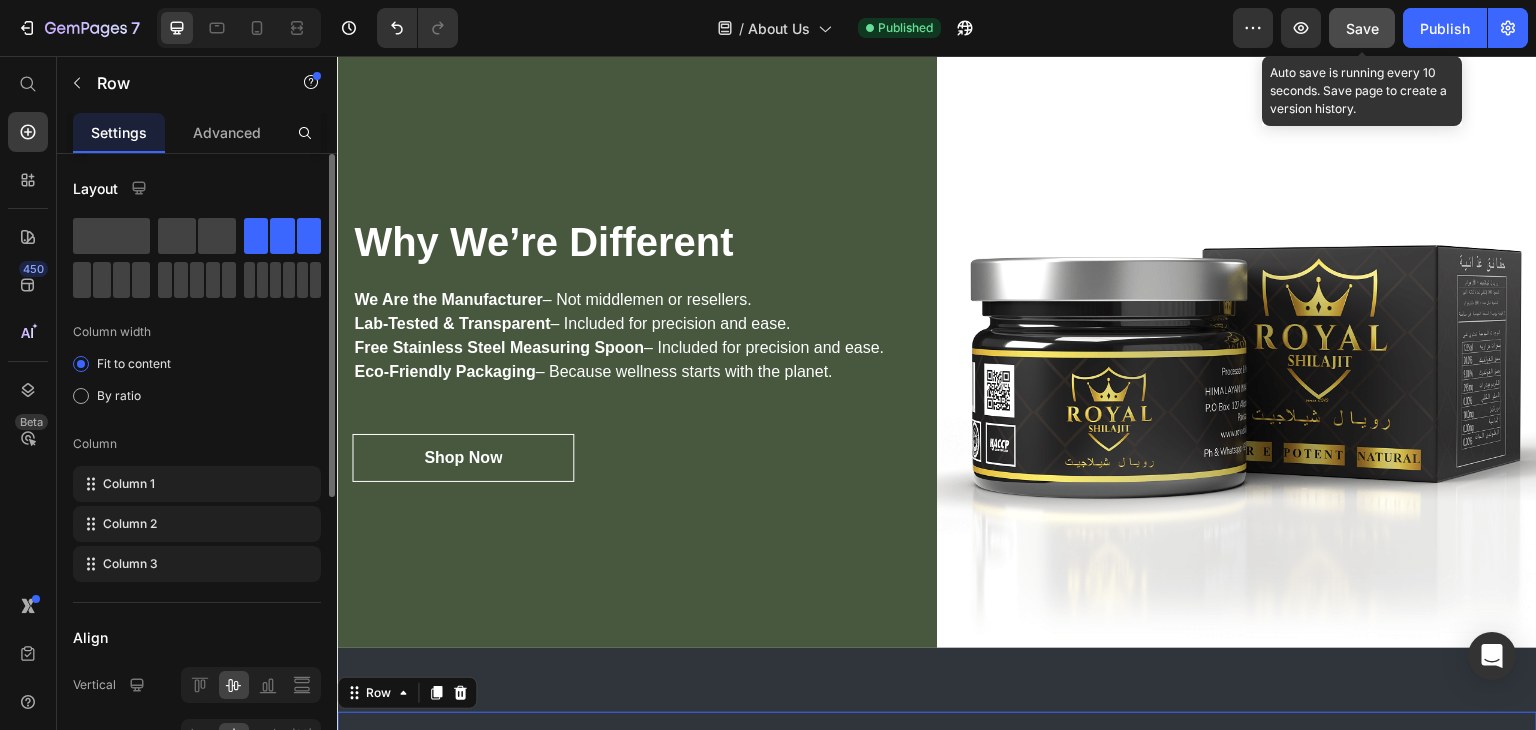 click on "Save" at bounding box center (1362, 28) 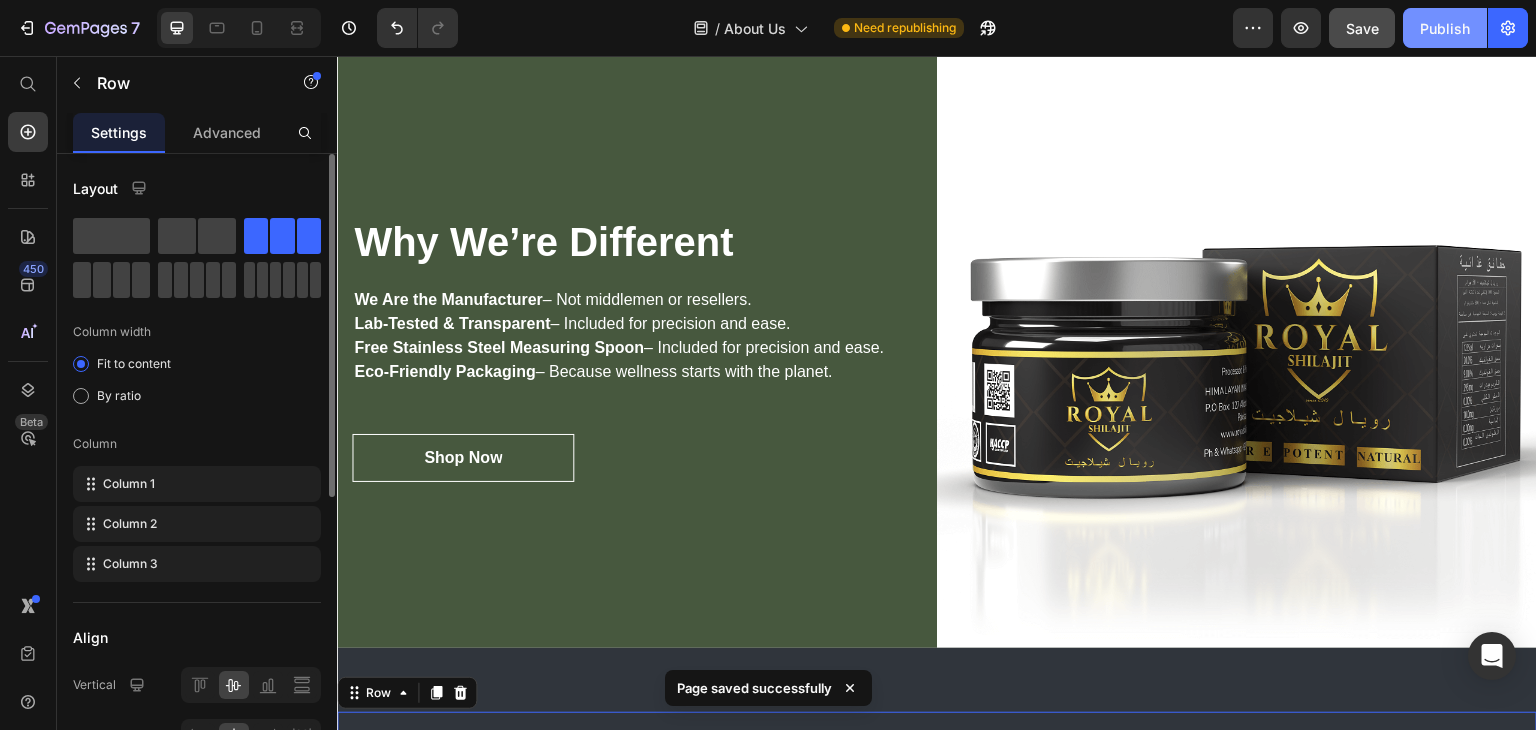 click on "Publish" at bounding box center (1445, 28) 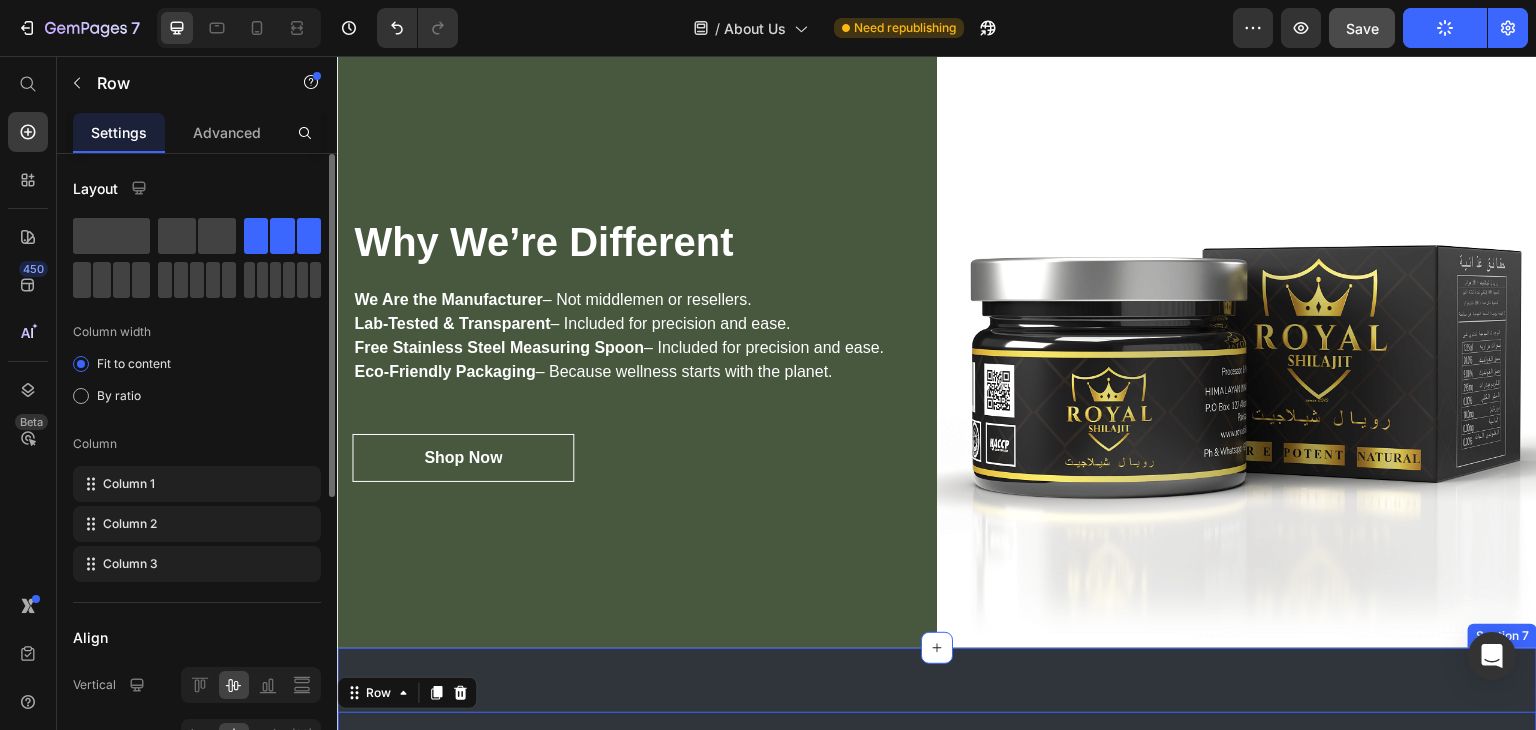 click on "Image Image Image Row [NUMBER] Section [NUMBER]" at bounding box center (937, 792) 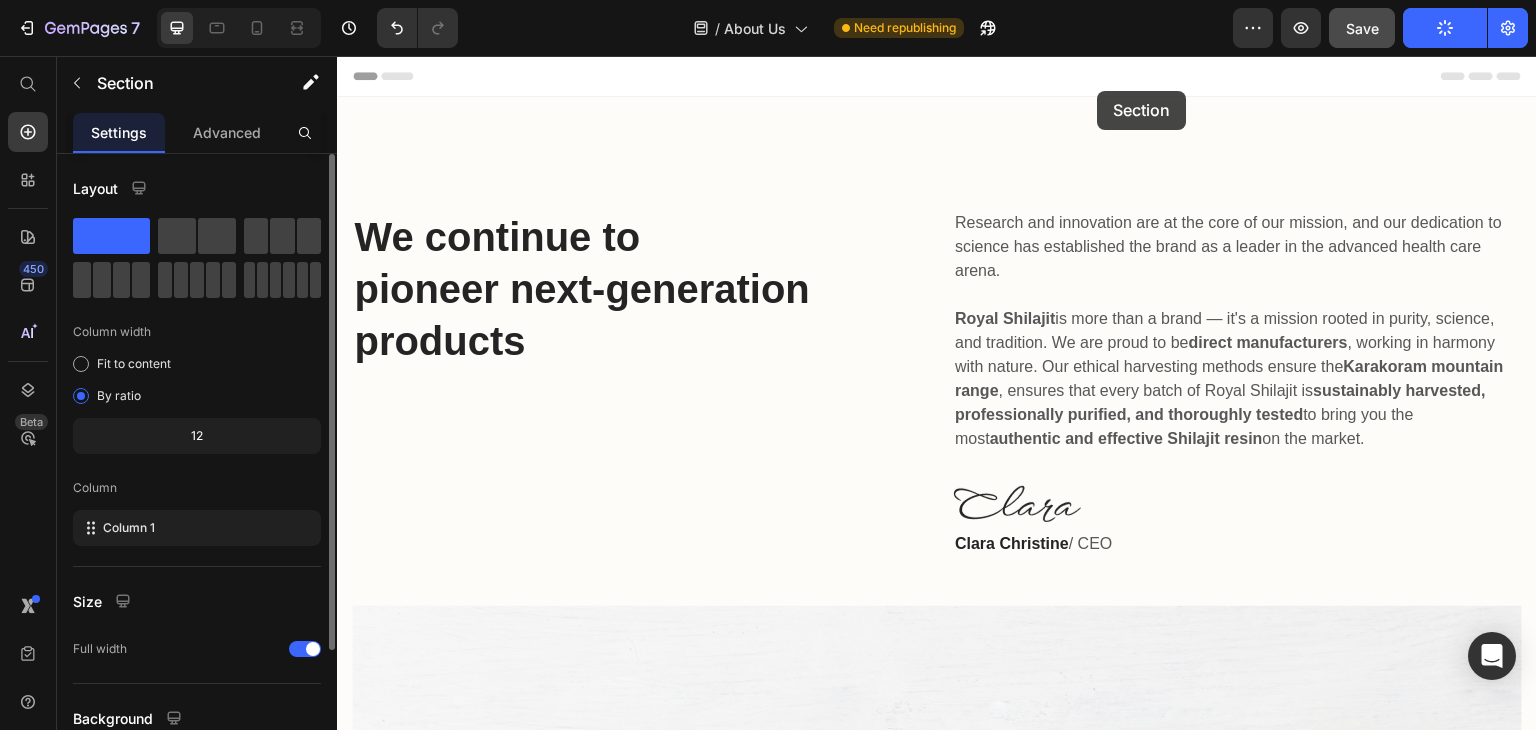 scroll, scrollTop: 0, scrollLeft: 0, axis: both 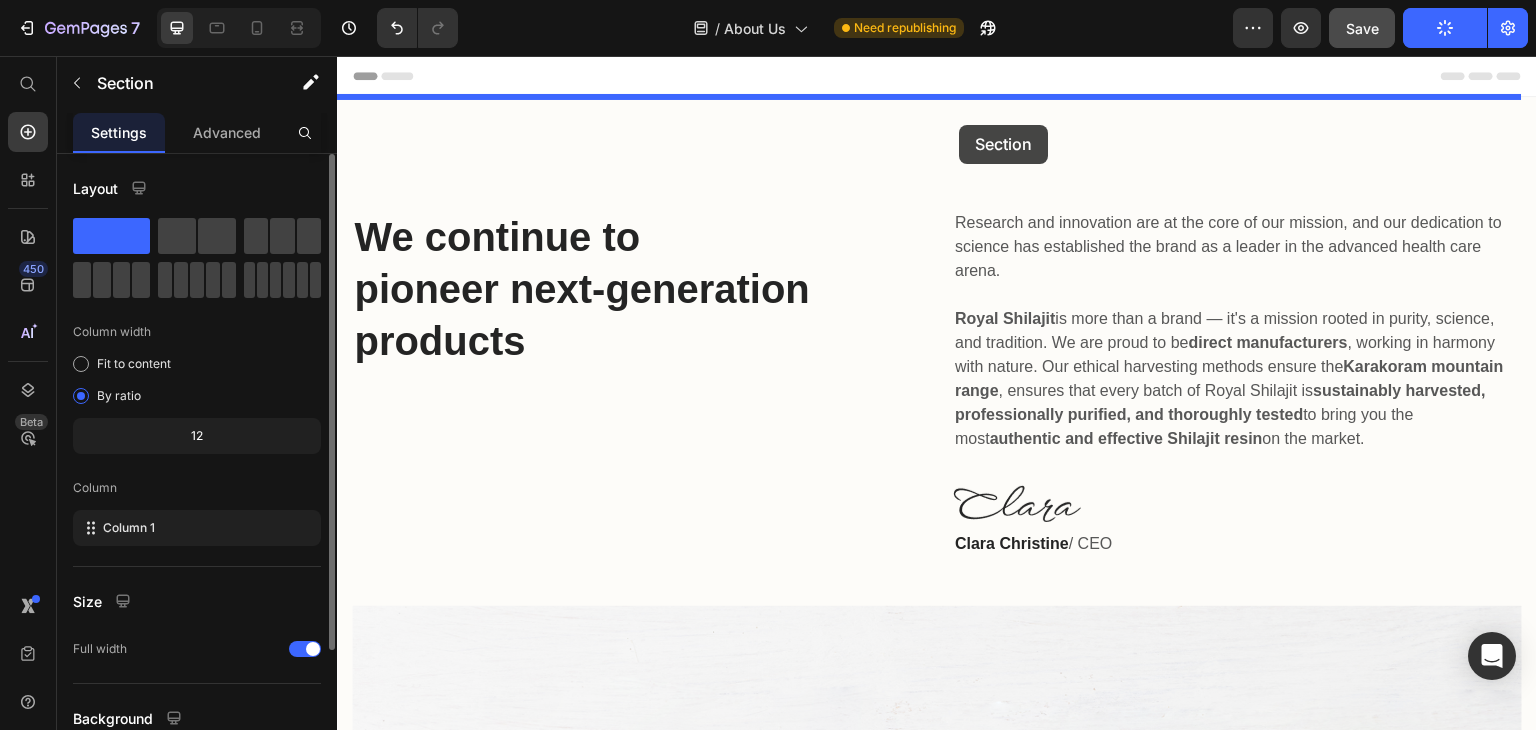 drag, startPoint x: 1126, startPoint y: 298, endPoint x: 960, endPoint y: 125, distance: 239.7603 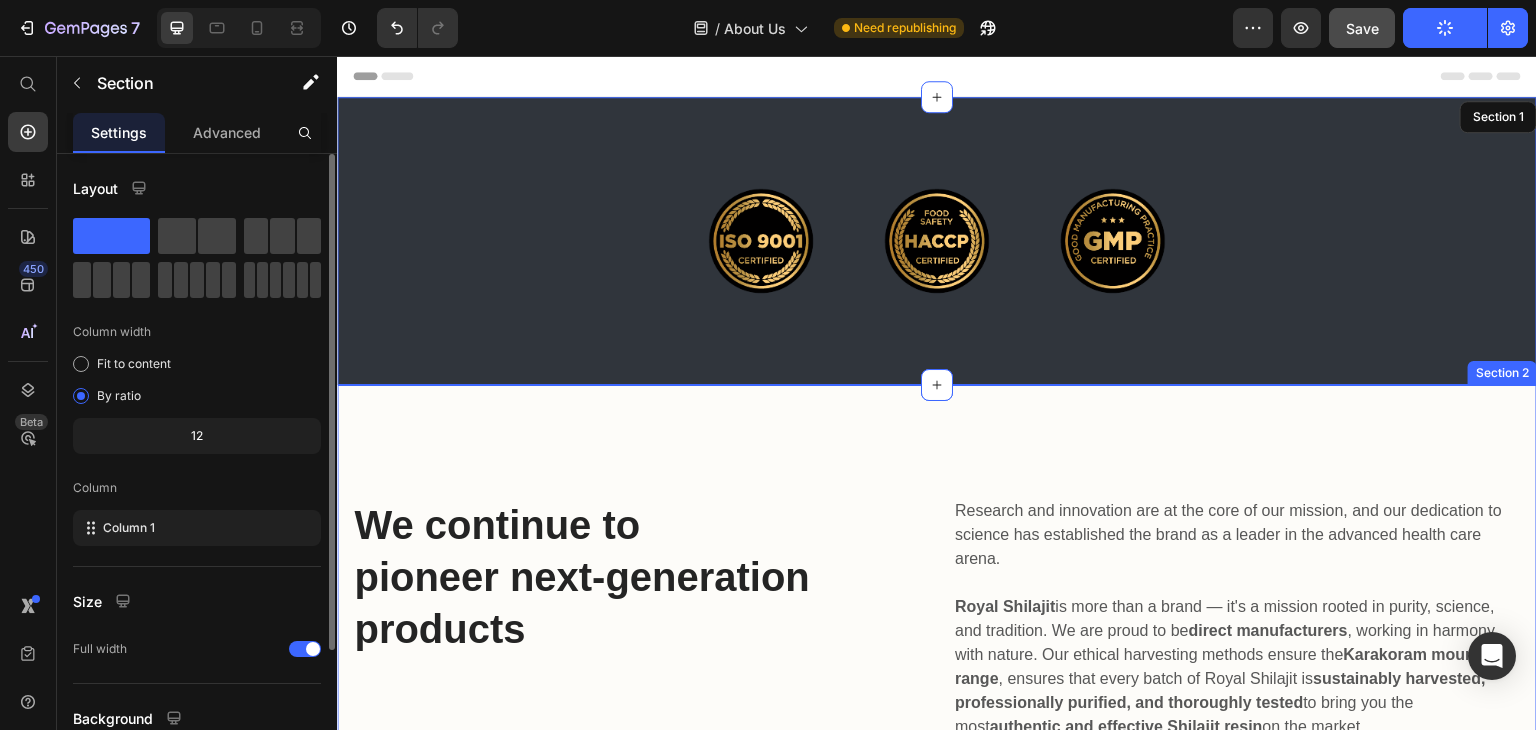 click on "We continue to pioneer next-generation products Heading Research and innovation are at the core of our mission, and our dedication to science has established the brand as a leader in the advanced health care arena. Royal Shilajit is more than a brand — it's a mission rooted in purity, science, and tradition. We are proud to be direct manufacturers , not just sellers. Our state-of-the-art facility, nestled near the Karakoram mountain range , ensures that every batch of Royal Shilajit is sustainably harvested, professionally purified, and thoroughly tested to bring you the most authentic and effective Shilajit resin on the market. Text block Image Clara Christine / CEO Text block Row Image Row Section 2" at bounding box center [937, 906] 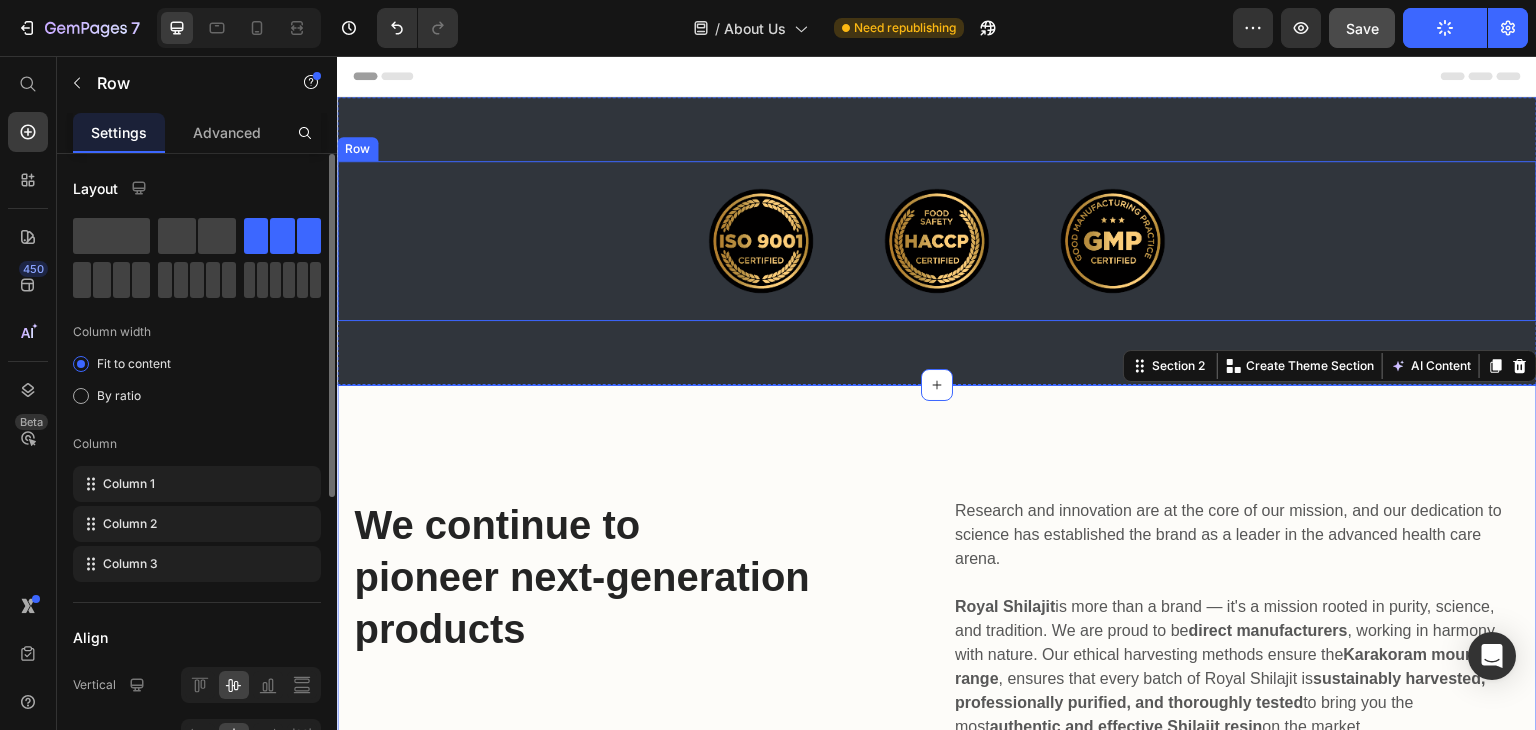 click on "Image Image Image Row" at bounding box center [937, 241] 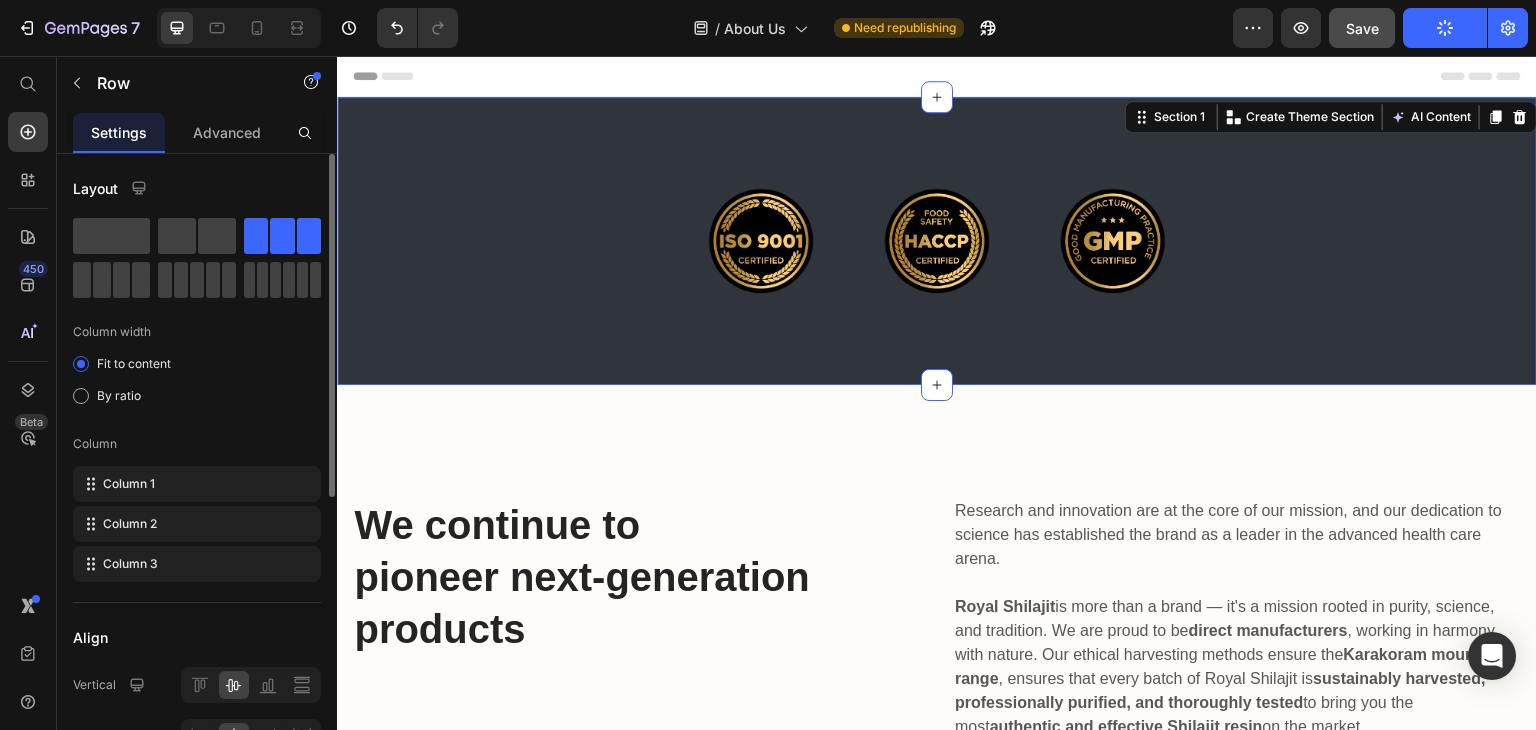 click on "Image Image Image Row Section 1 You can create reusable sections Create Theme Section AI Content Write with GemAI What would you like to describe here? Tone and Voice Persuasive Product Royal Shilajit Resin | Royal Edition | 250gm Show more Generate" at bounding box center (937, 241) 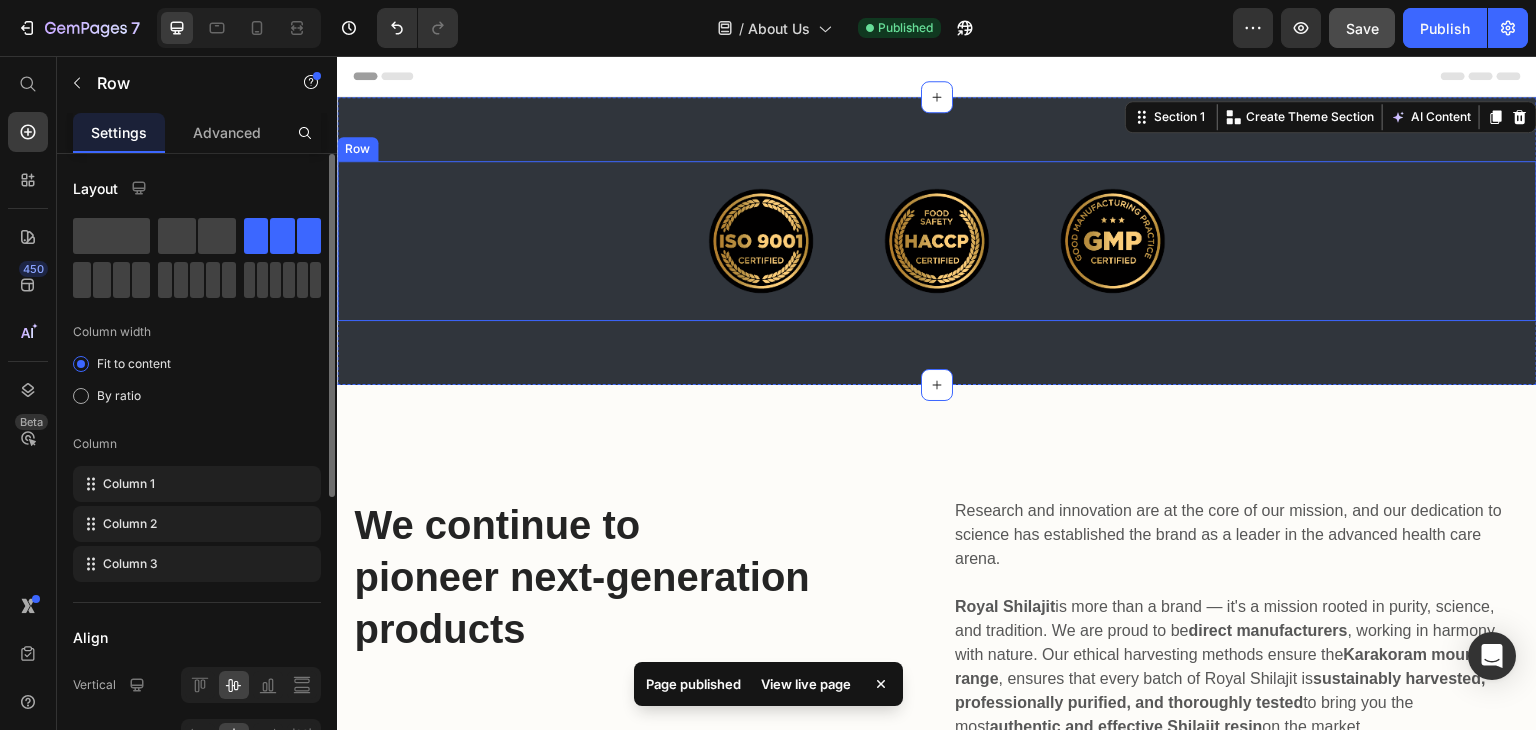 click on "Image Image Image Row" at bounding box center (937, 241) 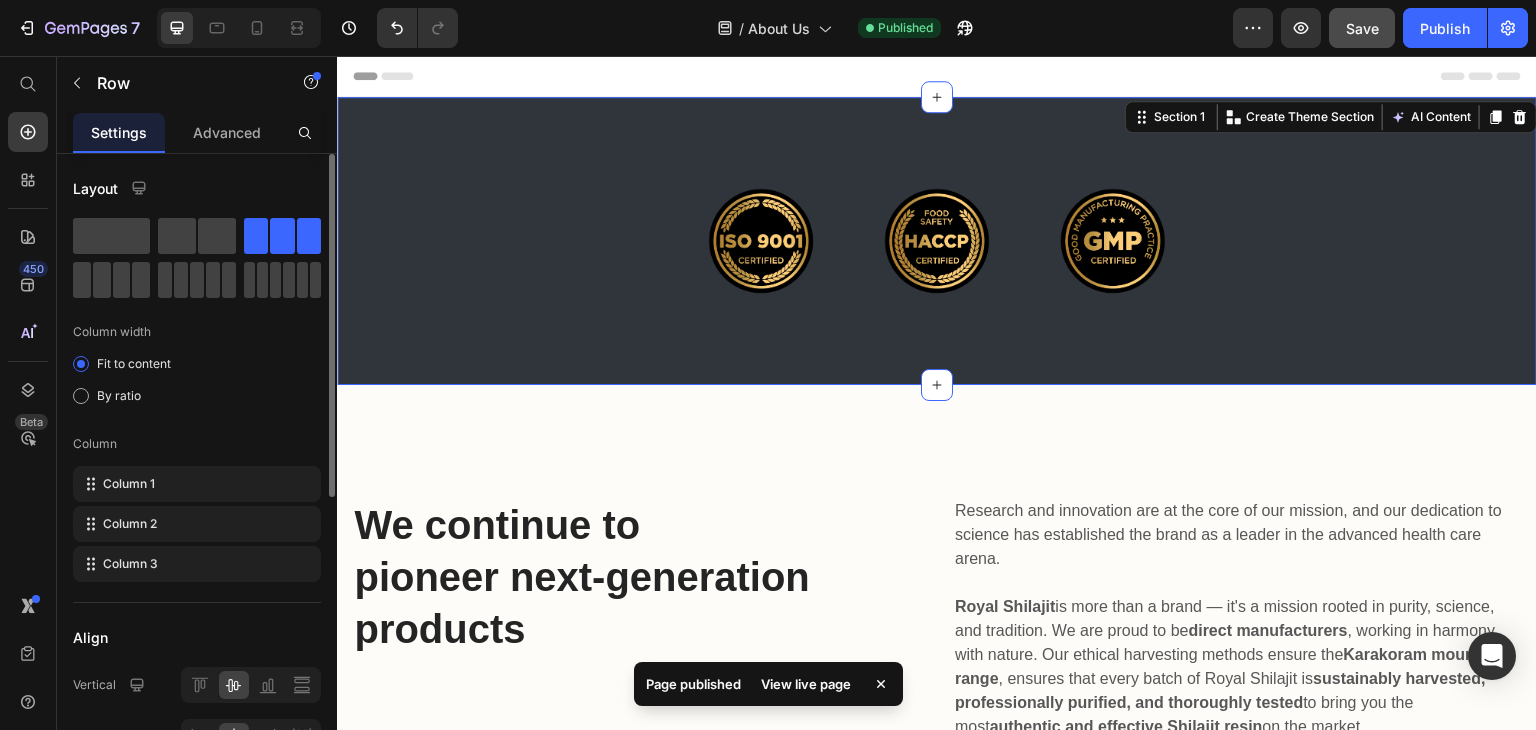 click on "Image Image Image Row Section 1 You can create reusable sections Create Theme Section AI Content Write with GemAI What would you like to describe here? Tone and Voice Persuasive Product Royal Shilajit Resin | Royal Edition | 250gm Show more Generate" at bounding box center (937, 241) 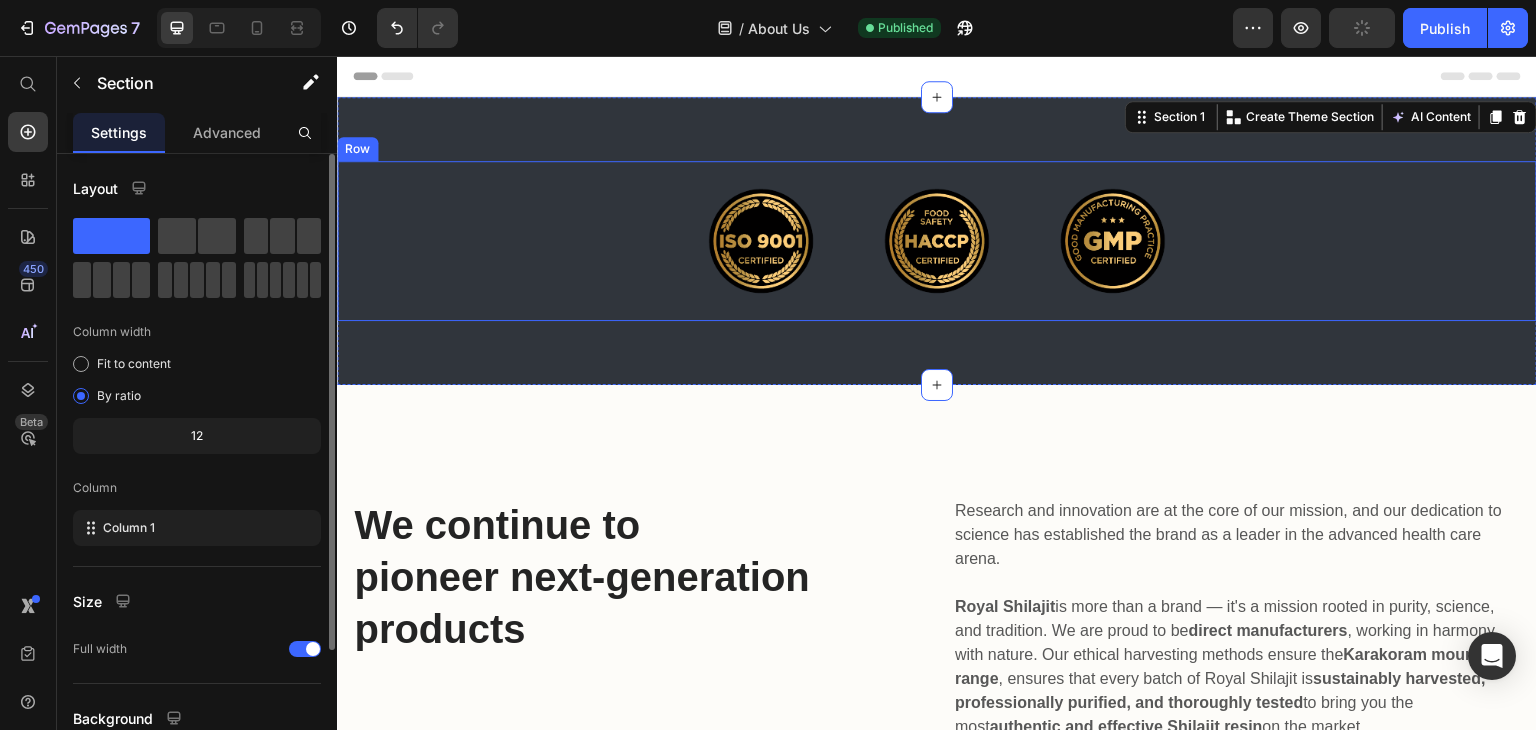 click on "Image Image Image Row" at bounding box center (937, 241) 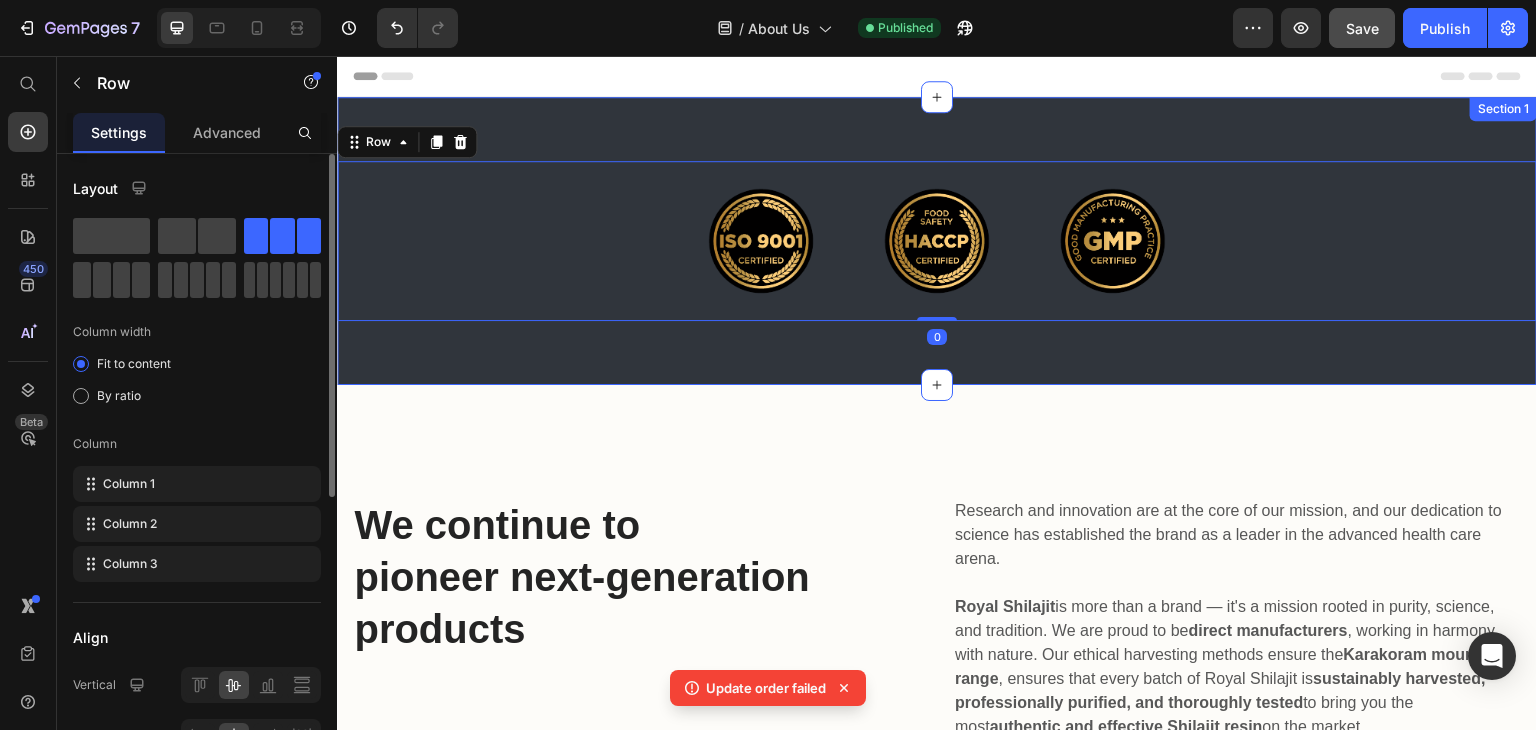 click on "Image Image Image Row 0 Section 1" at bounding box center [937, 241] 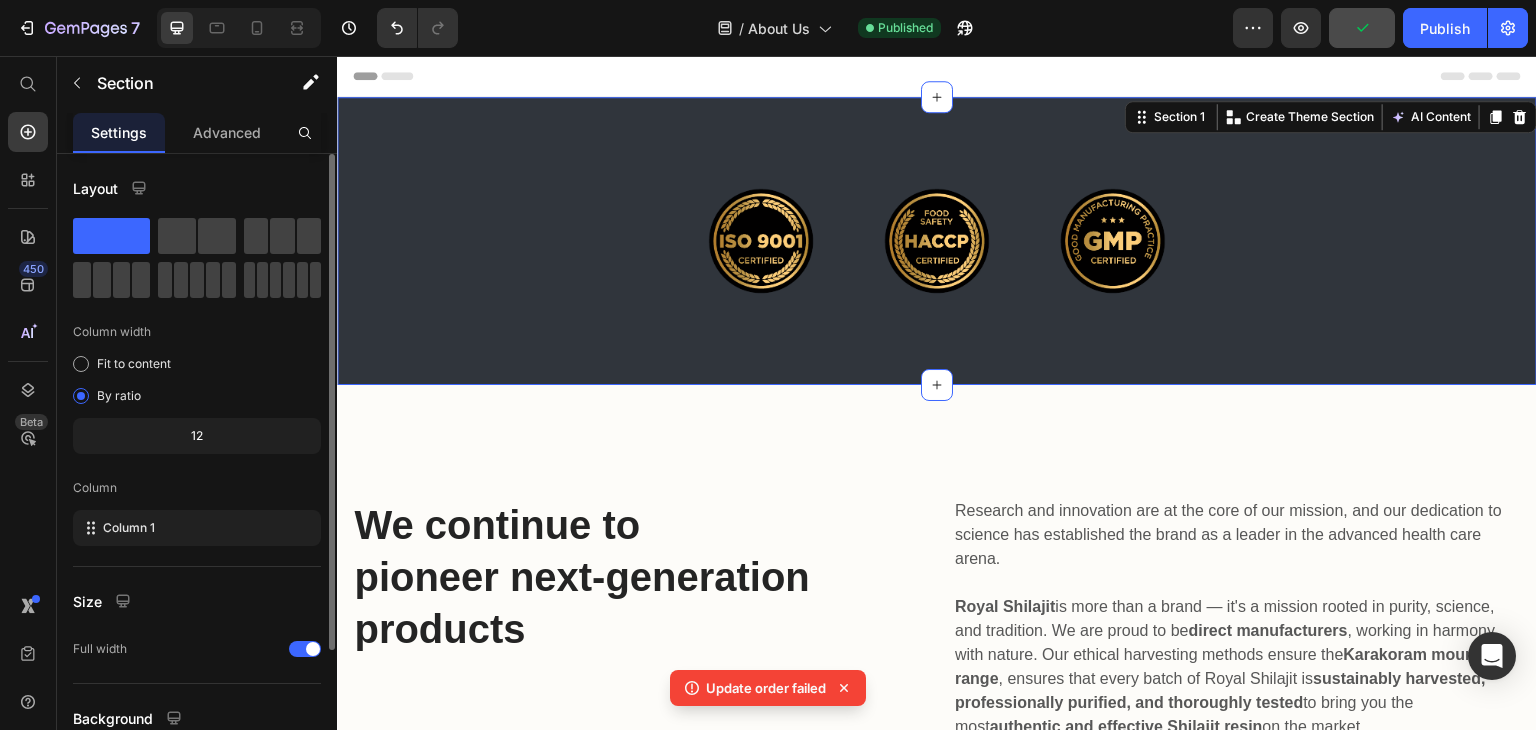 click on "Image Image Image Row Section 1 You can create reusable sections Create Theme Section AI Content Write with GemAI What would you like to describe here? Tone and Voice Persuasive Product Royal Shilajit Resin | Royal Edition | 250gm Show more Generate" at bounding box center (937, 241) 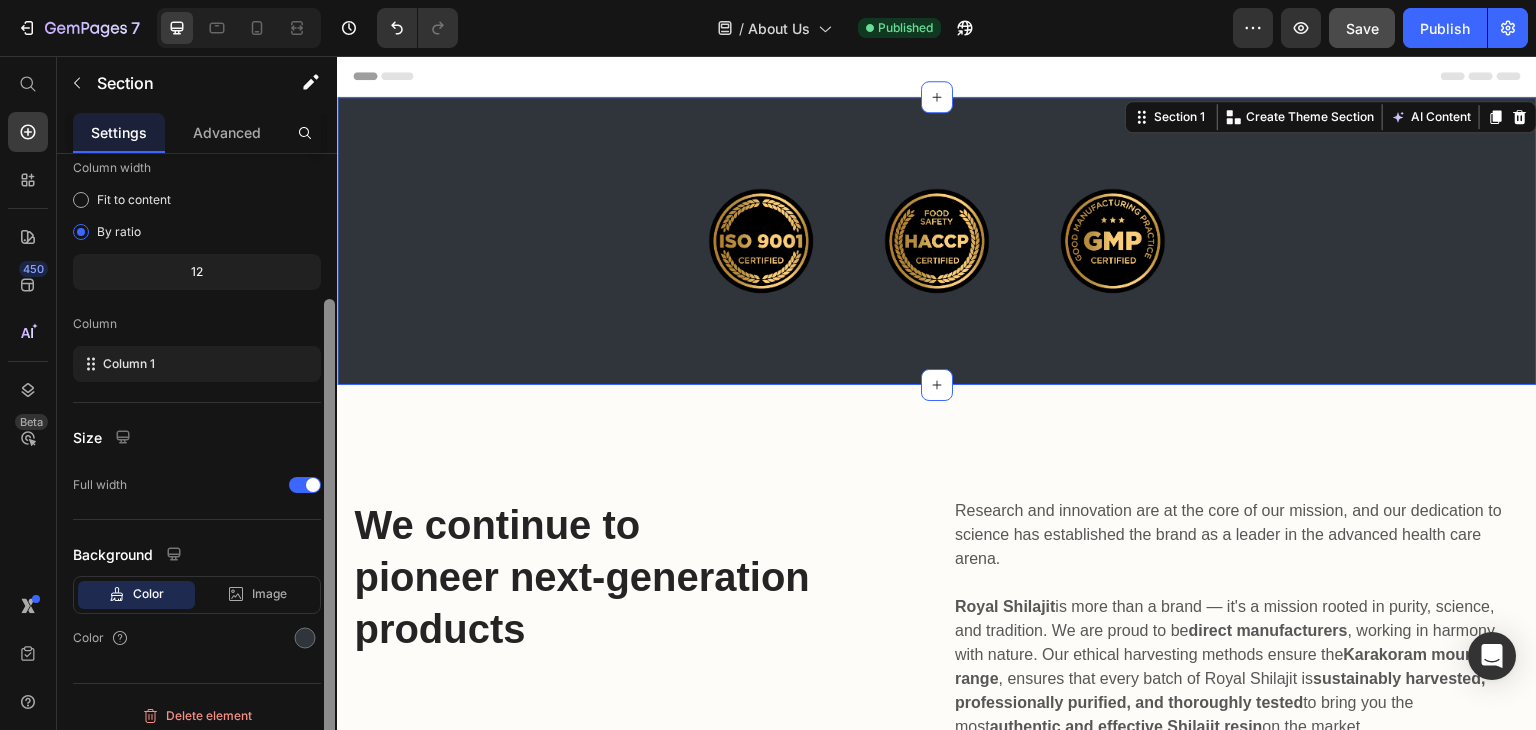 scroll, scrollTop: 173, scrollLeft: 0, axis: vertical 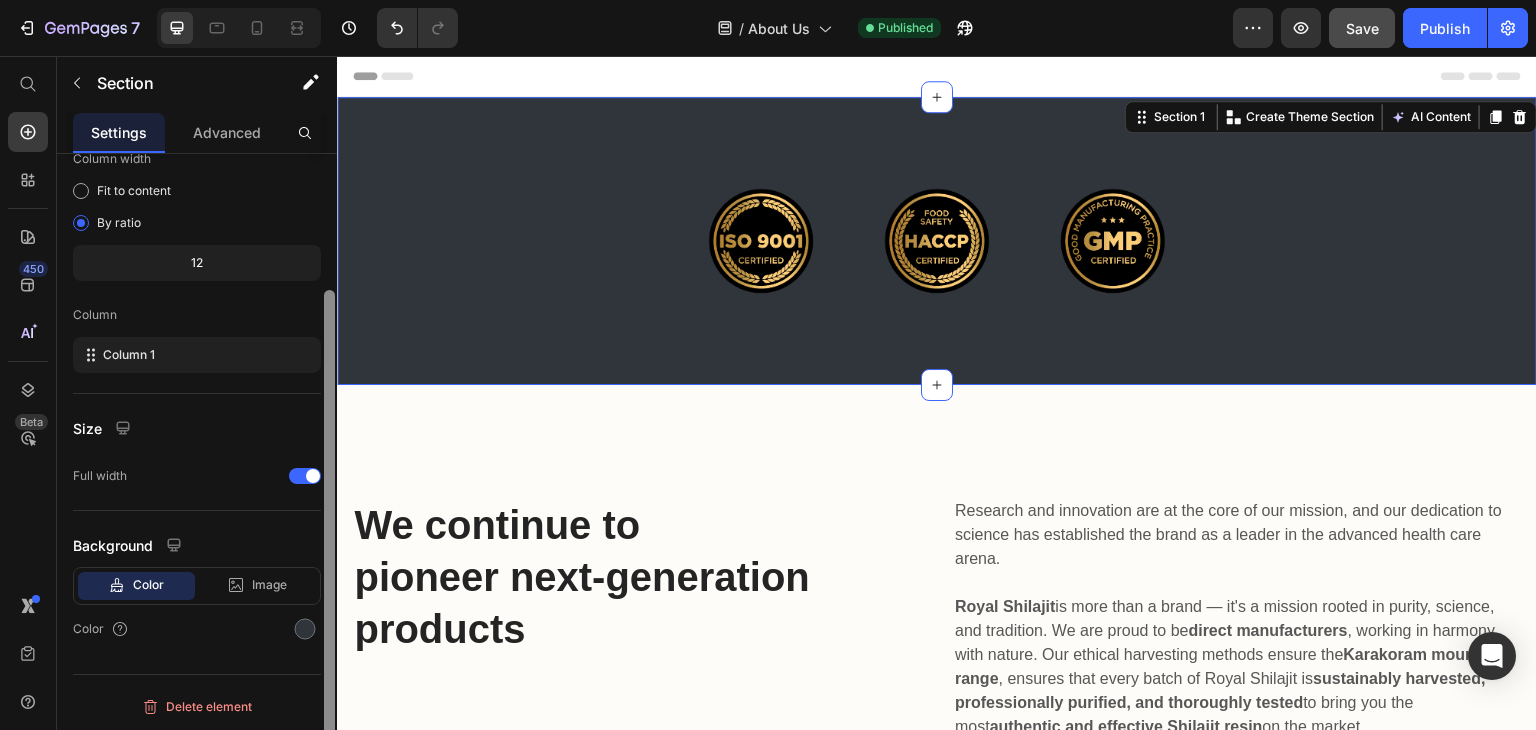 drag, startPoint x: 332, startPoint y: 466, endPoint x: 312, endPoint y: 665, distance: 200.0025 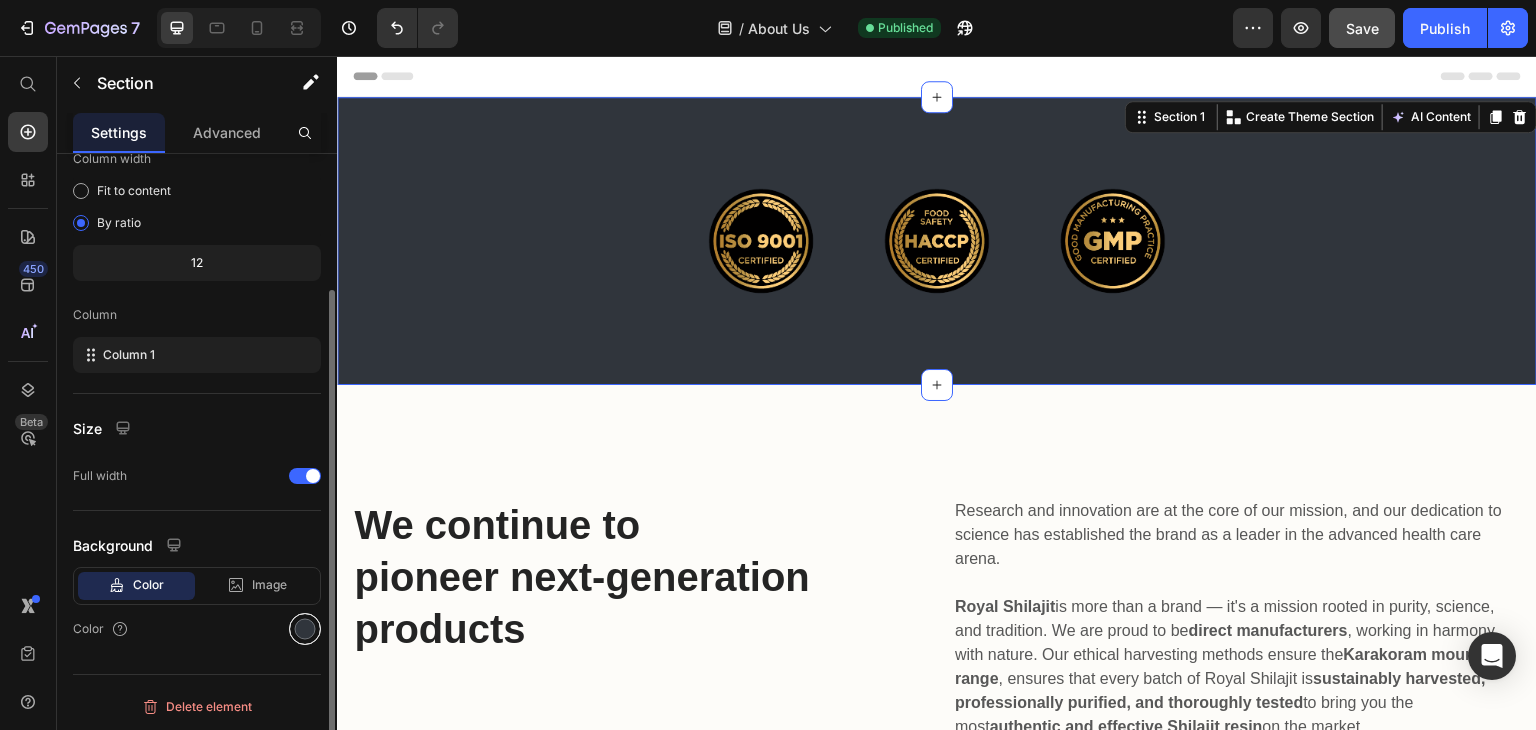 click at bounding box center (305, 629) 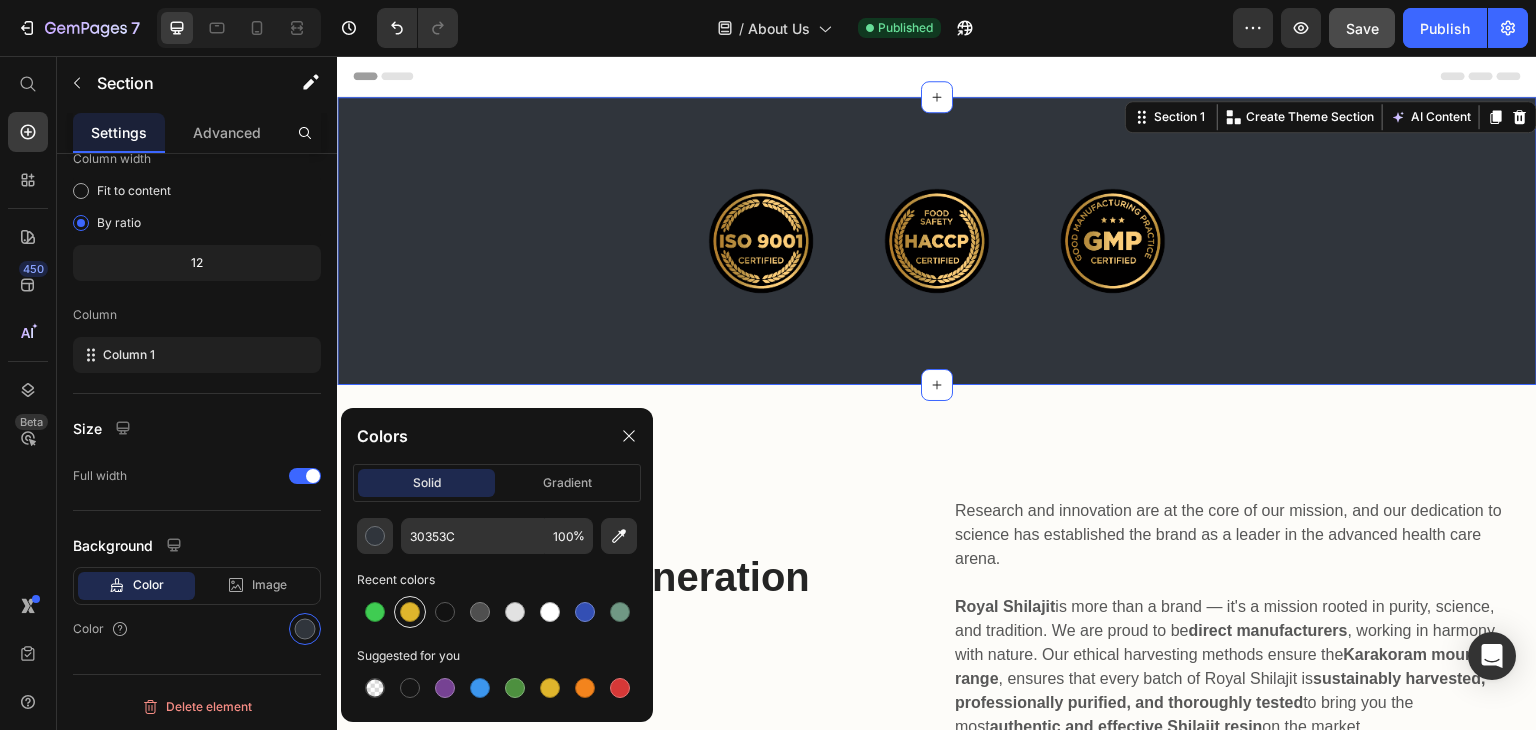 click at bounding box center (410, 612) 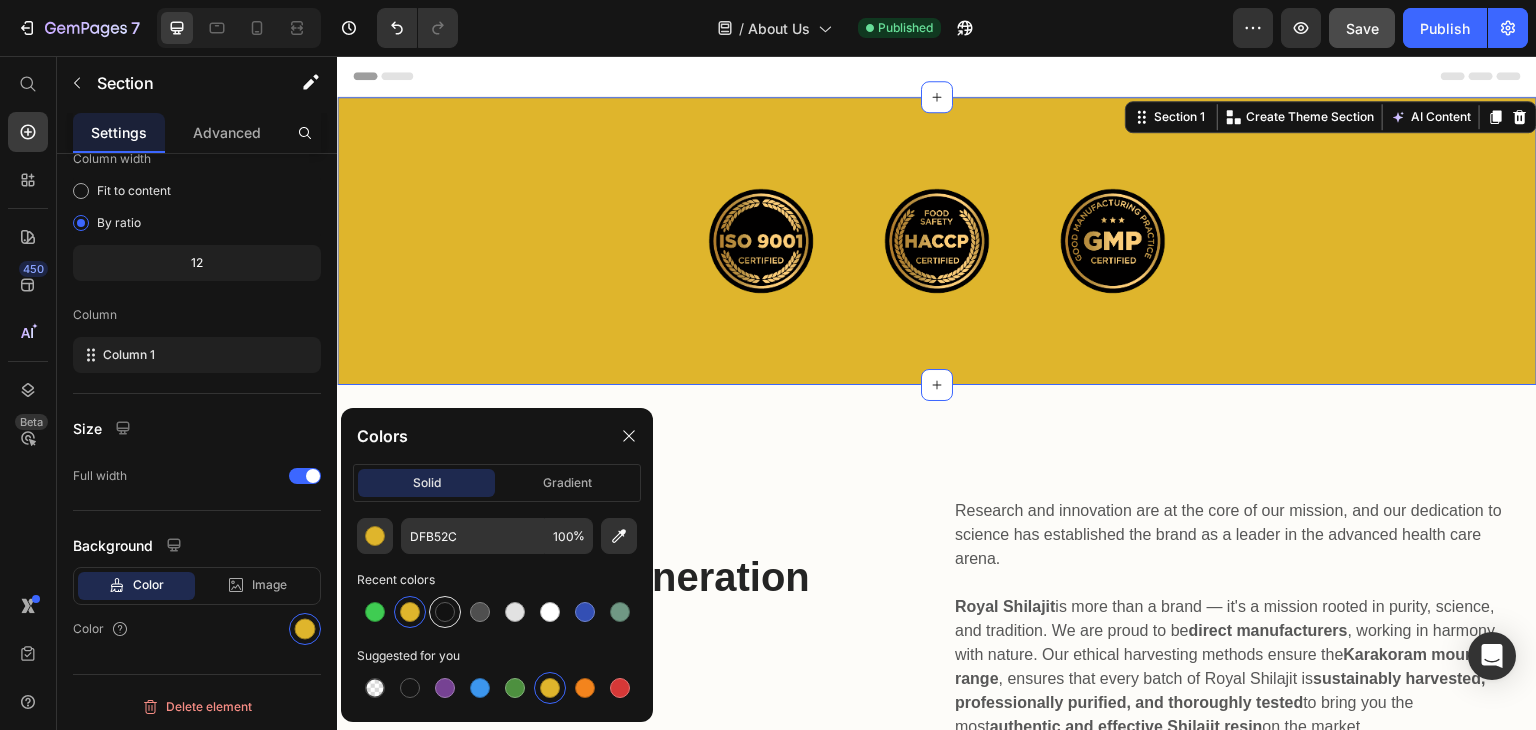 click at bounding box center (445, 612) 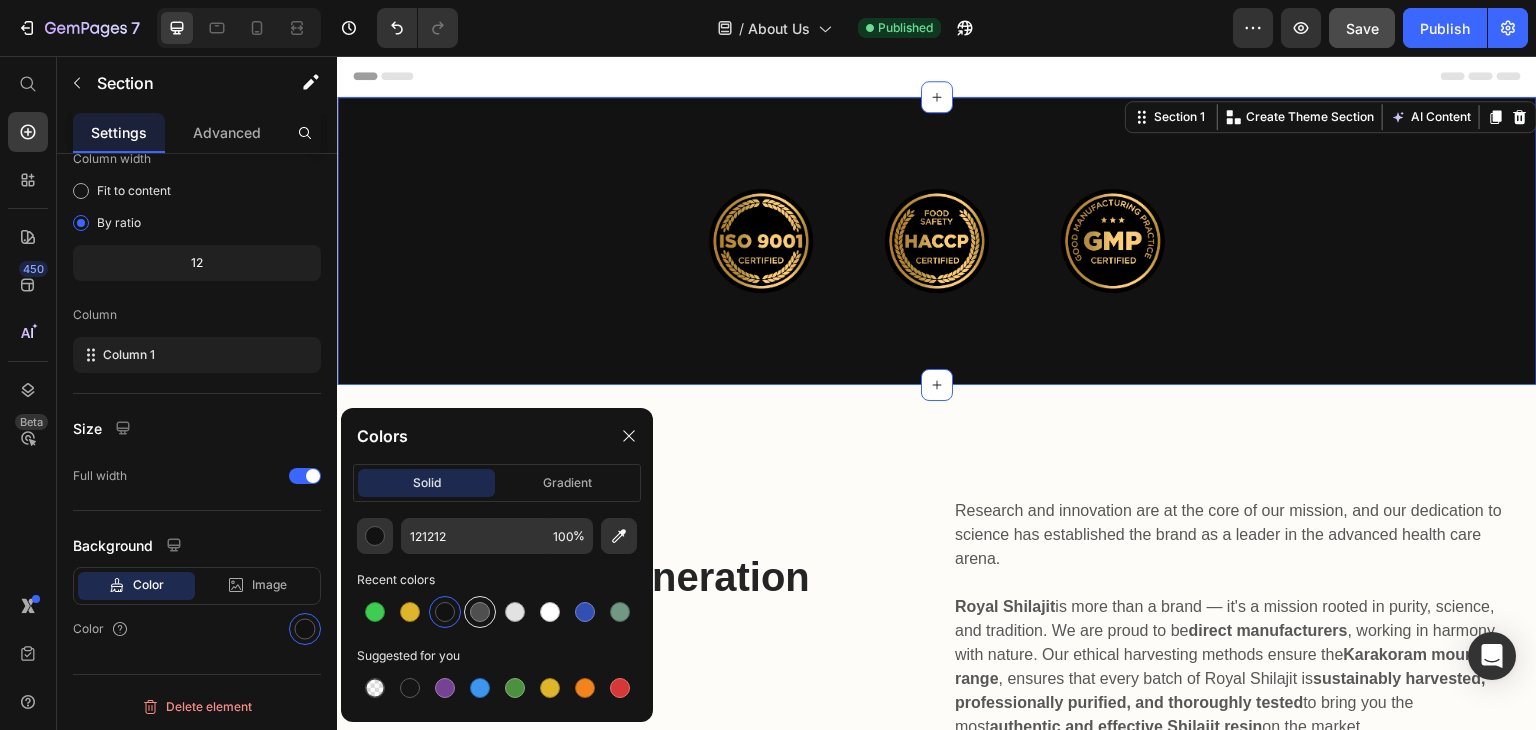 click at bounding box center (480, 612) 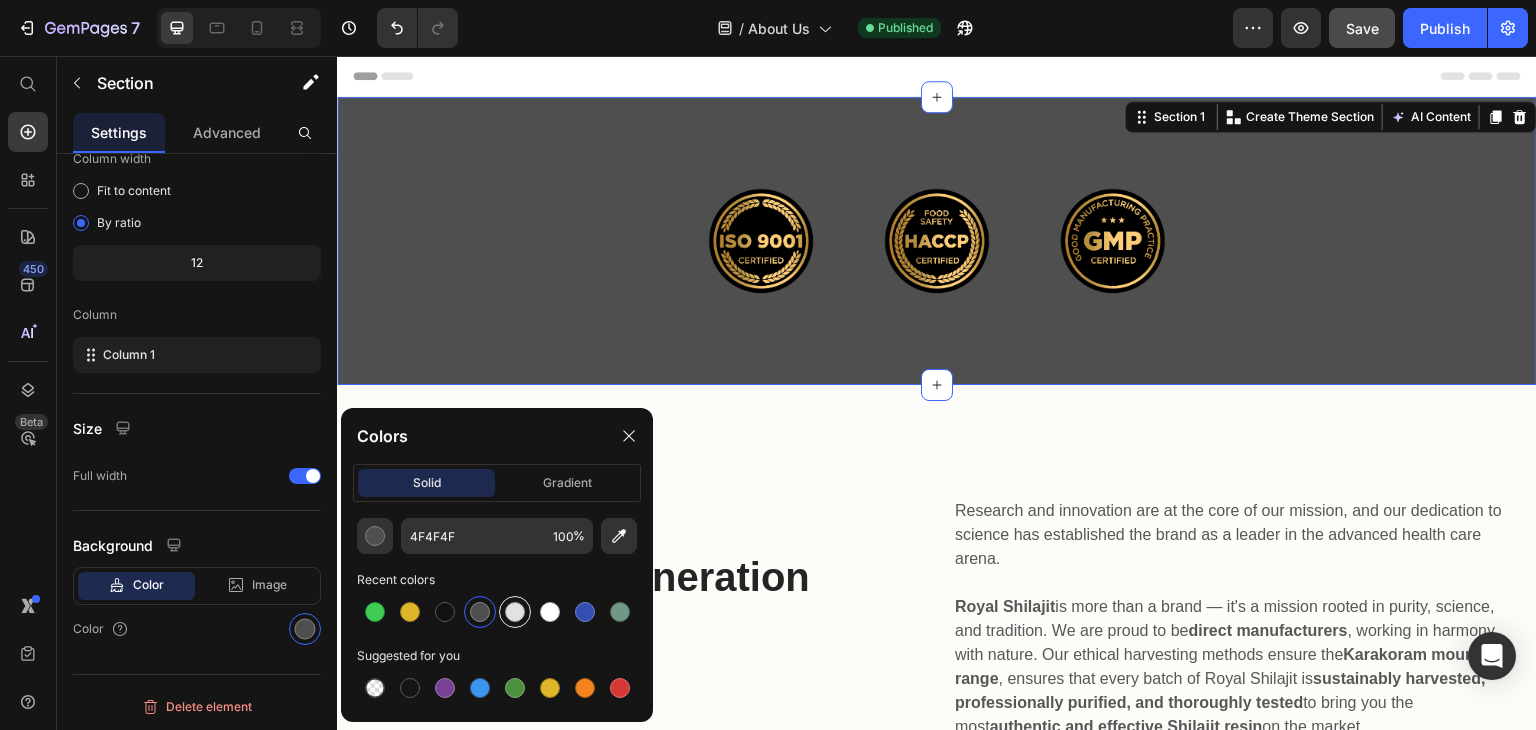 click at bounding box center [515, 612] 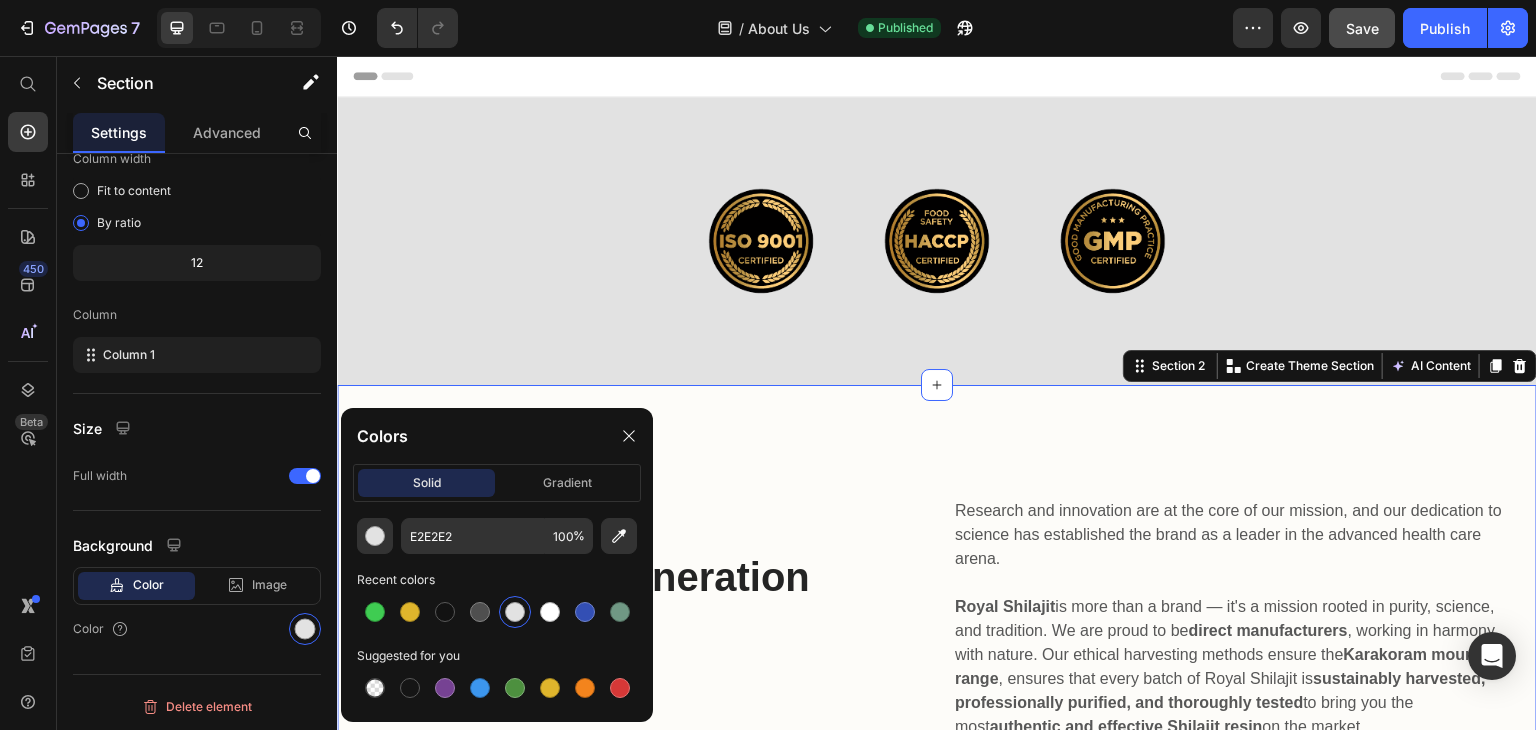 click on "We continue to pioneer next-generation products Heading Research and innovation are at the core of our mission, and our dedication to science has established the brand as a leader in the advanced health care arena. Royal Shilajit is more than a brand — it's a mission rooted in purity, science, and tradition. We are proud to be direct manufacturers, not just sellers. Our state-of-the-art facility, nestled near the Karakoram mountain range, ensures that every batch of Royal Shilajit is sustainably harvested, professionally purified, and thoroughly tested to bring you the most authentic and effective Shilajit resin on the market. Text block Image Clara Christine / CEO Text block Row Image Row Section [NUMBER] You can create reusable sections Create Theme Section AI Content Write with GemAI What would you like to describe here? Tone and Voice Persuasive Product Royal Shilajit Resin | Royal Edition | [NUMBER]gm Show more Generate" at bounding box center (937, 906) 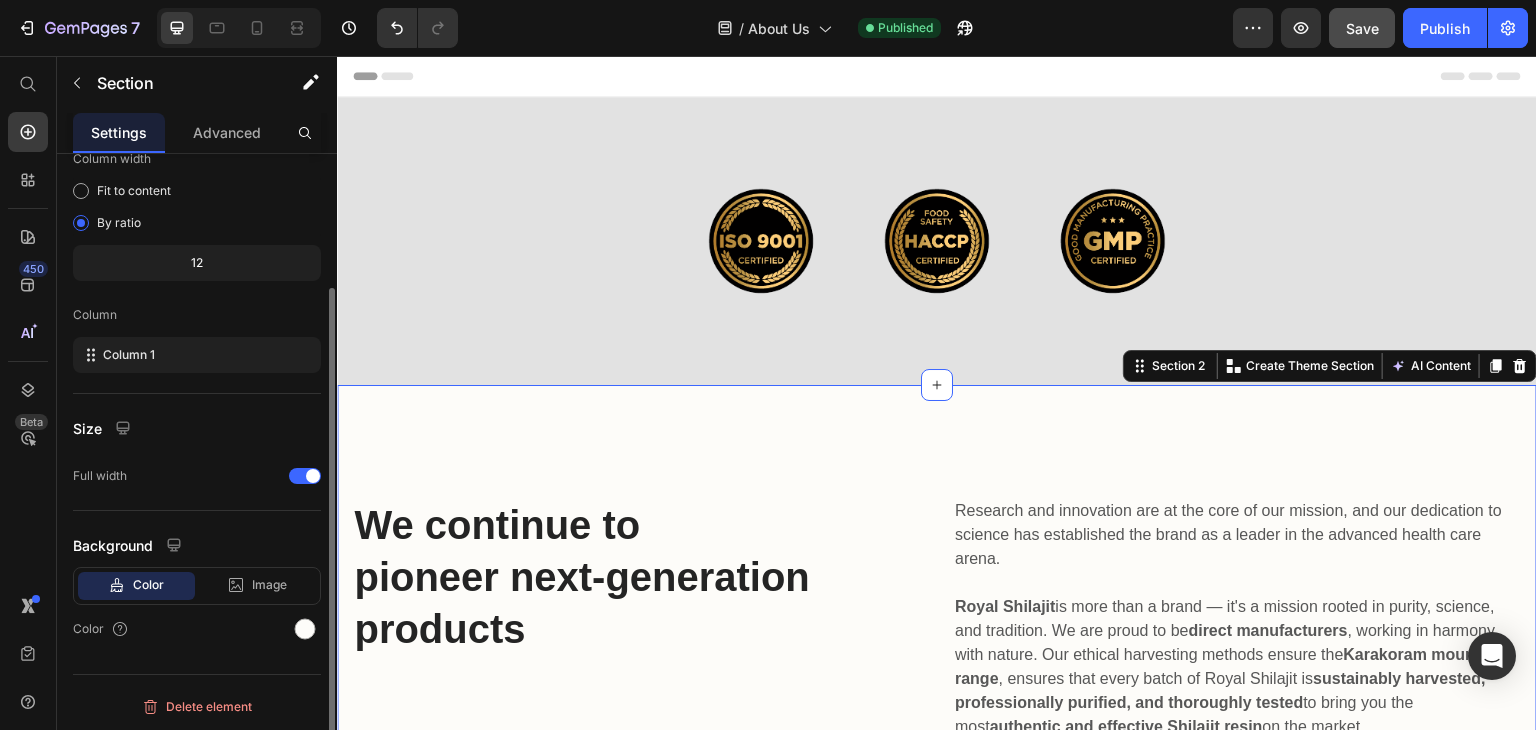scroll, scrollTop: 172, scrollLeft: 0, axis: vertical 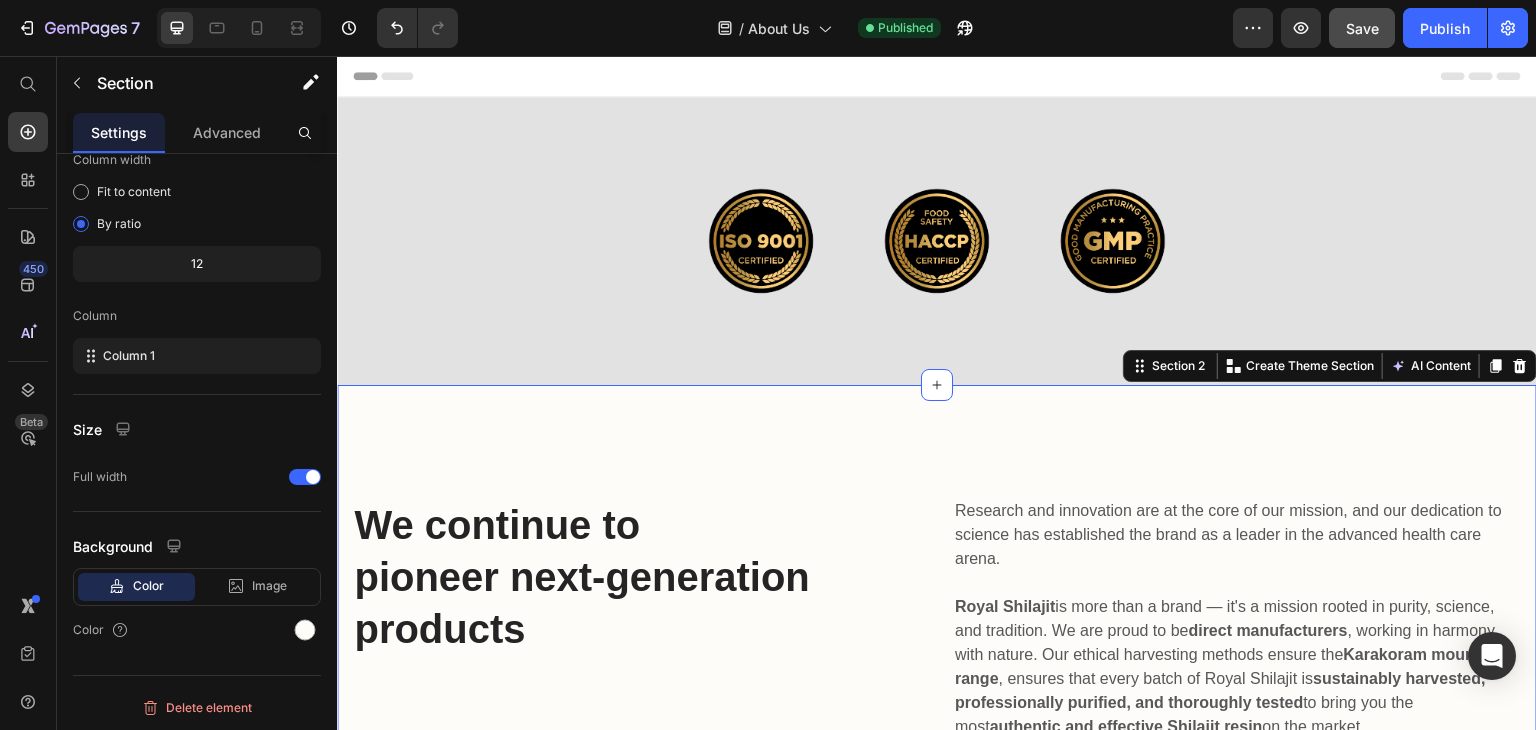 drag, startPoint x: 1120, startPoint y: 445, endPoint x: 1104, endPoint y: 487, distance: 44.94441 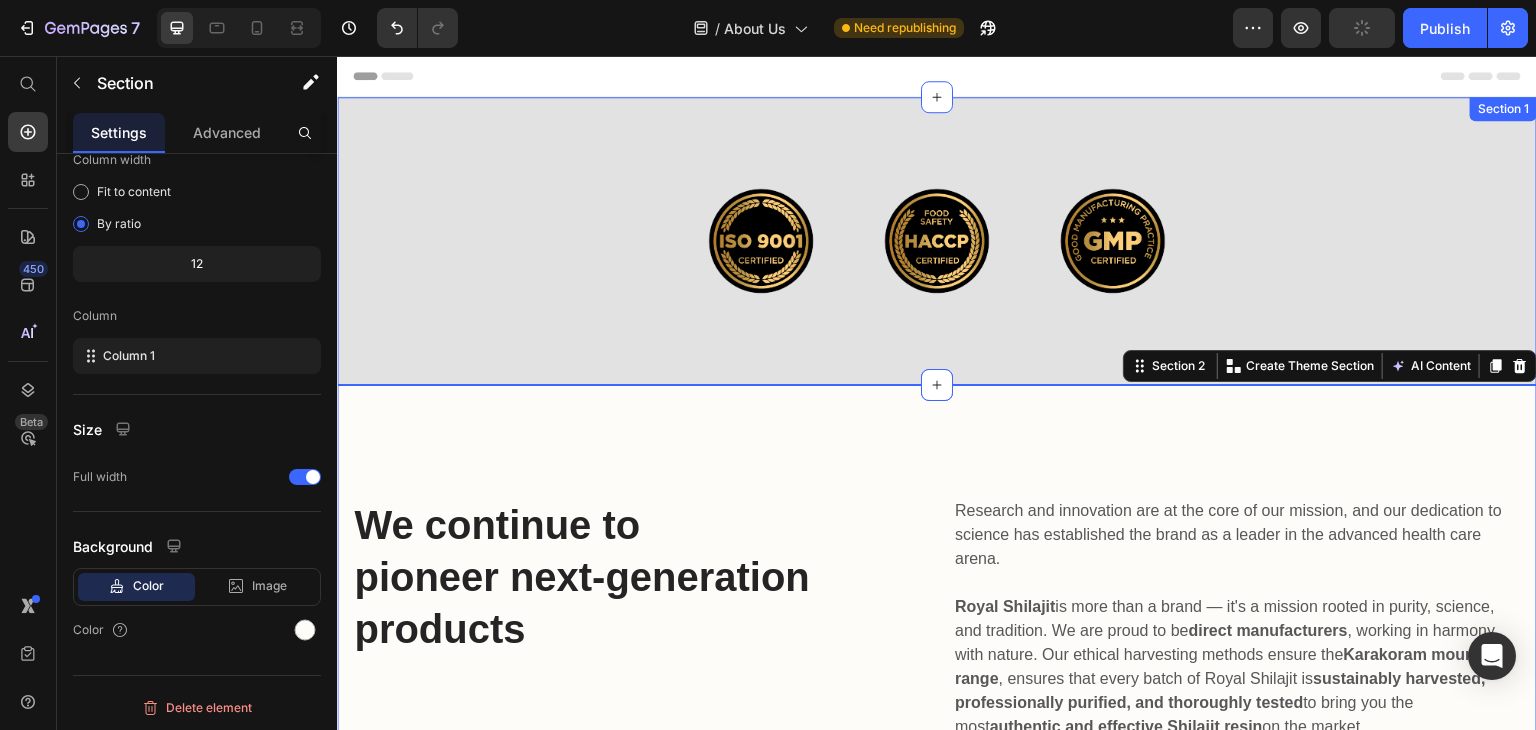 click on "Image Image Image Row Section 1" at bounding box center (937, 241) 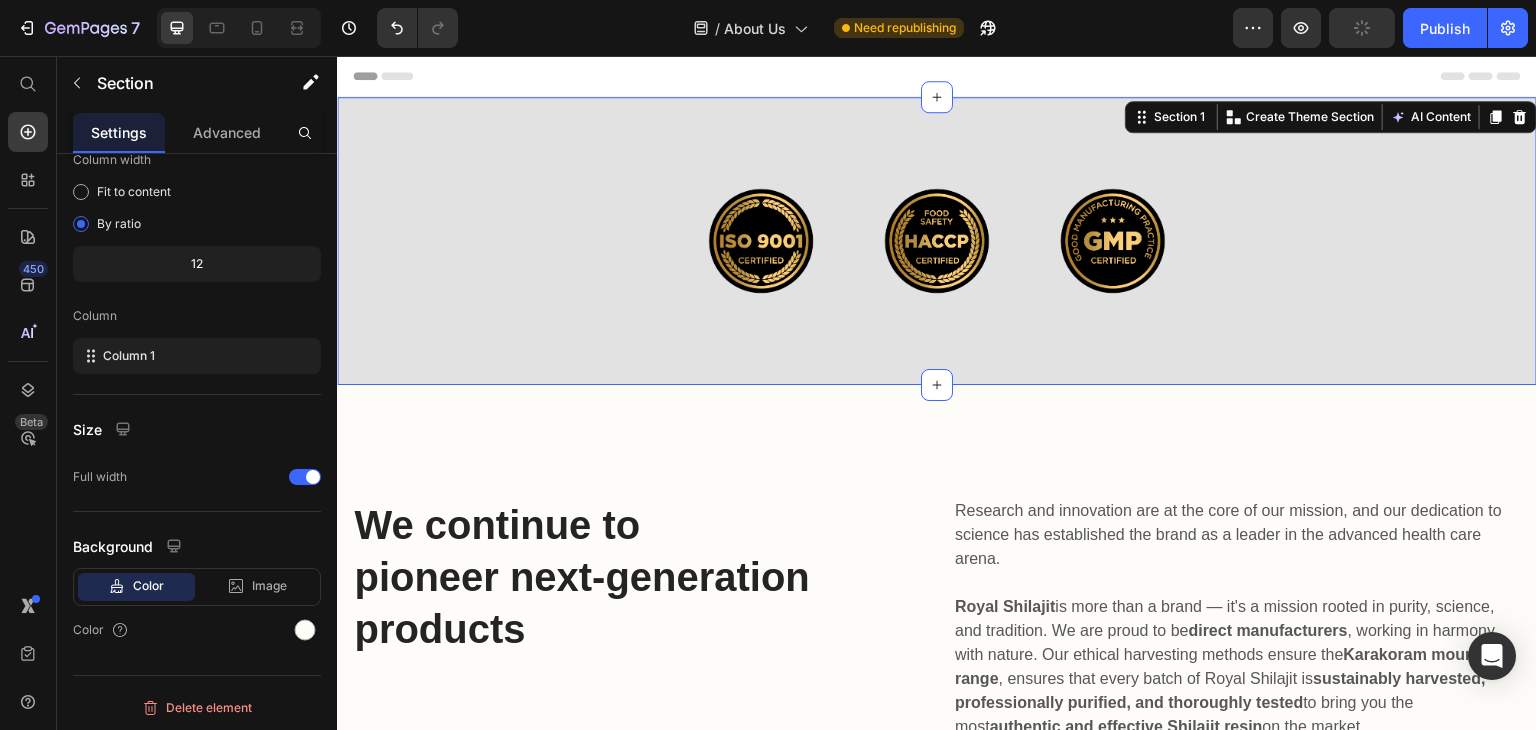 scroll, scrollTop: 172, scrollLeft: 0, axis: vertical 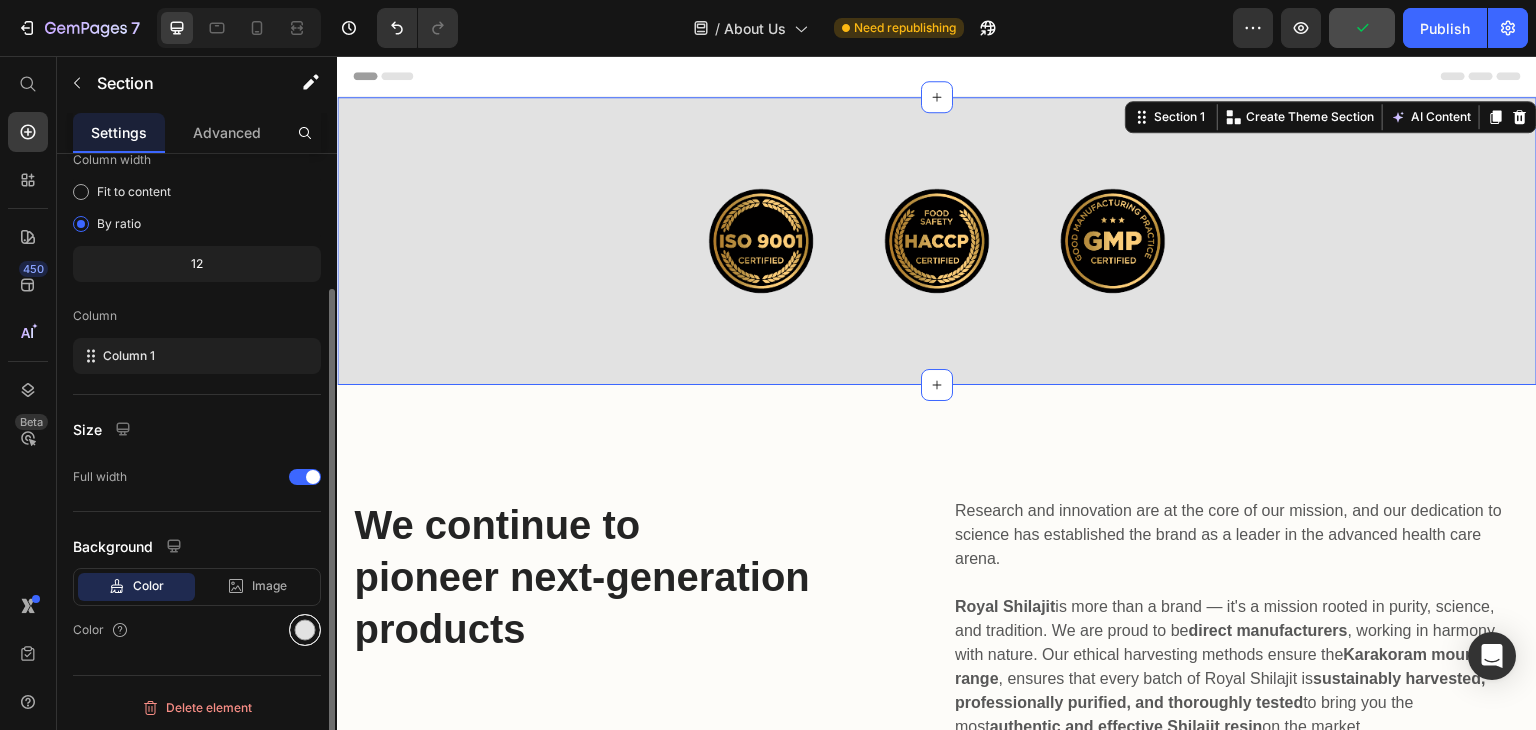 click at bounding box center [305, 630] 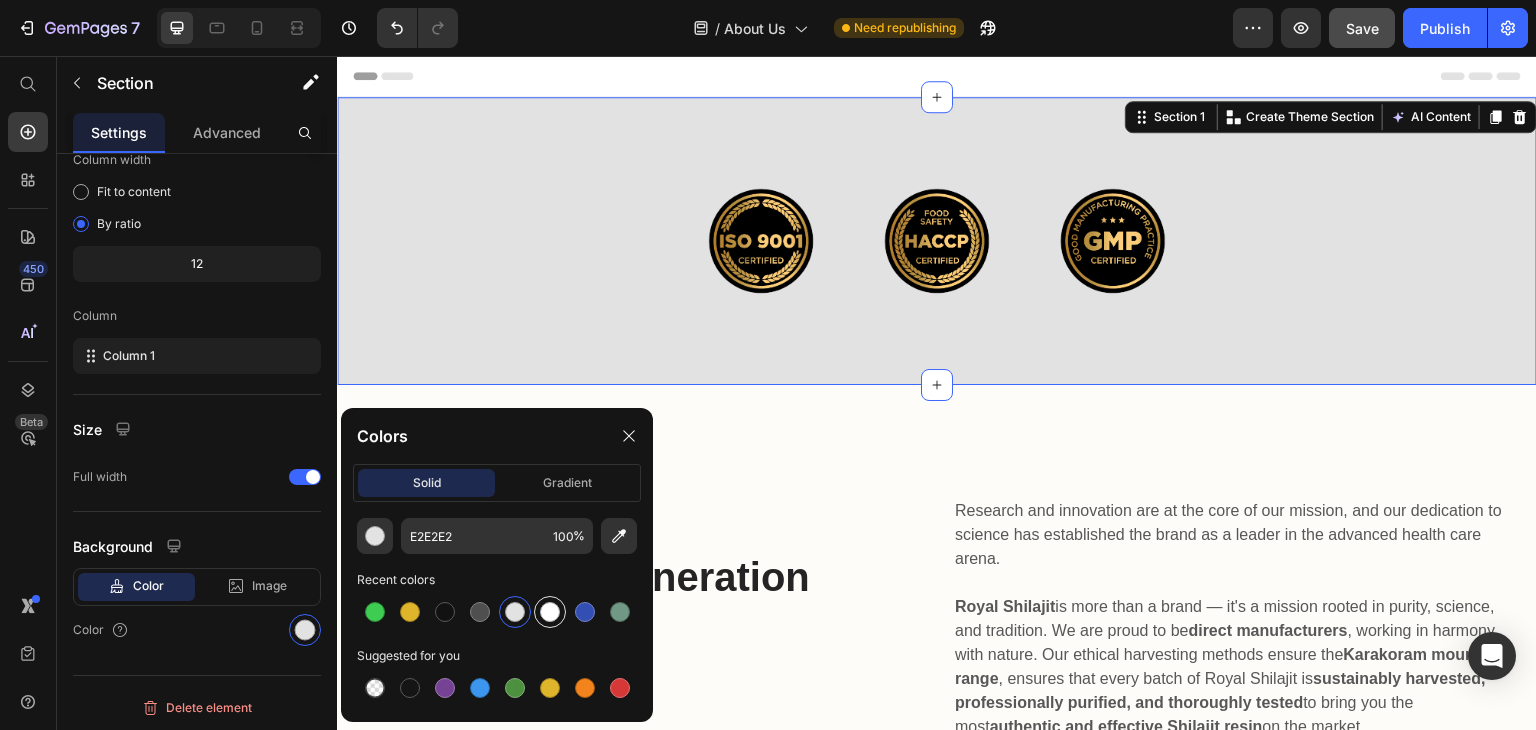 click at bounding box center [550, 612] 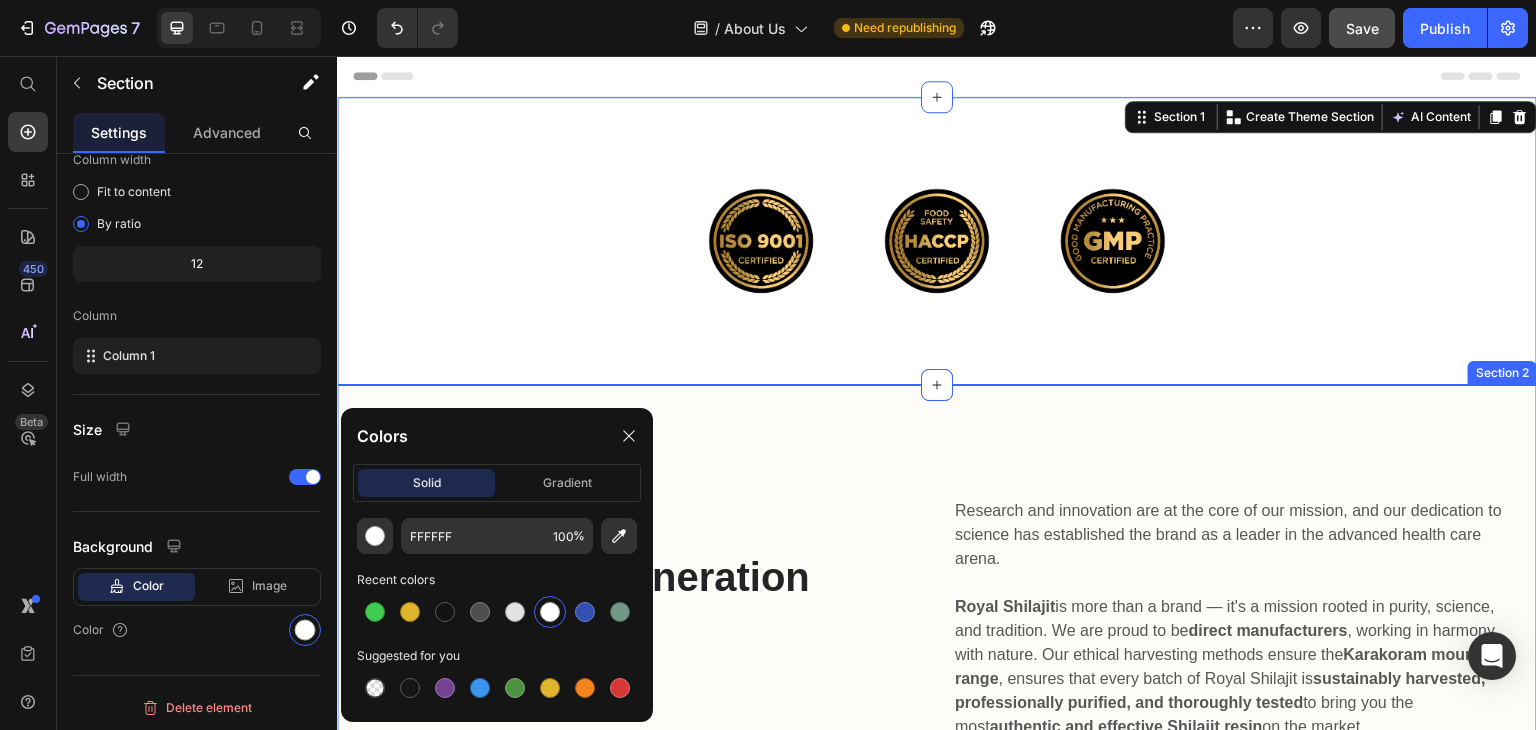 click on "We continue to pioneer next-generation products Heading Research and innovation are at the core of our mission, and our dedication to science has established the brand as a leader in the advanced health care arena. Royal Shilajit is more than a brand — it's a mission rooted in purity, science, and tradition. We are proud to be direct manufacturers , not just sellers. Our state-of-the-art facility, nestled near the Karakoram mountain range , ensures that every batch of Royal Shilajit is sustainably harvested, professionally purified, and thoroughly tested to bring you the most authentic and effective Shilajit resin on the market. Text block Image Clara Christine / CEO Text block Row Image Row Section 2" at bounding box center (937, 906) 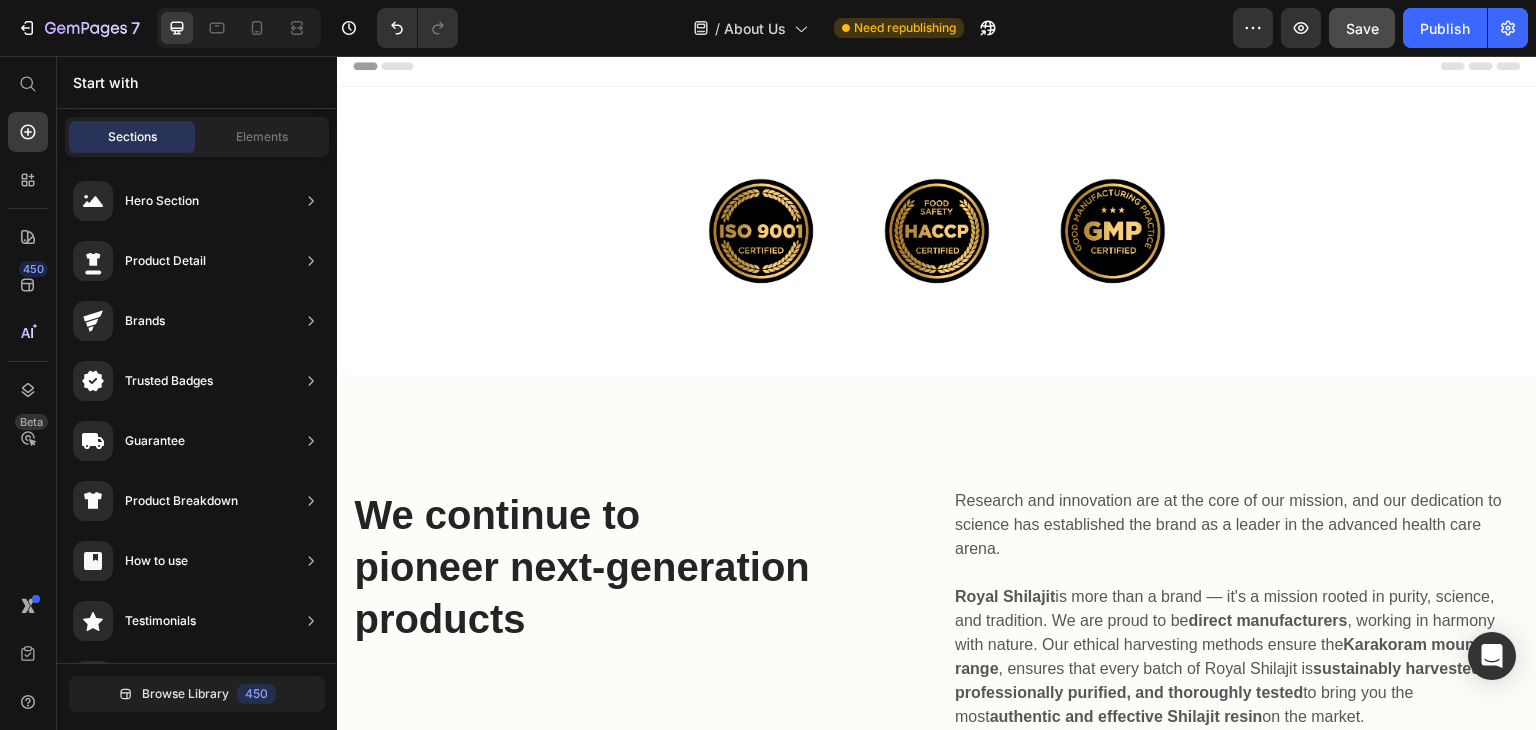 scroll, scrollTop: 0, scrollLeft: 0, axis: both 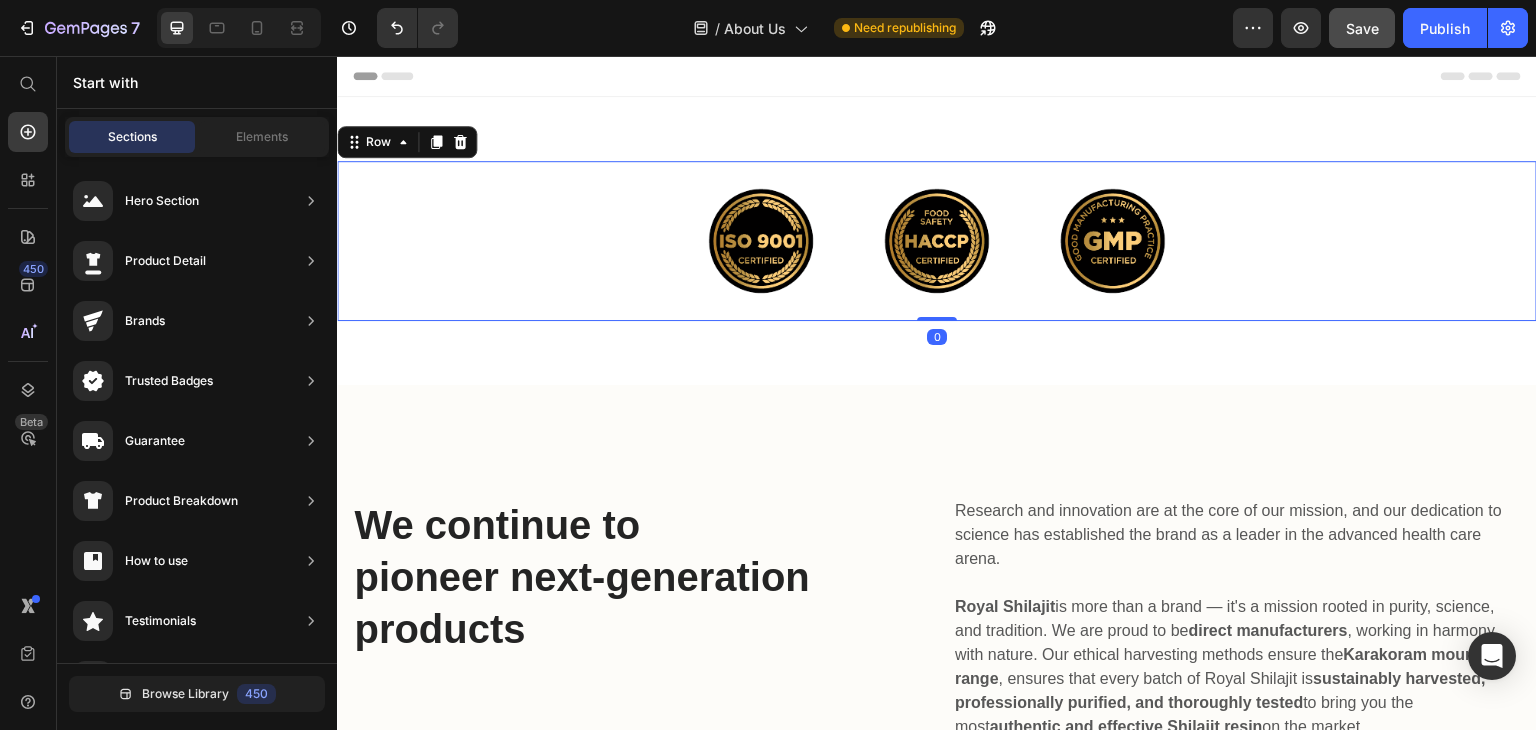 click on "Image Image Image Row   0" at bounding box center (937, 241) 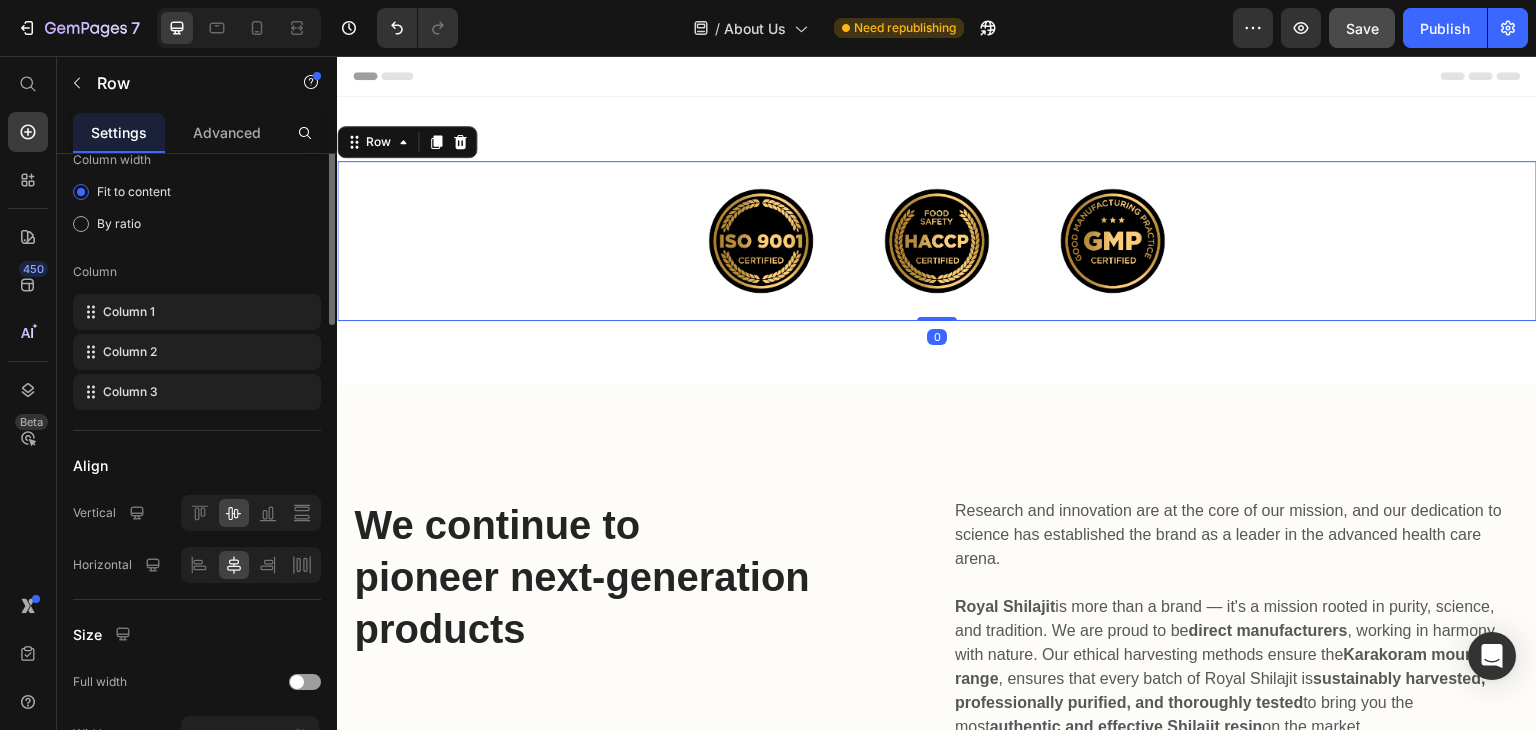 scroll, scrollTop: 0, scrollLeft: 0, axis: both 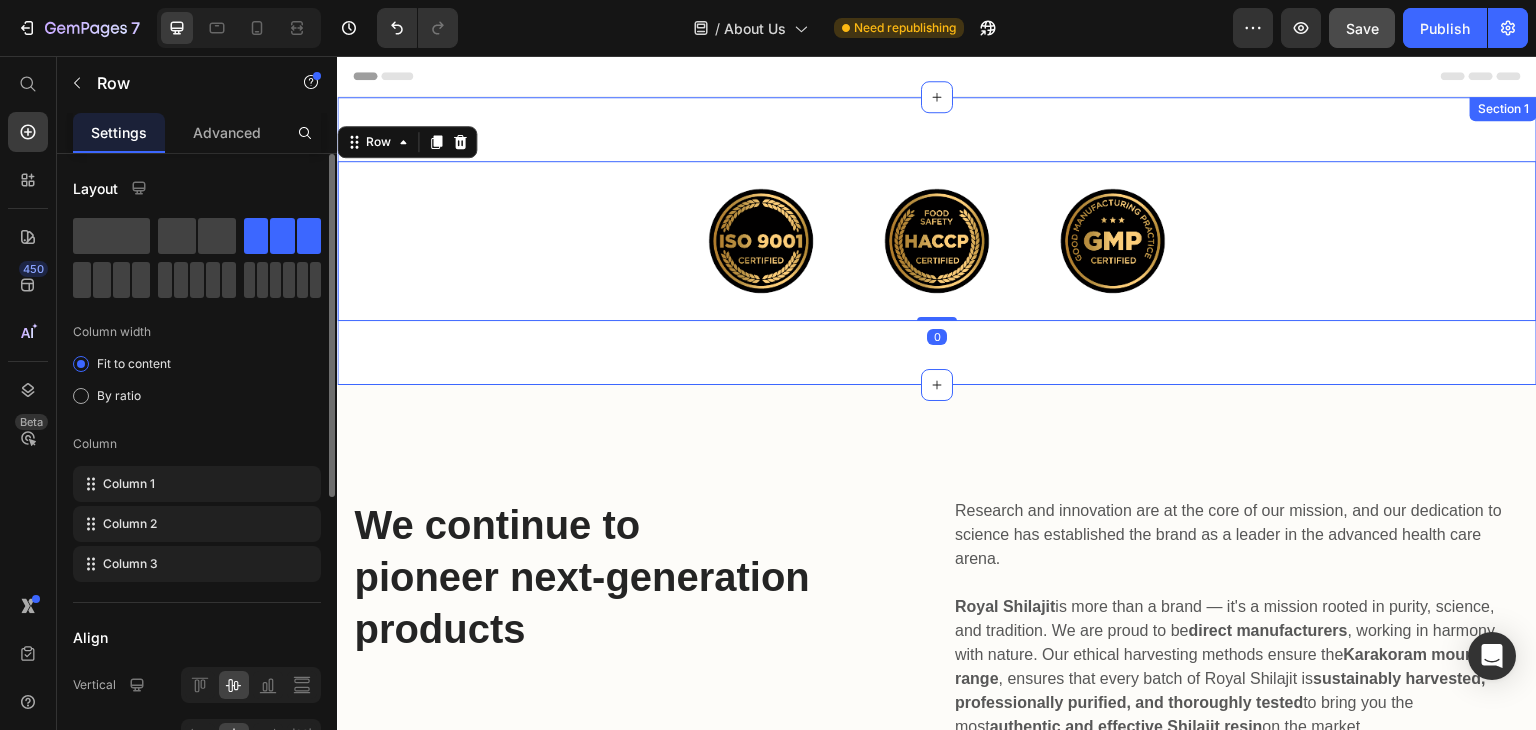 click on "Image Image Image Row 0 Section 1" at bounding box center (937, 241) 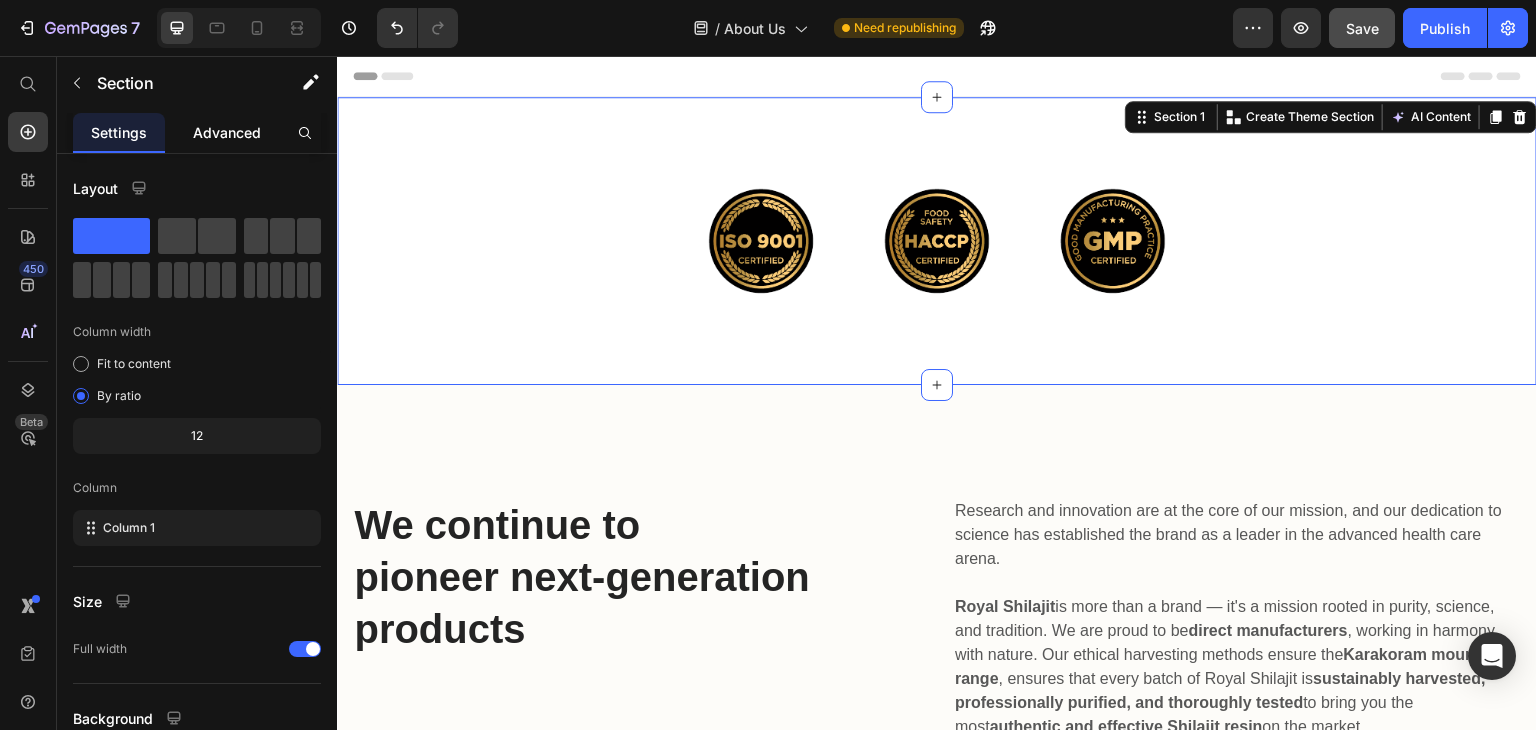 click on "Advanced" at bounding box center [227, 132] 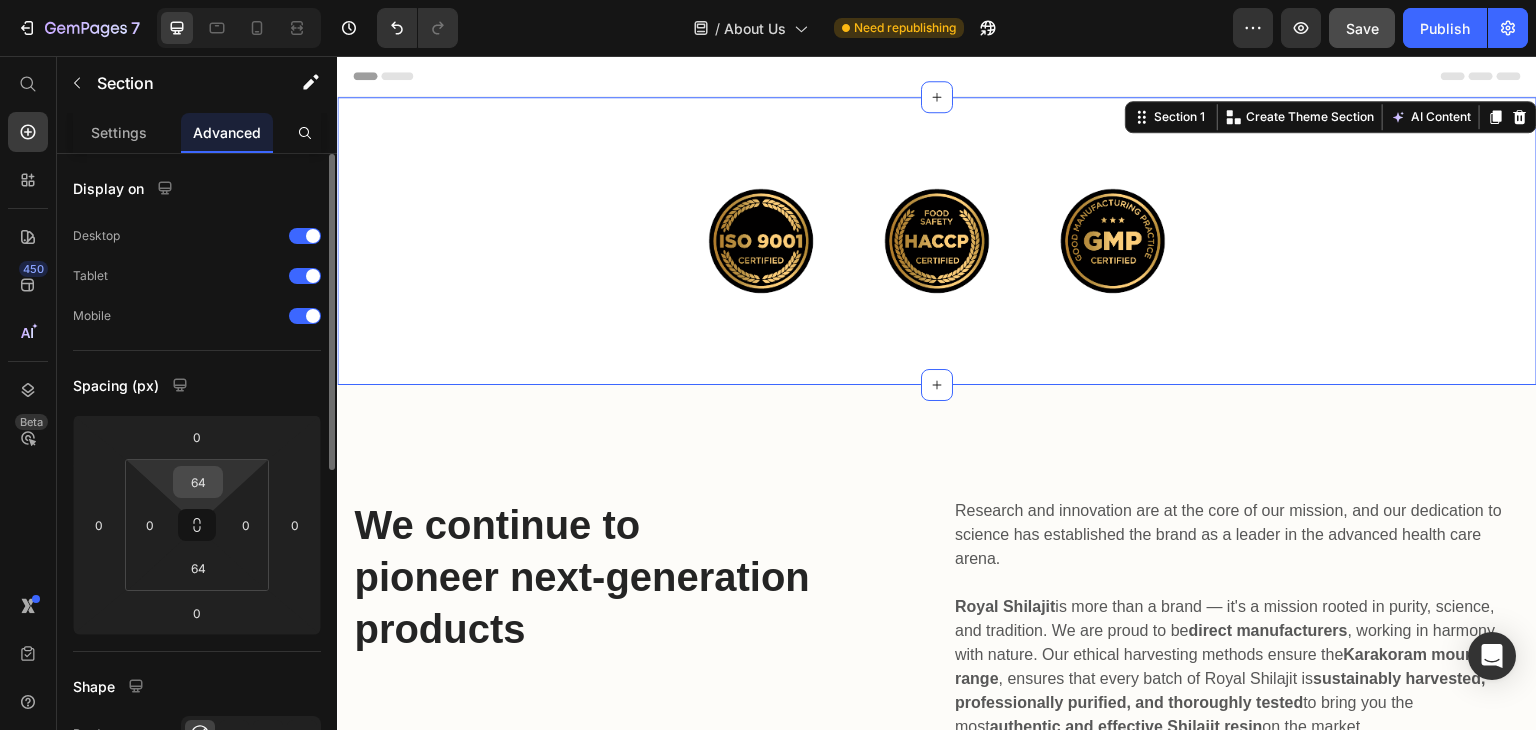 click on "64" at bounding box center [198, 482] 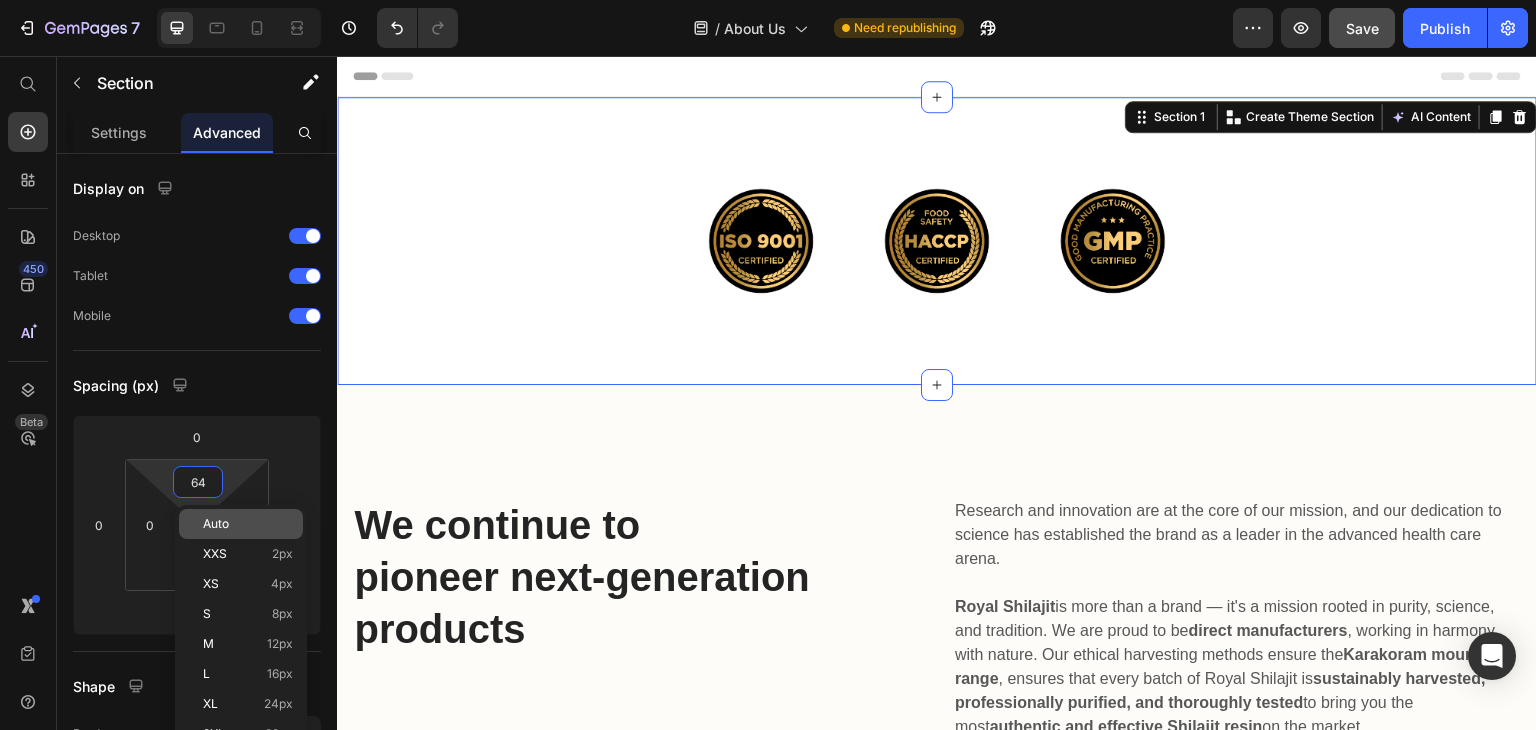 click on "Auto" at bounding box center [248, 524] 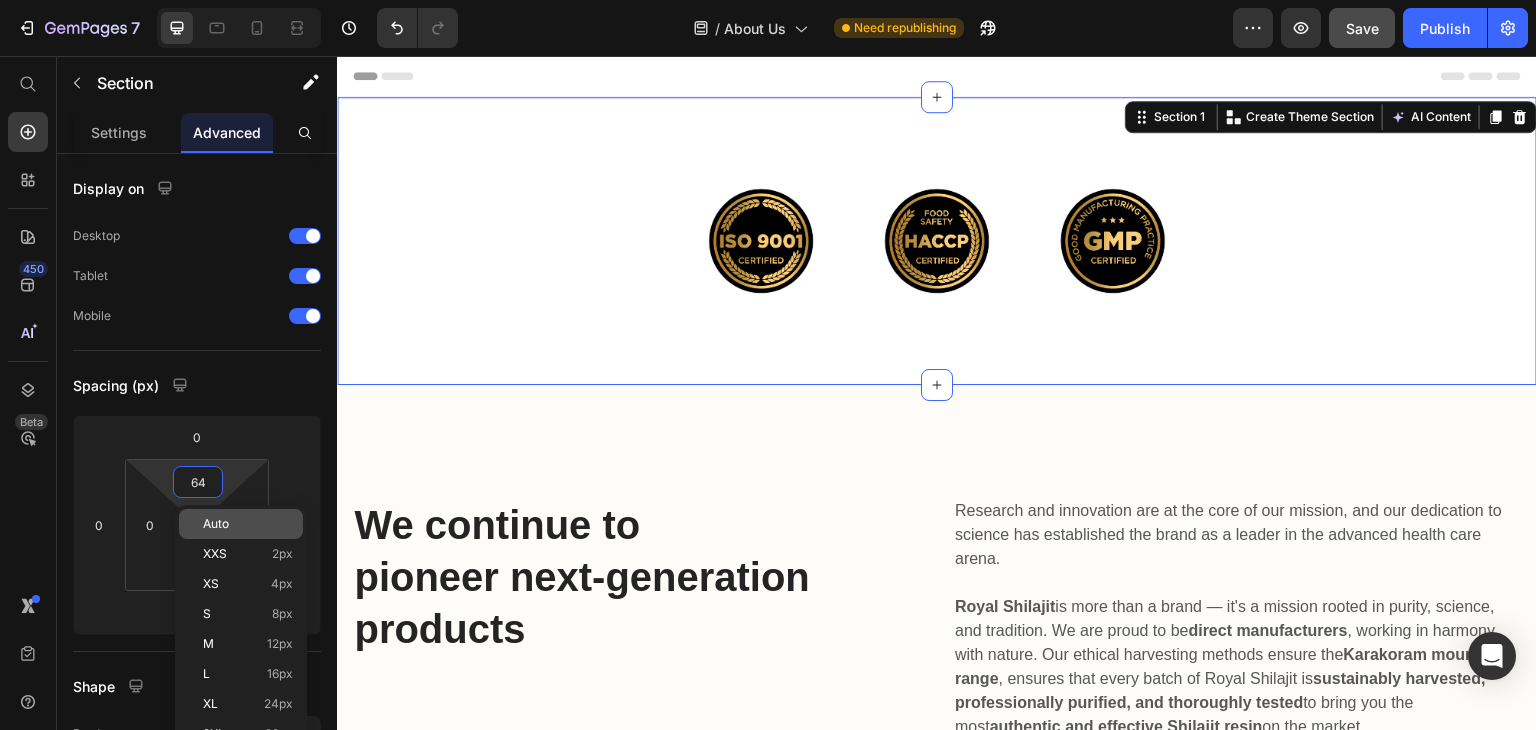 type 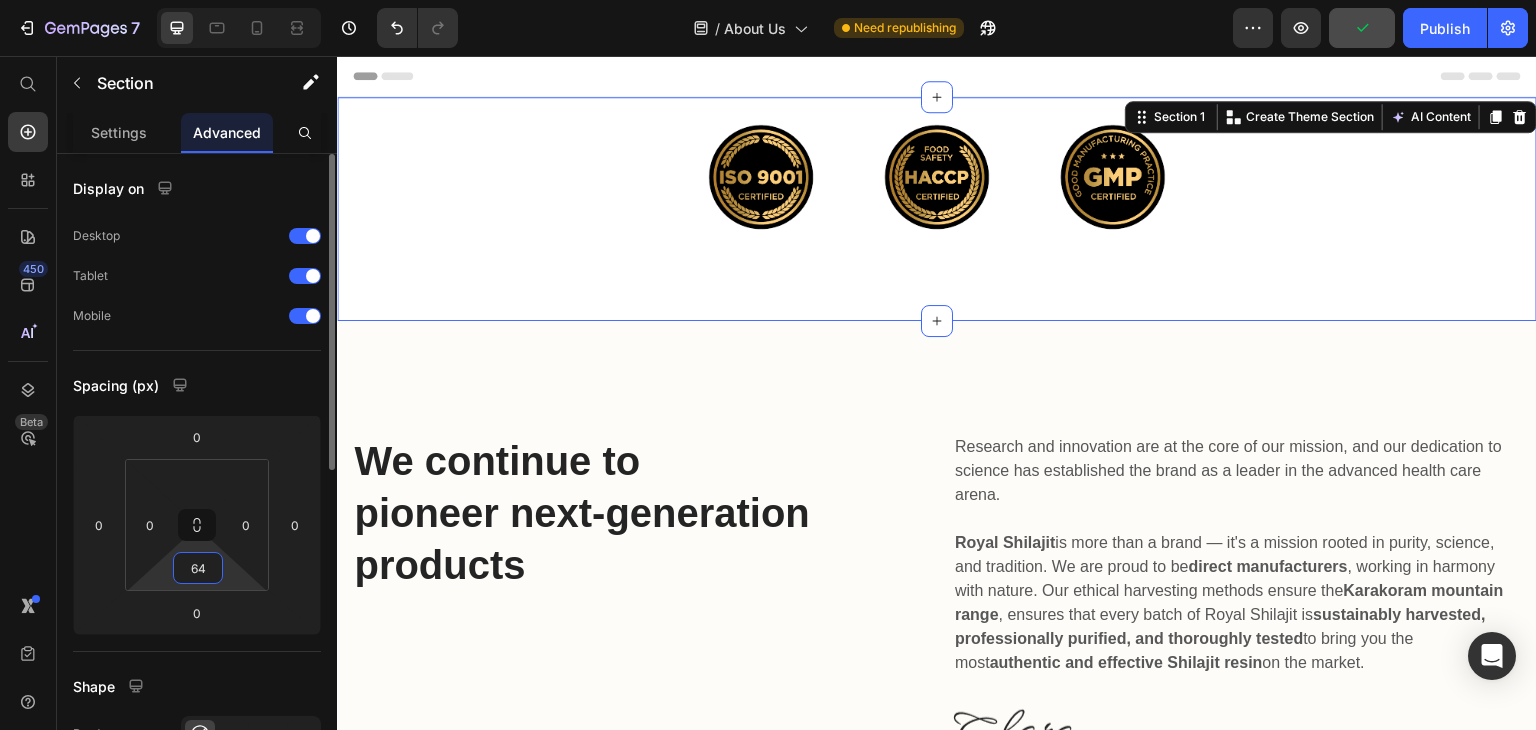click on "64" at bounding box center (198, 568) 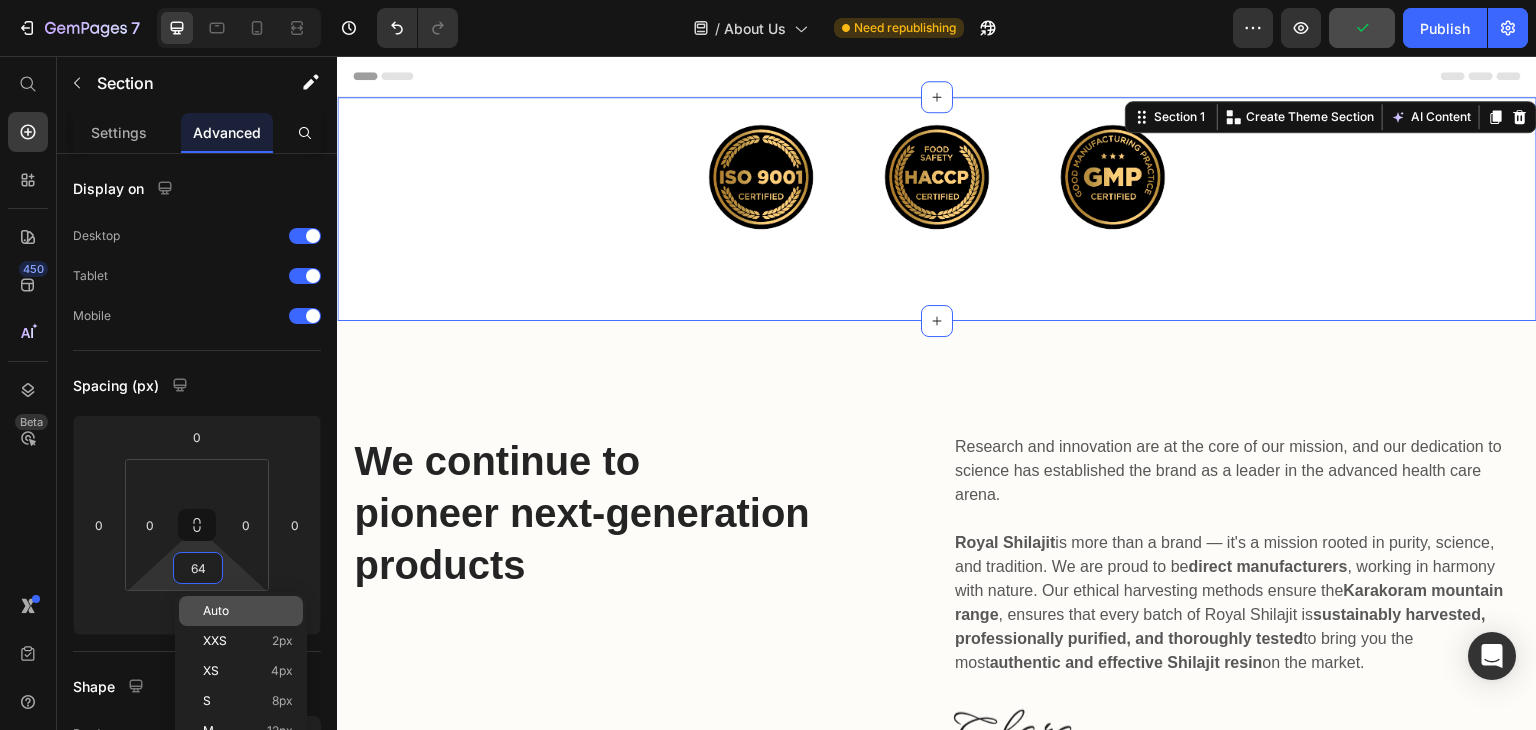 click on "Auto" 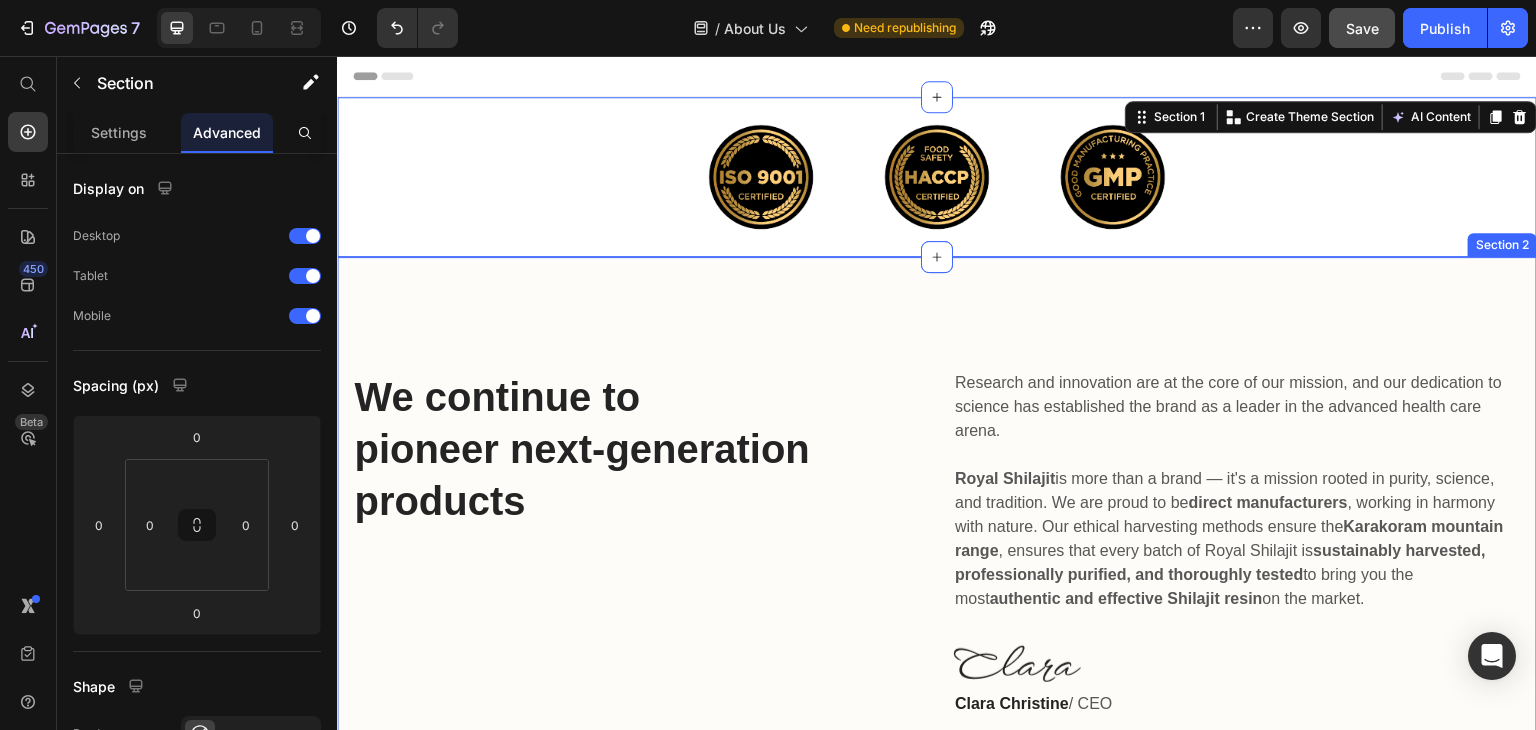 click on "We continue to pioneer next-generation products Heading Research and innovation are at the core of our mission, and our dedication to science has established the brand as a leader in the advanced health care arena. Royal Shilajit is more than a brand — it's a mission rooted in purity, science, and tradition. We are proud to be direct manufacturers , not just sellers. Our state-of-the-art facility, nestled near the Karakoram mountain range , ensures that every batch of Royal Shilajit is sustainably harvested, professionally purified, and thoroughly tested to bring you the most authentic and effective Shilajit resin on the market. Text block Image Clara Christine / CEO Text block Row Image Row Section 2" at bounding box center (937, 778) 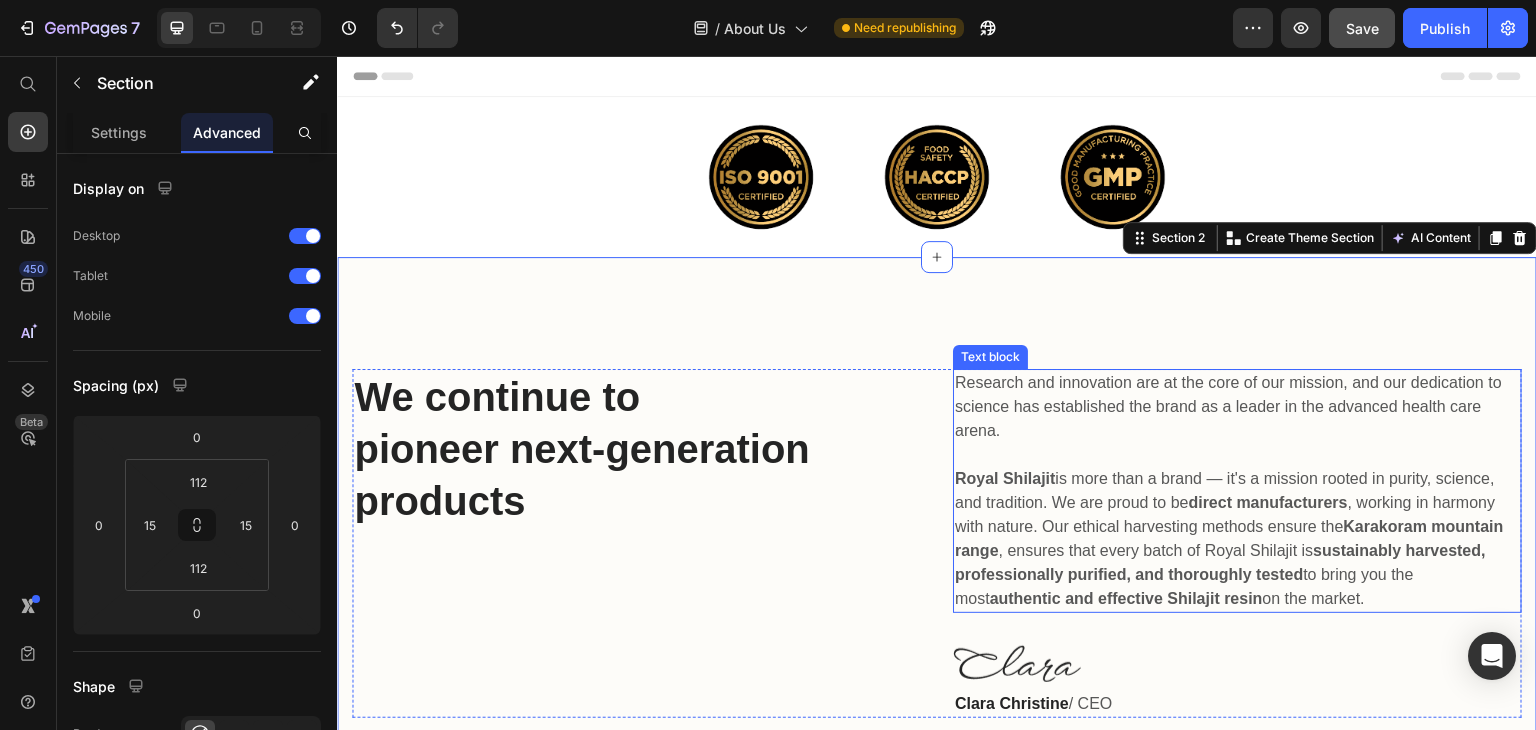 click on "Research and innovation are at the core of our mission, and our dedication to science has established the brand as a leader in the advanced health care arena. Royal Shilajit is more than a brand — it's a mission rooted in purity, science, and tradition. We are proud to be direct manufacturers, not just sellers. Our state-of-the-art facility, nestled near the Karakoram mountain range, ensures that every batch of Royal Shilajit is sustainably harvested, professionally purified, and thoroughly tested to bring you the most authentic and effective Shilajit resin on the market." at bounding box center [1237, 491] 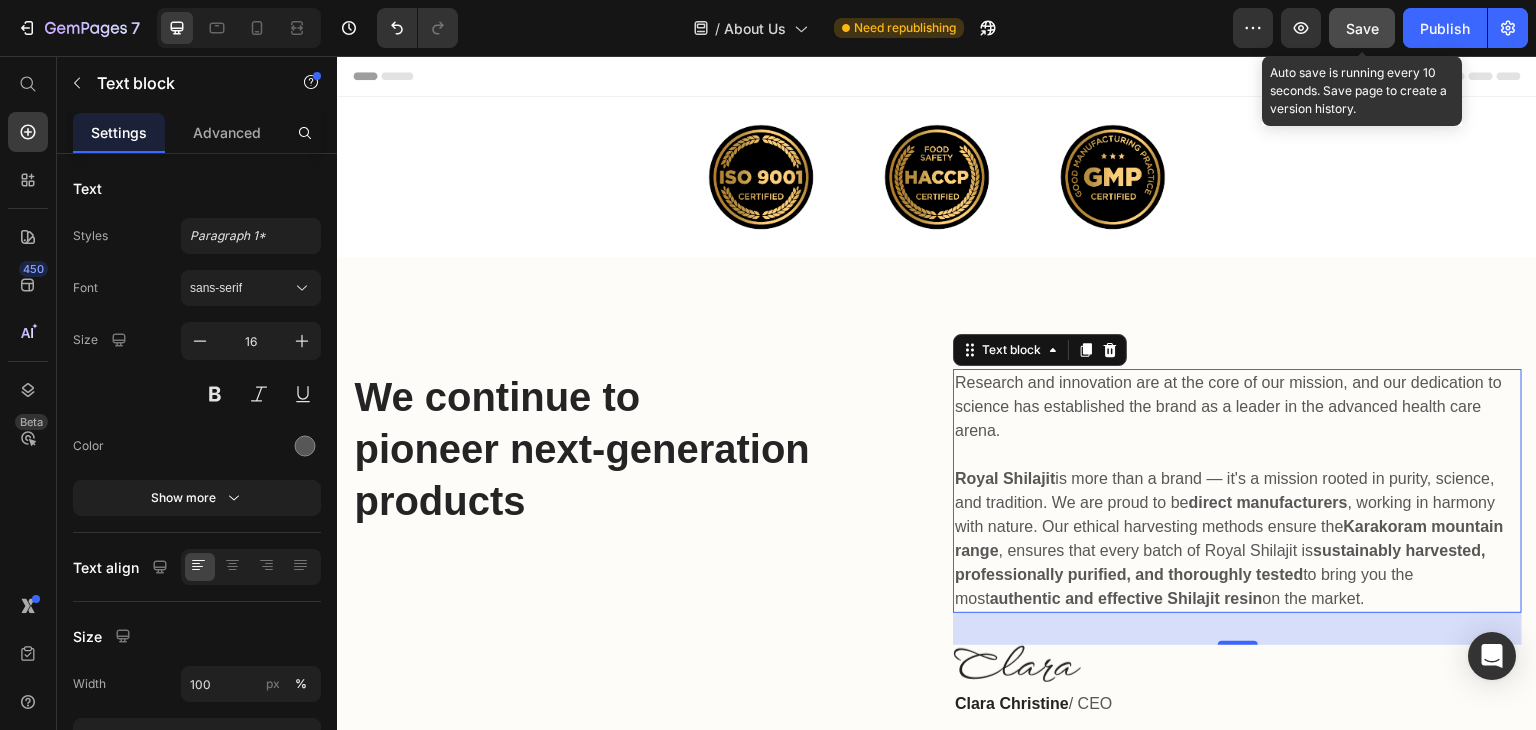 click on "Save" at bounding box center [1362, 28] 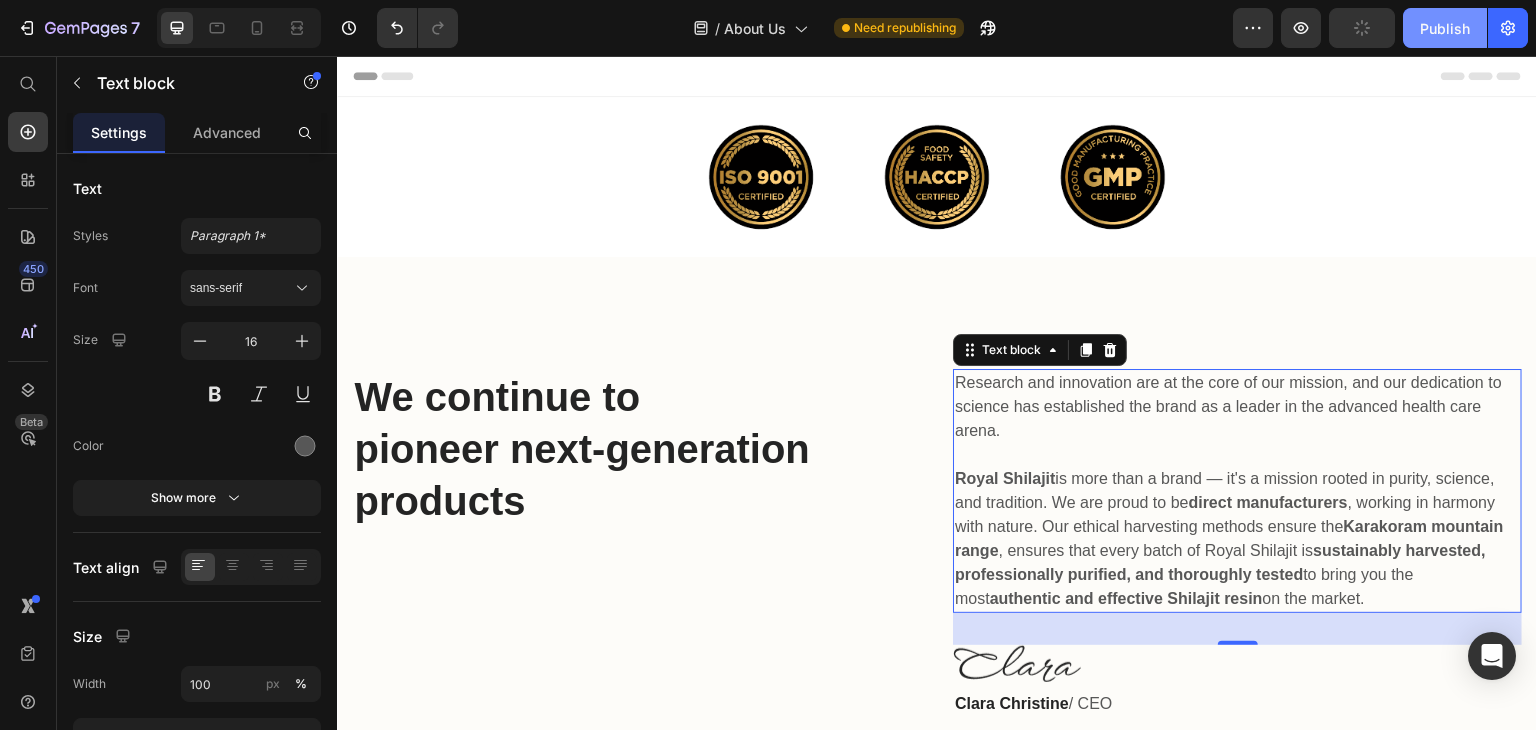 click on "Publish" at bounding box center (1445, 28) 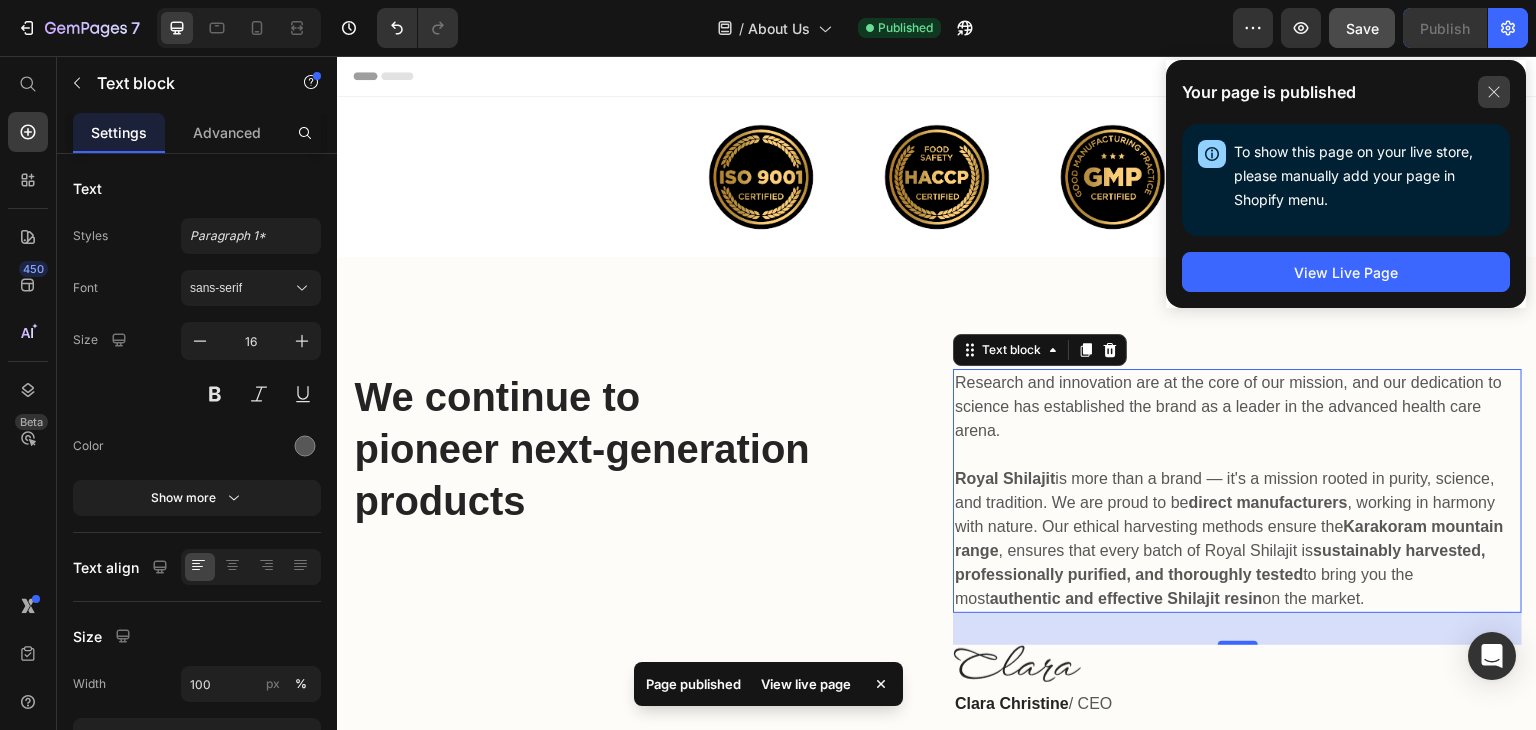 click 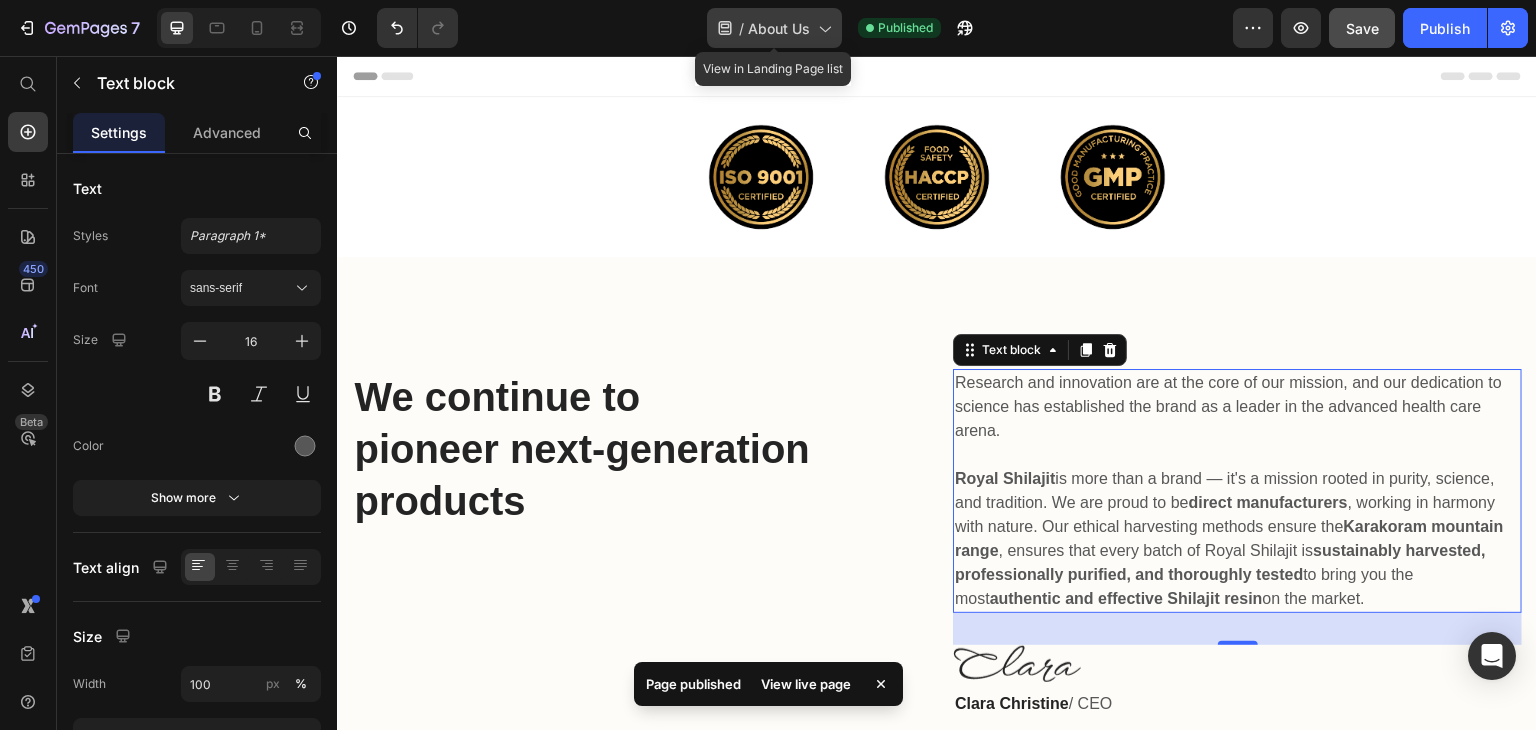 click 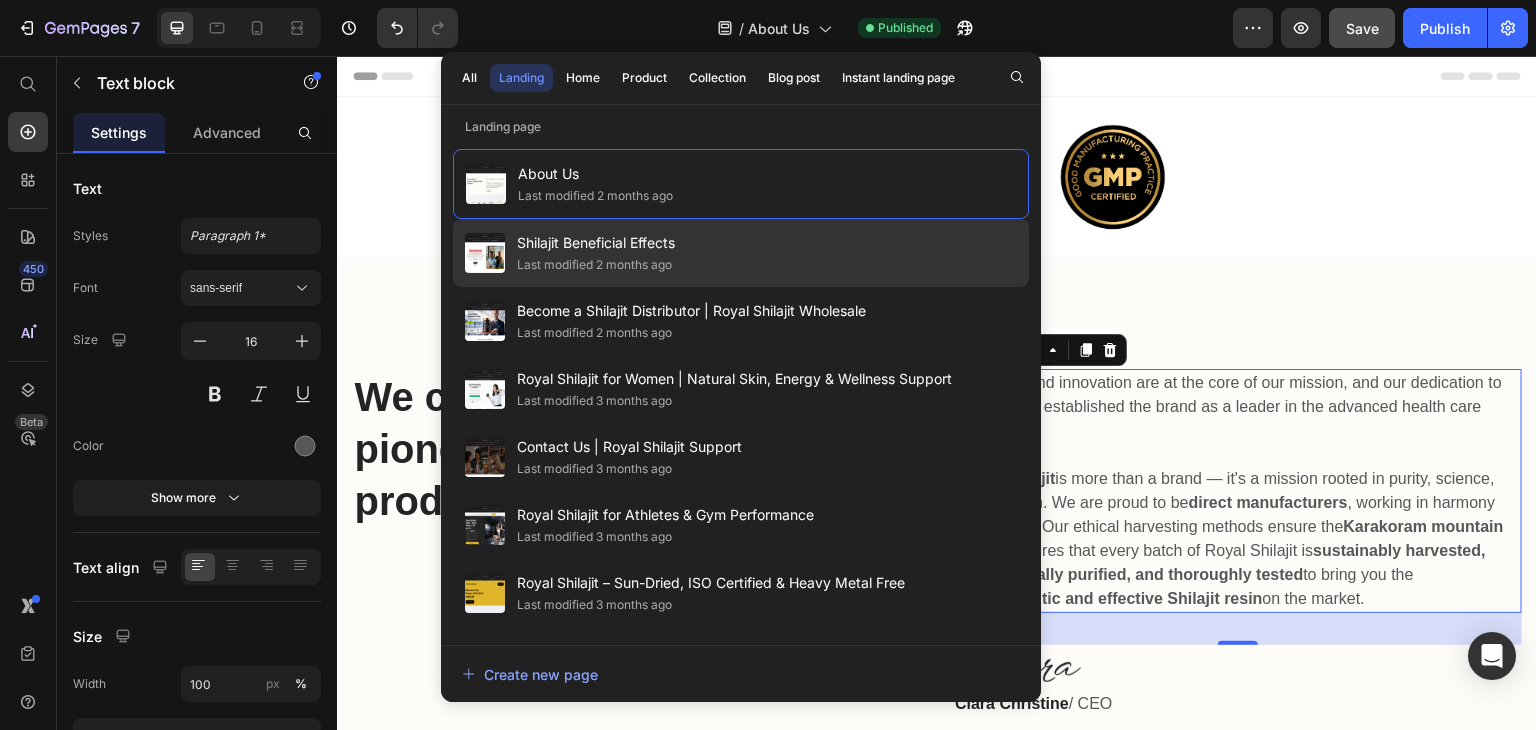 click on "Last modified 2 months ago" 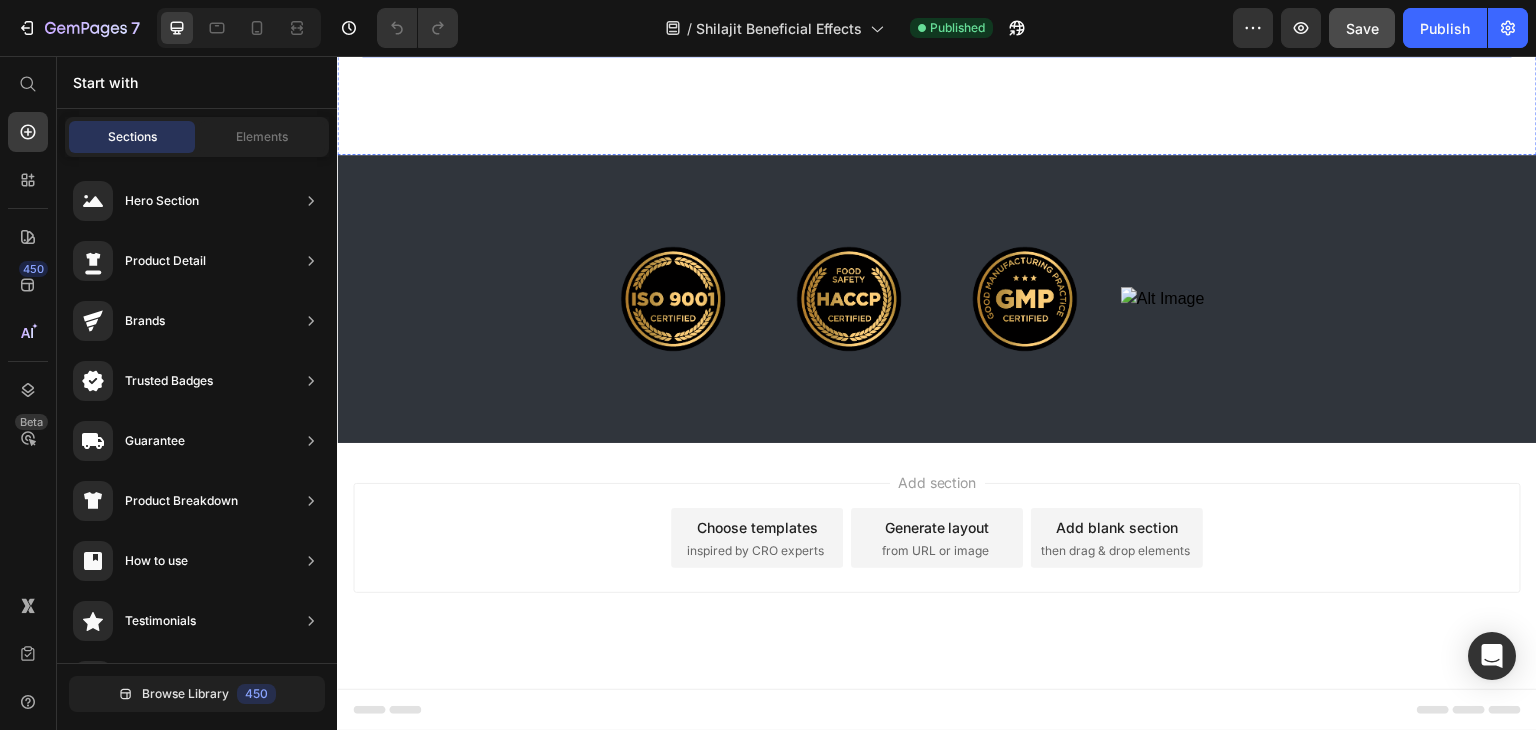 scroll, scrollTop: 4396, scrollLeft: 0, axis: vertical 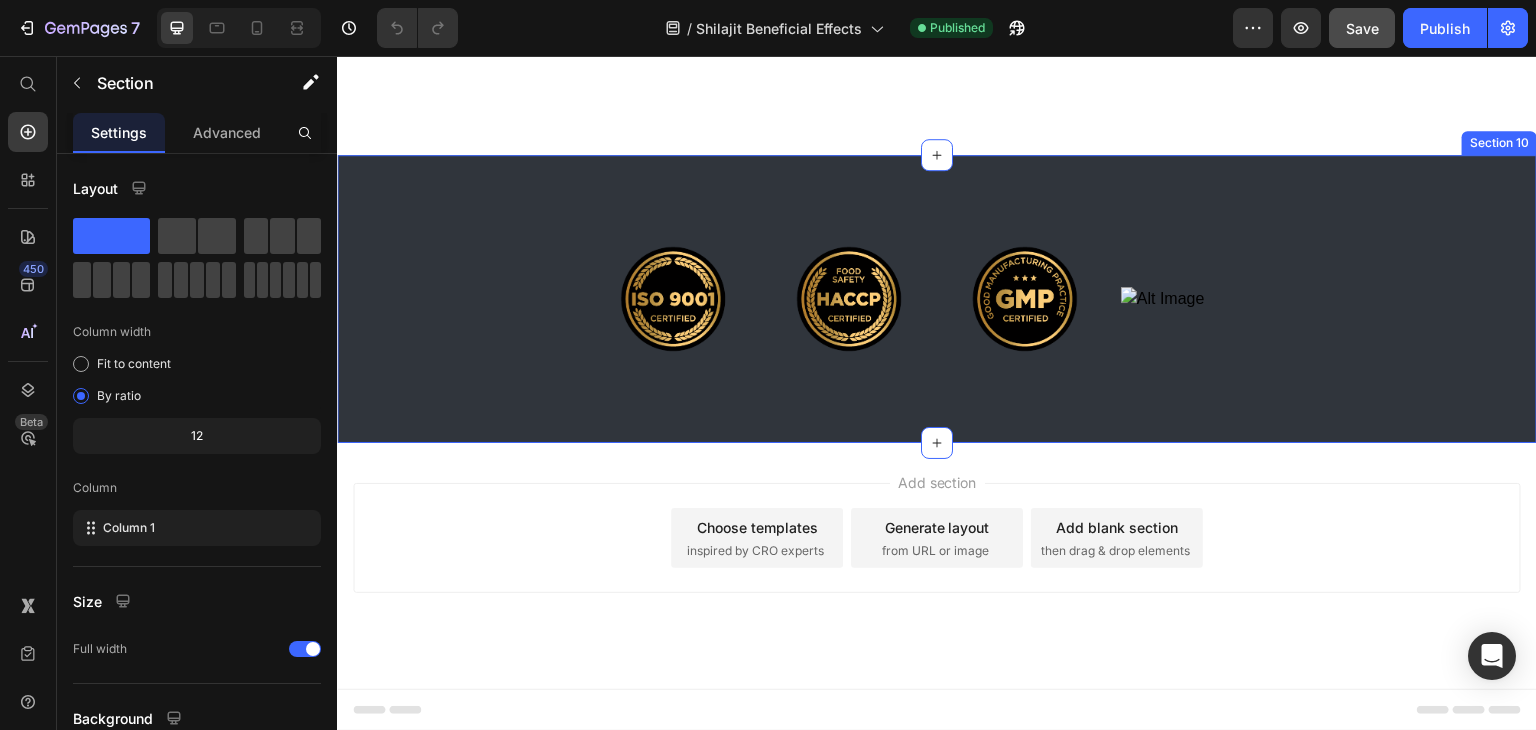 click on "Image Image Image Image Row Section 10" at bounding box center (937, 299) 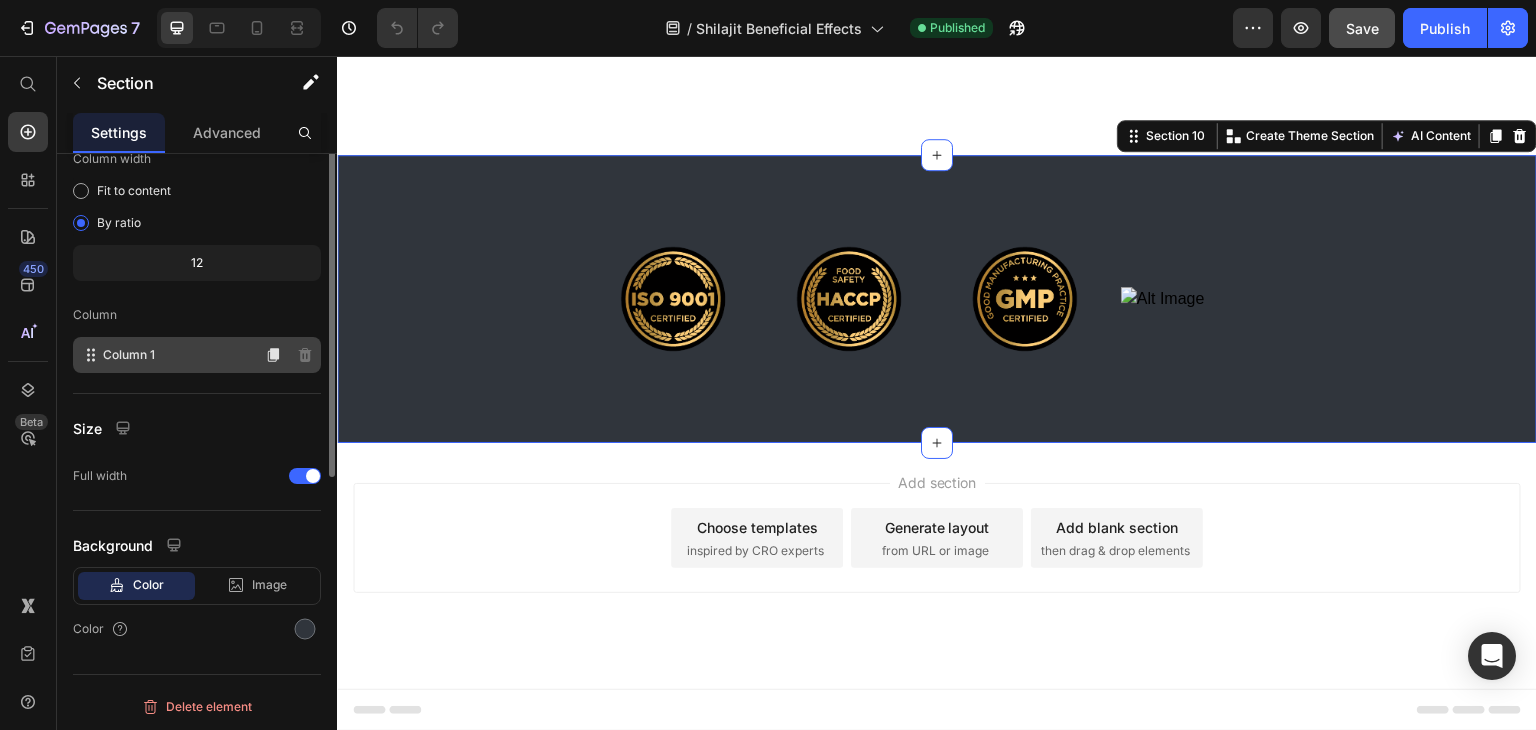 scroll, scrollTop: 0, scrollLeft: 0, axis: both 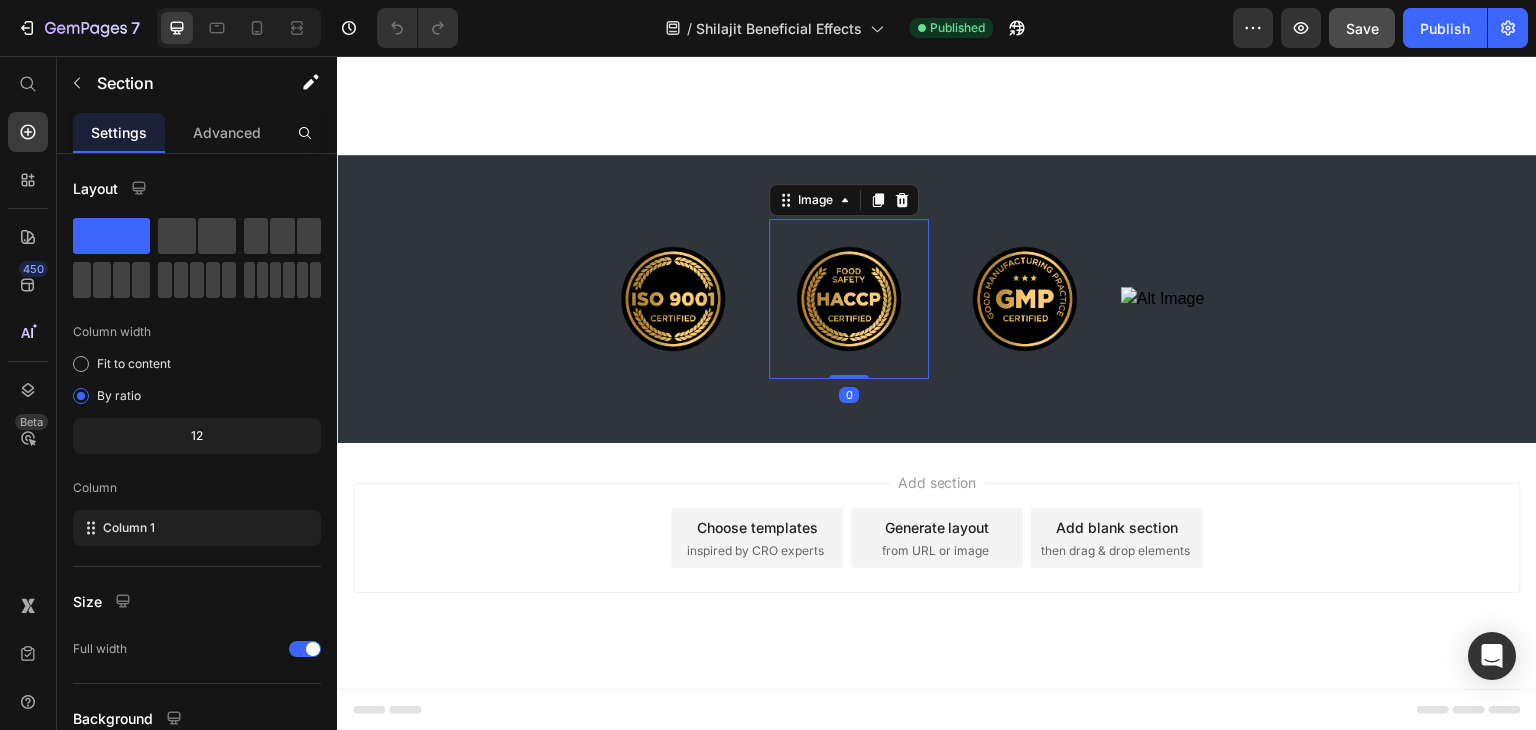click at bounding box center [849, 299] 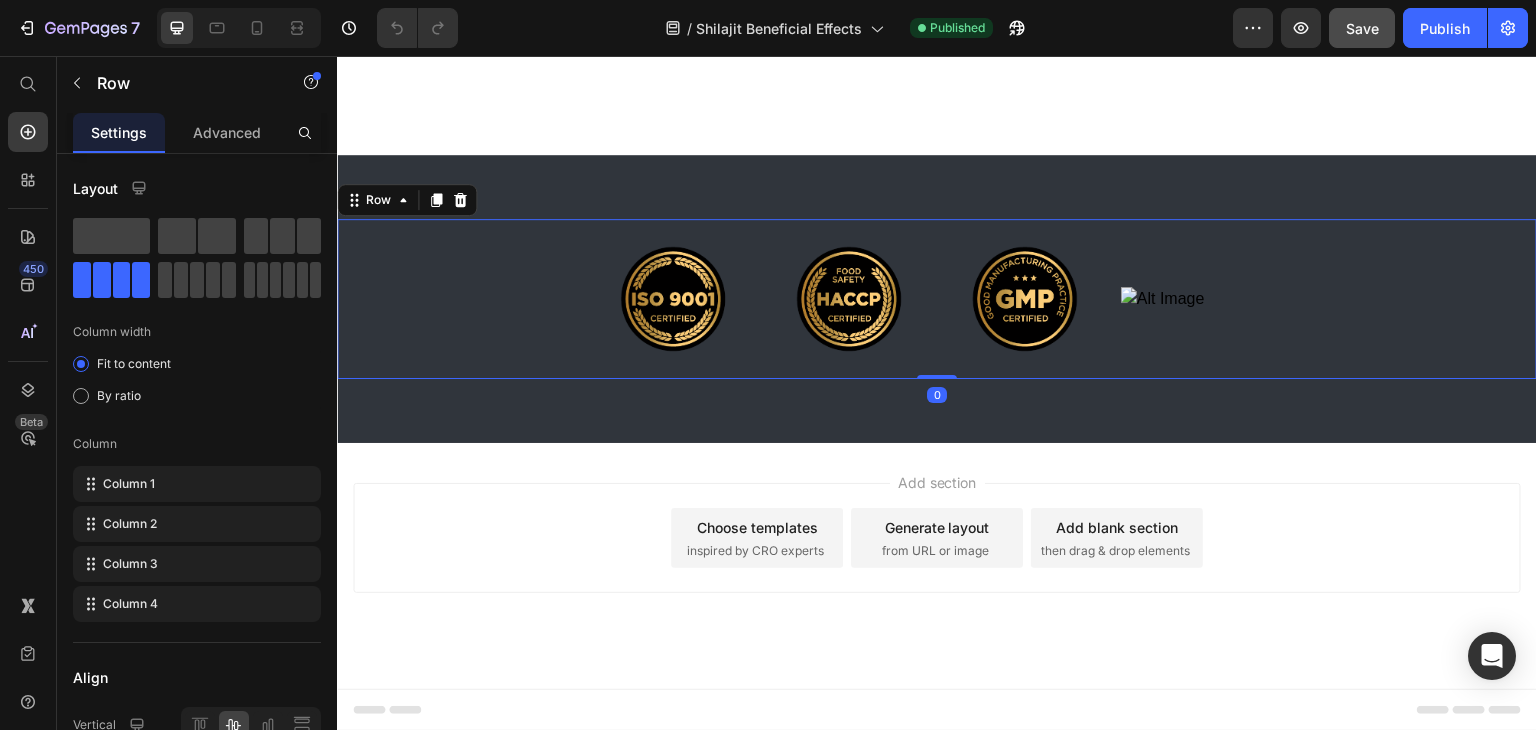 click on "Image Image Image Image Row   0" at bounding box center (937, 299) 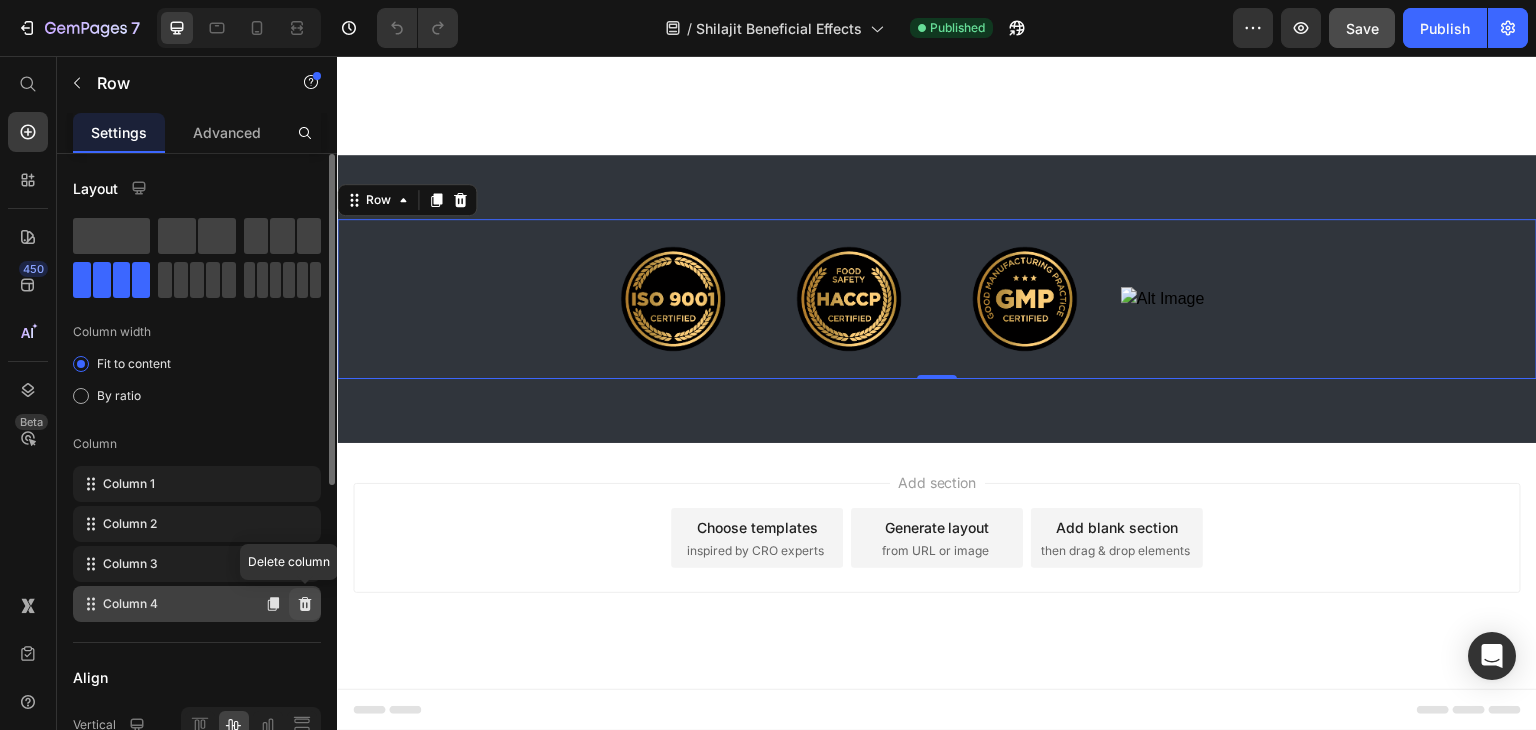 click 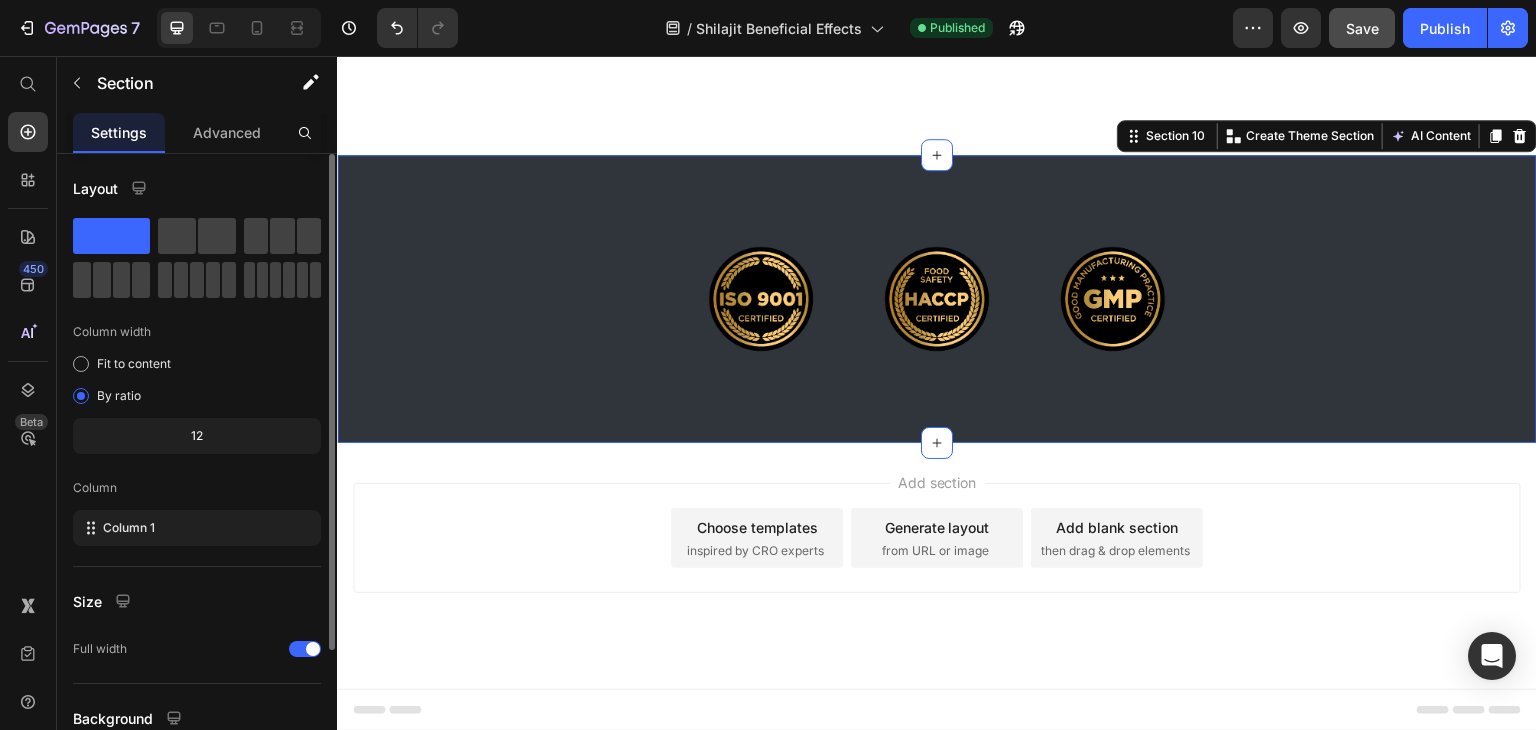 click on "Image Image Image Row Section [NUMBER] You can create reusable sections Create Theme Section AI Content Write with GemAI What would you like to describe here? Tone and Voice Persuasive Product Royal Shilajit Resin | Royal Edition | [NUMBER]gm Show more Generate" at bounding box center [937, 299] 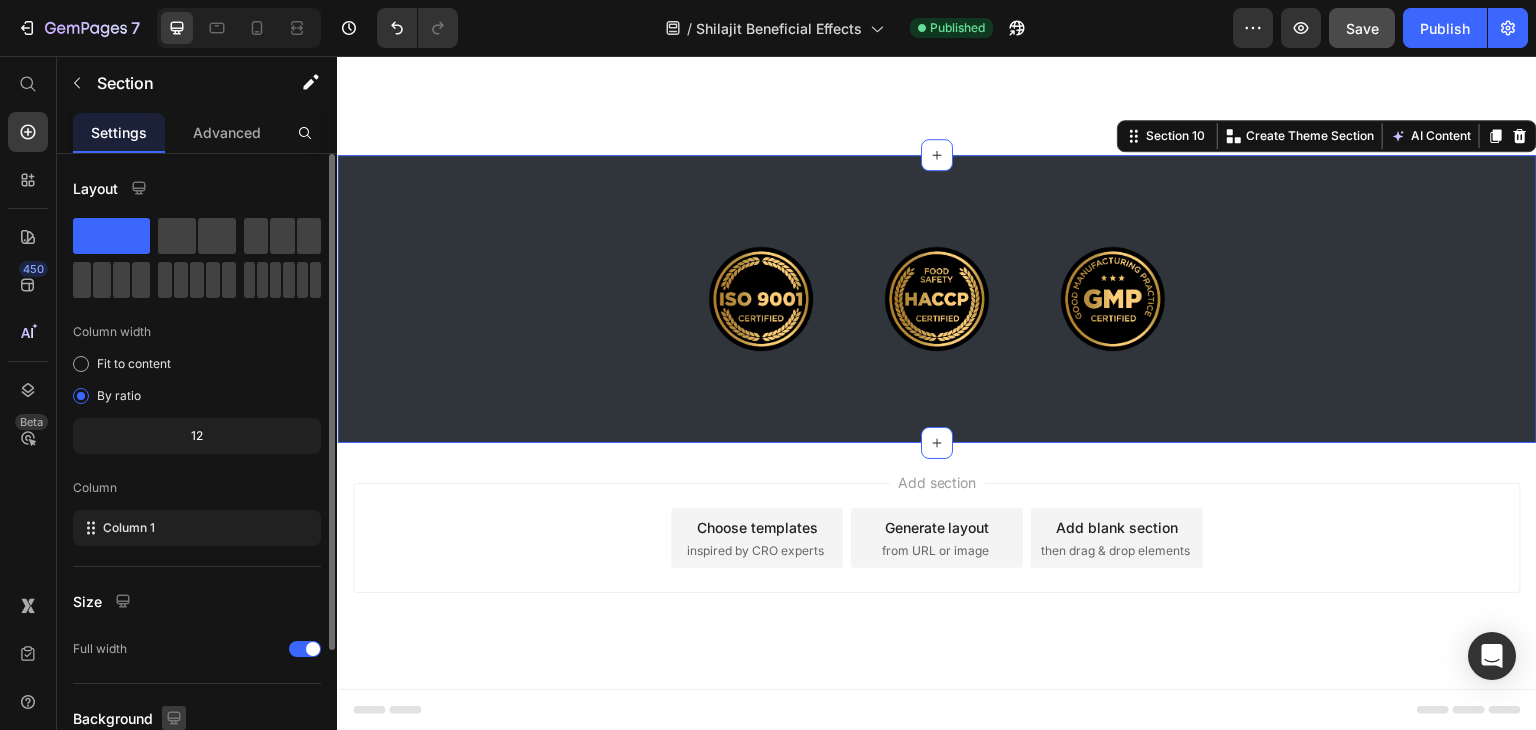 scroll, scrollTop: 173, scrollLeft: 0, axis: vertical 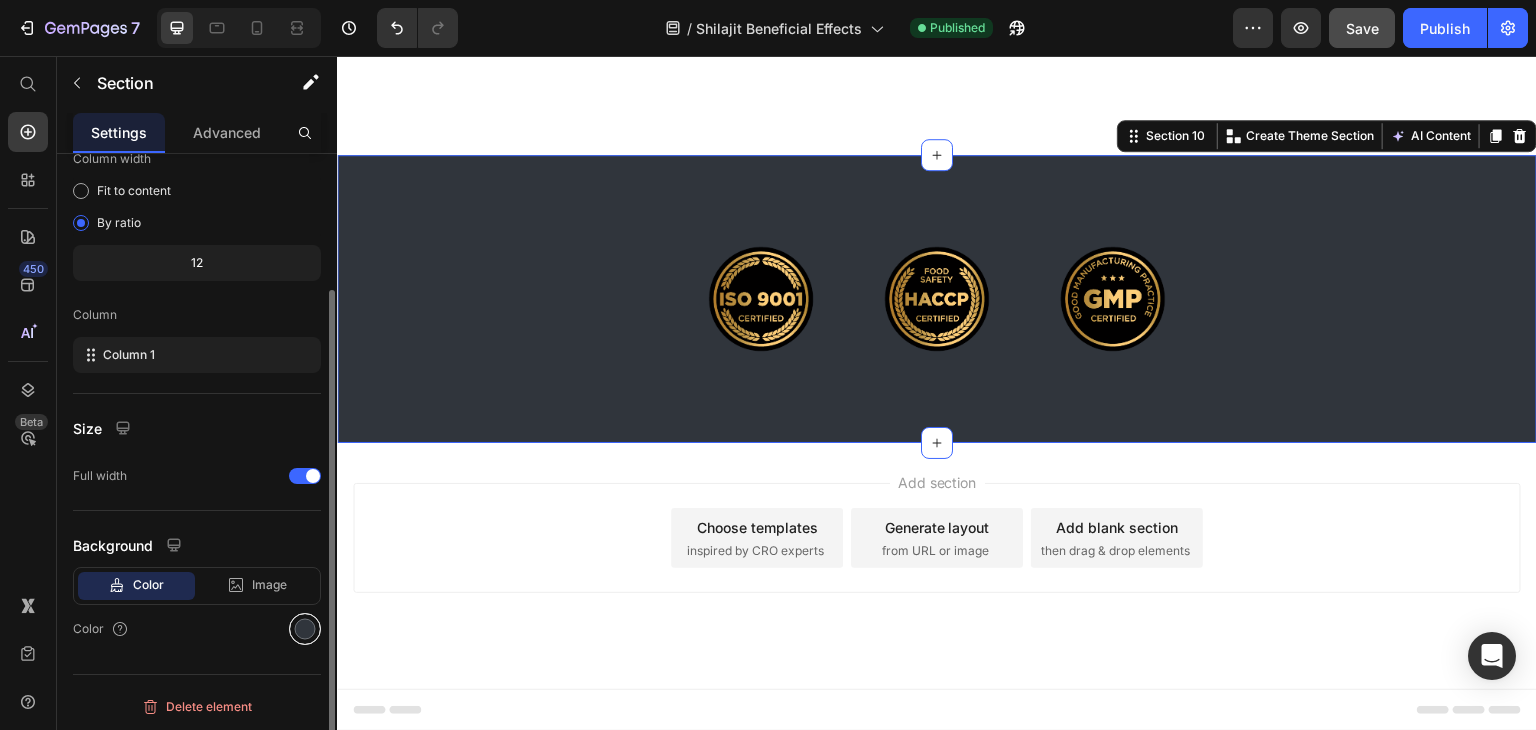 click at bounding box center [305, 629] 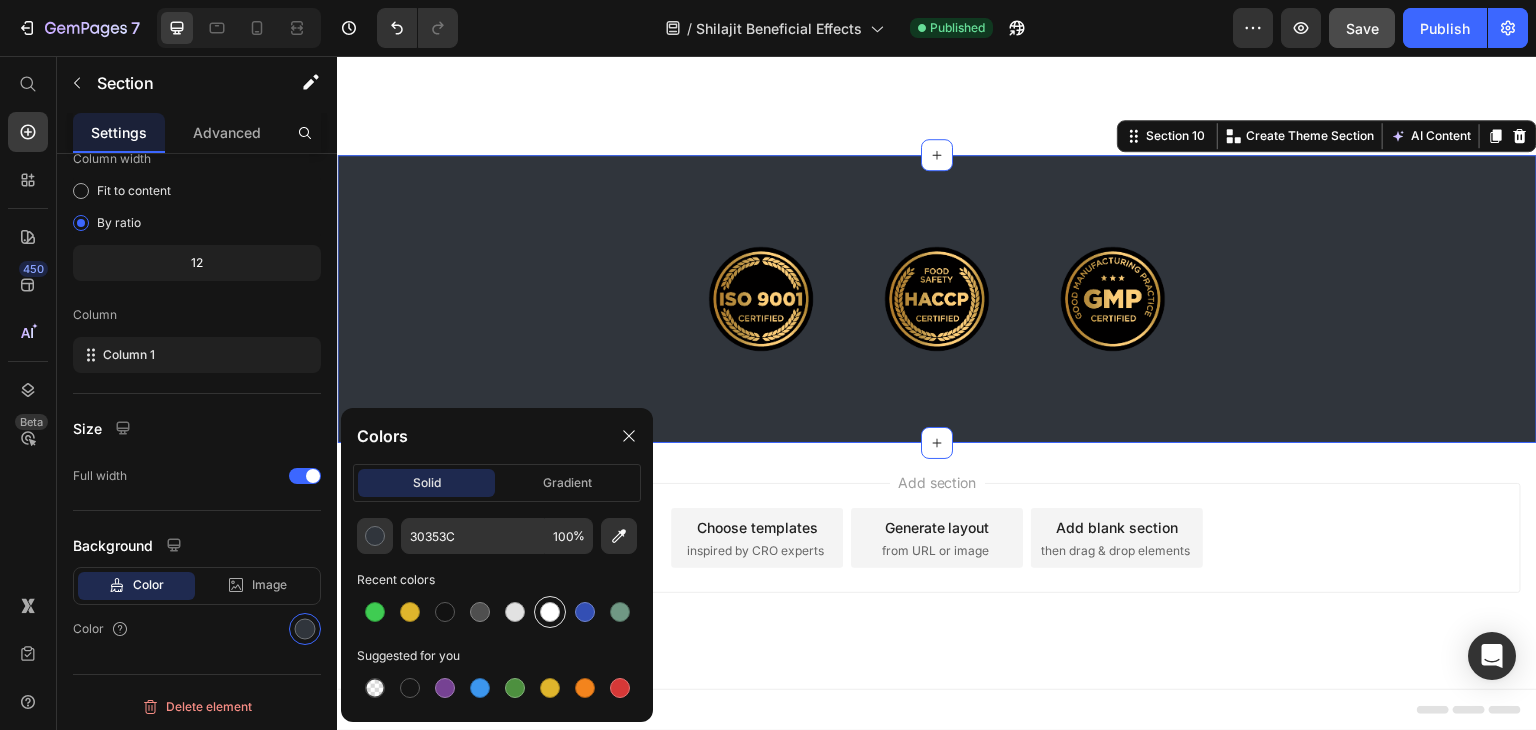 click at bounding box center [550, 612] 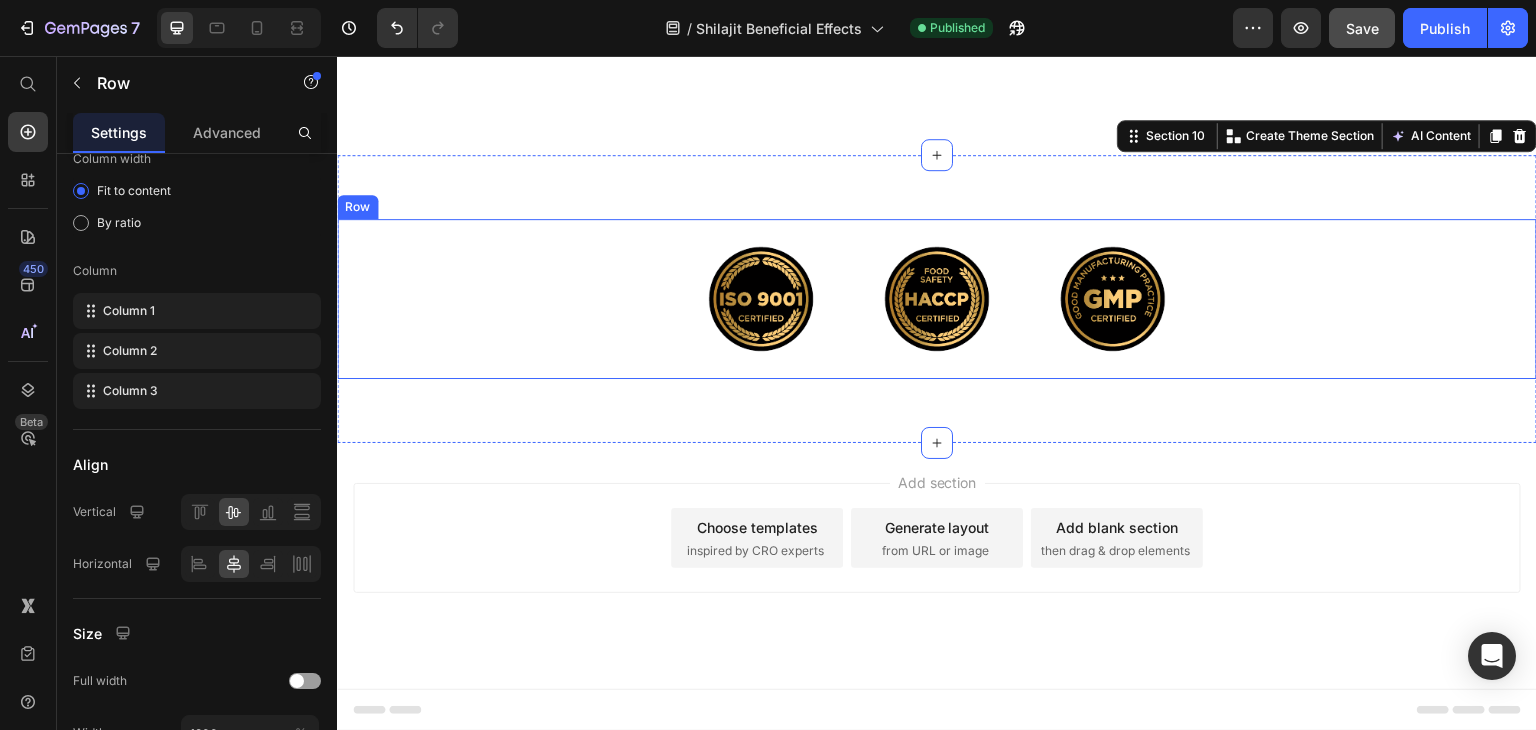 click on "Image Image Image Row" at bounding box center (937, 299) 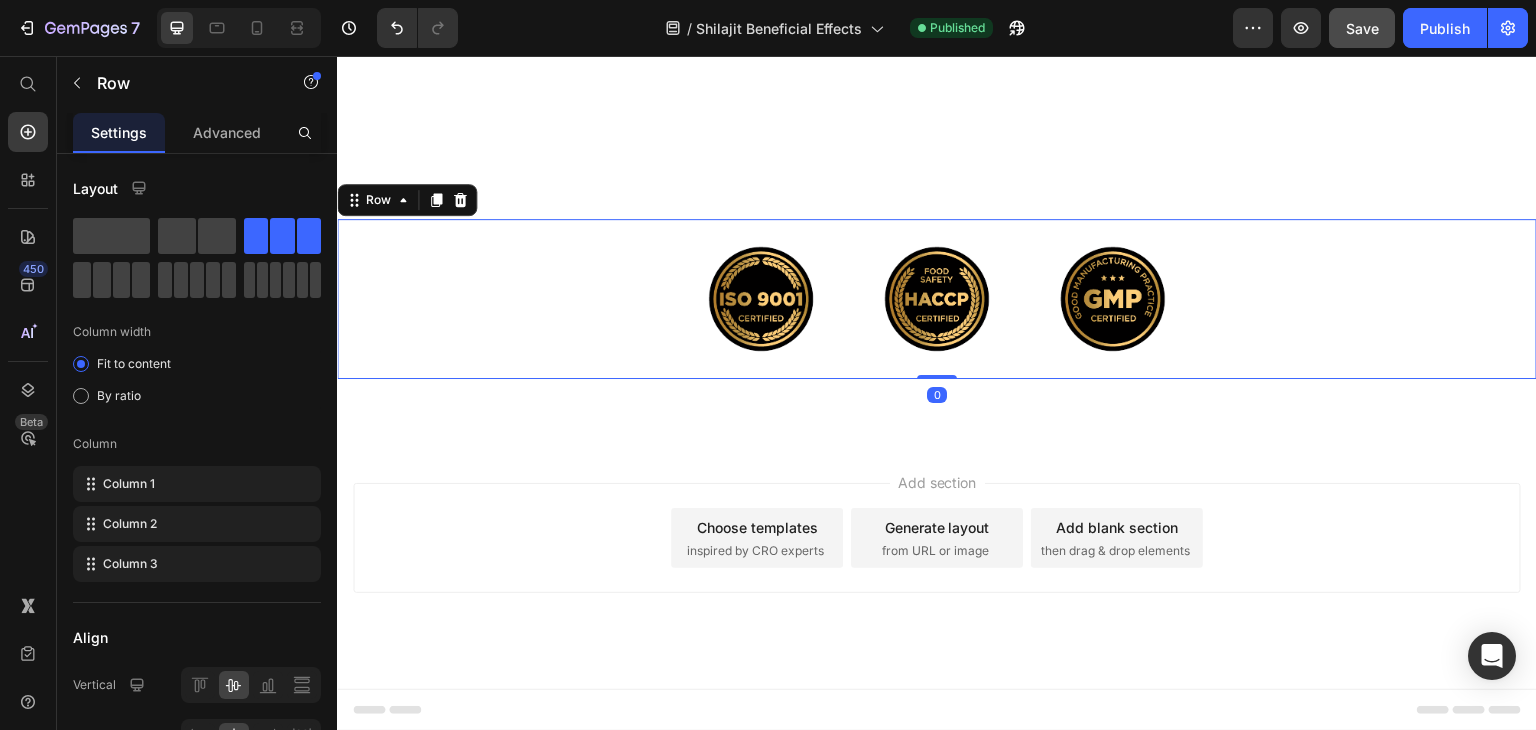 click on "Image Image Image Row   0" at bounding box center [937, 299] 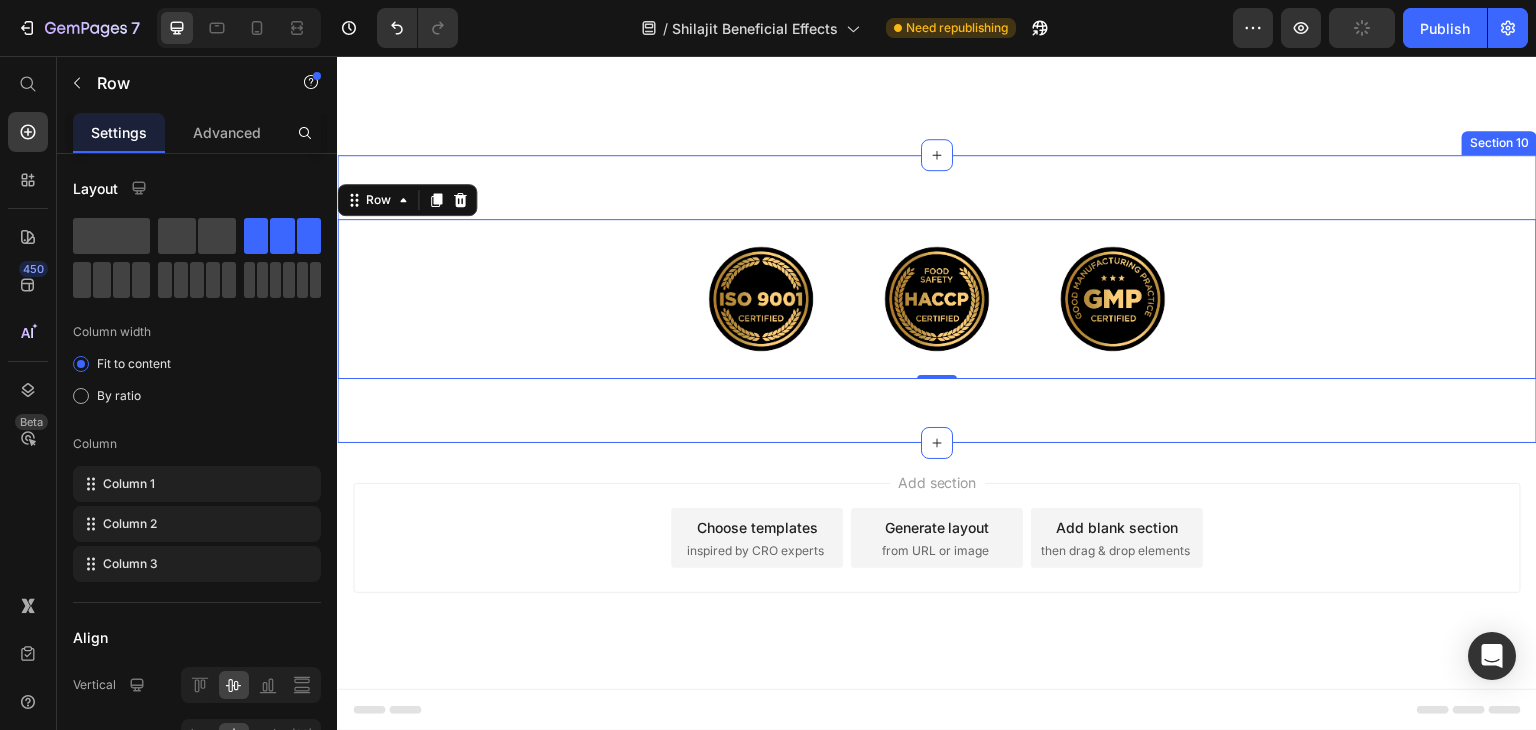 click on "Image Image Image Row 0 Section 10" at bounding box center (937, 299) 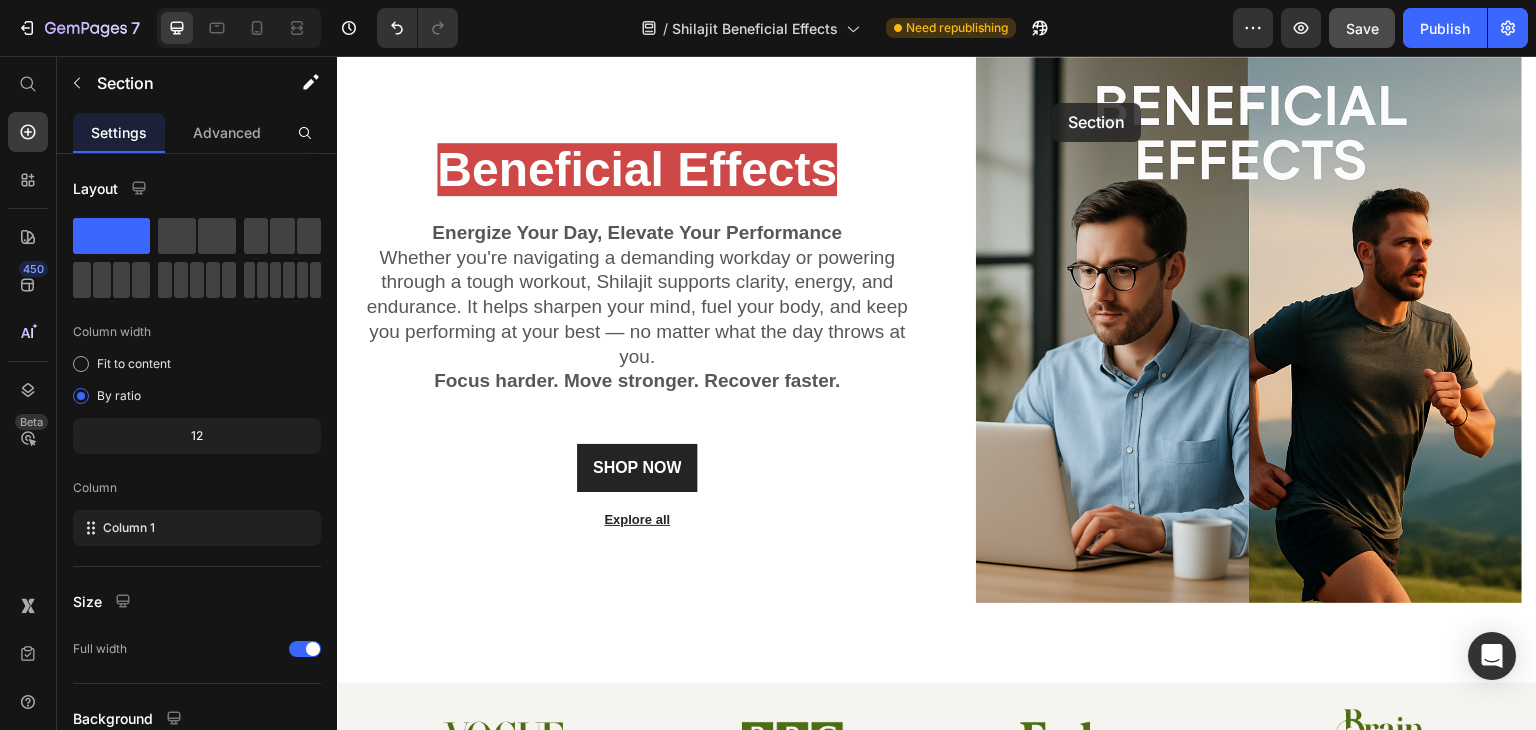 scroll, scrollTop: 0, scrollLeft: 0, axis: both 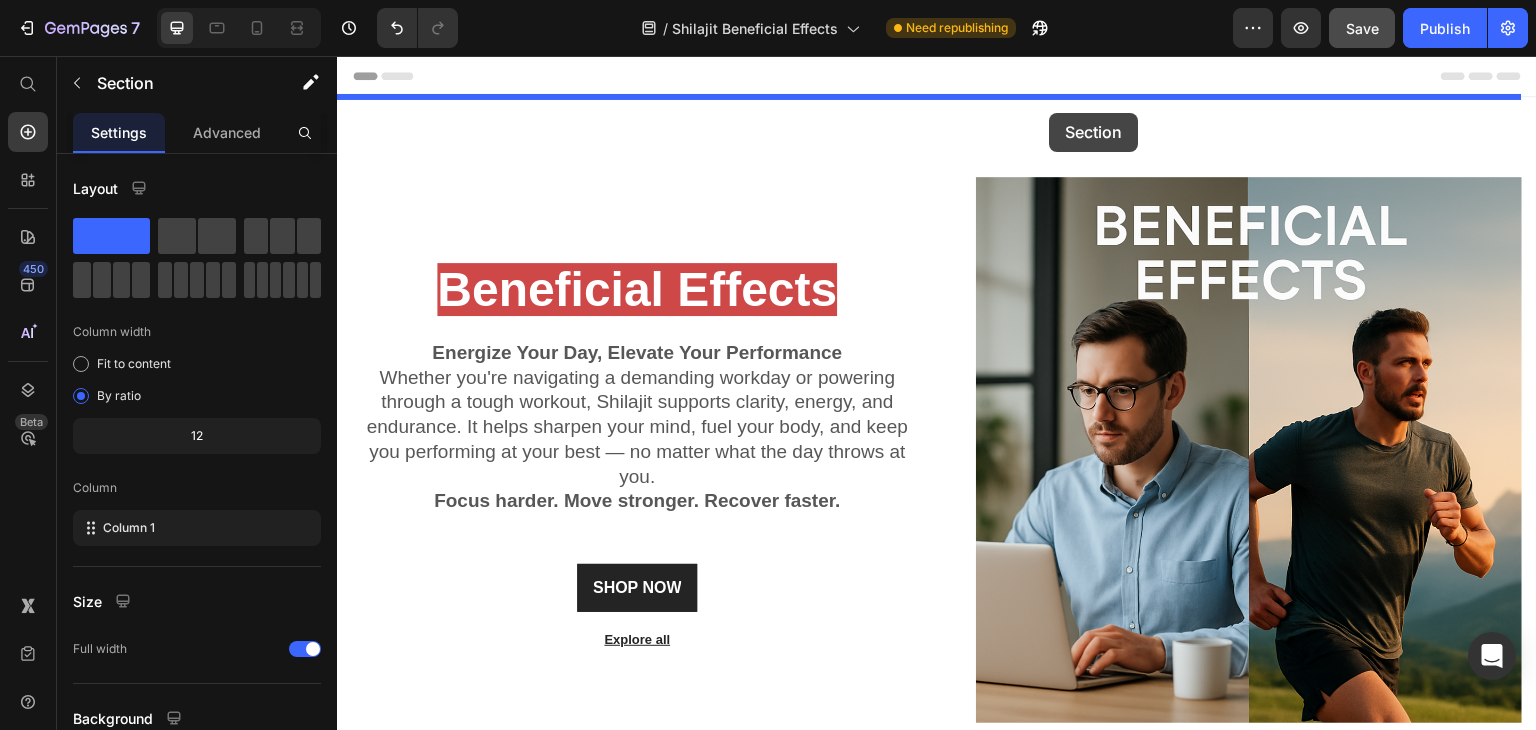 drag, startPoint x: 1120, startPoint y: 144, endPoint x: 1050, endPoint y: 113, distance: 76.55717 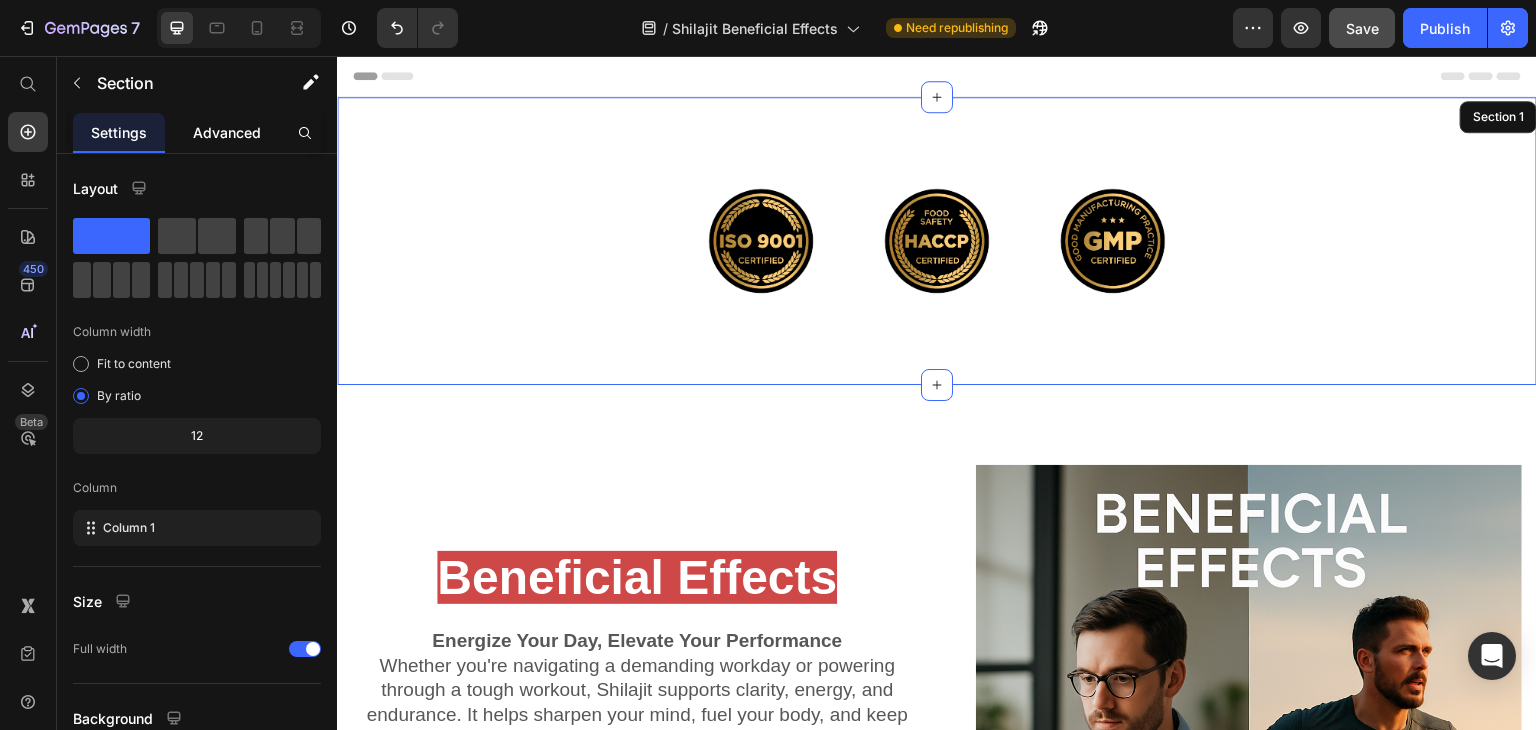 click on "Advanced" at bounding box center (227, 132) 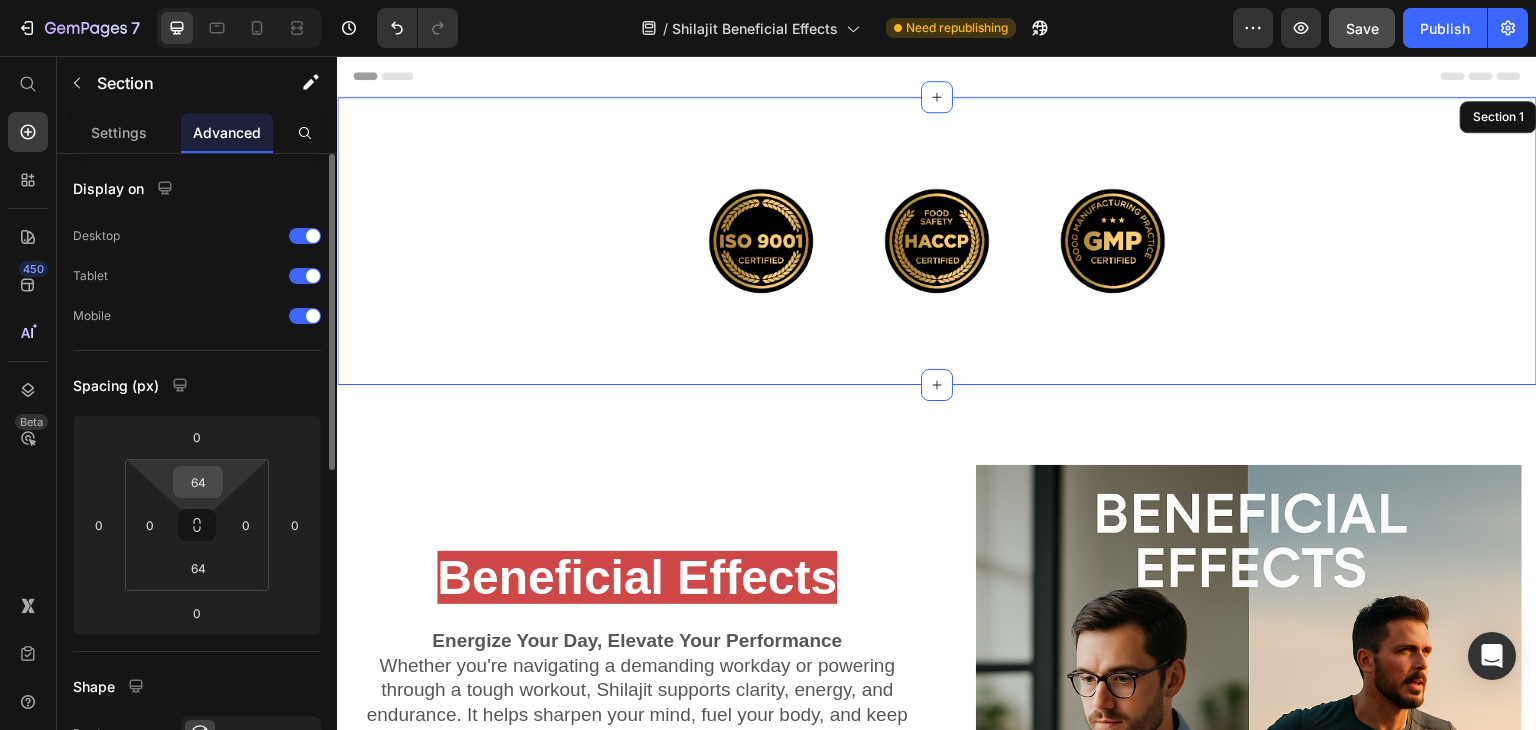 click on "64" at bounding box center (198, 482) 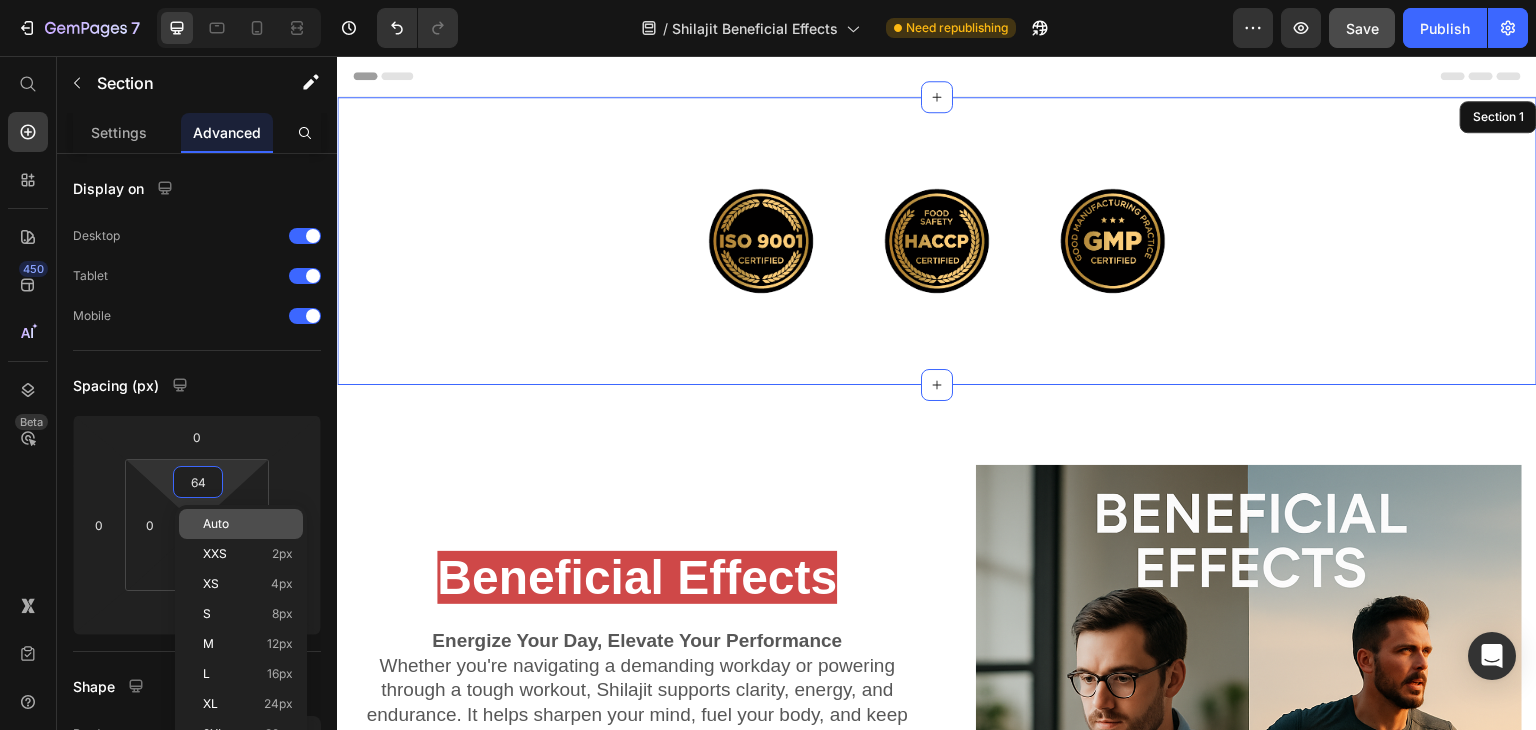 click on "Auto" at bounding box center [248, 524] 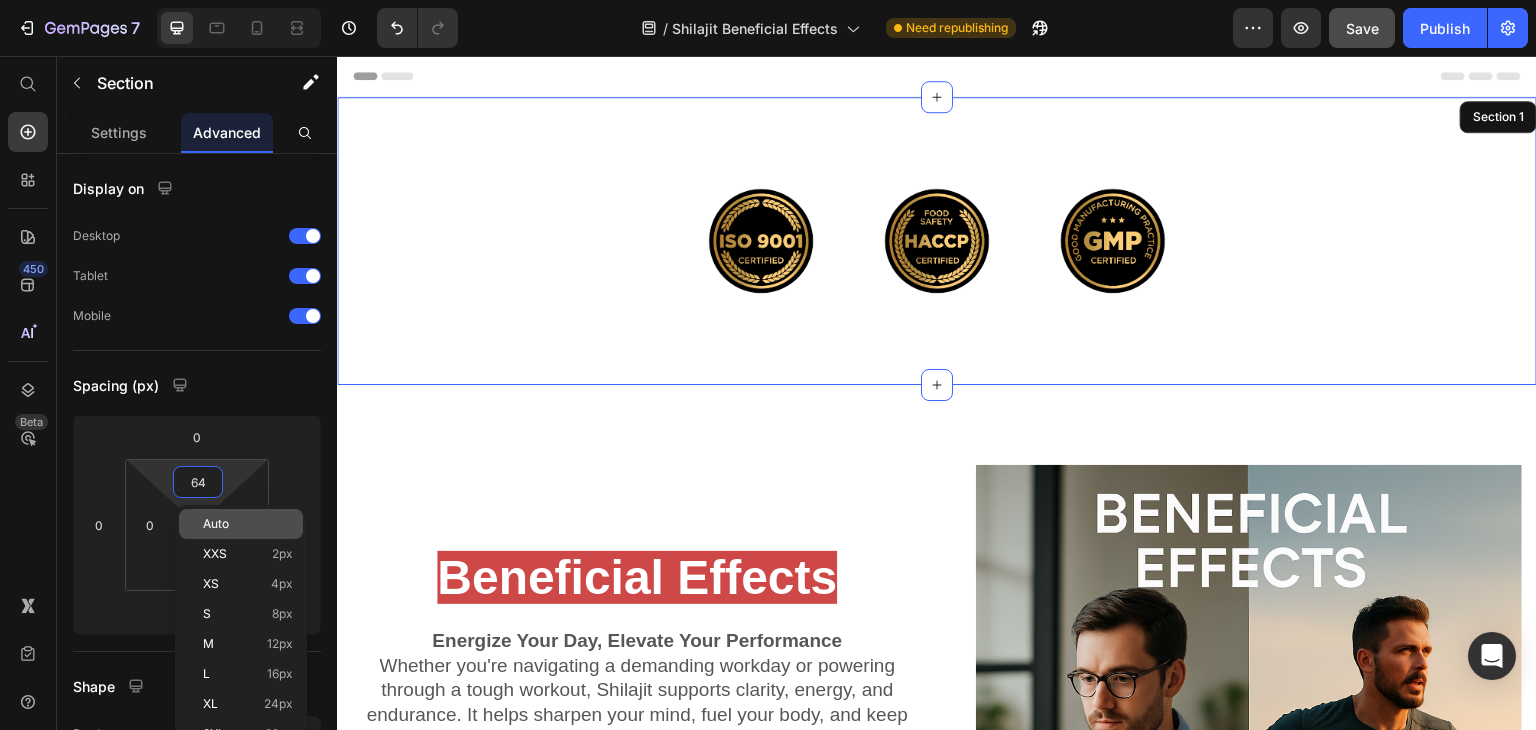 type 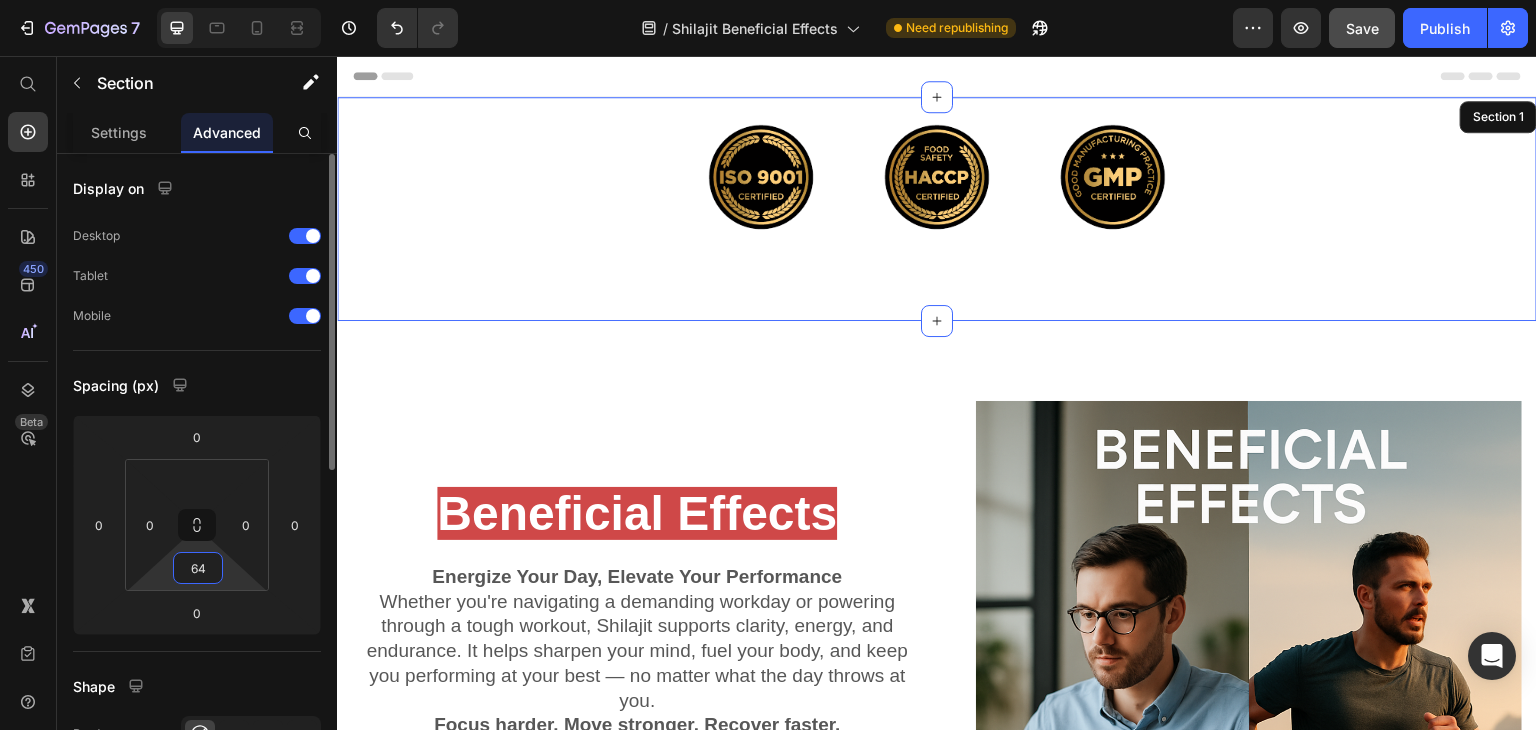 click on "64" at bounding box center (198, 568) 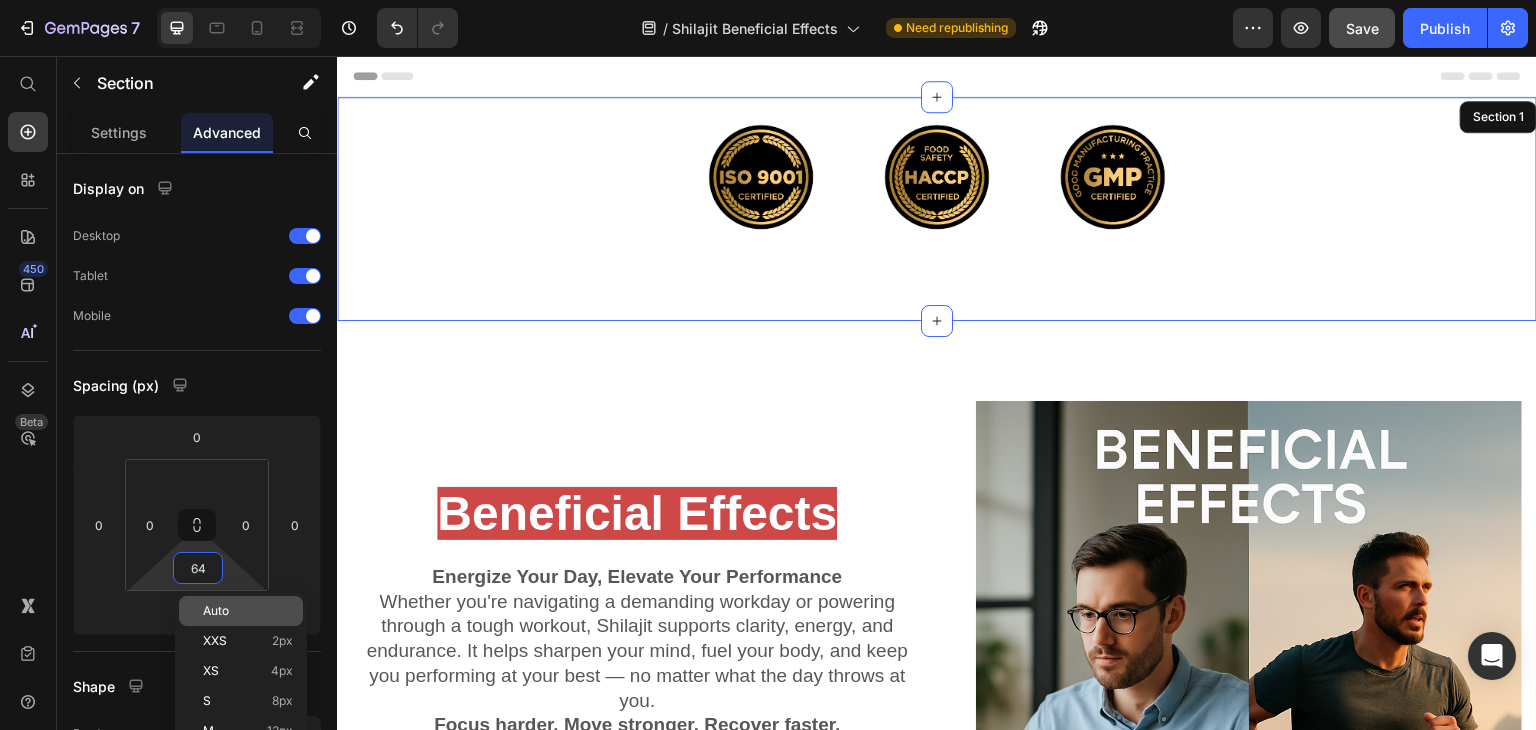 click on "Auto" at bounding box center (216, 611) 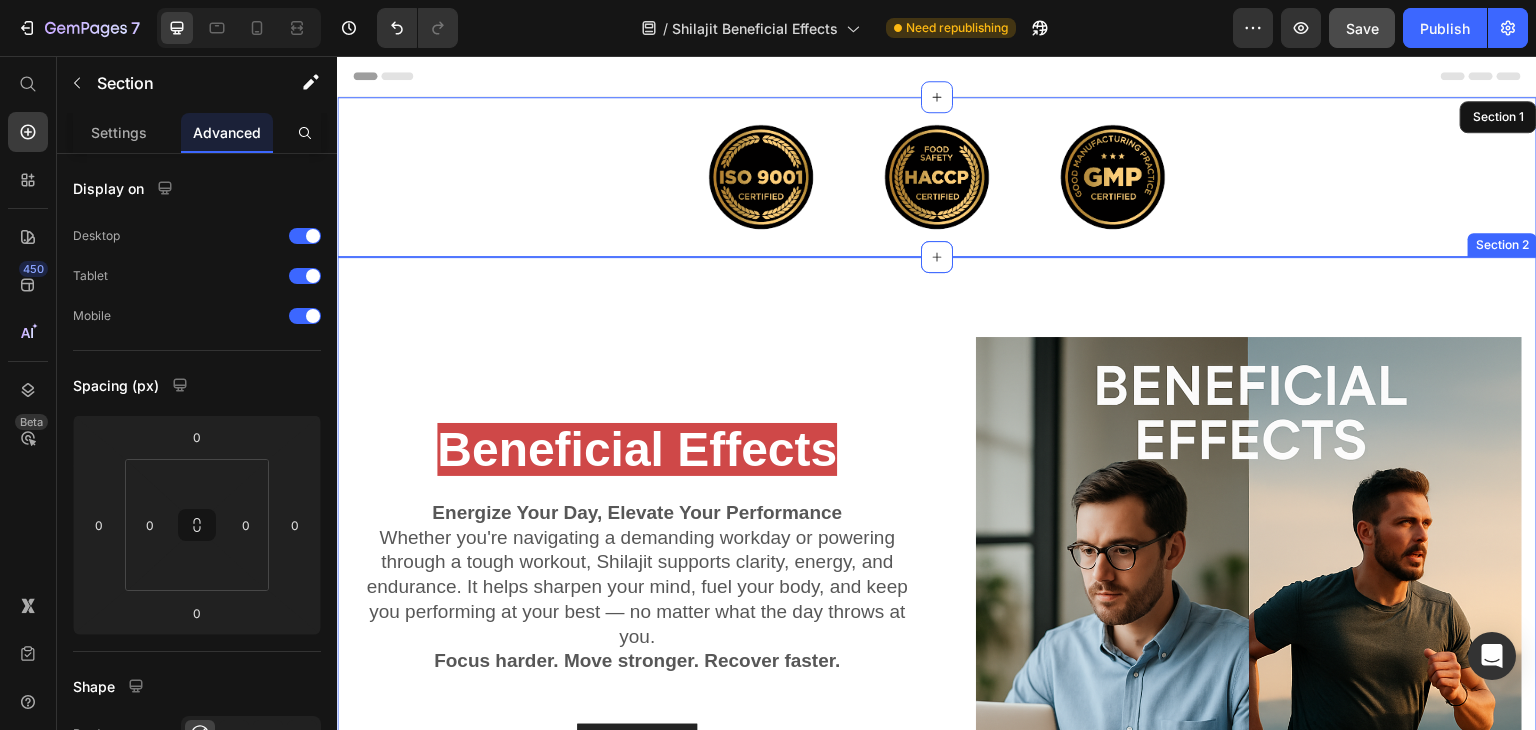 click on "Beneficial Effects Heading Energize Your Day, Elevate Your Performance Whether you're navigating a demanding workday or powering through a tough workout, Shilajit supports clarity, energy, and endurance. It helps sharpen your mind, fuel your body, and keep you performing at your best — no matter what the day throws at you. Focus harder. Move stronger. Recover faster. Text block SHOP NOW Button Explore all Text block Image Row Section 2" at bounding box center [937, 610] 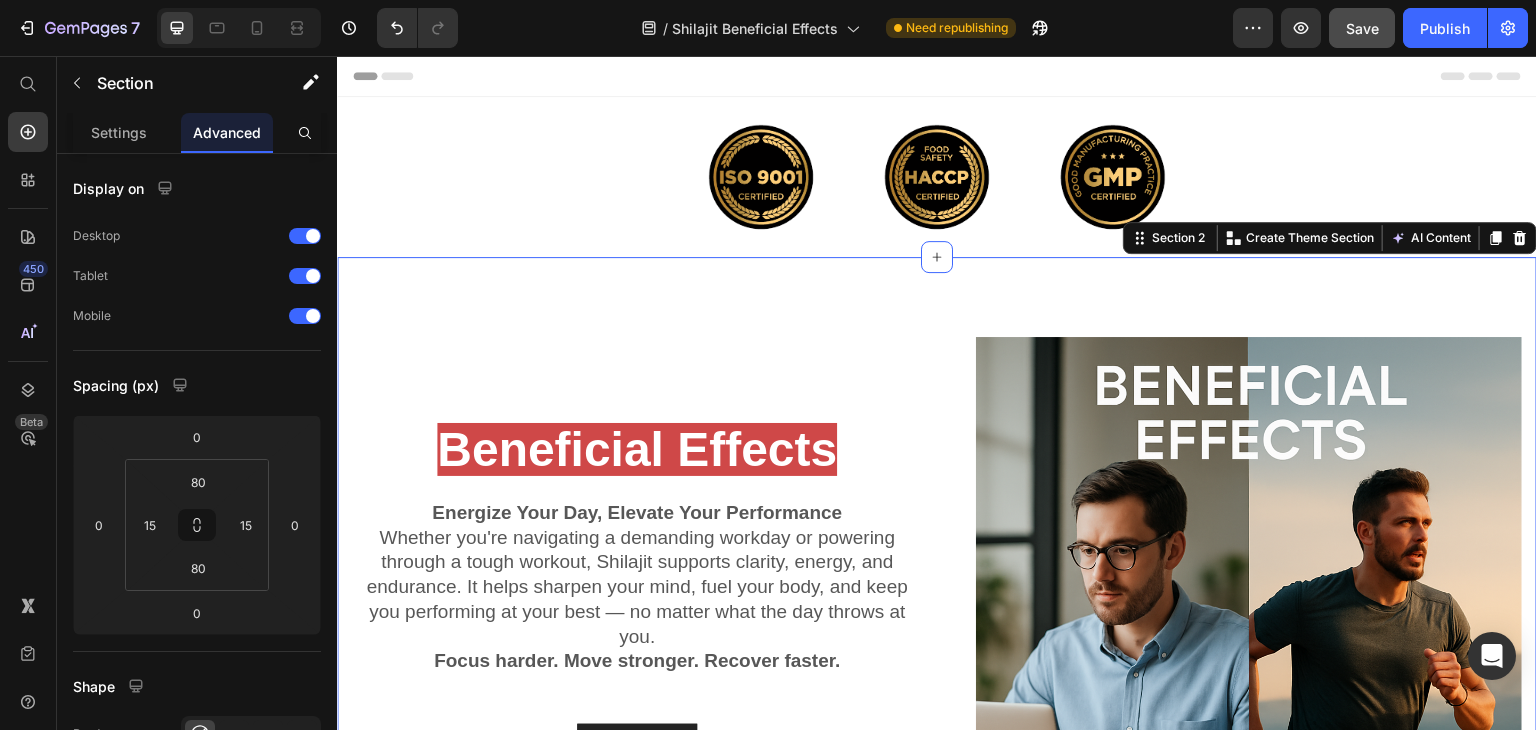 click on "Beneficial Effects Heading Energize Your Day, Elevate Your Performance Whether you're navigating a demanding workday or powering through a tough workout, Shilajit supports clarity, energy, and endurance. It helps sharpen your mind, fuel your body, and keep you performing at your best — no matter what the day throws at you. Focus harder. Move stronger. Recover faster. Text block SHOP NOW Button Explore all Text block Image Row Section [NUMBER] You can create reusable sections Create Theme Section AI Content Write with GemAI What would you like to describe here? Tone and Voice Persuasive Product Royal Shilajit Resin | Royal Edition | [NUMBER]gm Show more Generate" at bounding box center (937, 610) 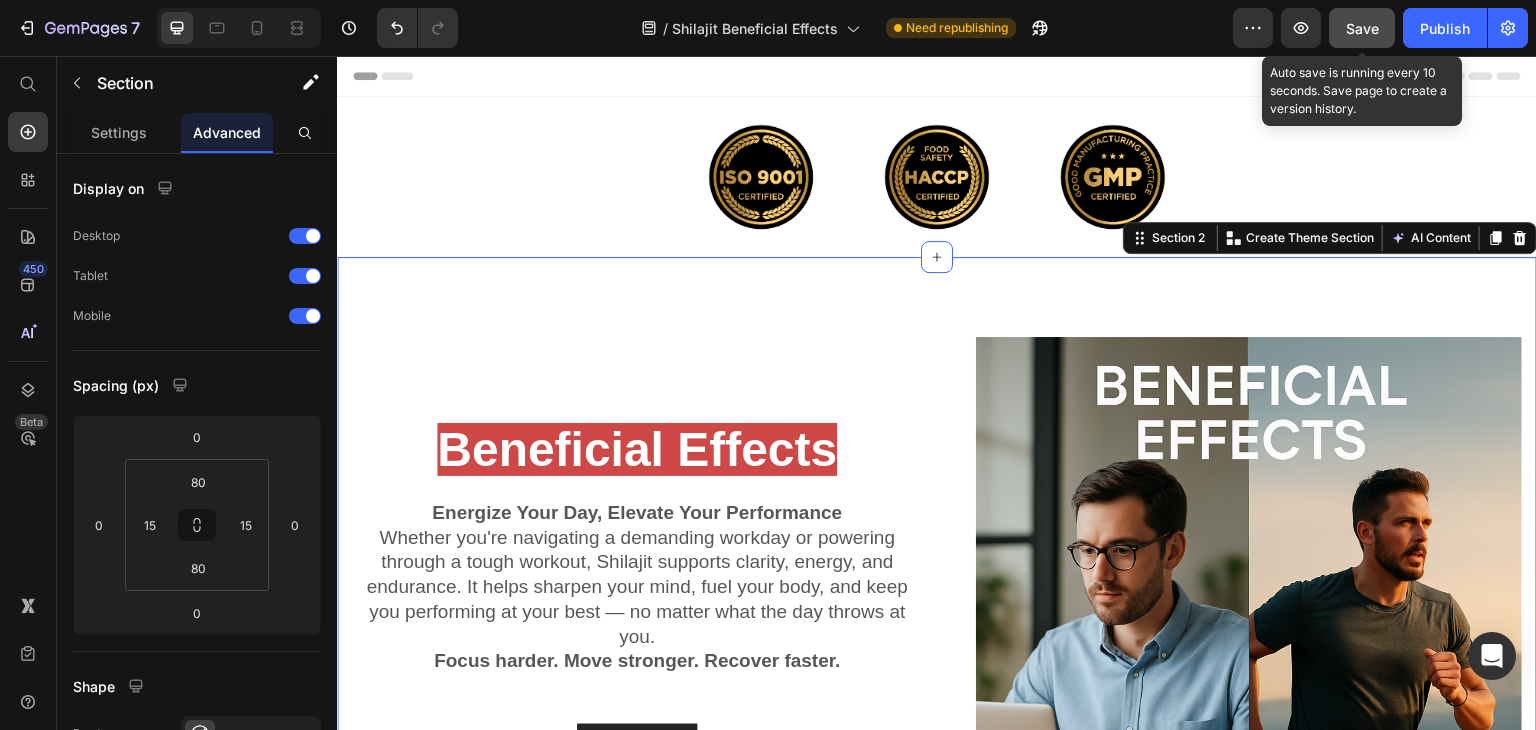 click on "Save" at bounding box center (1362, 28) 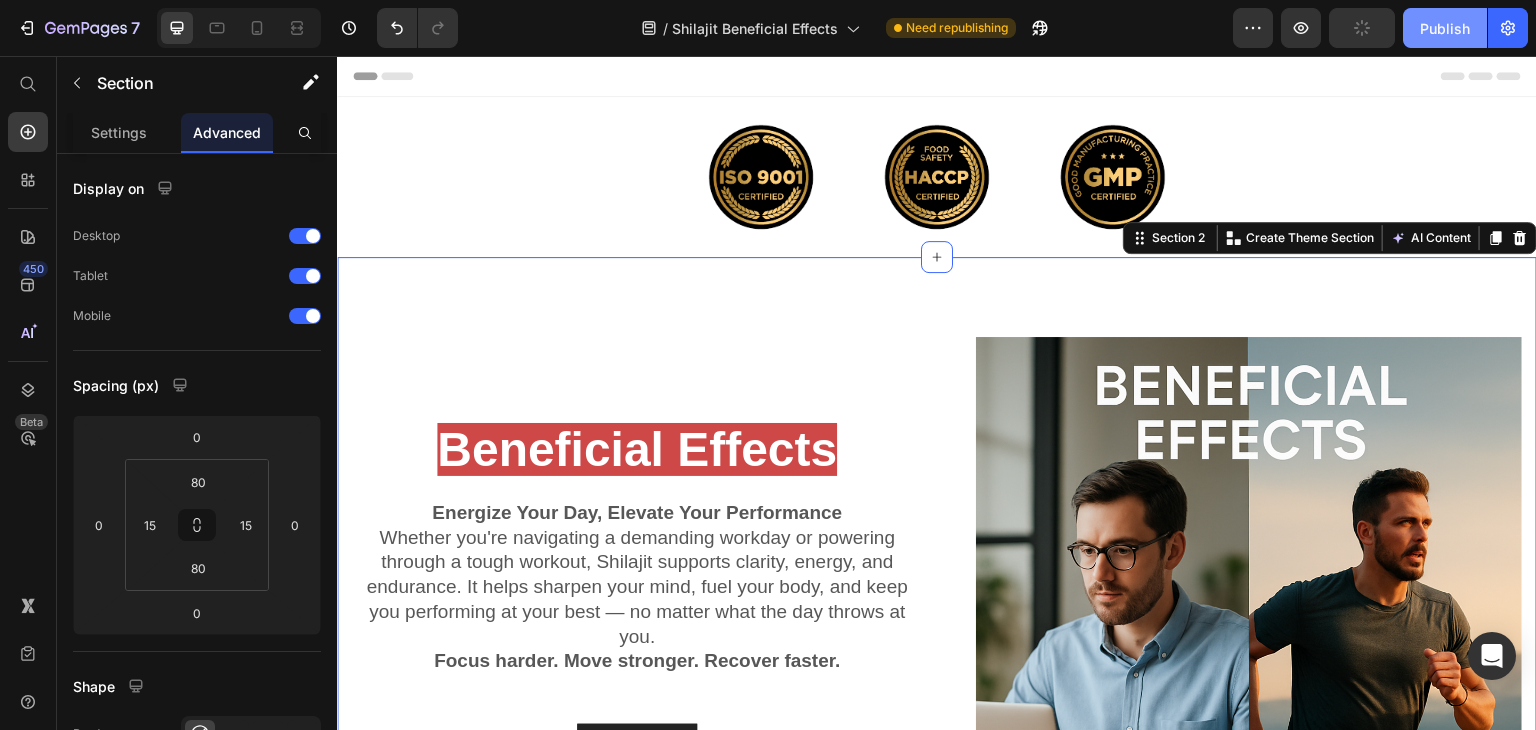 drag, startPoint x: 1424, startPoint y: 24, endPoint x: 1419, endPoint y: 38, distance: 14.866069 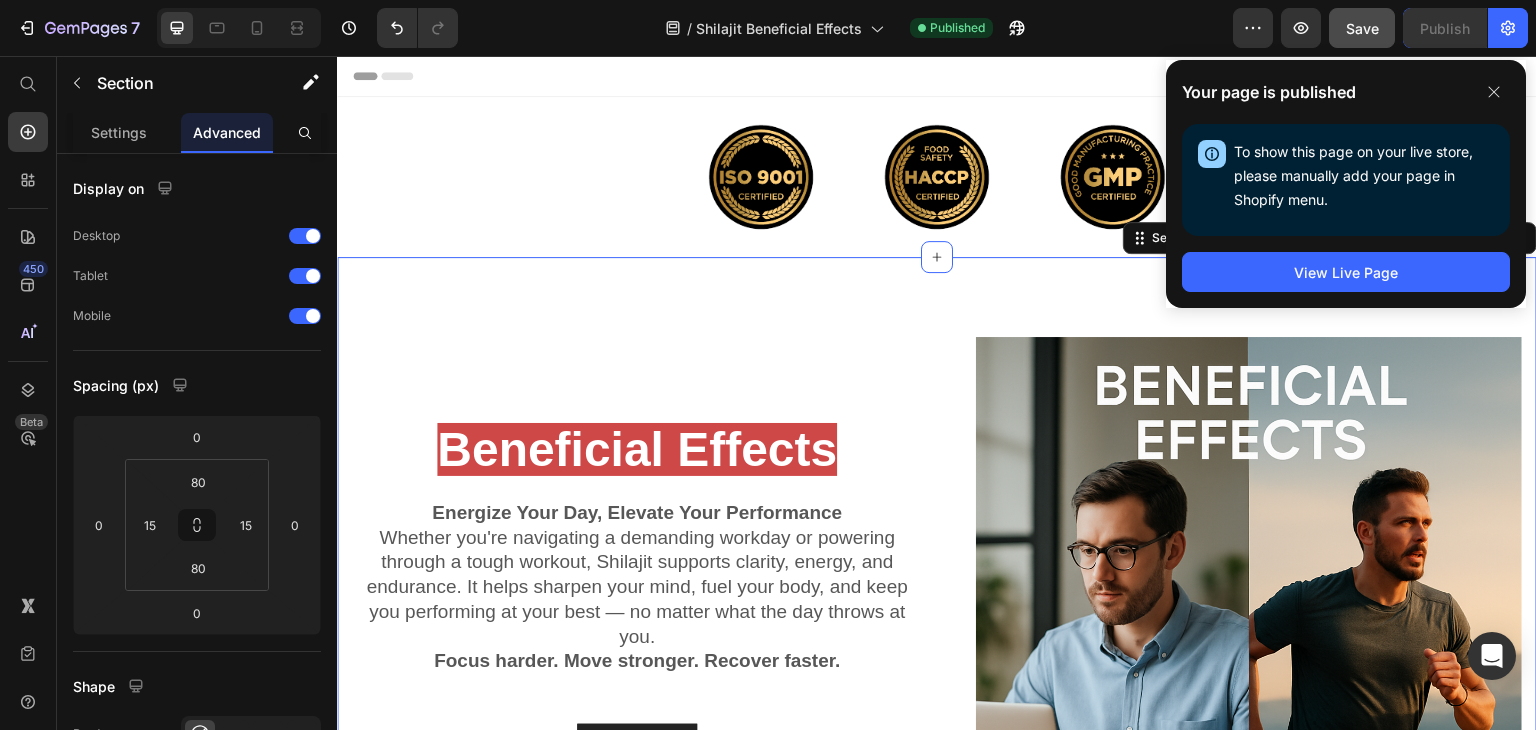 drag, startPoint x: 1487, startPoint y: 81, endPoint x: 1364, endPoint y: 118, distance: 128.44453 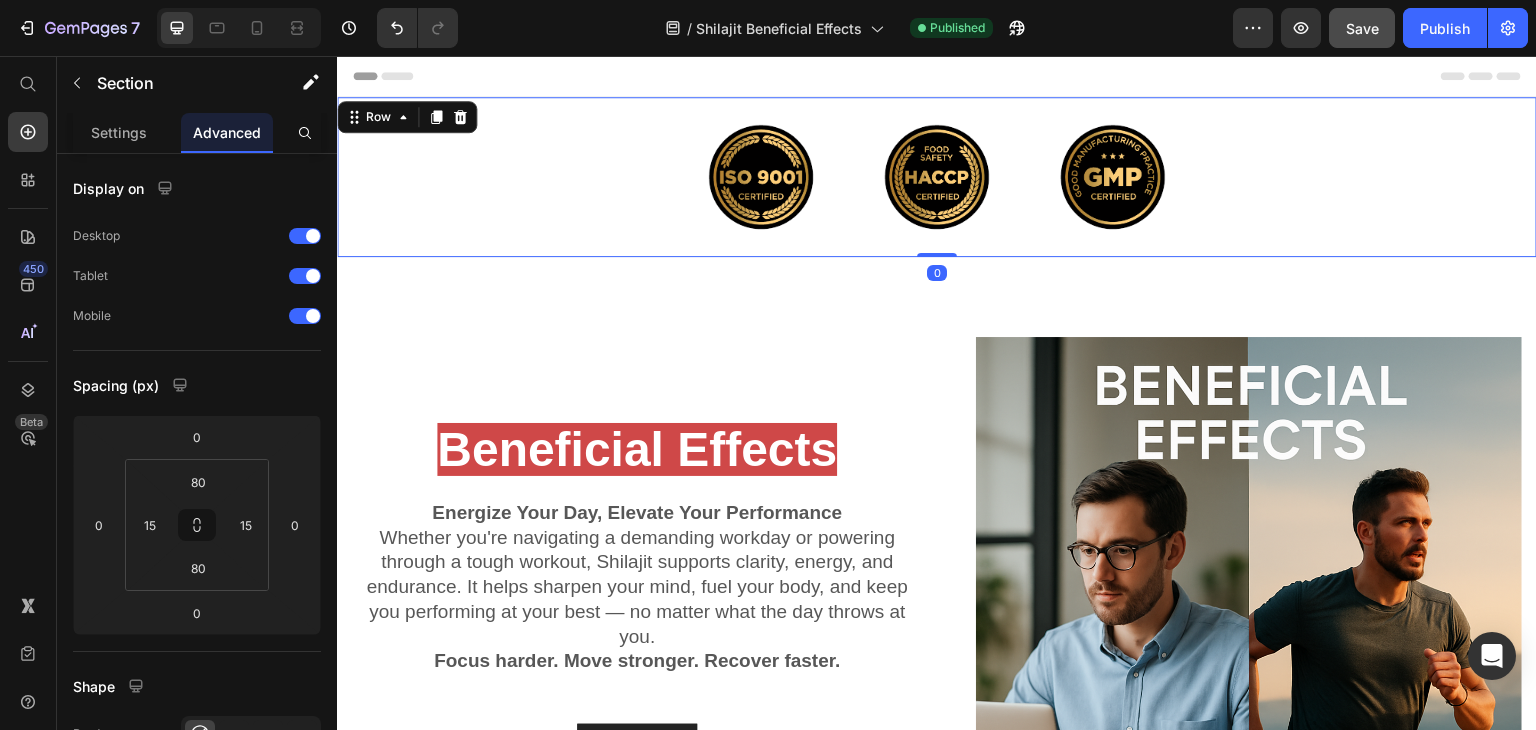 click on "Image Image Image Row   0" at bounding box center (937, 177) 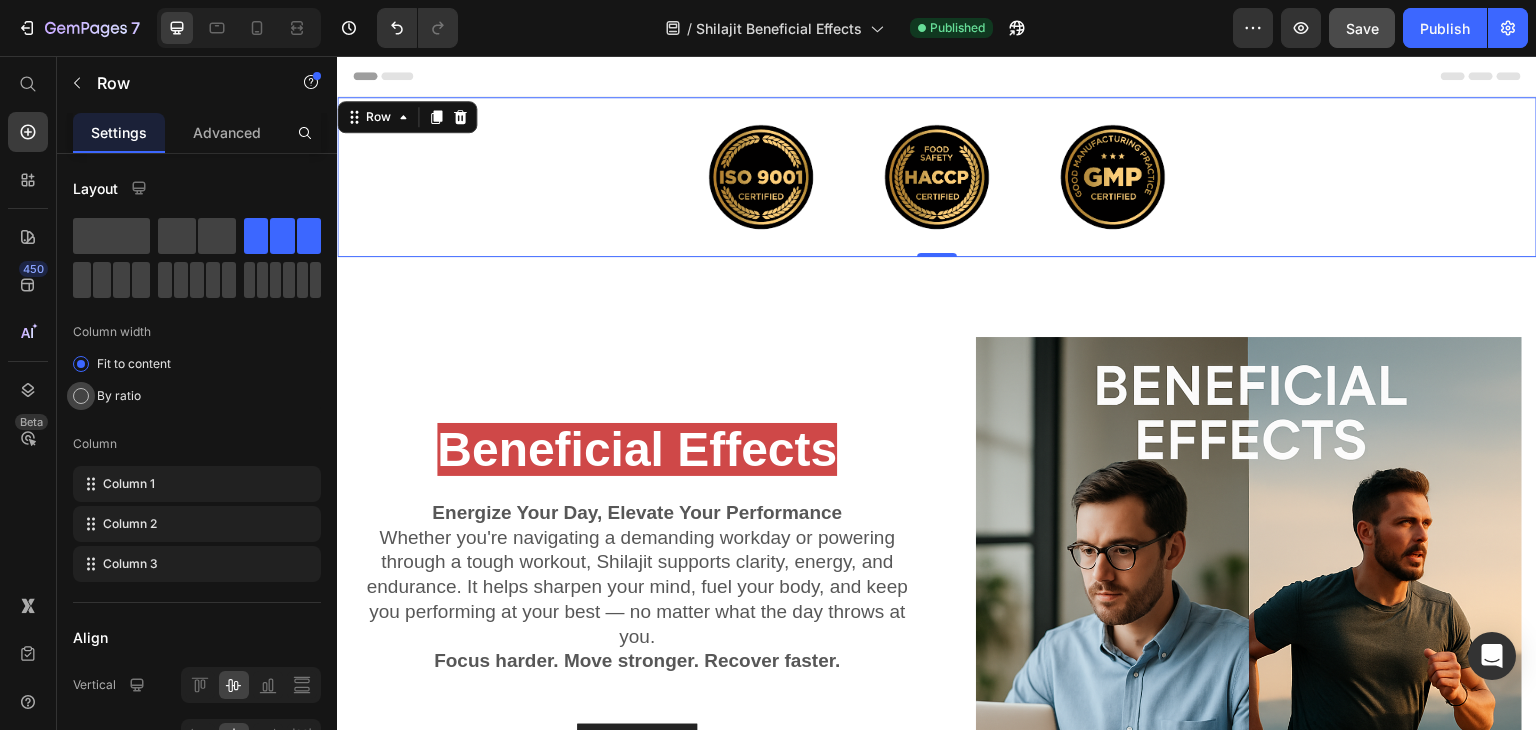 click on "By ratio" at bounding box center [119, 396] 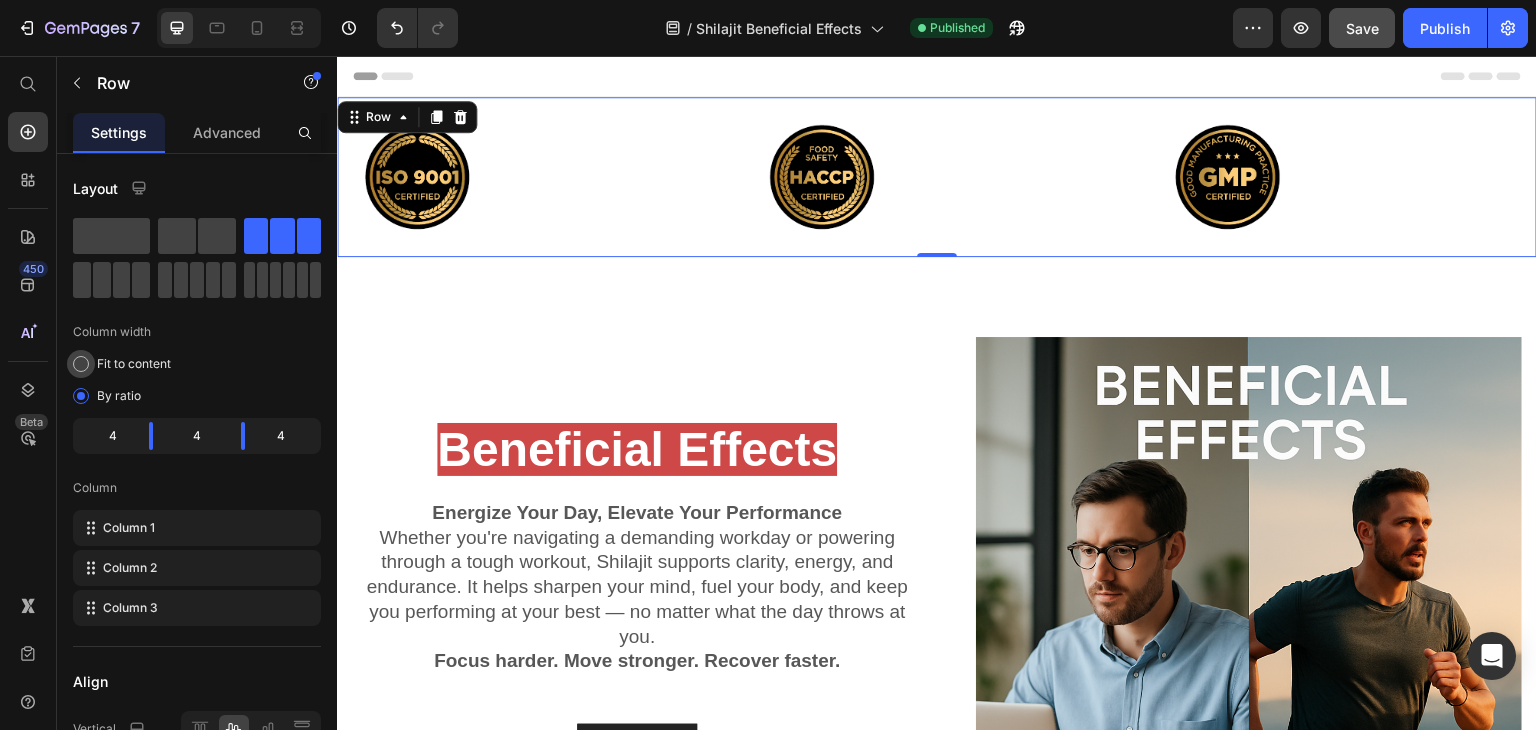 click on "Fit to content" at bounding box center (134, 364) 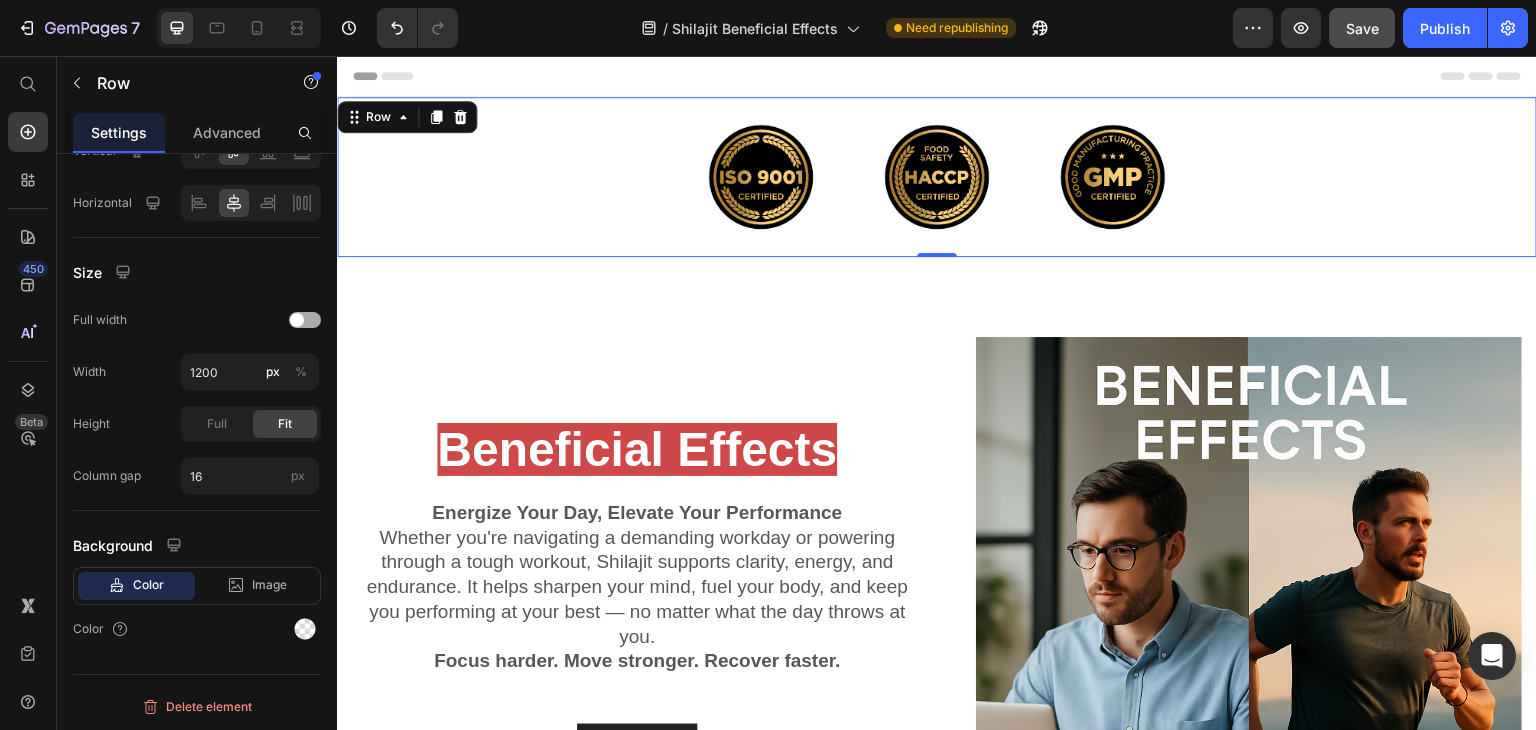 scroll, scrollTop: 0, scrollLeft: 0, axis: both 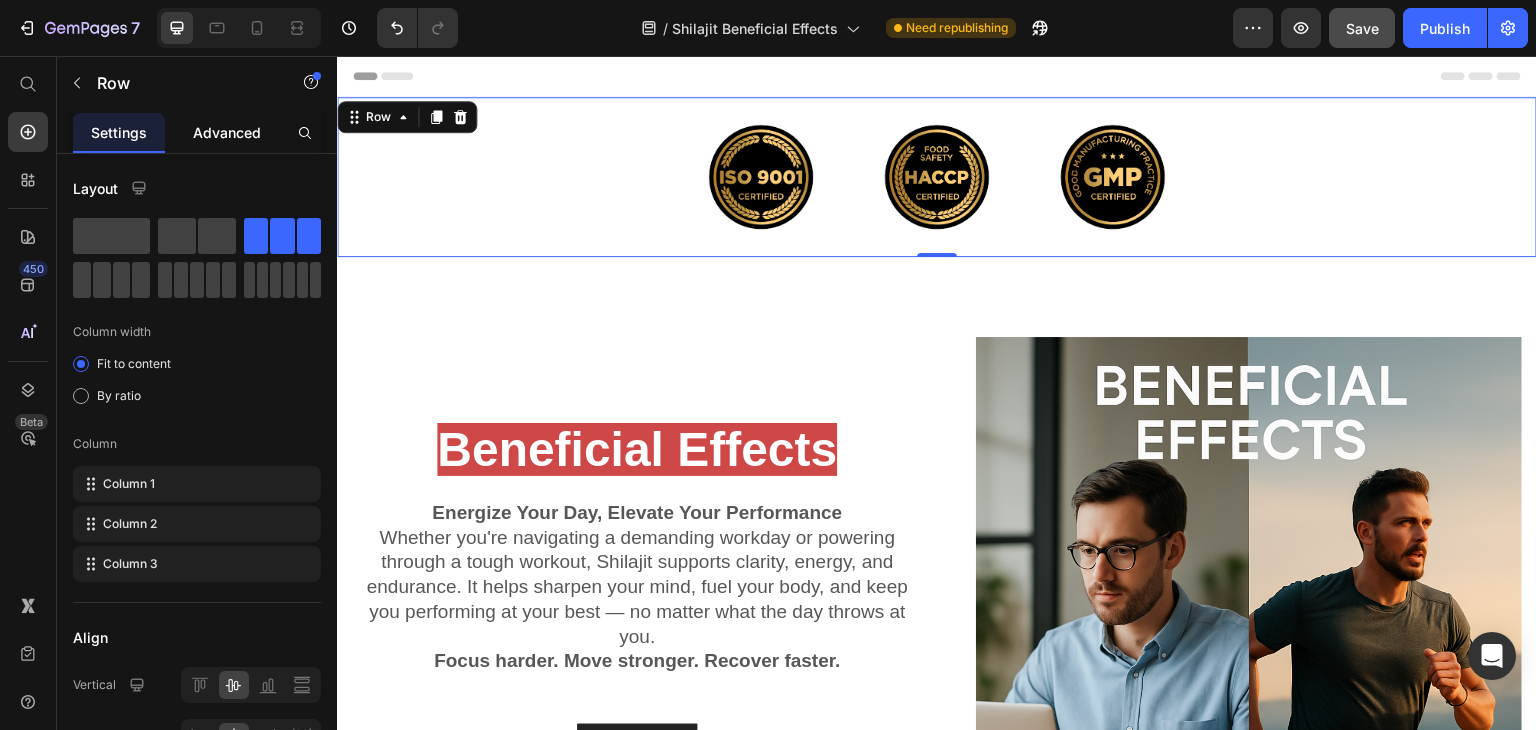 click on "Advanced" at bounding box center (227, 132) 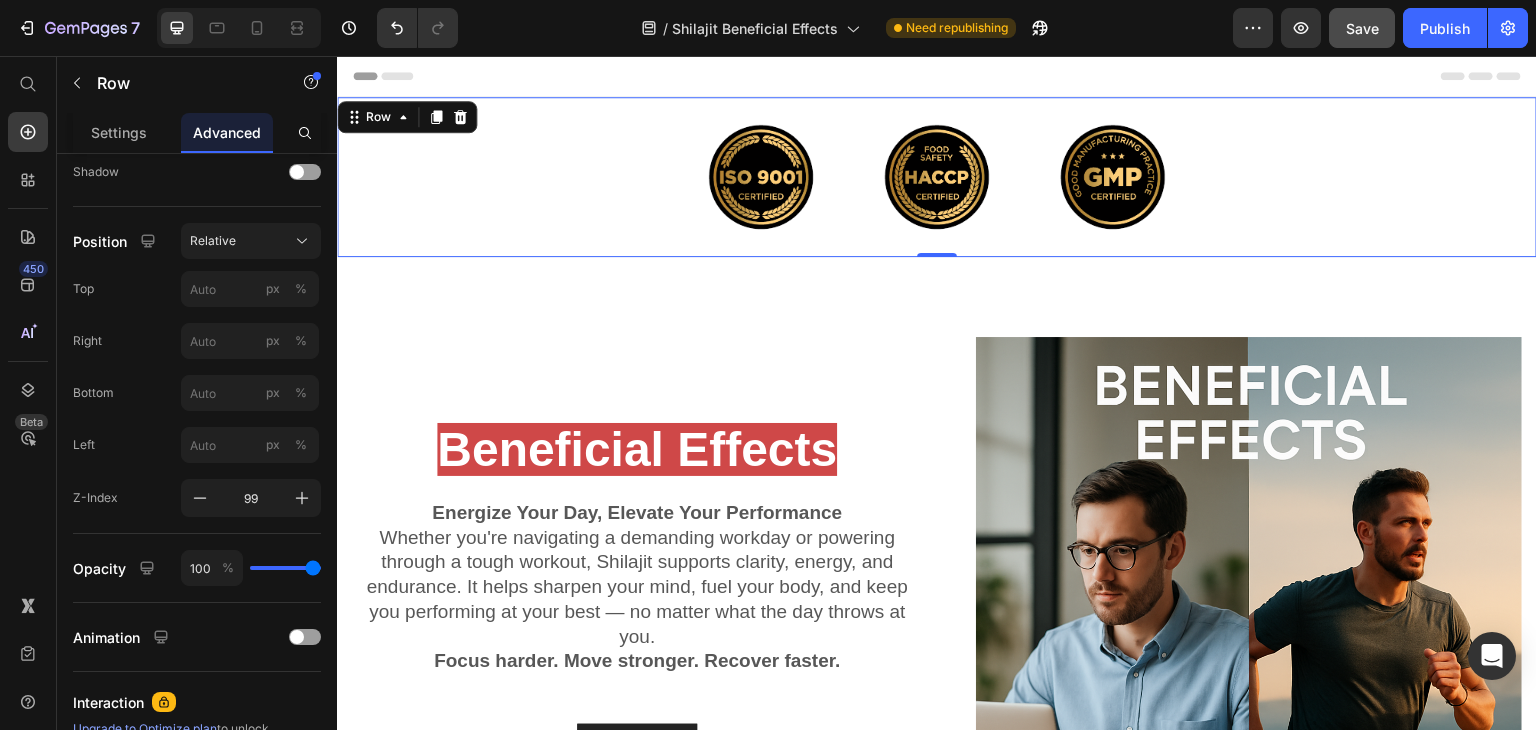 scroll, scrollTop: 896, scrollLeft: 0, axis: vertical 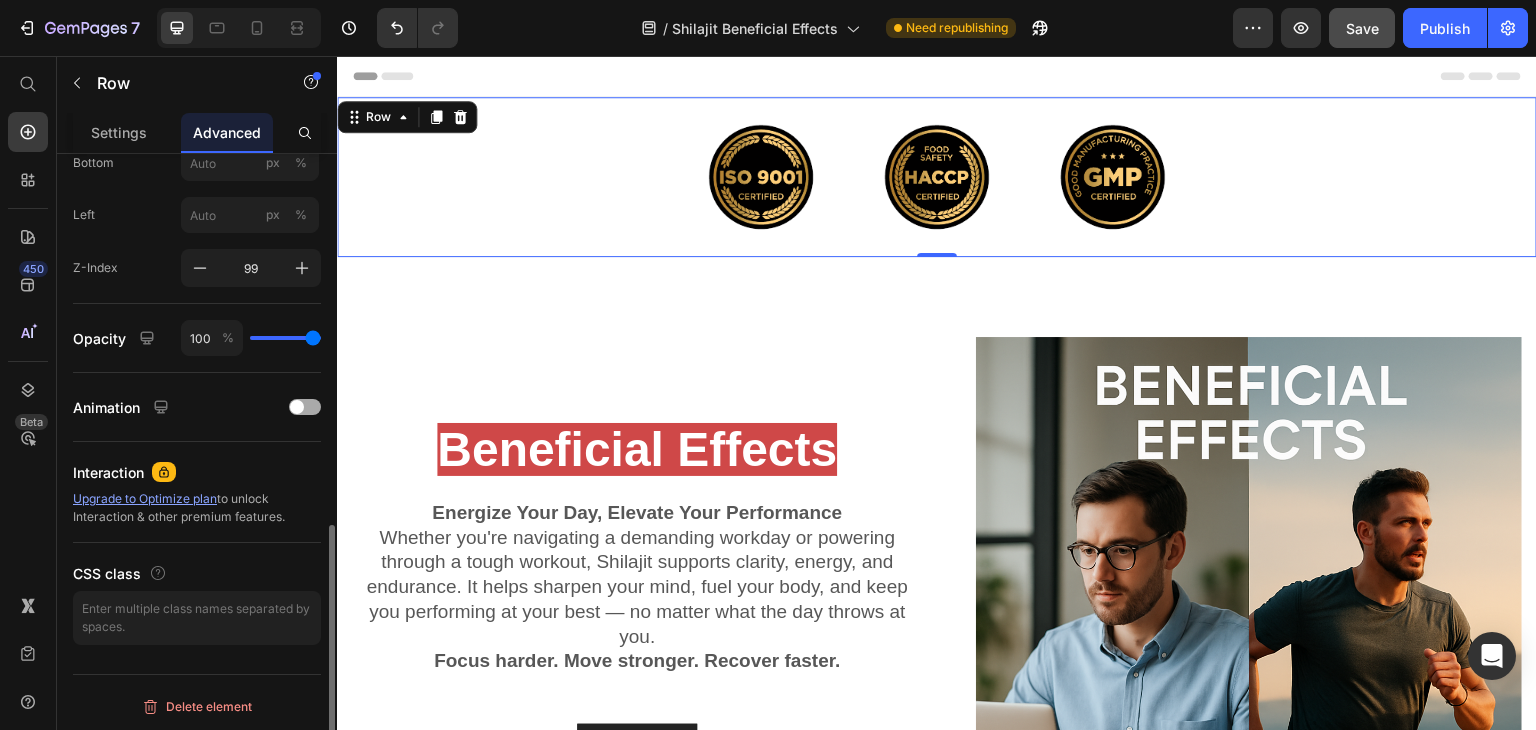 click at bounding box center (305, 407) 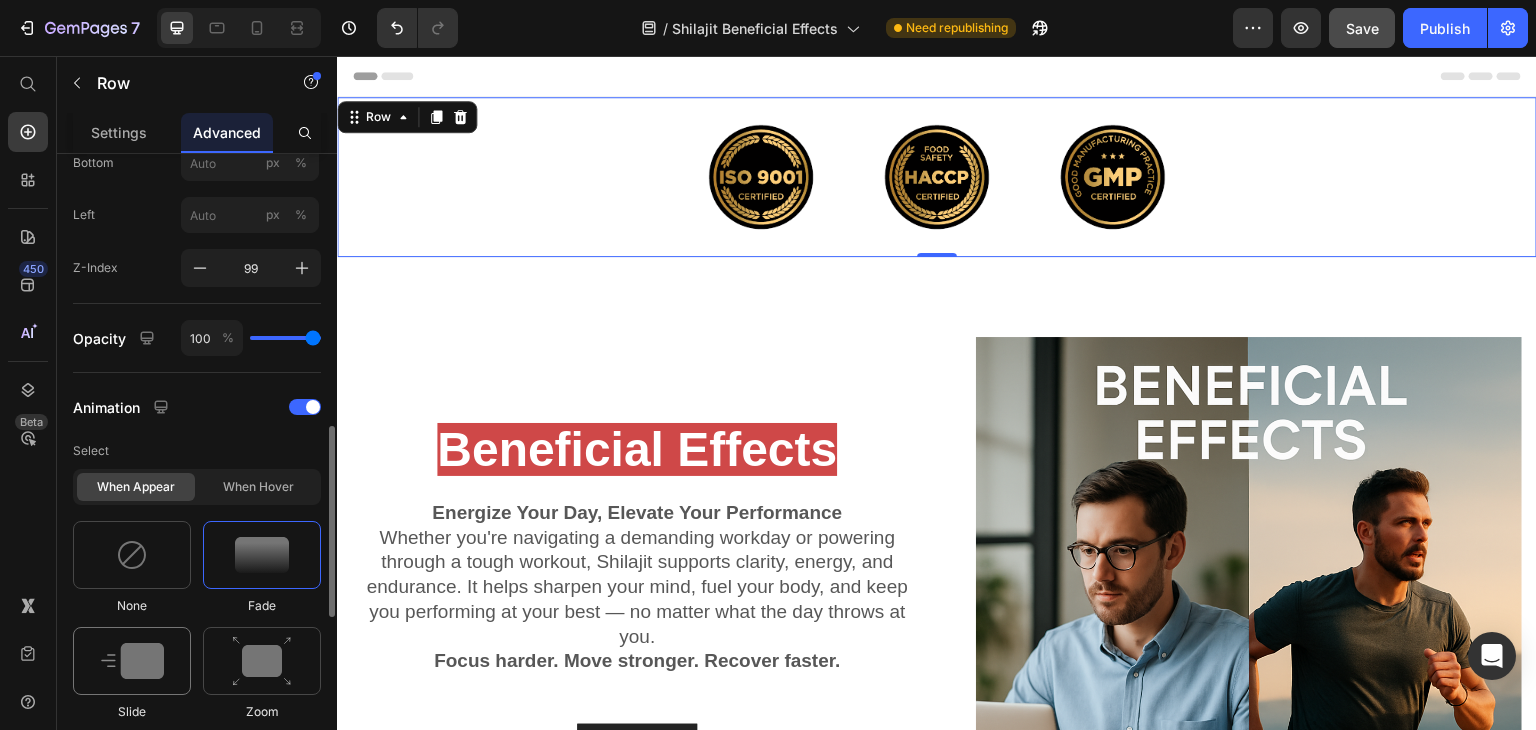 click at bounding box center (132, 661) 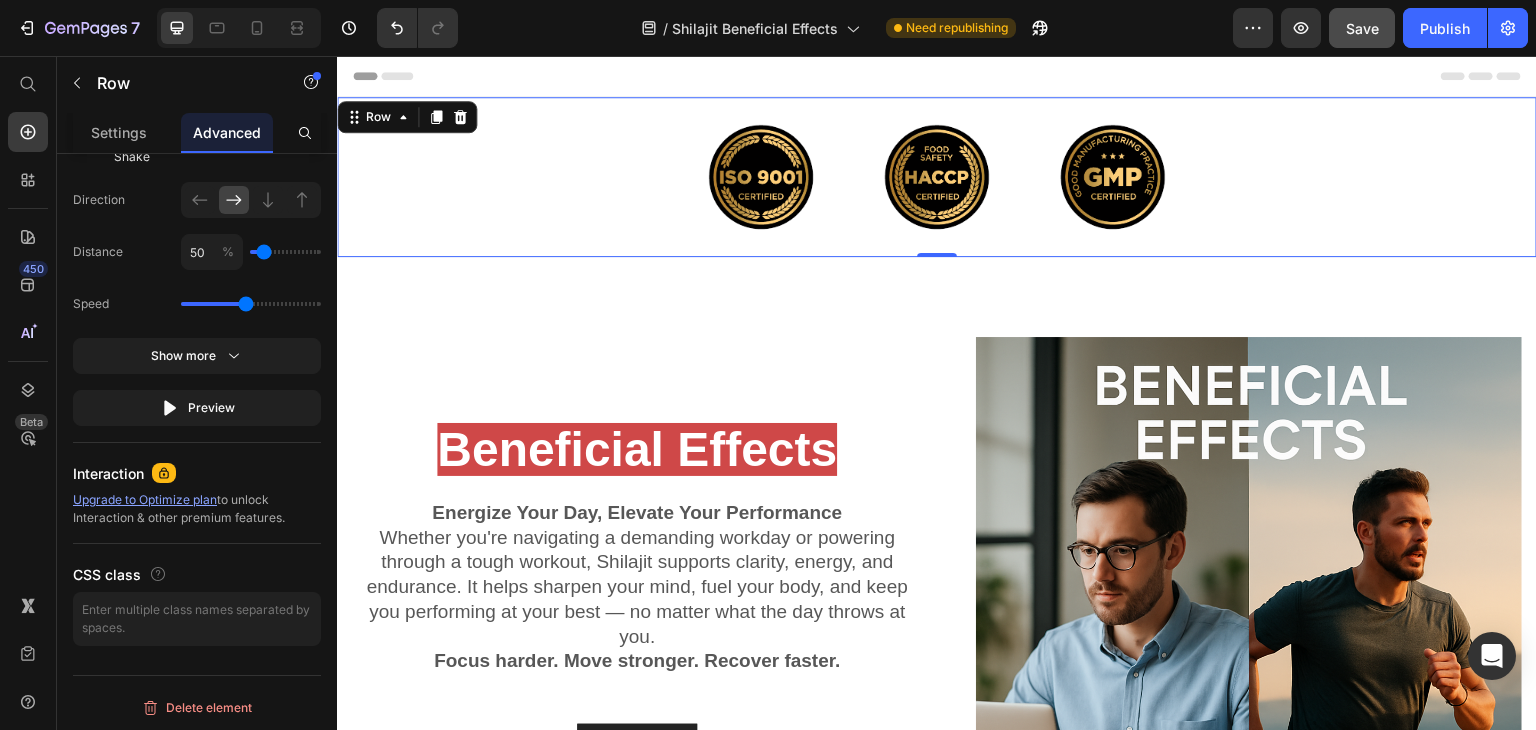 scroll, scrollTop: 891, scrollLeft: 0, axis: vertical 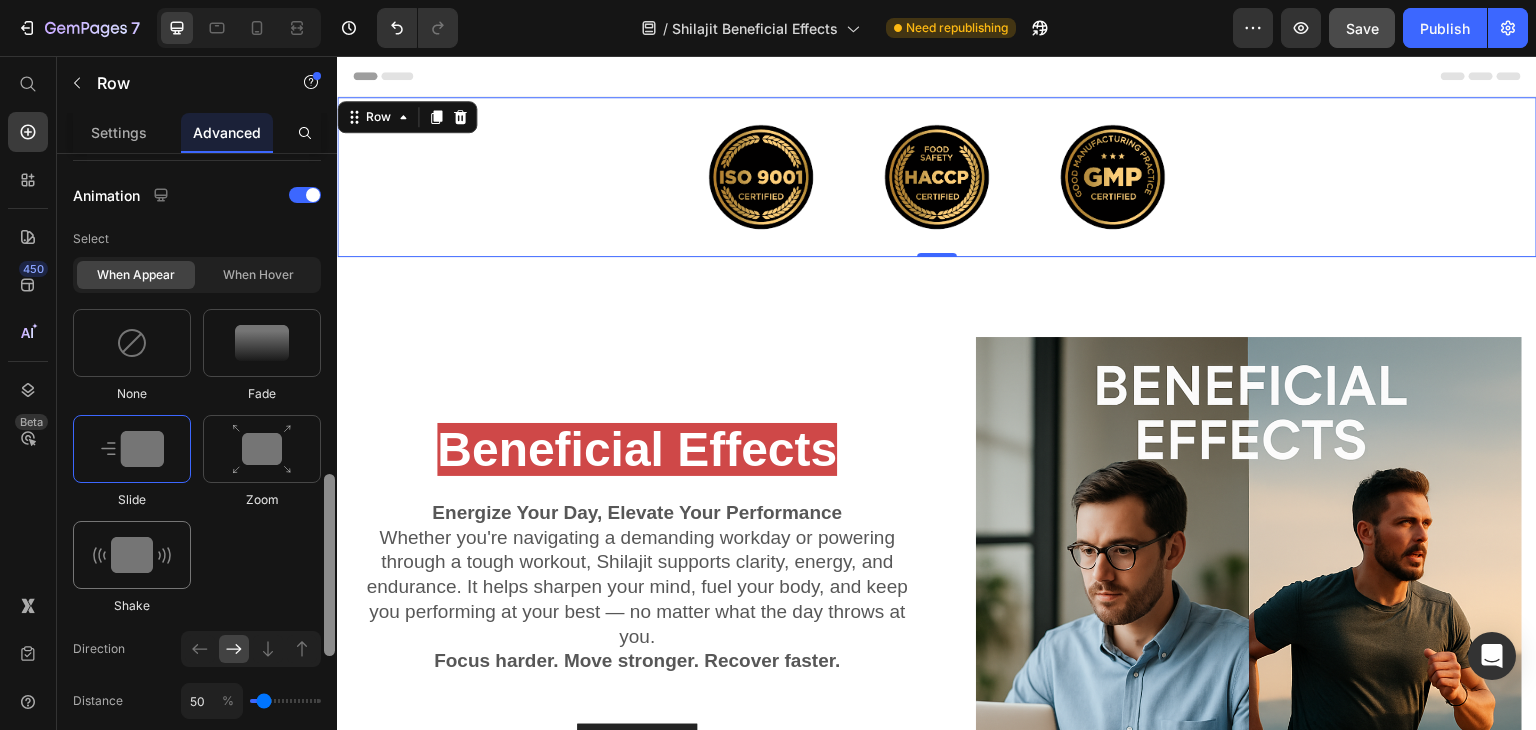 drag, startPoint x: 330, startPoint y: 458, endPoint x: 174, endPoint y: 548, distance: 180.09998 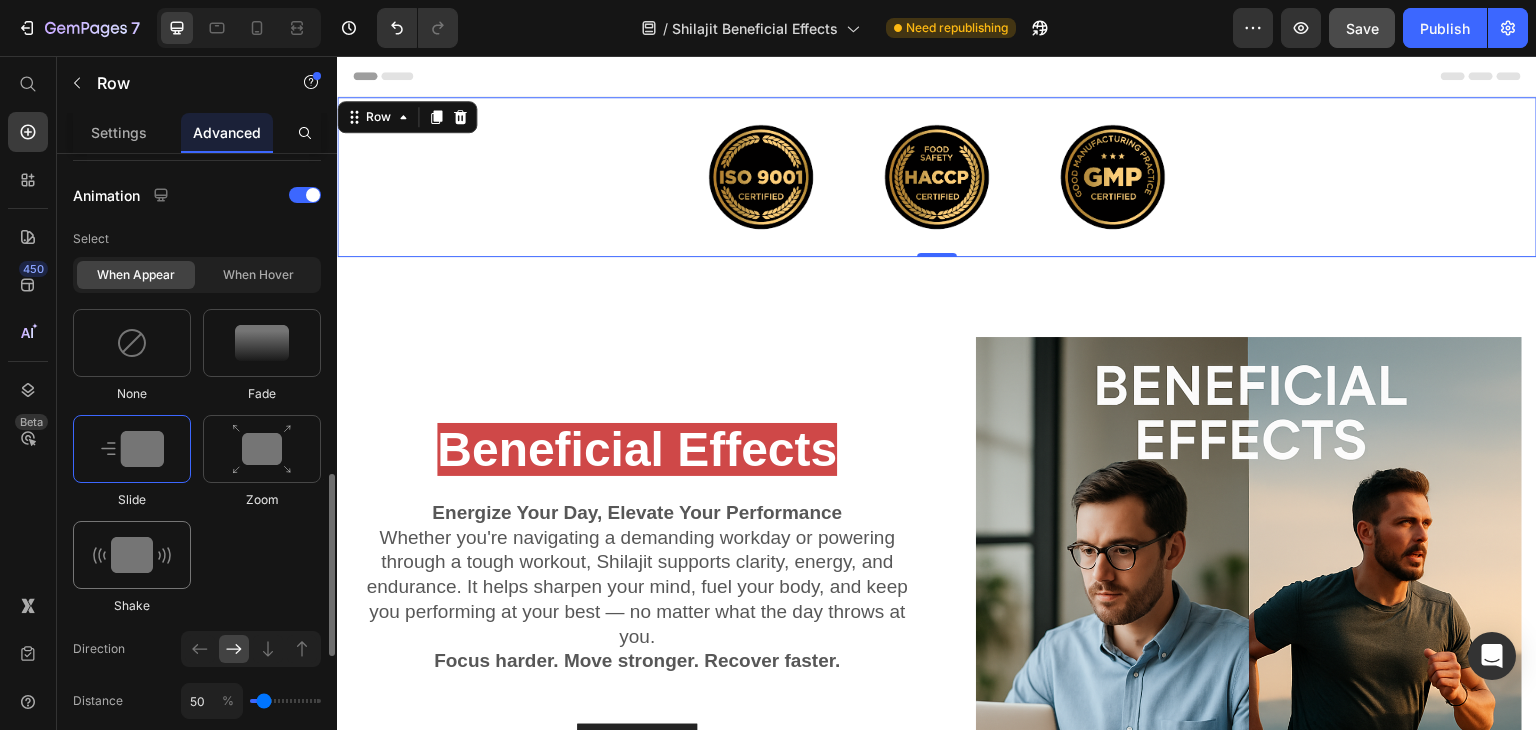 click at bounding box center (132, 555) 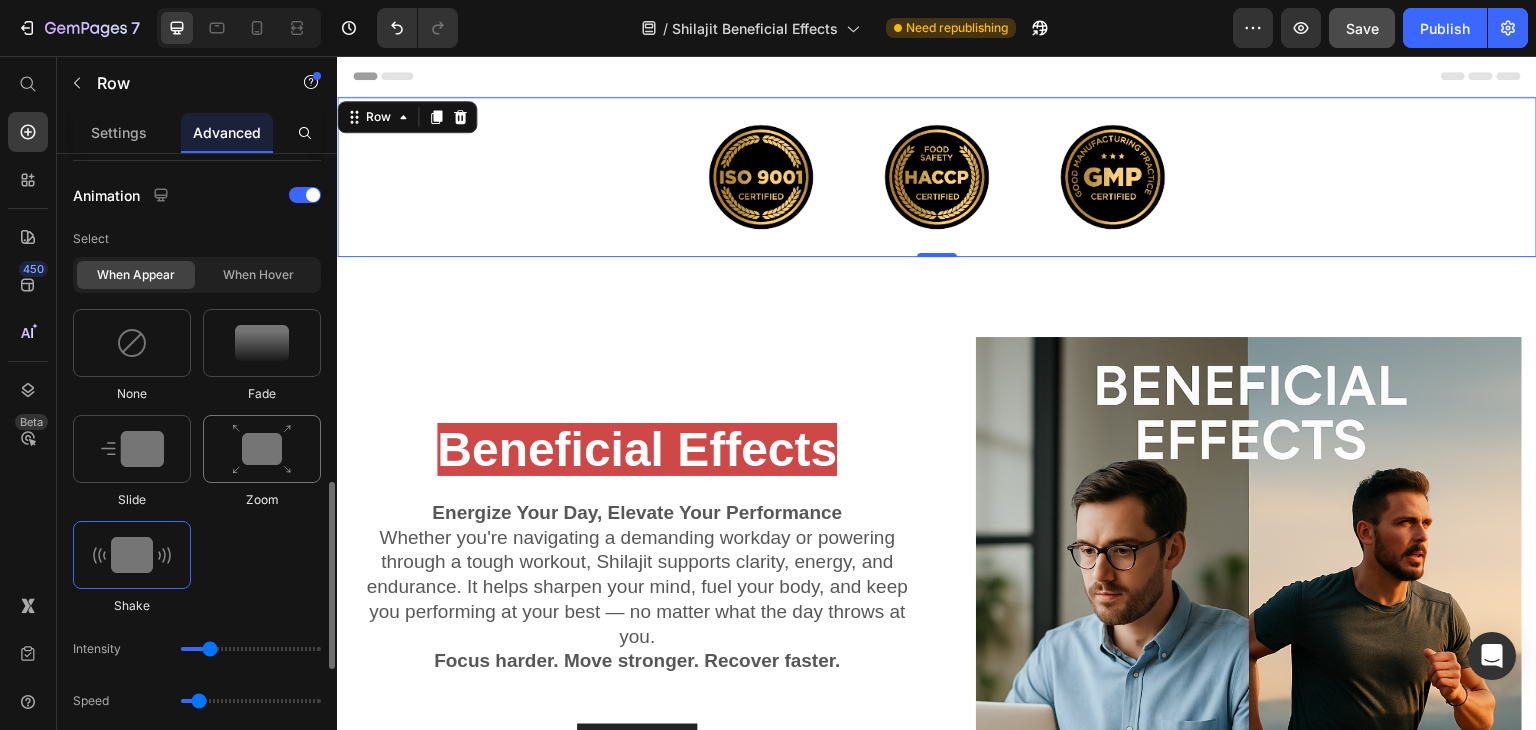 click at bounding box center [262, 449] 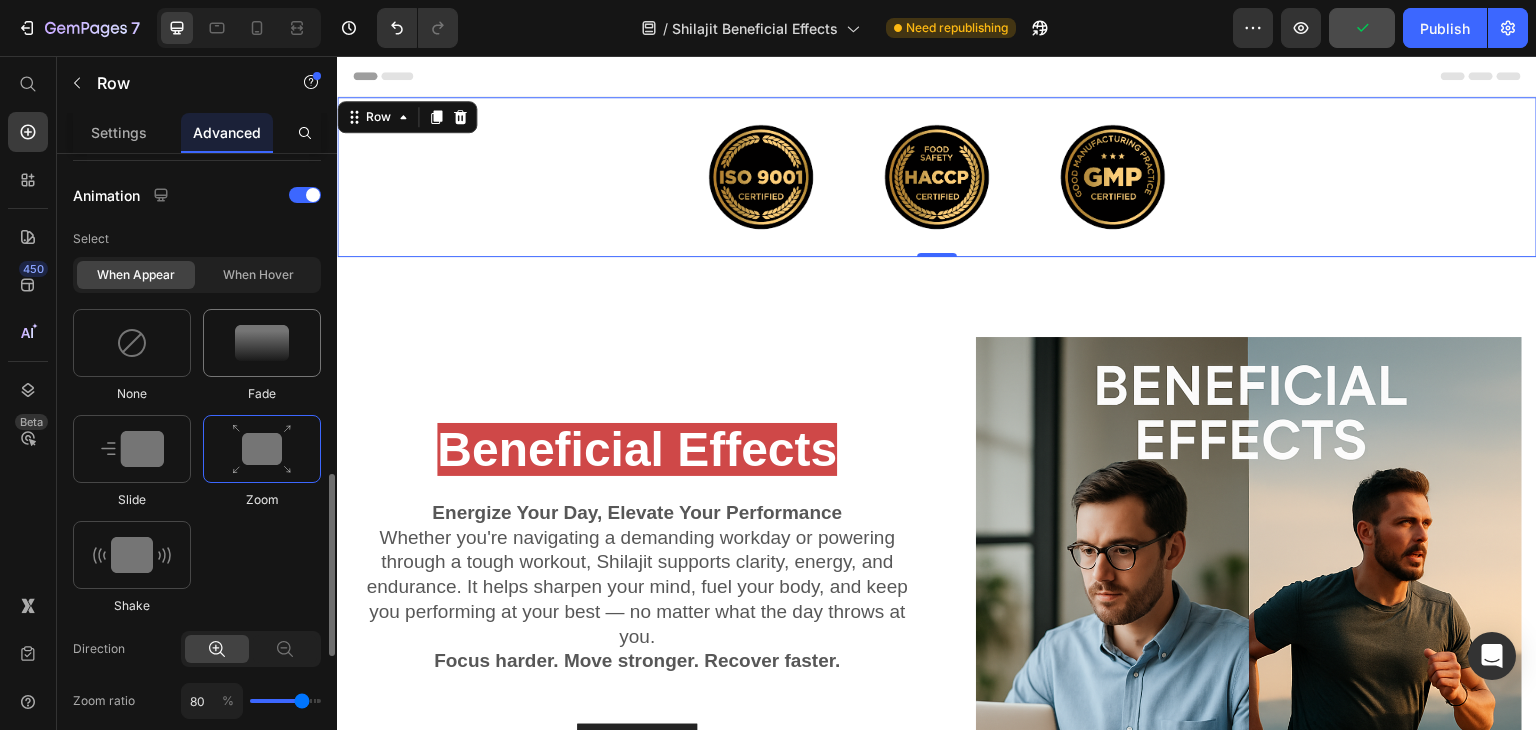 click at bounding box center [262, 343] 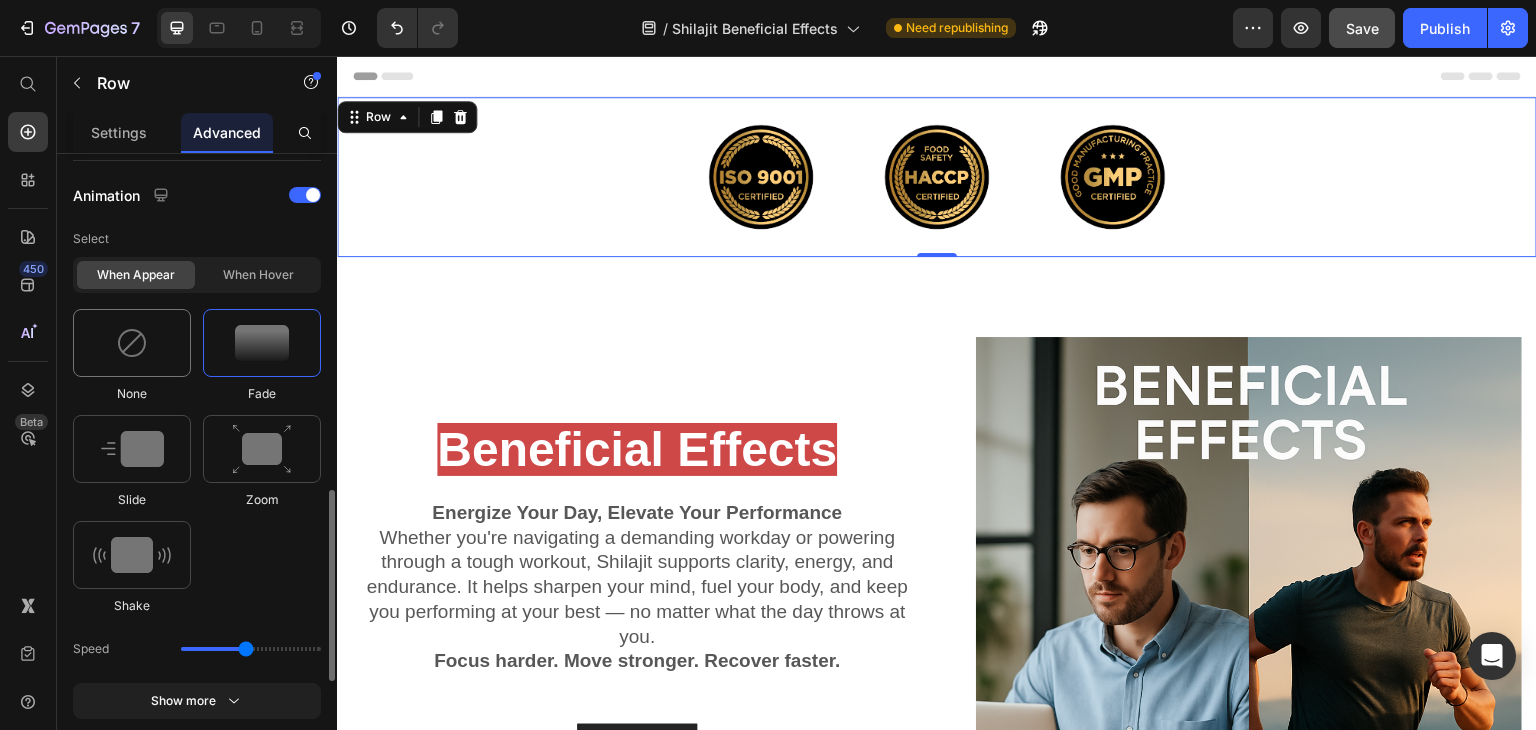 click at bounding box center [132, 343] 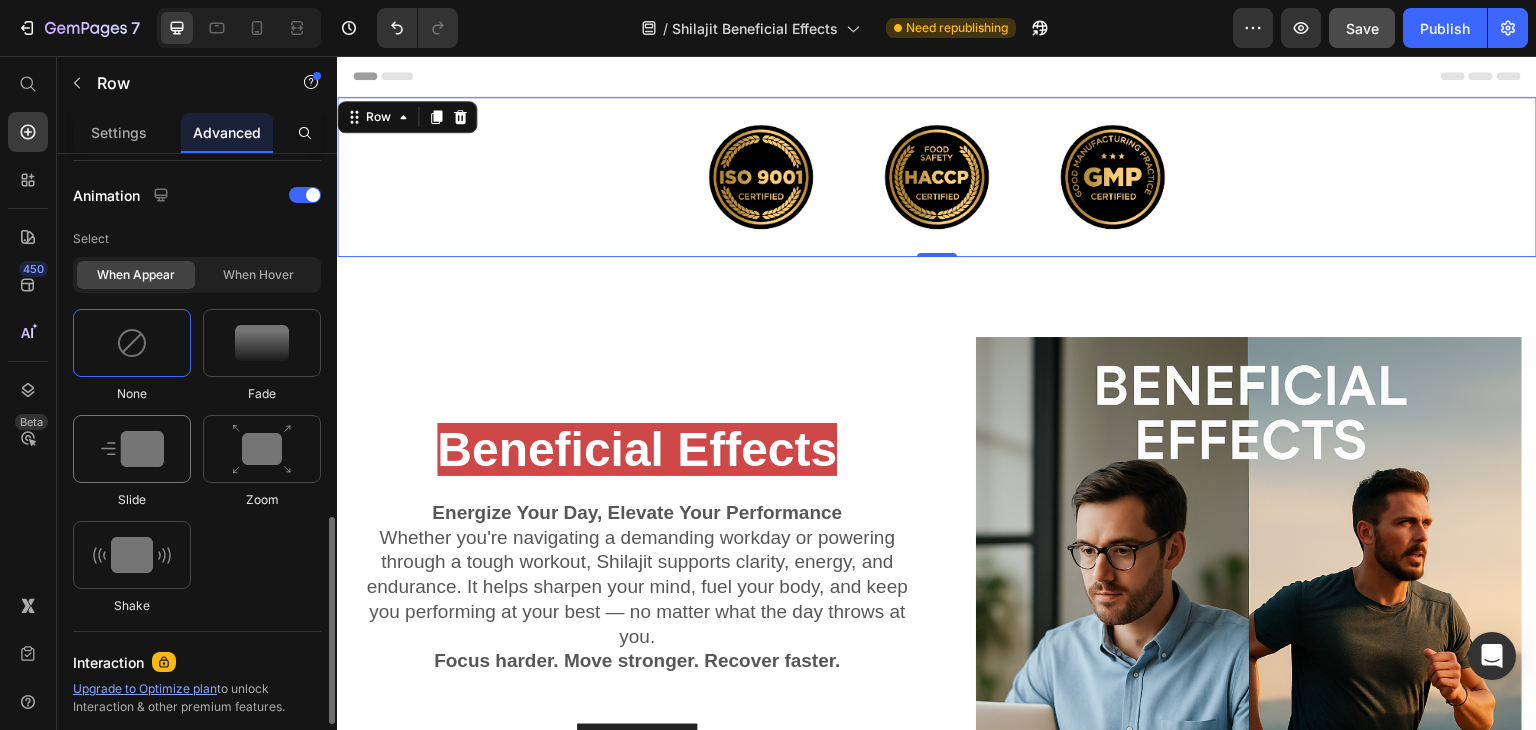 click at bounding box center (132, 449) 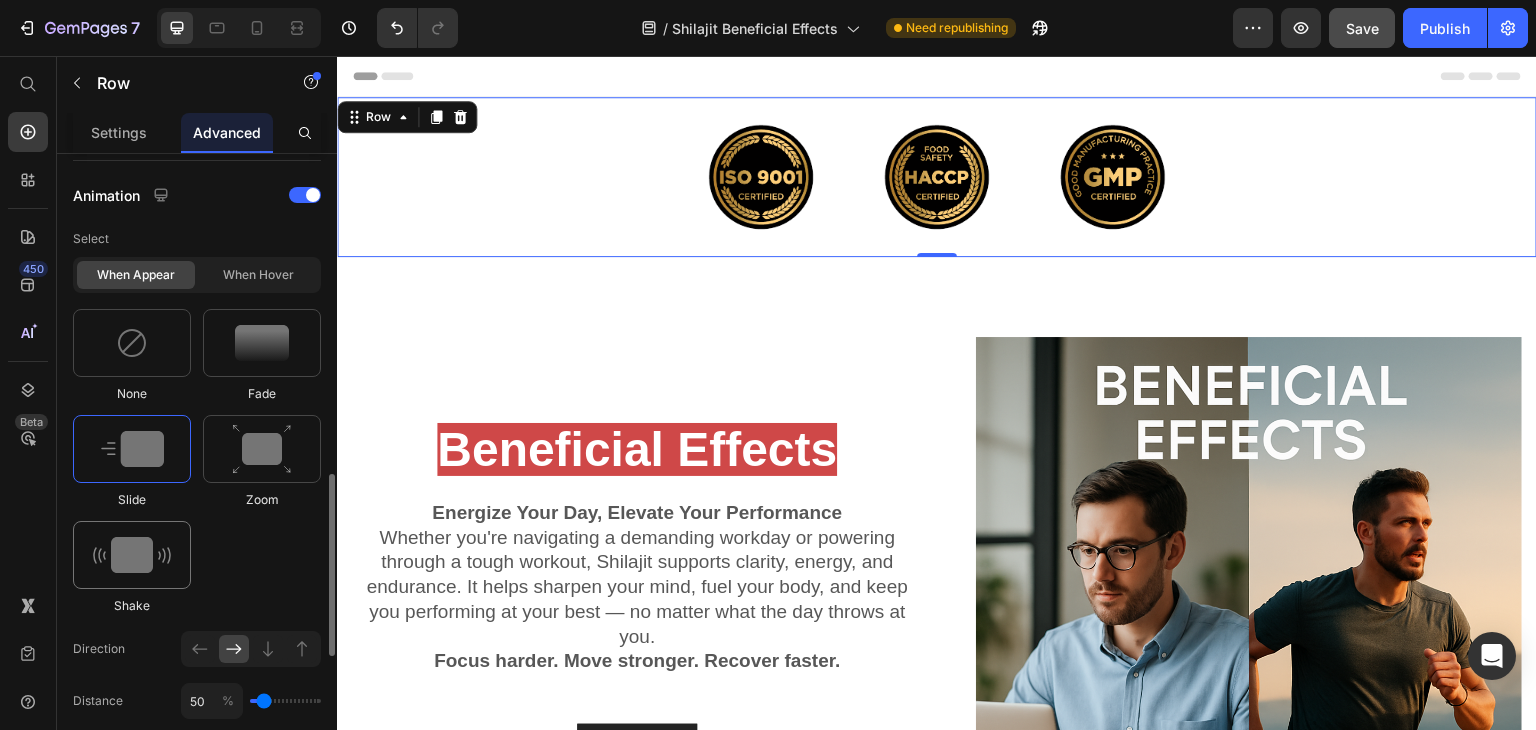 click at bounding box center (132, 555) 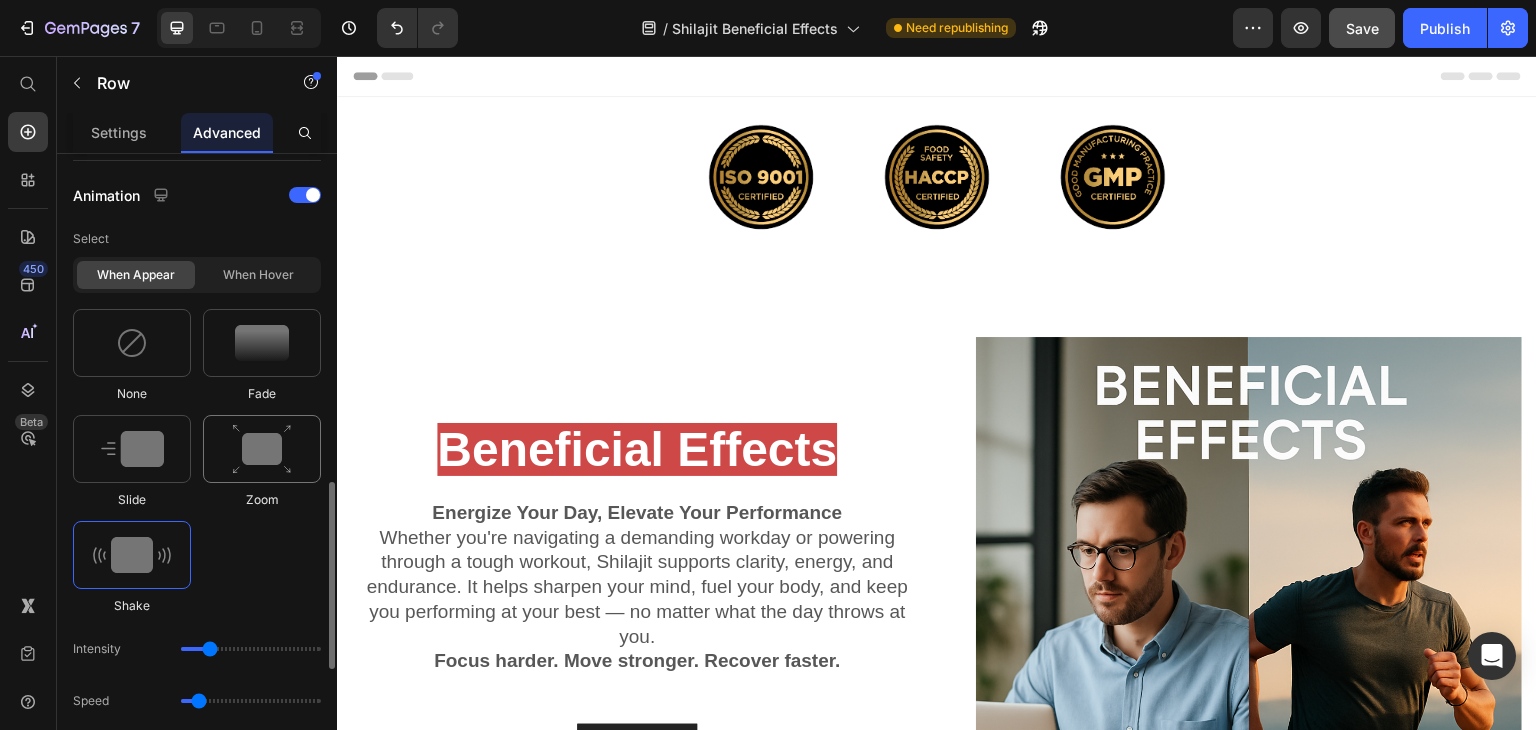 click at bounding box center (262, 449) 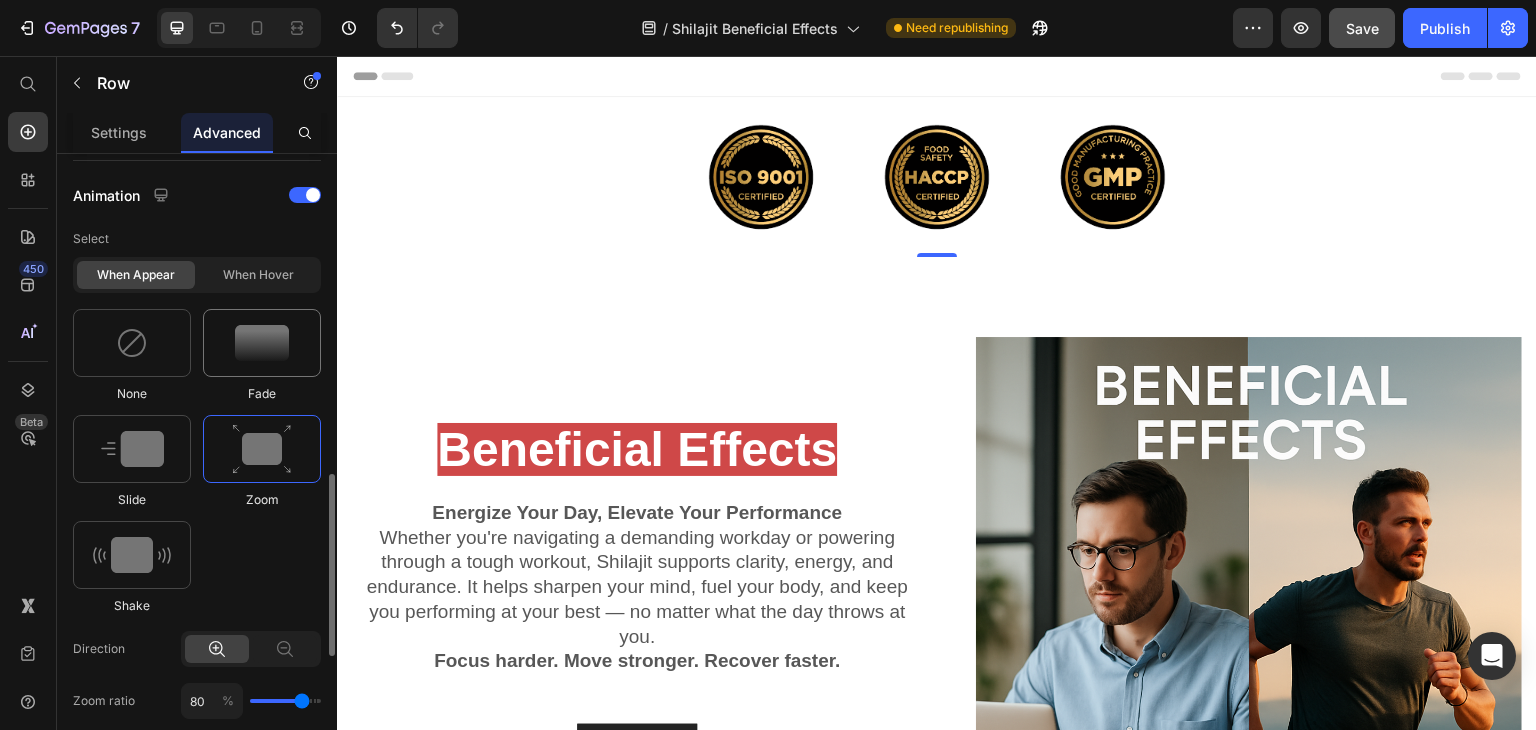 click at bounding box center [262, 343] 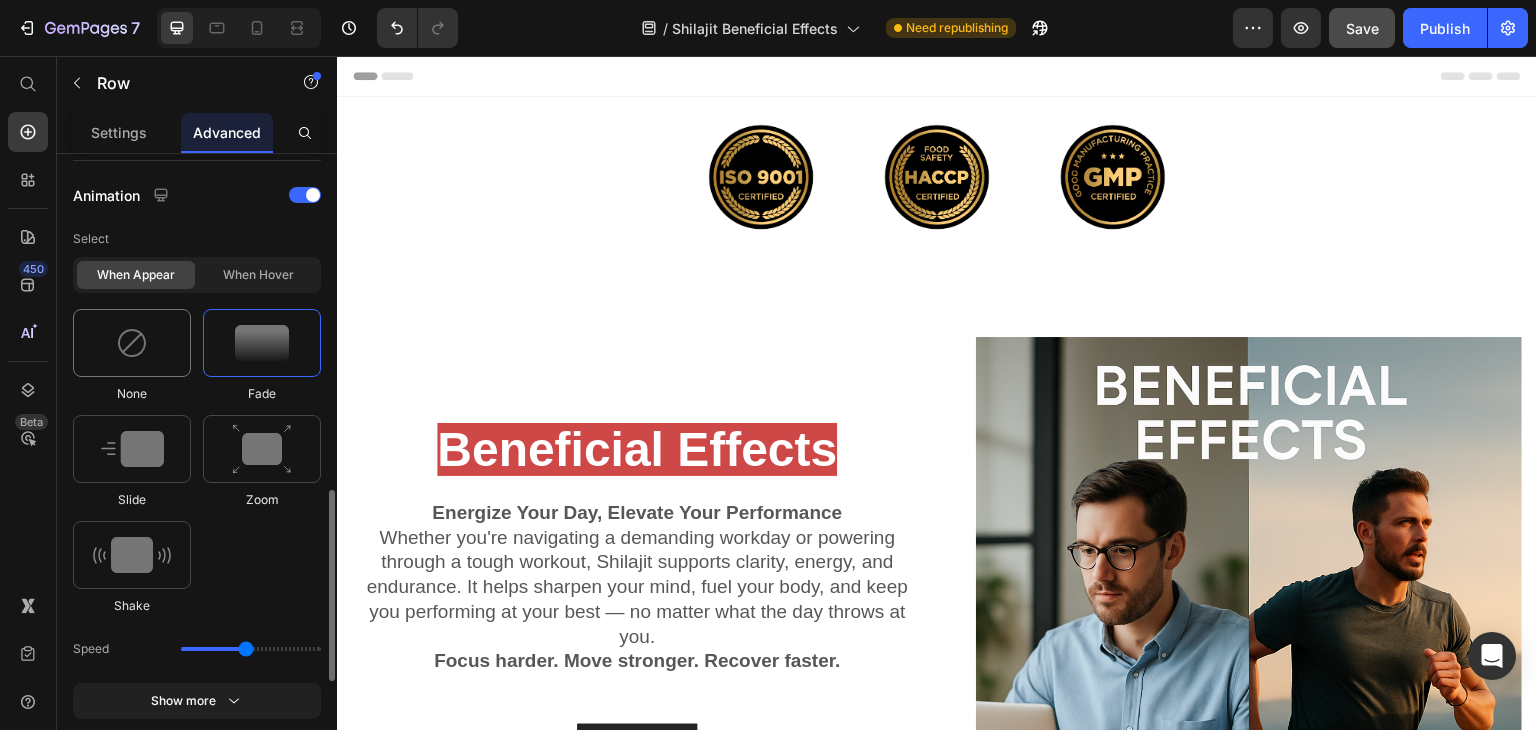 click at bounding box center [132, 343] 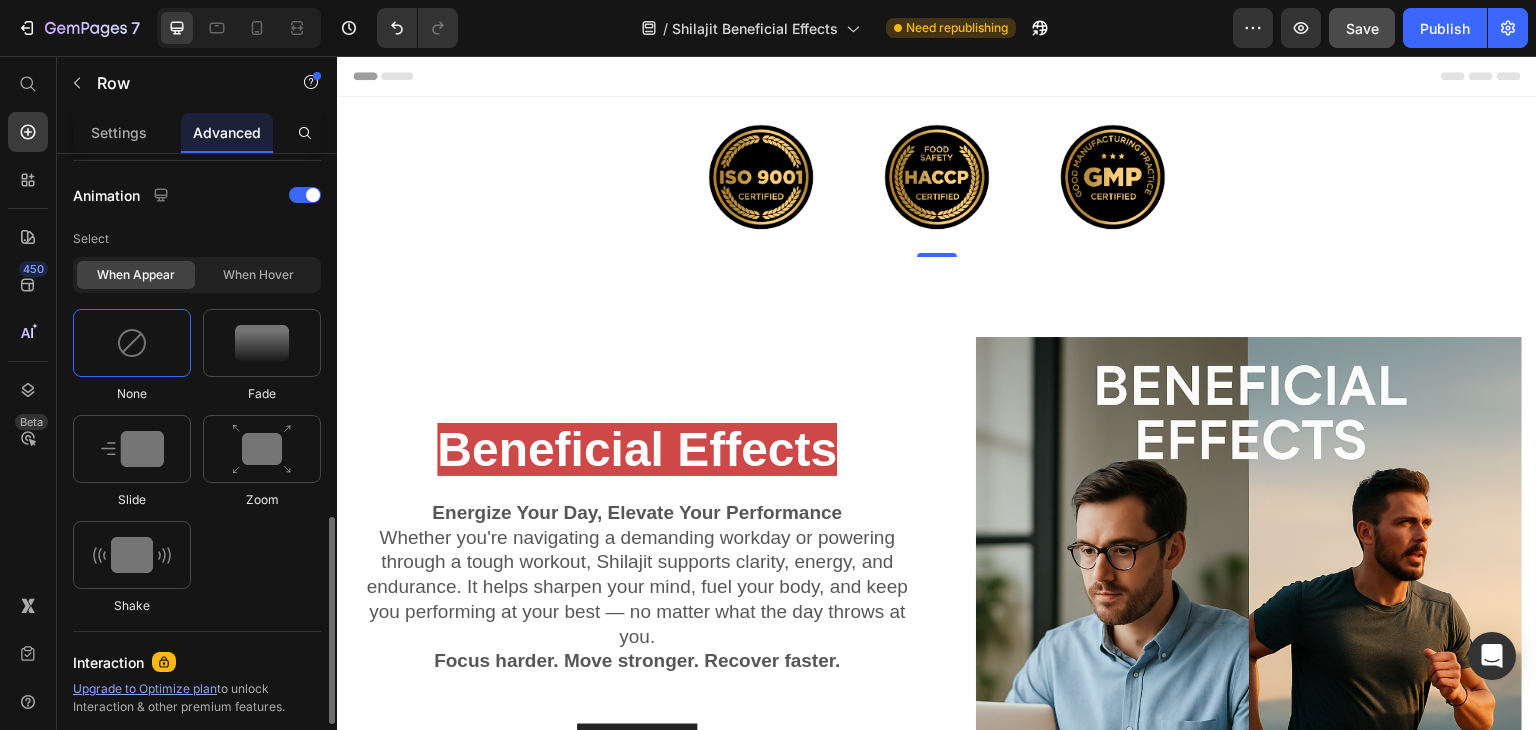 scroll, scrollTop: 0, scrollLeft: 0, axis: both 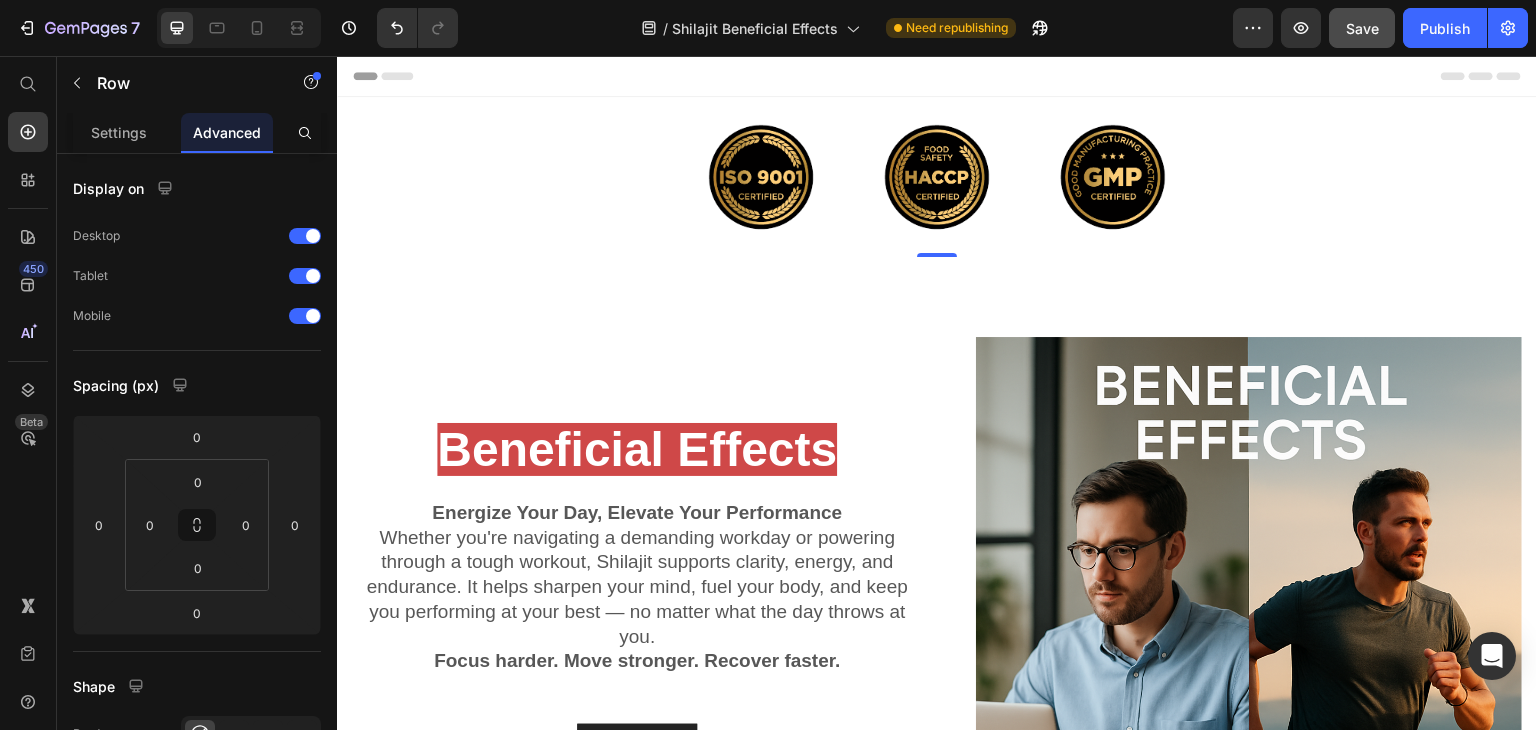click on "Image Image Image Row   0" at bounding box center [937, 177] 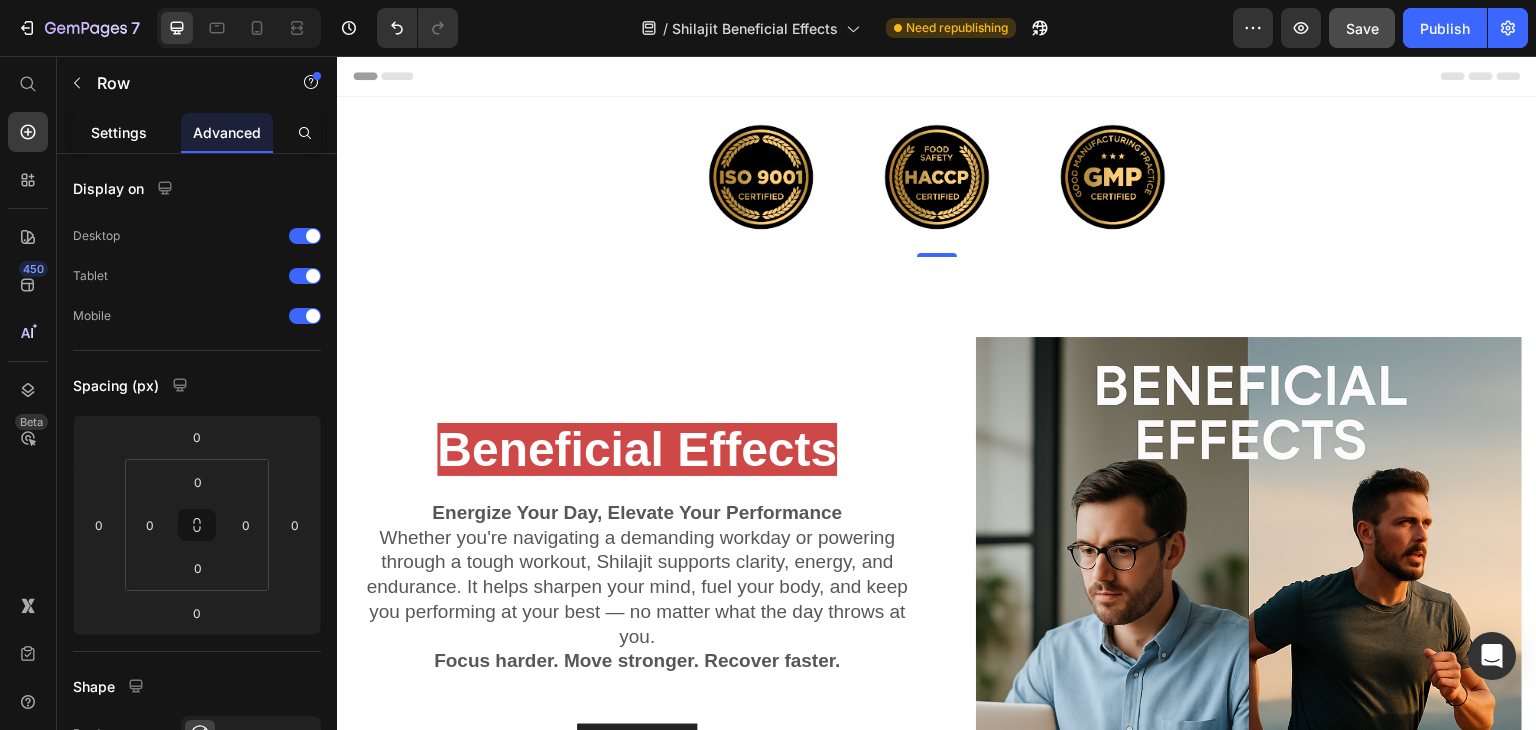 click on "Settings" at bounding box center (119, 132) 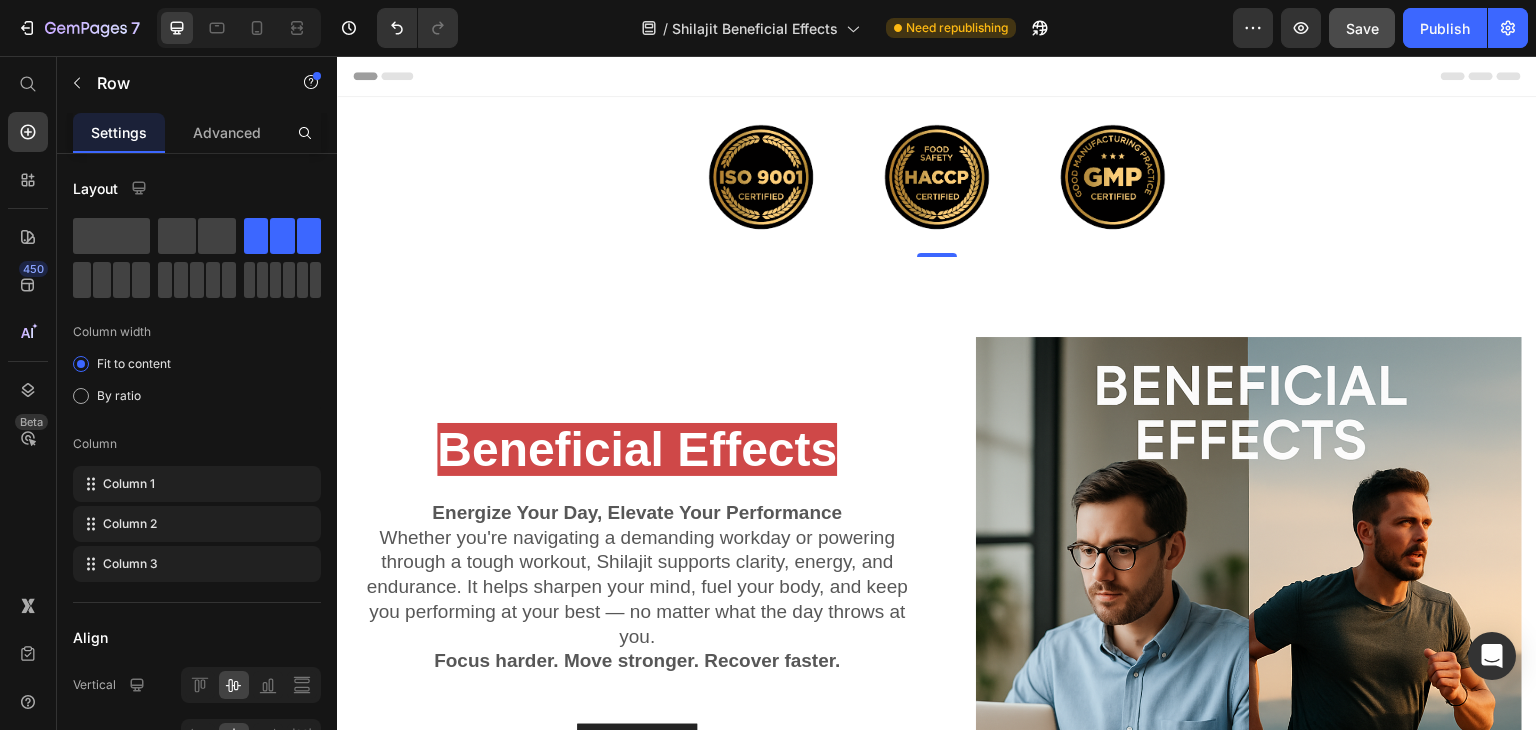 click on "Header" at bounding box center [937, 76] 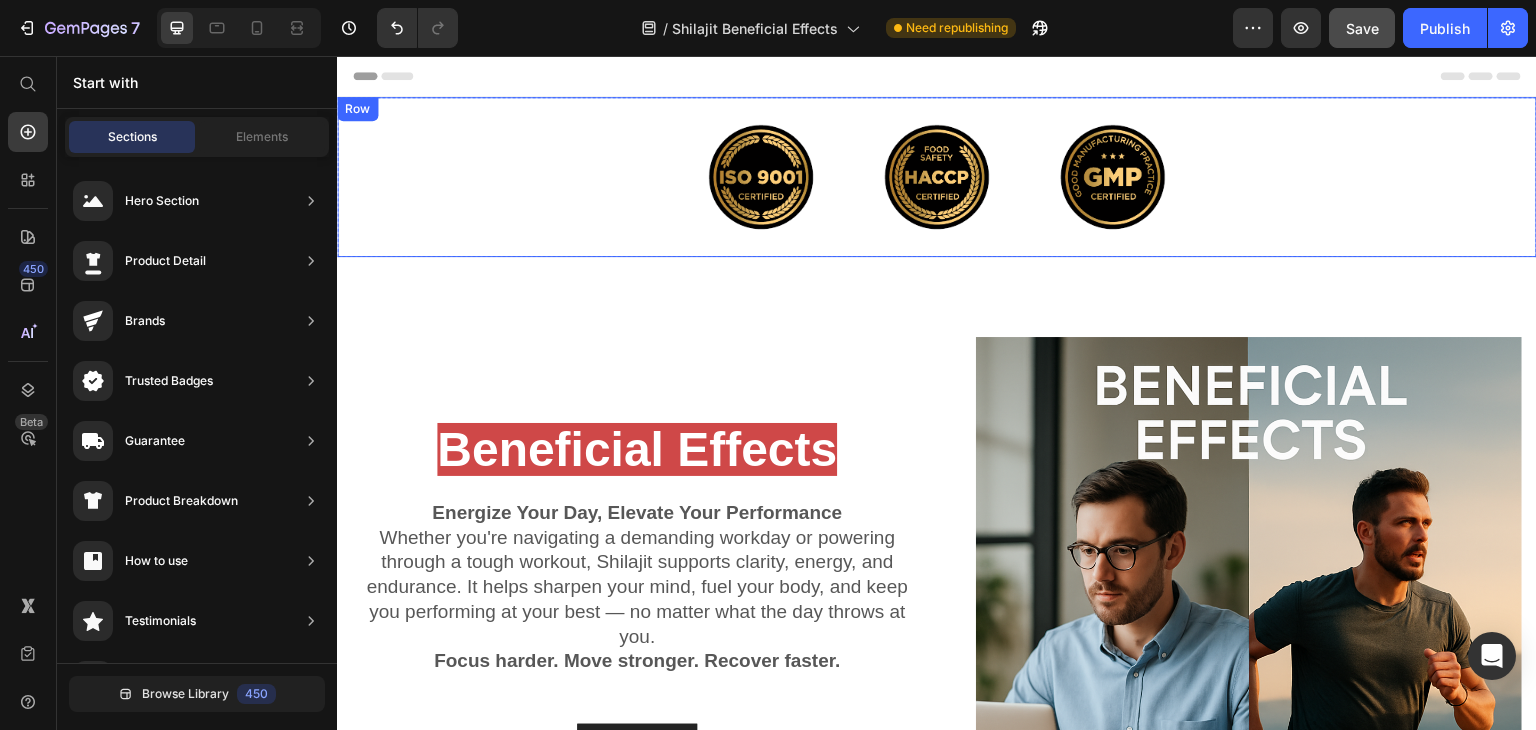 click on "Image Image Image Row" at bounding box center (937, 177) 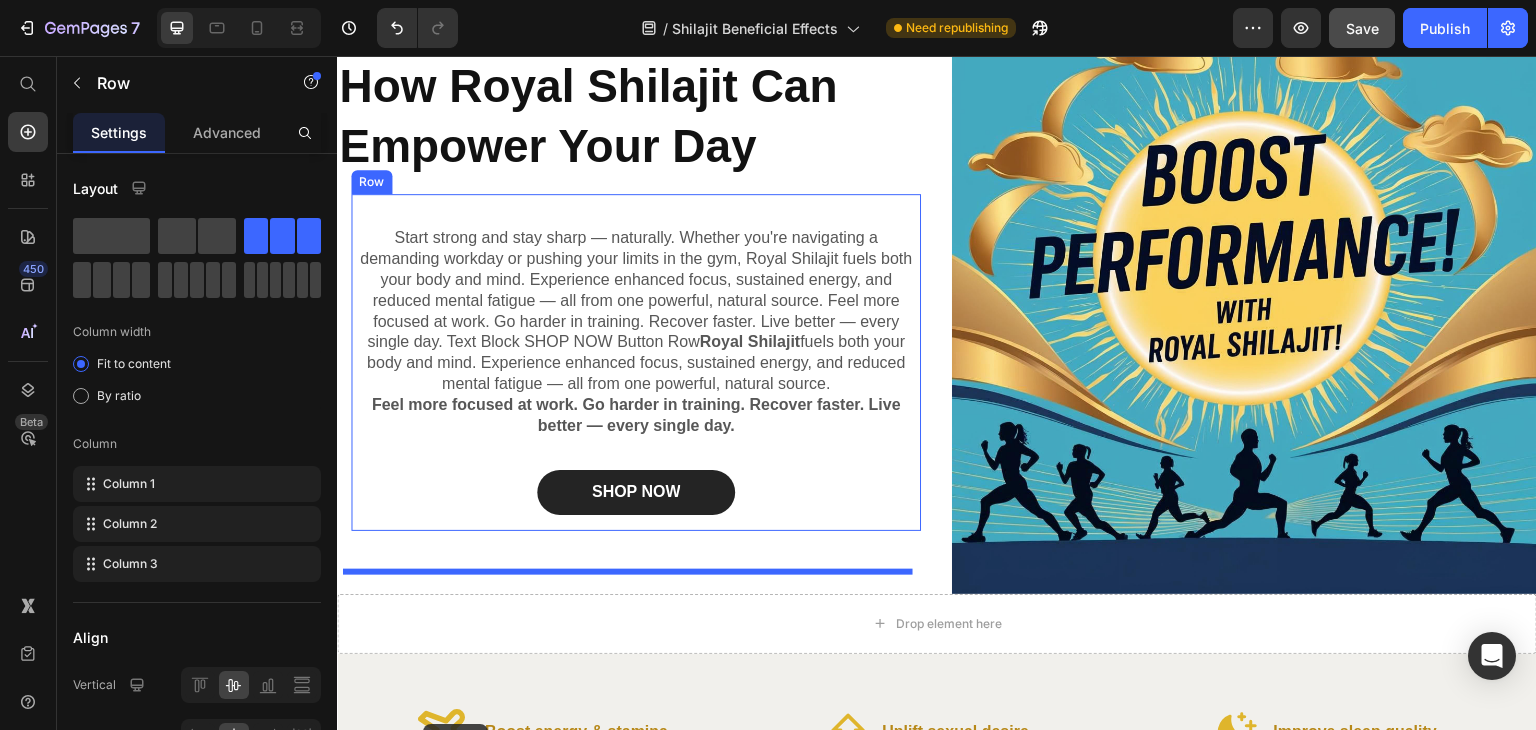 scroll, scrollTop: 2325, scrollLeft: 0, axis: vertical 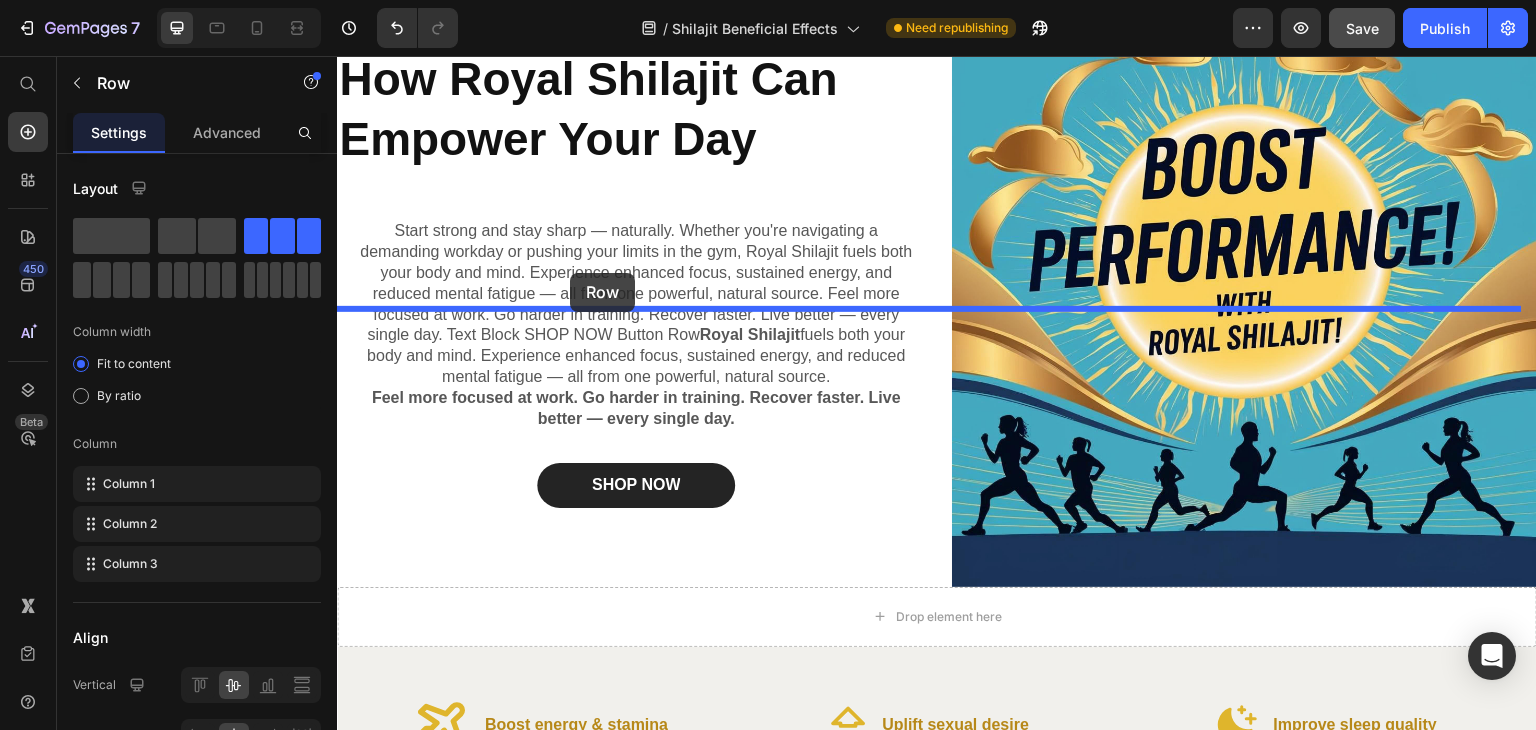 drag, startPoint x: 350, startPoint y: 117, endPoint x: 570, endPoint y: 273, distance: 269.69614 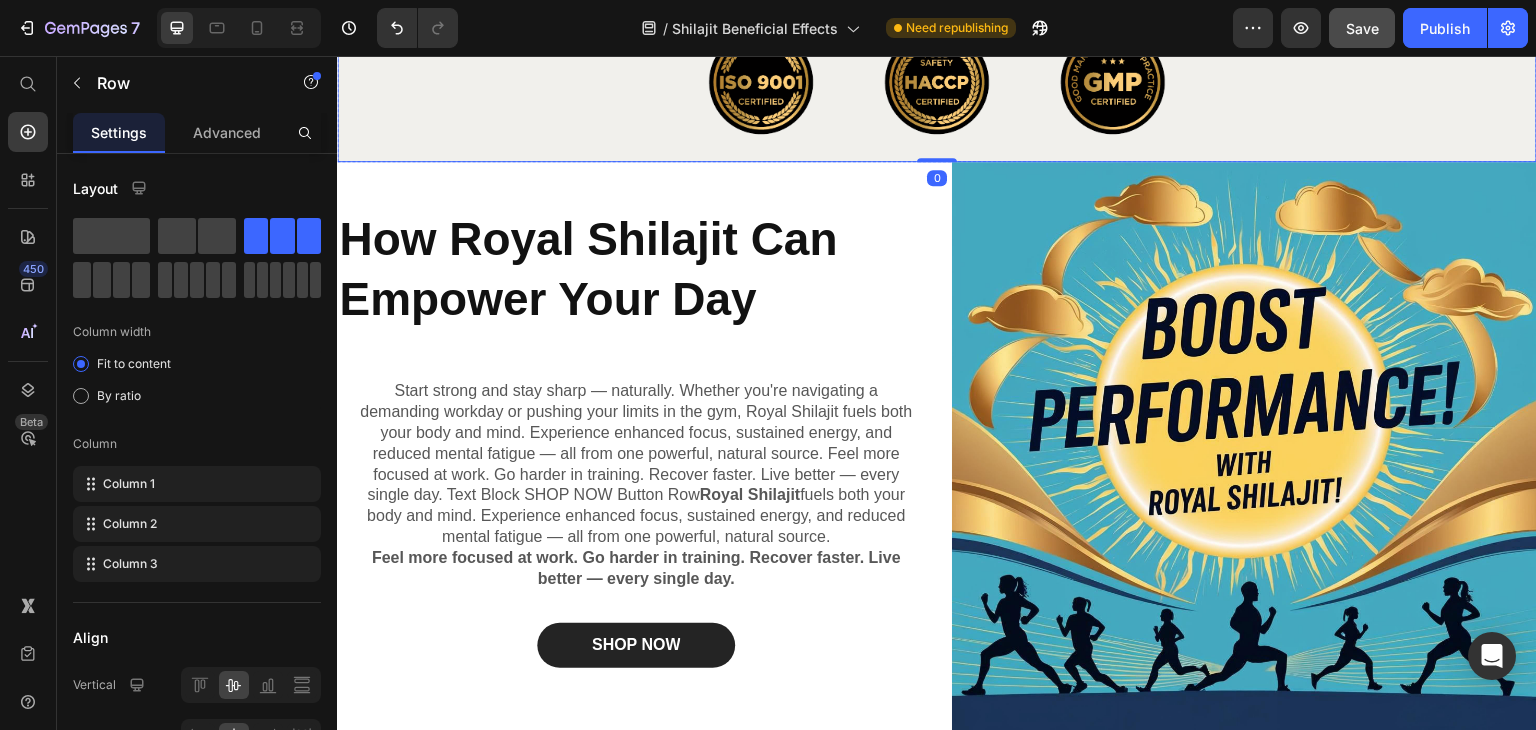 click on "Image Cognitive & Mental Clarity Heading Sharpens focus, memory, and overall brain performance. Text Block Row Image Men’s & Women’s Vitality Heading Promotes hormonal balance and supports healthy libido. Text Block Row Image Fat & Sugar Metabolism Heading Aids in efficient nutrient processing and energy conversion. Text Block Row Try Royal Shilajit Button Row" at bounding box center [641, -295] 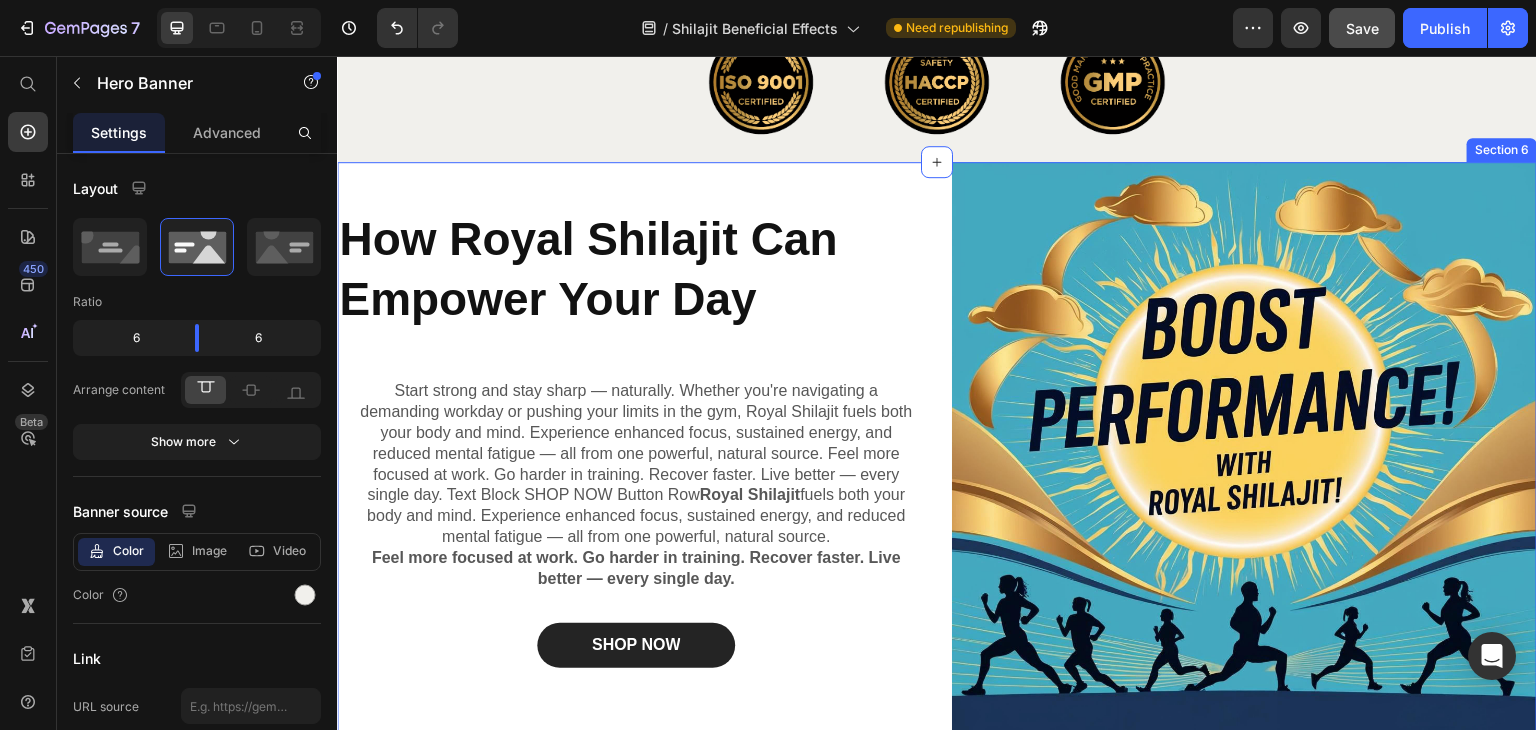 click on "How Royal Shilajit Can Empower Your Day Heading Start strong and stay sharp — naturally. Whether you're navigating a demanding workday or pushing your limits in the gym, Royal Shilajit fuels both your body and mind. Experience enhanced focus, sustained energy, and reduced mental fatigue — all from one powerful, natural source. Feel more focused at work. Go harder in training. Recover faster. Live better — every single day. Text Block SHOP NOW Button Row" at bounding box center (629, 454) 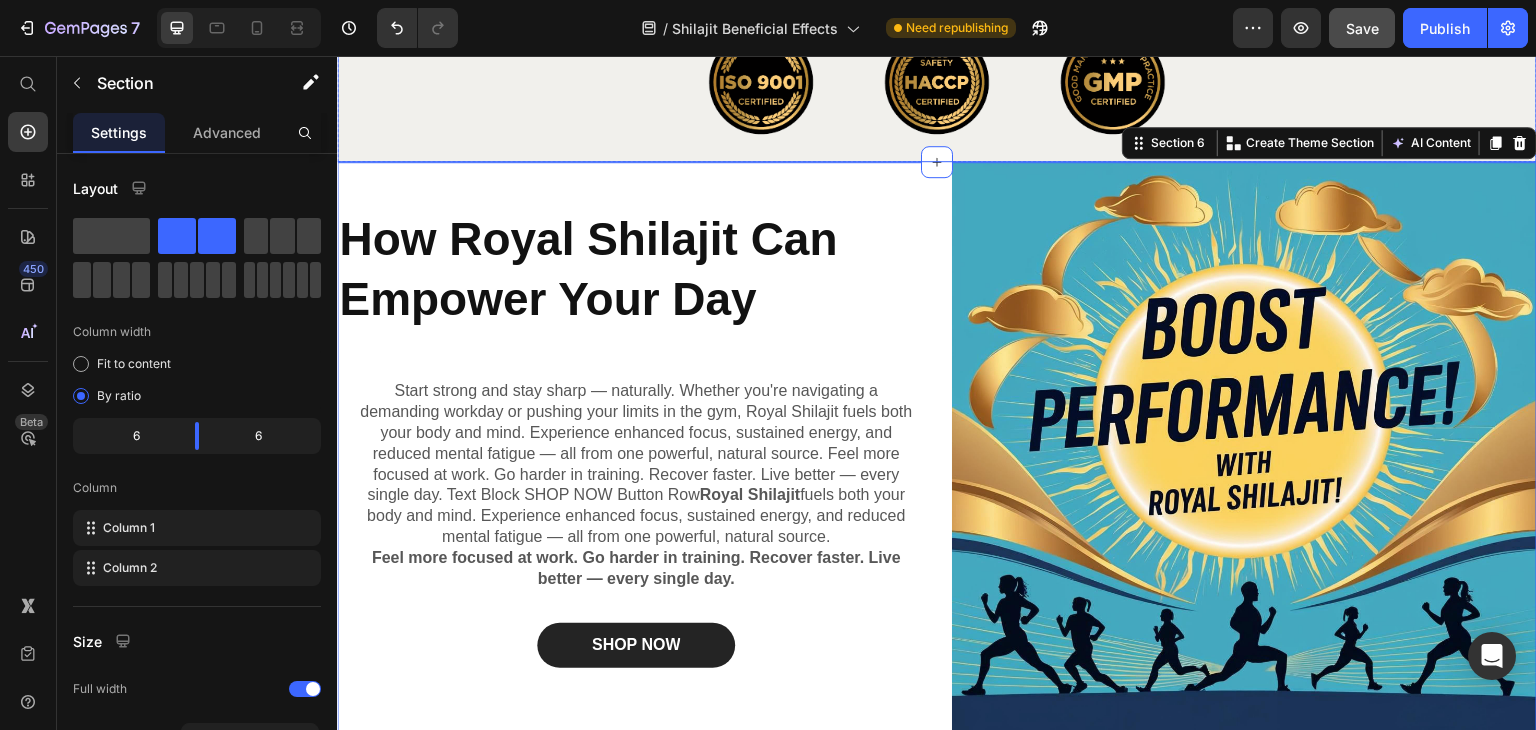 click on "Image Image Image Row" at bounding box center [937, 82] 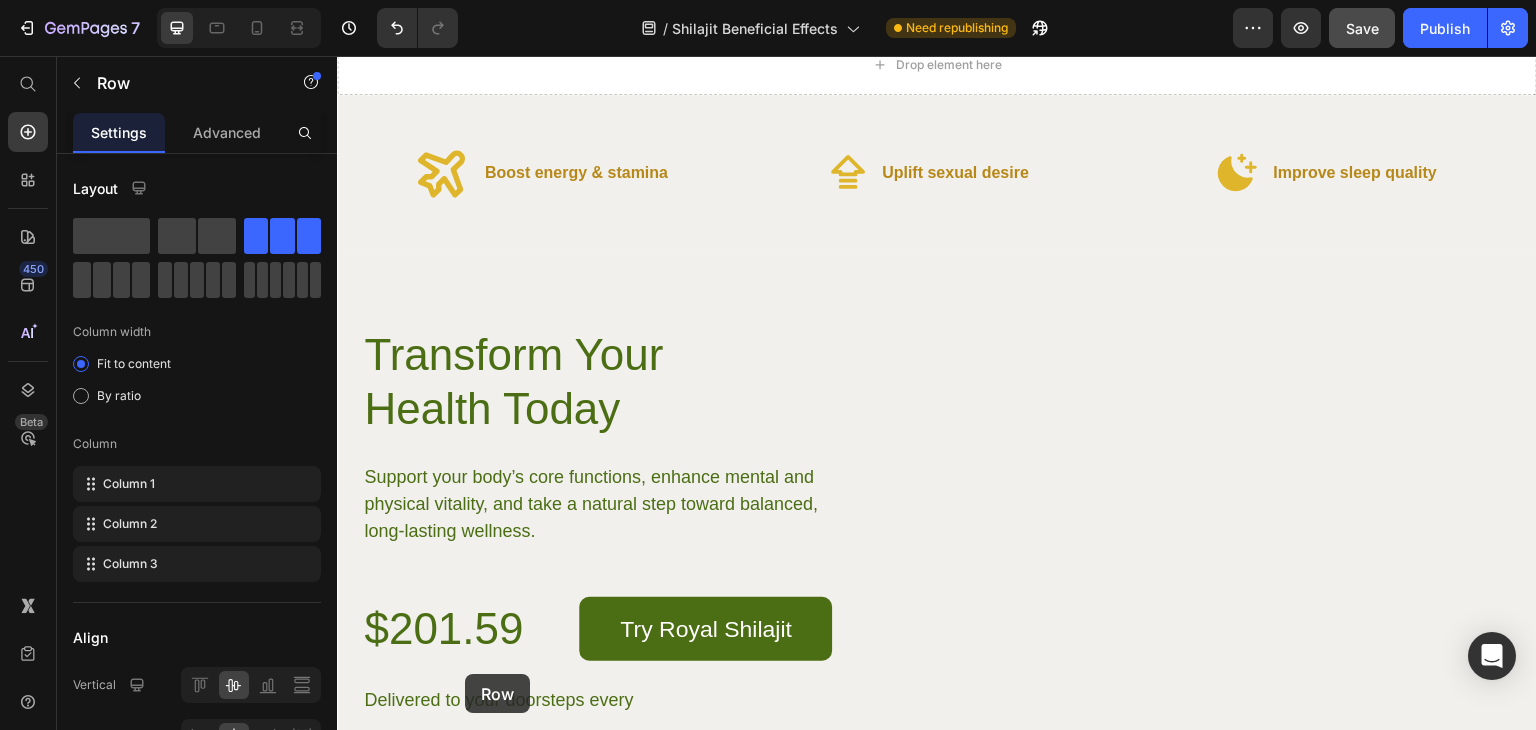 scroll, scrollTop: 3060, scrollLeft: 0, axis: vertical 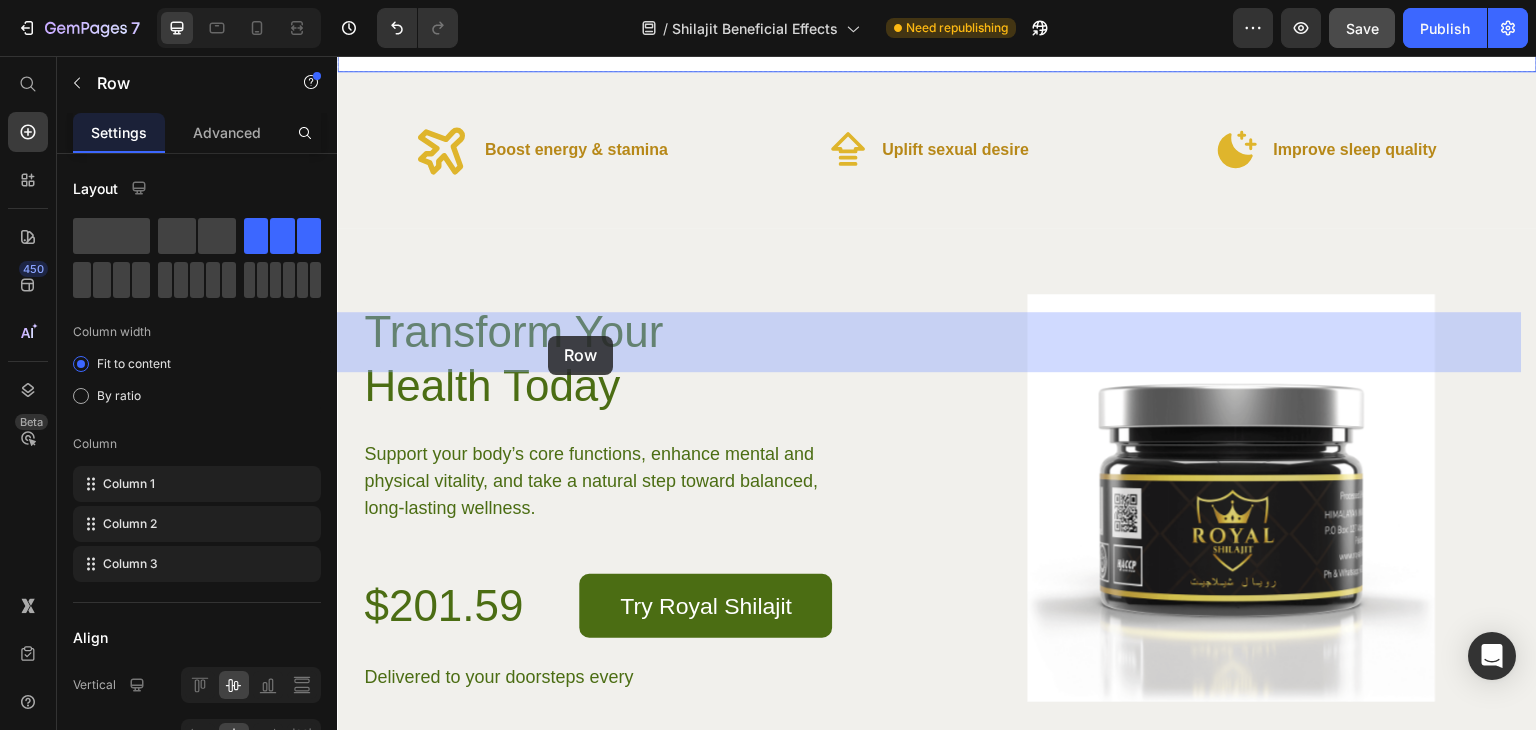 drag, startPoint x: 351, startPoint y: 293, endPoint x: 548, endPoint y: 336, distance: 201.63829 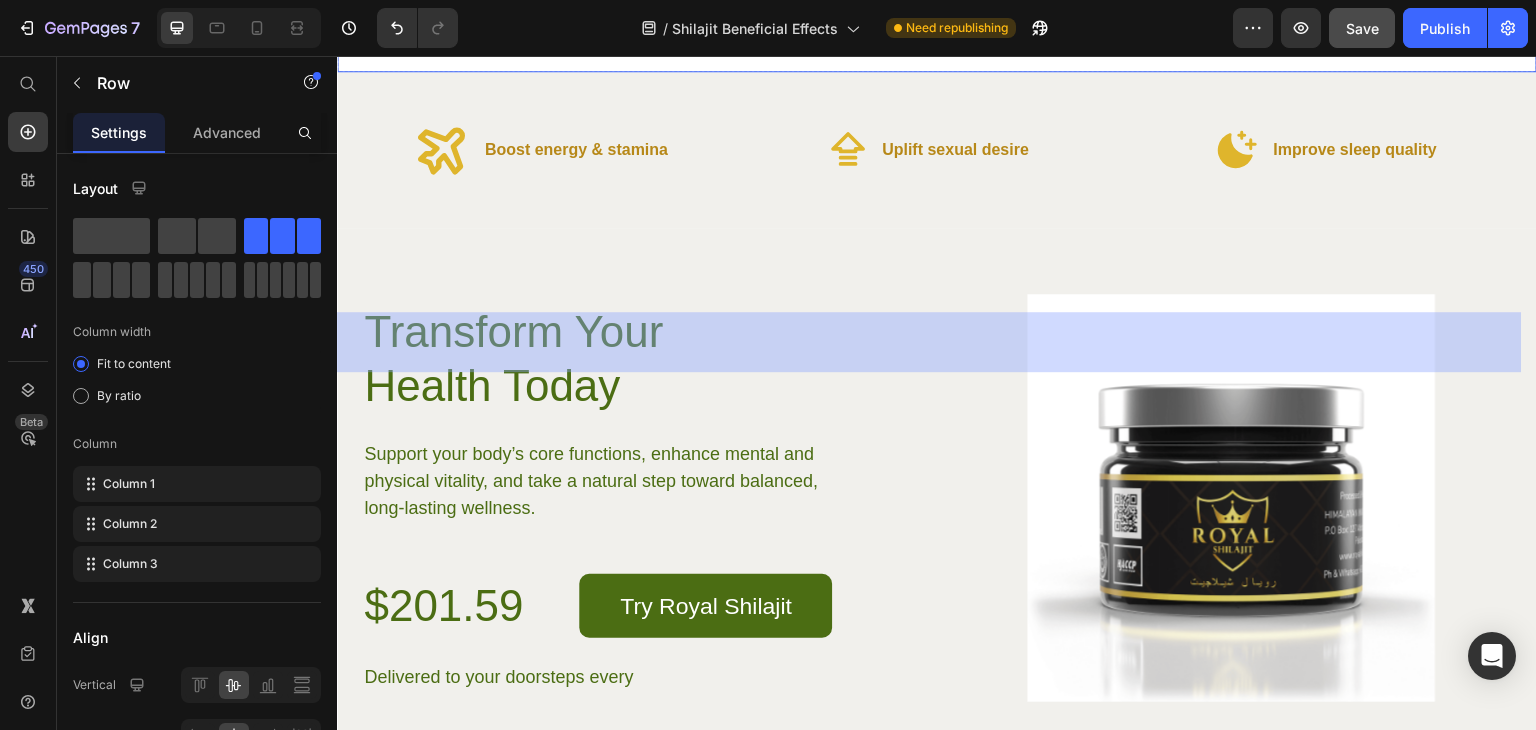 scroll, scrollTop: 2900, scrollLeft: 0, axis: vertical 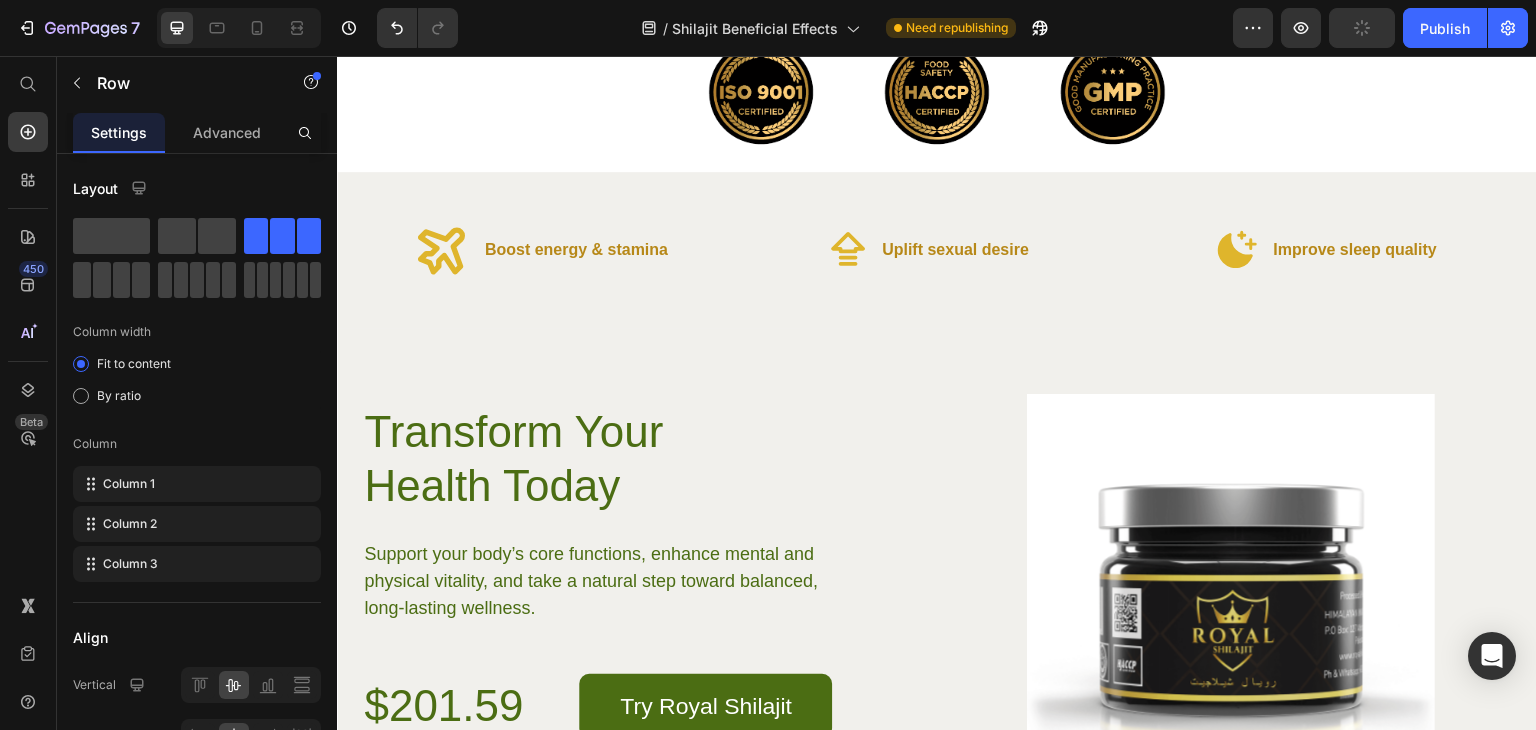 click on "Image Image Image Row   0" at bounding box center [937, 92] 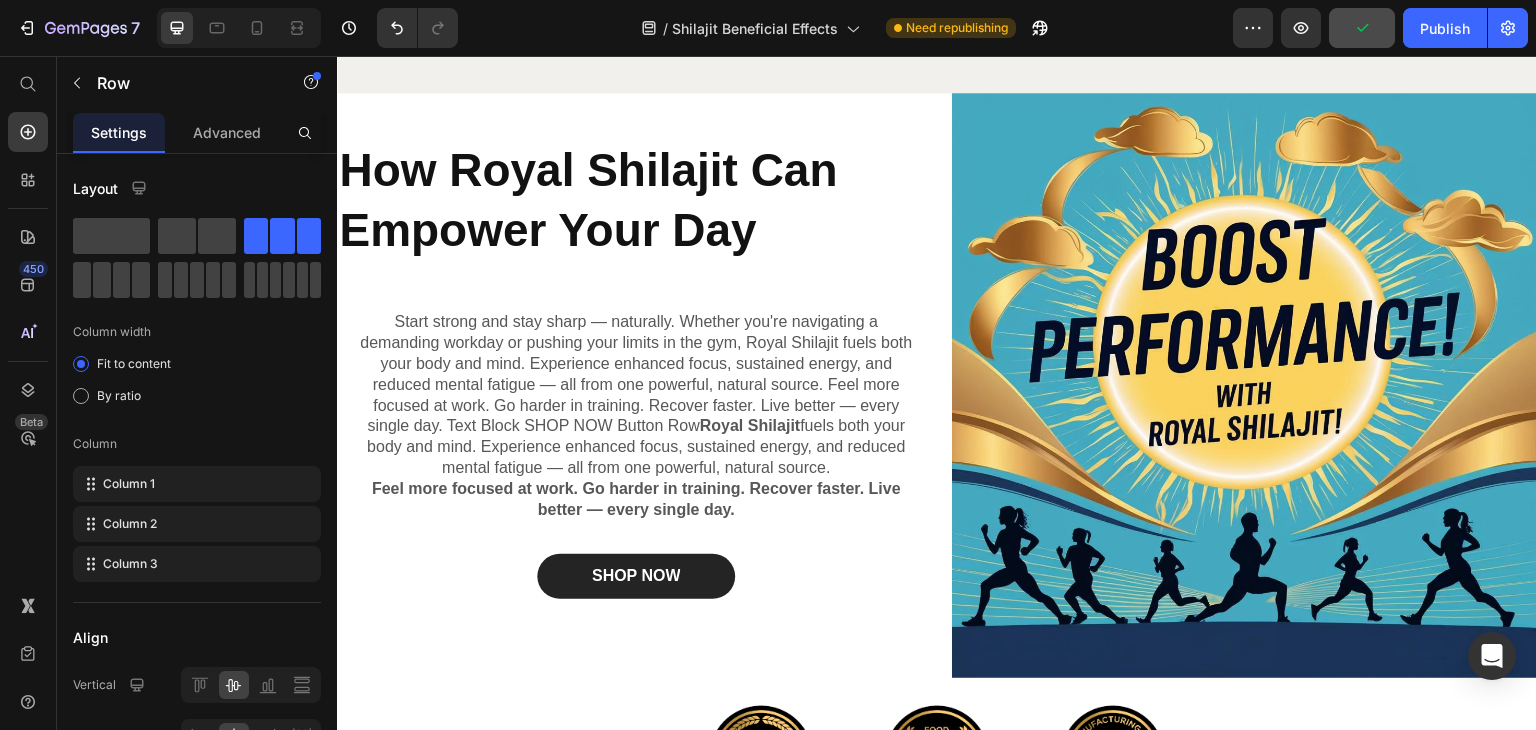 scroll, scrollTop: 2900, scrollLeft: 0, axis: vertical 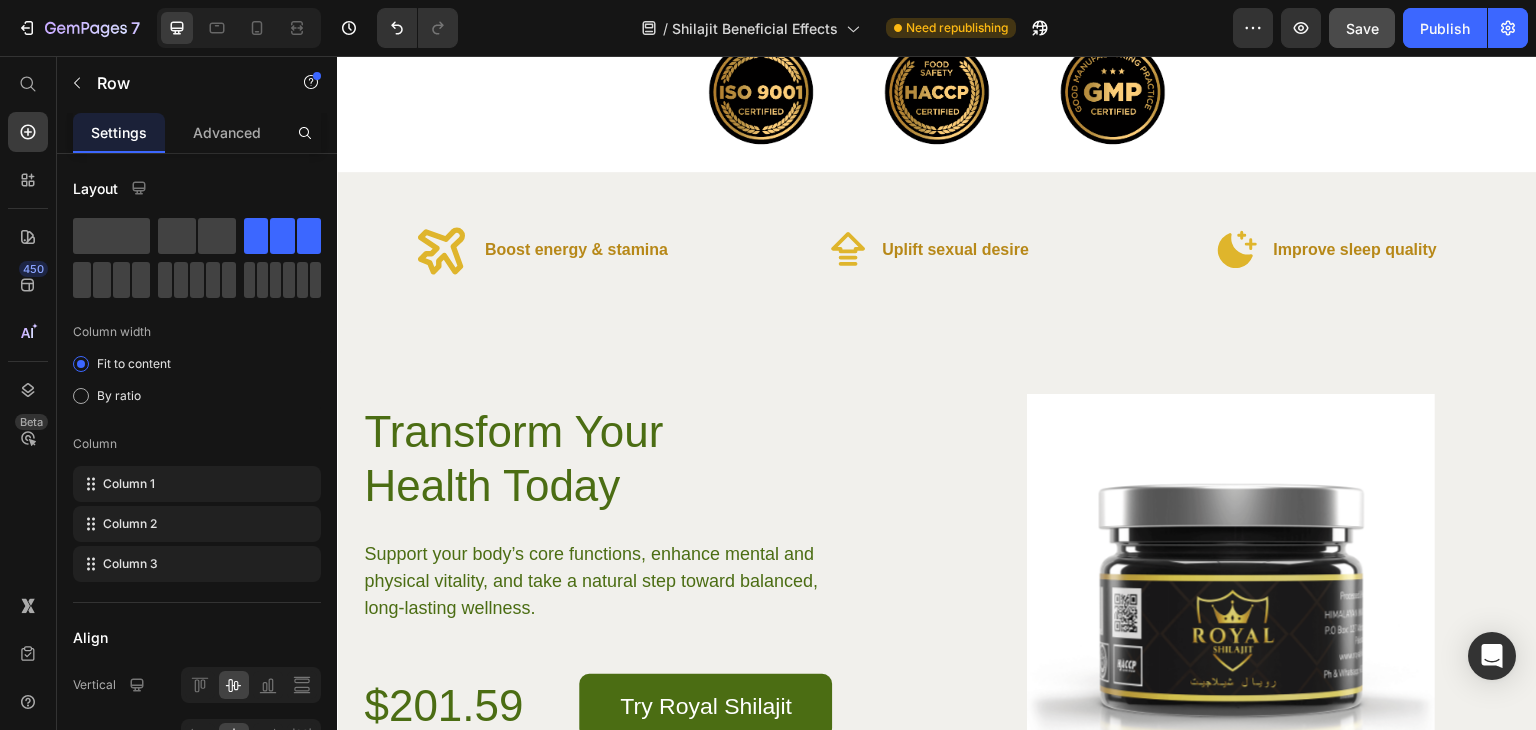 click on "Image Image Image Row   0" at bounding box center (937, 92) 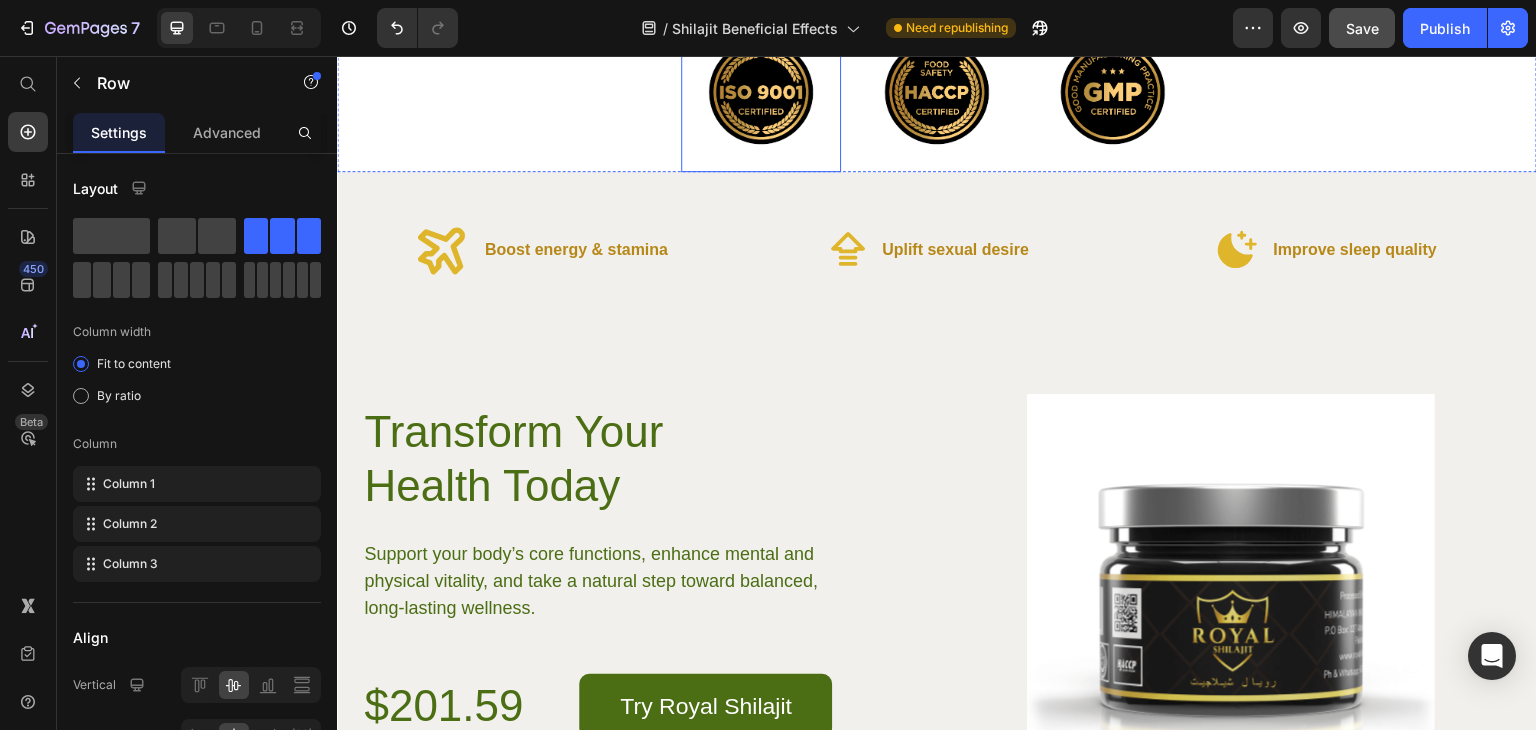 click on "Image Image Image Row   0" at bounding box center (937, 92) 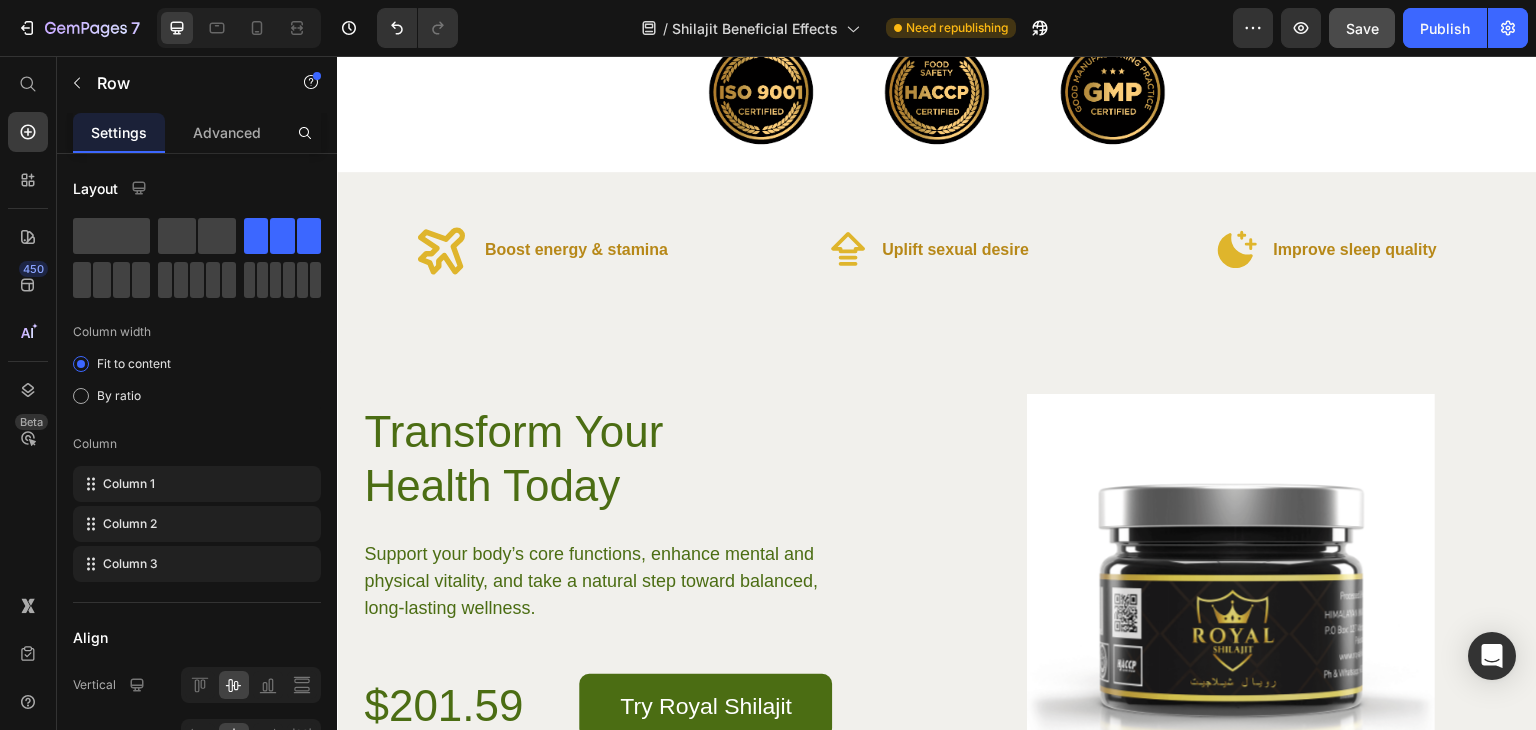 click on "Image Image Image Row   0" at bounding box center [937, 92] 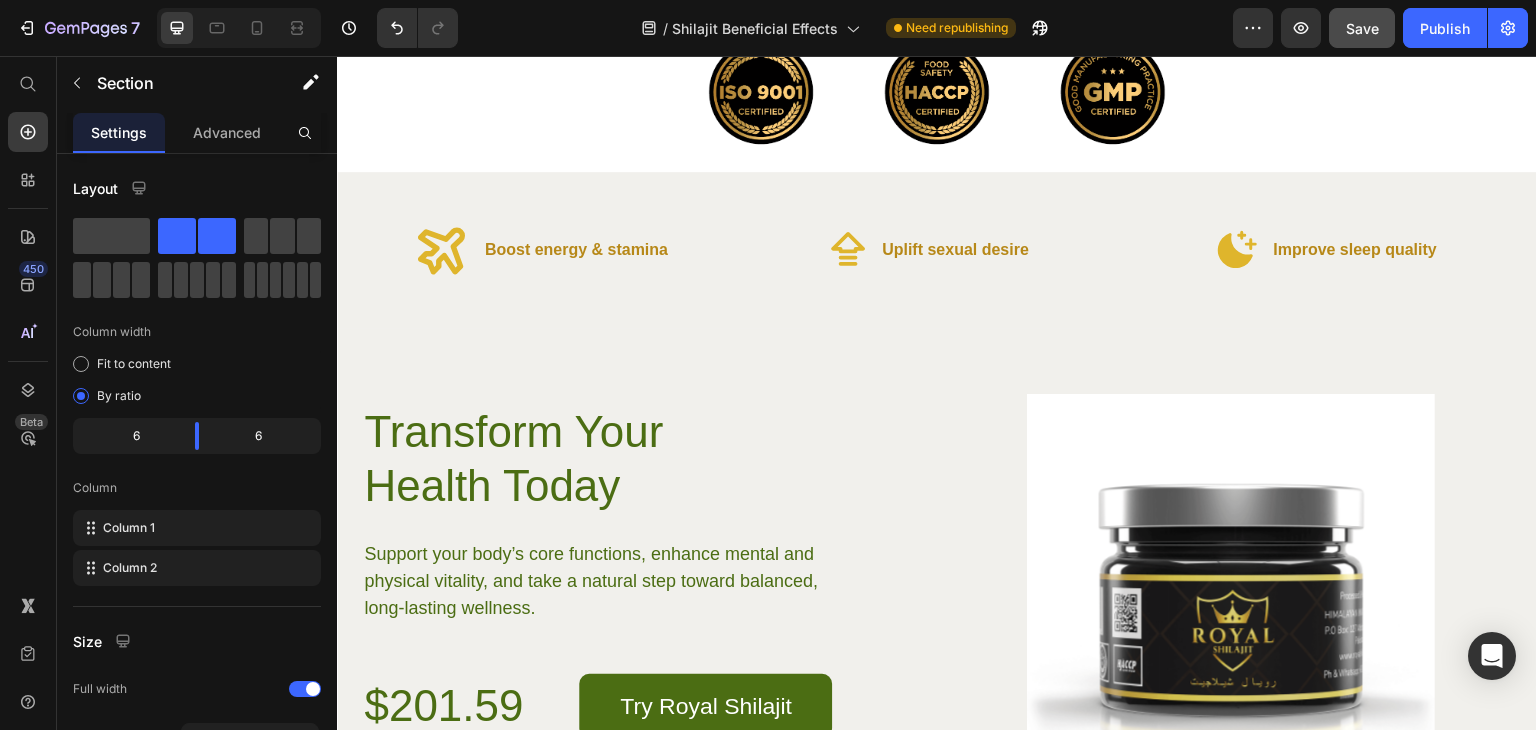 click on "How Royal Shilajit Can Empower Your Day Heading Start strong and stay sharp — naturally. Whether you're navigating a demanding workday or pushing your limits in the gym, Royal Shilajit fuels both your body and mind. Experience enhanced focus, sustained energy, and reduced mental fatigue — all from one powerful, natural source. Feel more focused at work. Go harder in training. Recover faster. Live better — every single day. Text Block SHOP NOW Button Row" at bounding box center [629, -281] 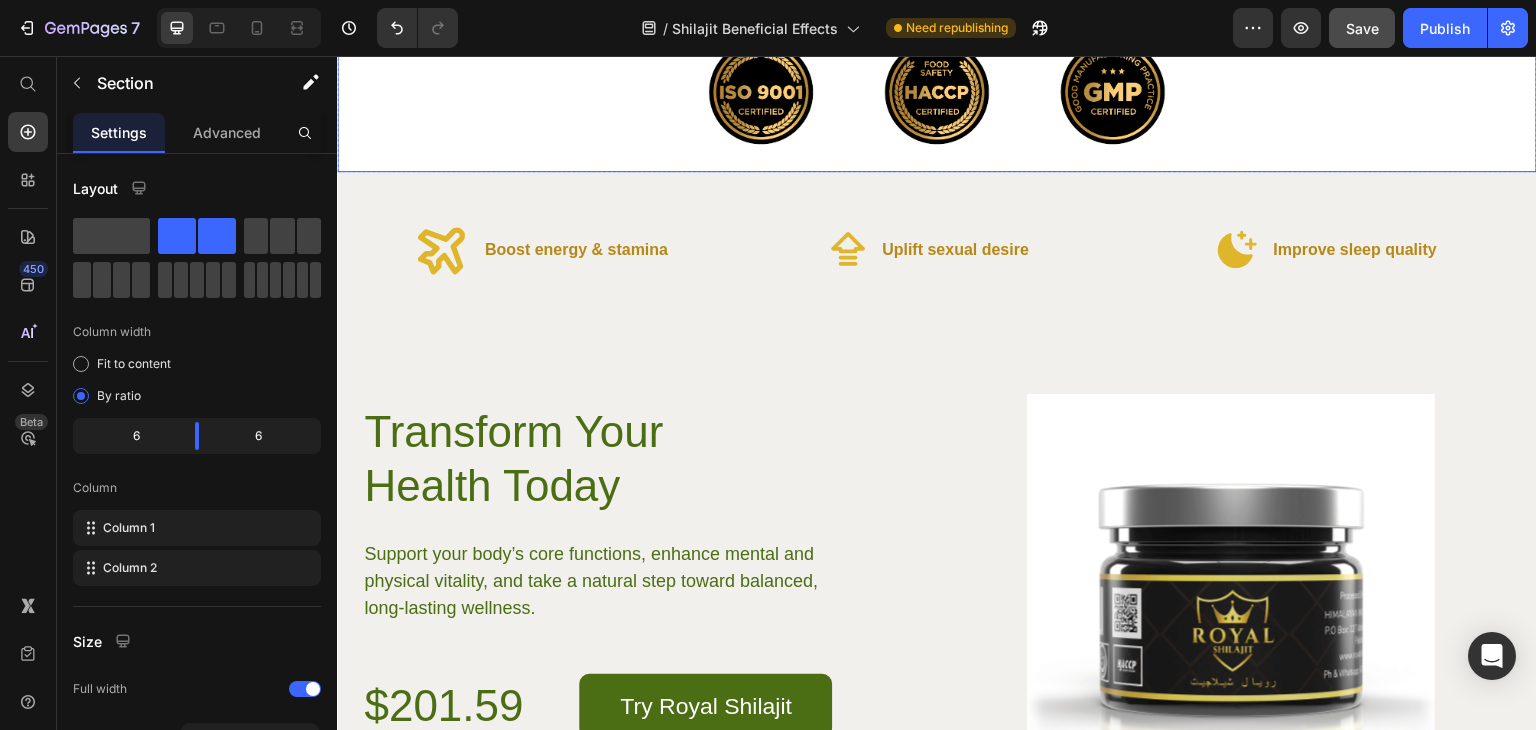 click on "Image Image Image Row" at bounding box center [937, 92] 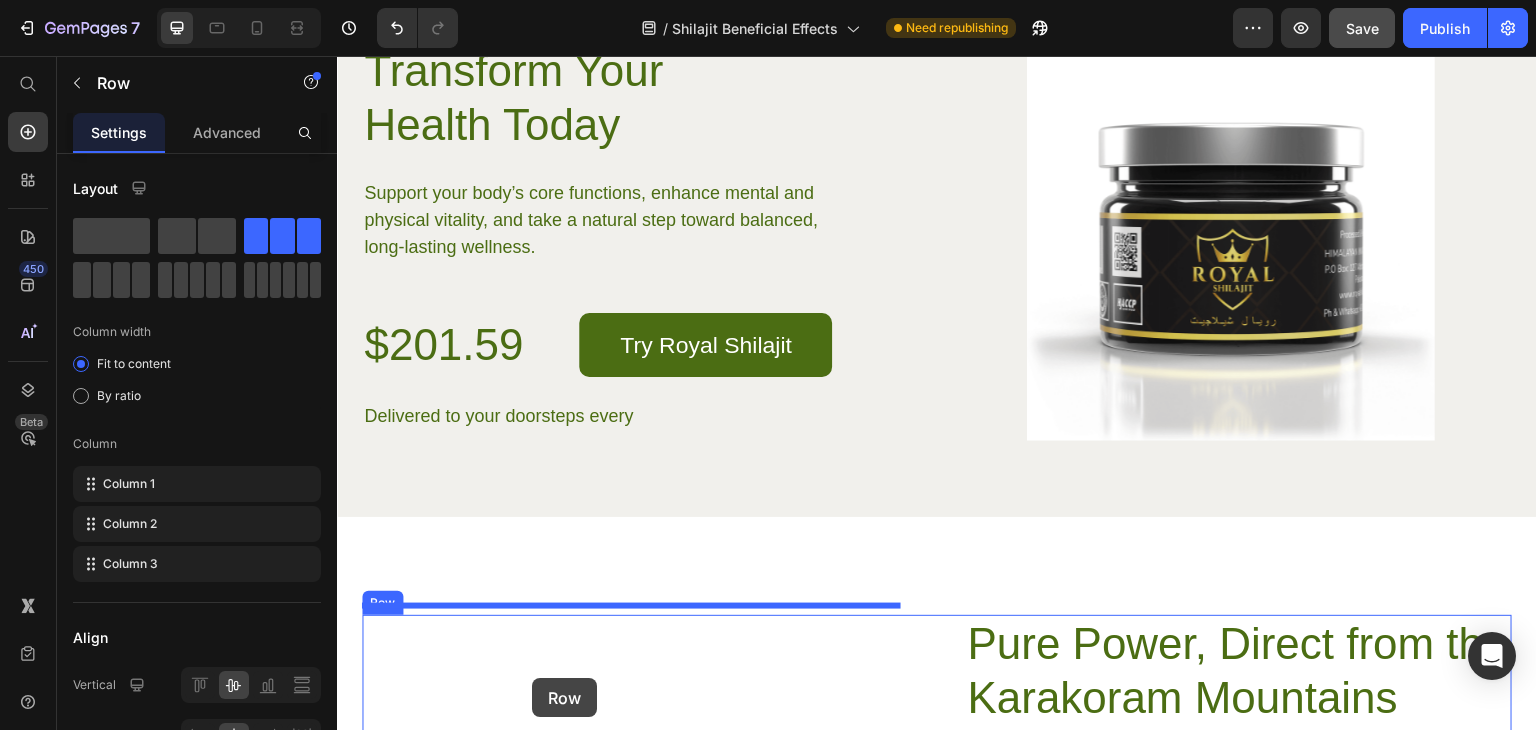scroll, scrollTop: 3588, scrollLeft: 0, axis: vertical 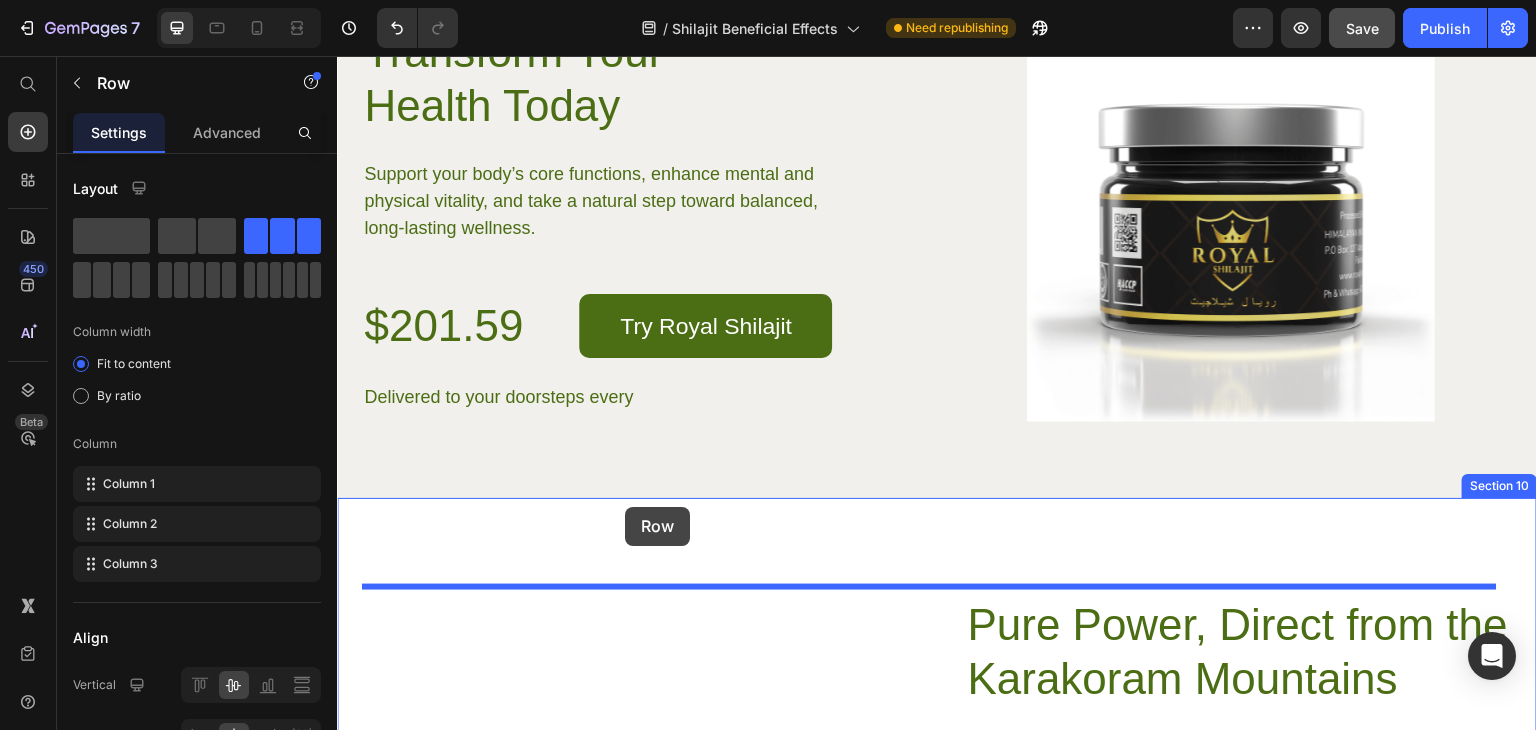 drag, startPoint x: 356, startPoint y: 293, endPoint x: 625, endPoint y: 507, distance: 343.73972 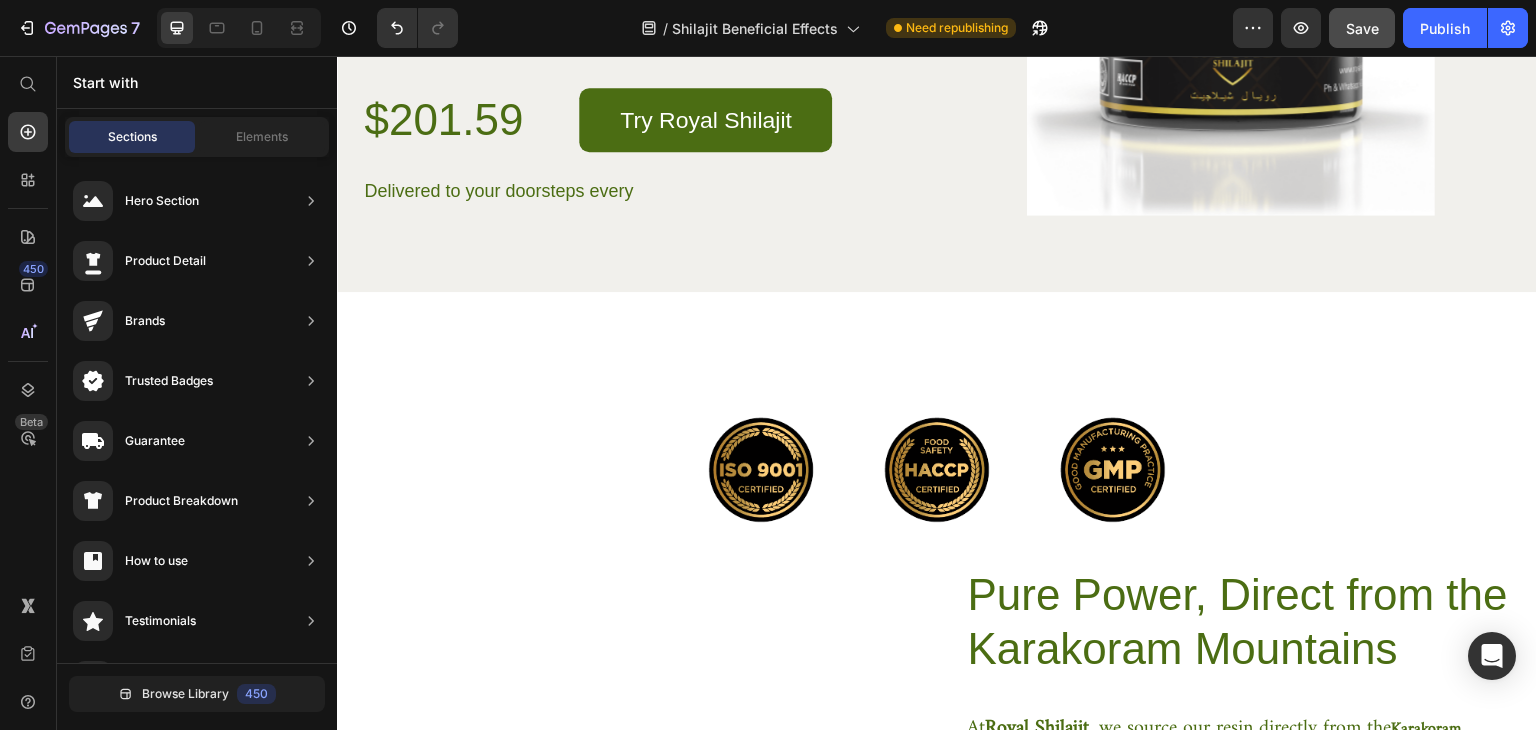scroll, scrollTop: 3692, scrollLeft: 0, axis: vertical 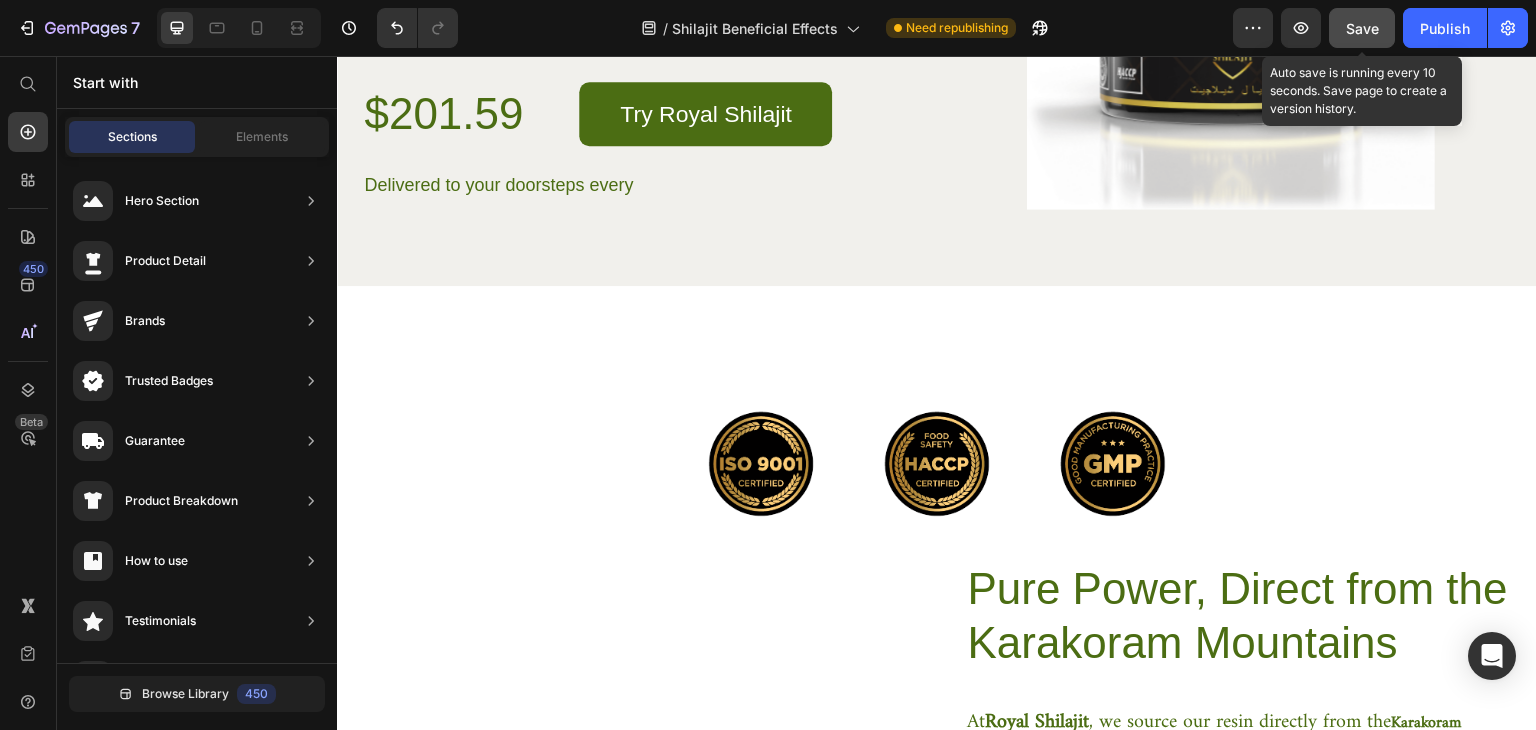 click on "Save" 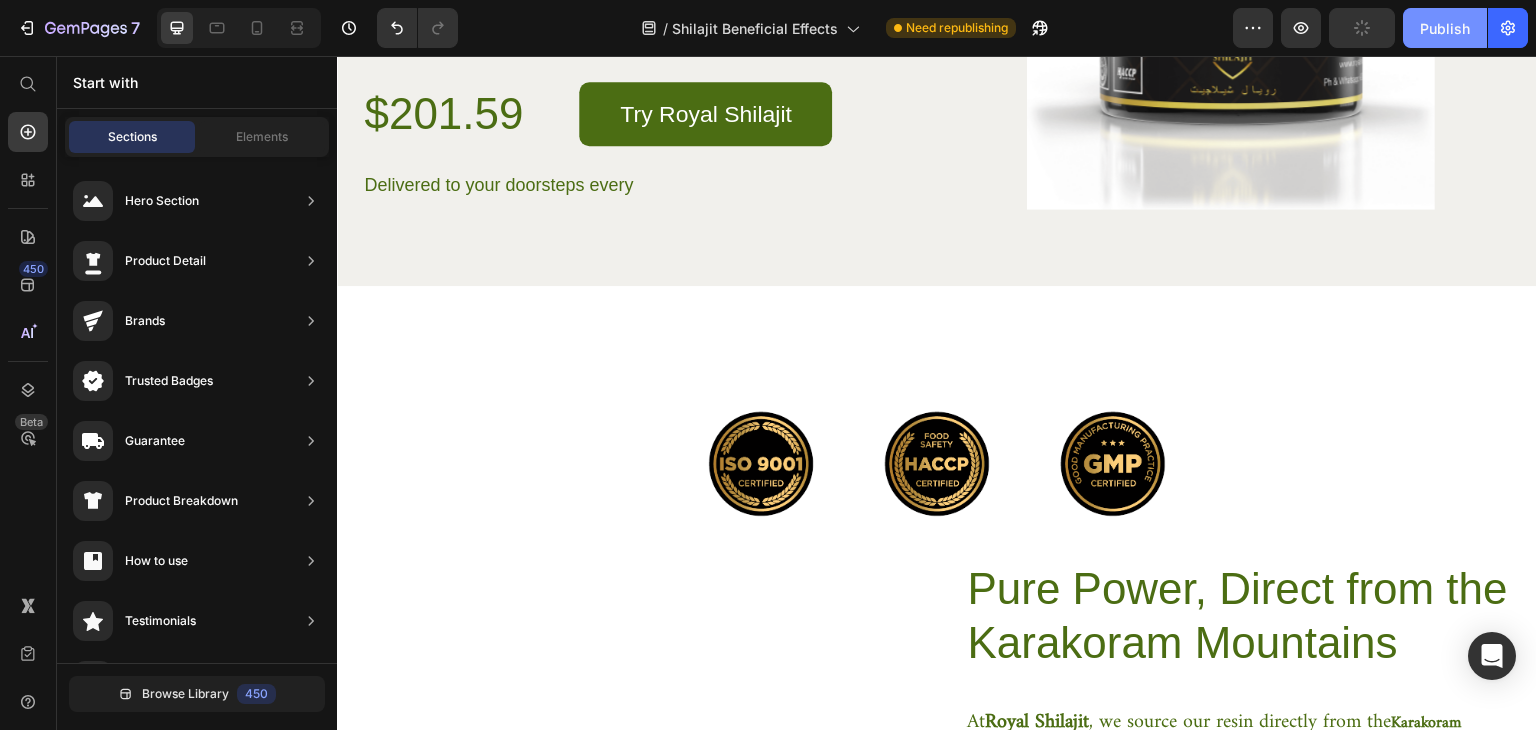 click on "Publish" at bounding box center (1445, 28) 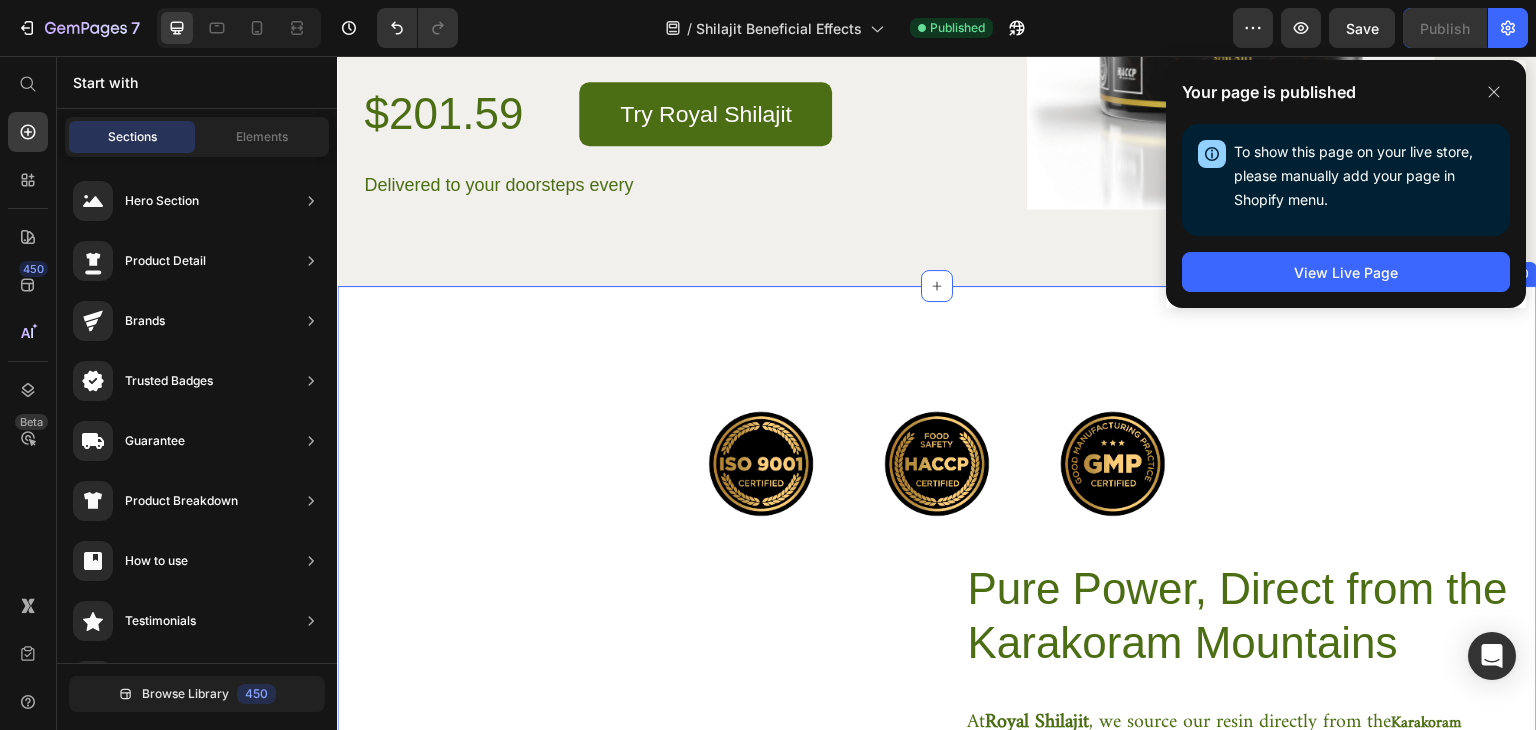 click on "Image Image Image Row Image Pure Power, Direct from the Karakoram Mountains Heading At Royal Shilajit , we source our resin directly from the Karakoram Mountains — one of the most remote and mineral-rich regions on Earth. Harvested at high altitudes and purified using traditional Ayurvedic methods, our Shilajit is untouched by industrial processing and free from fillers or additives. We work closely with trusted local gatherers to ensure: Ethical, sustainable harvesting Maximum potency from high-altitude deposits Lab-tested purity in every batch   From the heights of the Karakoram to your daily routine — discover Shilajit in its purest, most powerful form. Text Block Row Row Section 10" at bounding box center (937, 702) 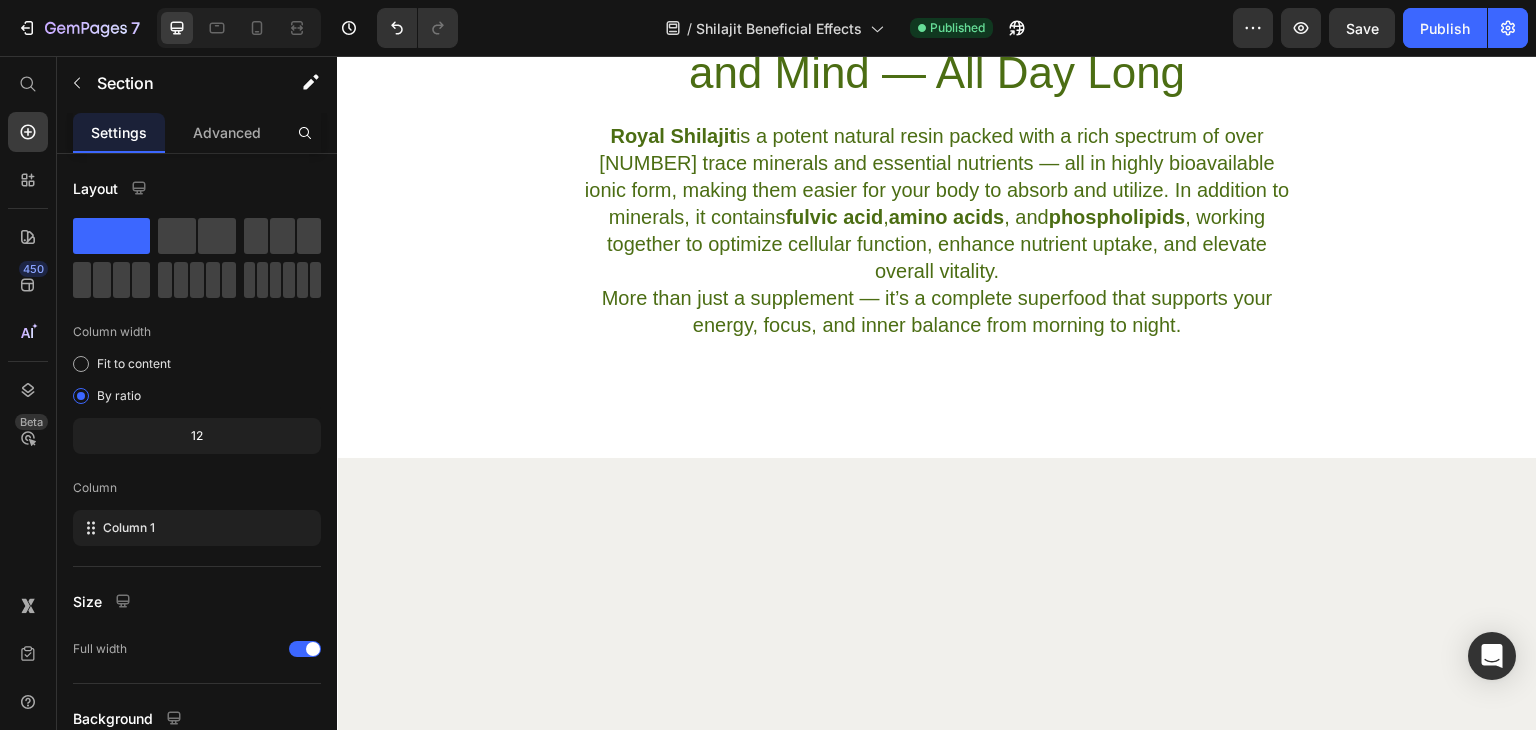 scroll, scrollTop: 0, scrollLeft: 0, axis: both 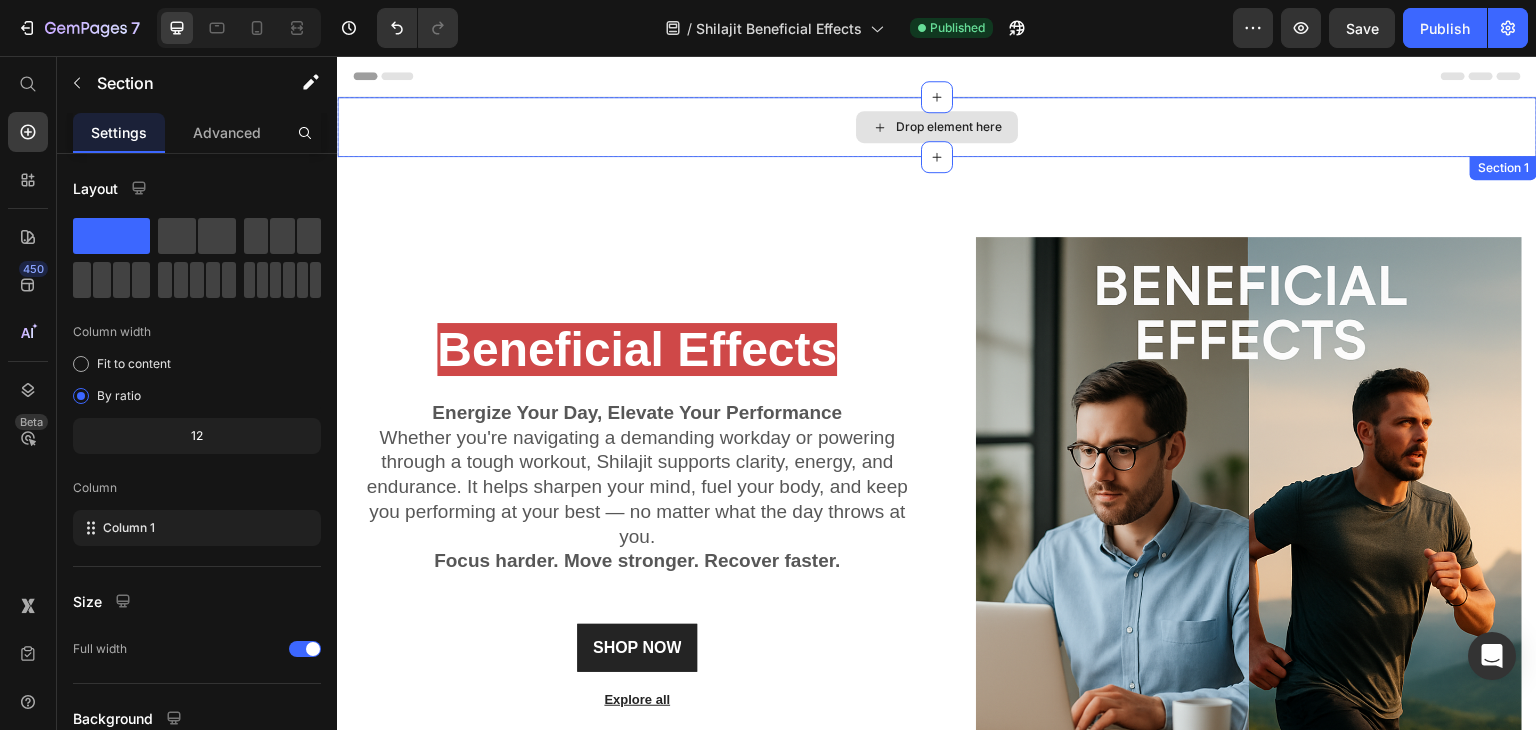 click on "Drop element here" at bounding box center (937, 127) 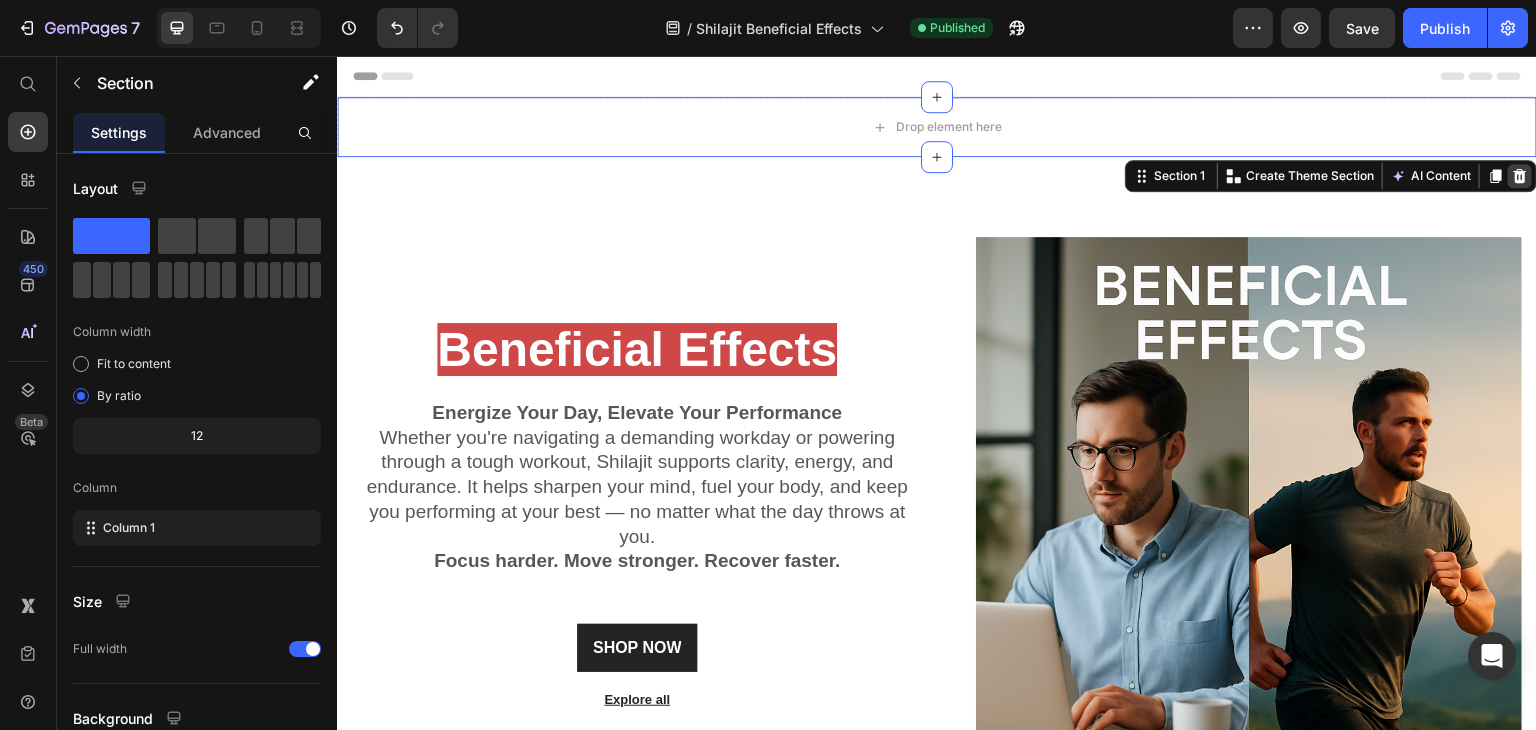 click 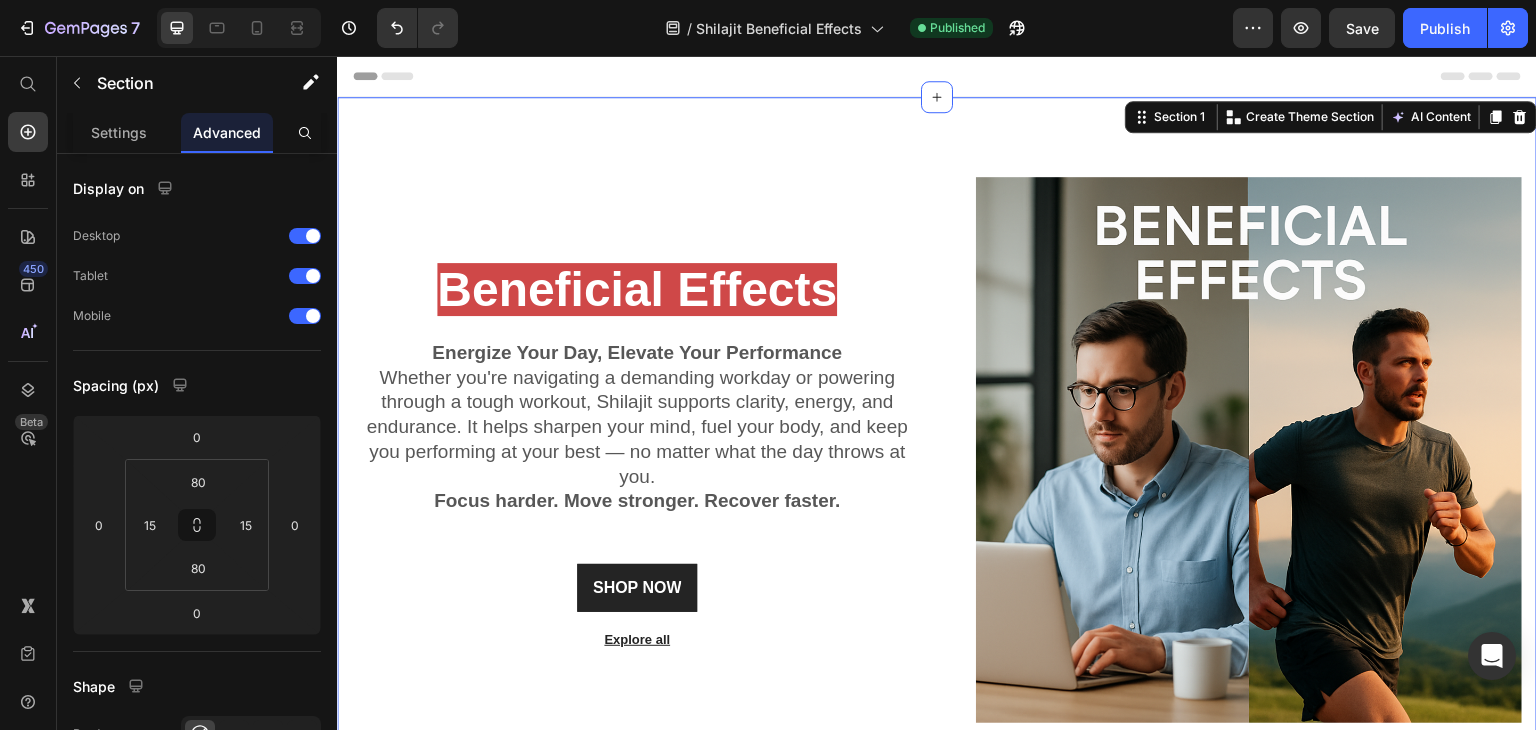 click on "Beneficial Effects Heading Energize Your Day, Elevate Your Performance Whether you're navigating a demanding workday or powering through a tough workout, Shilajit supports clarity, energy, and endurance. It helps sharpen your mind, fuel your body, and keep you performing at your best — no matter what the day throws at you. Focus harder. Move stronger. Recover faster. Text block SHOP NOW Button Explore all Text block Image Row Section [NUMBER] You can create reusable sections Create Theme Section AI Content Write with GemAI What would you like to describe here? Tone and Voice Persuasive Product Royal Shilajit Resin | Royal Edition | [NUMBER]gm Show more Generate" at bounding box center (937, 450) 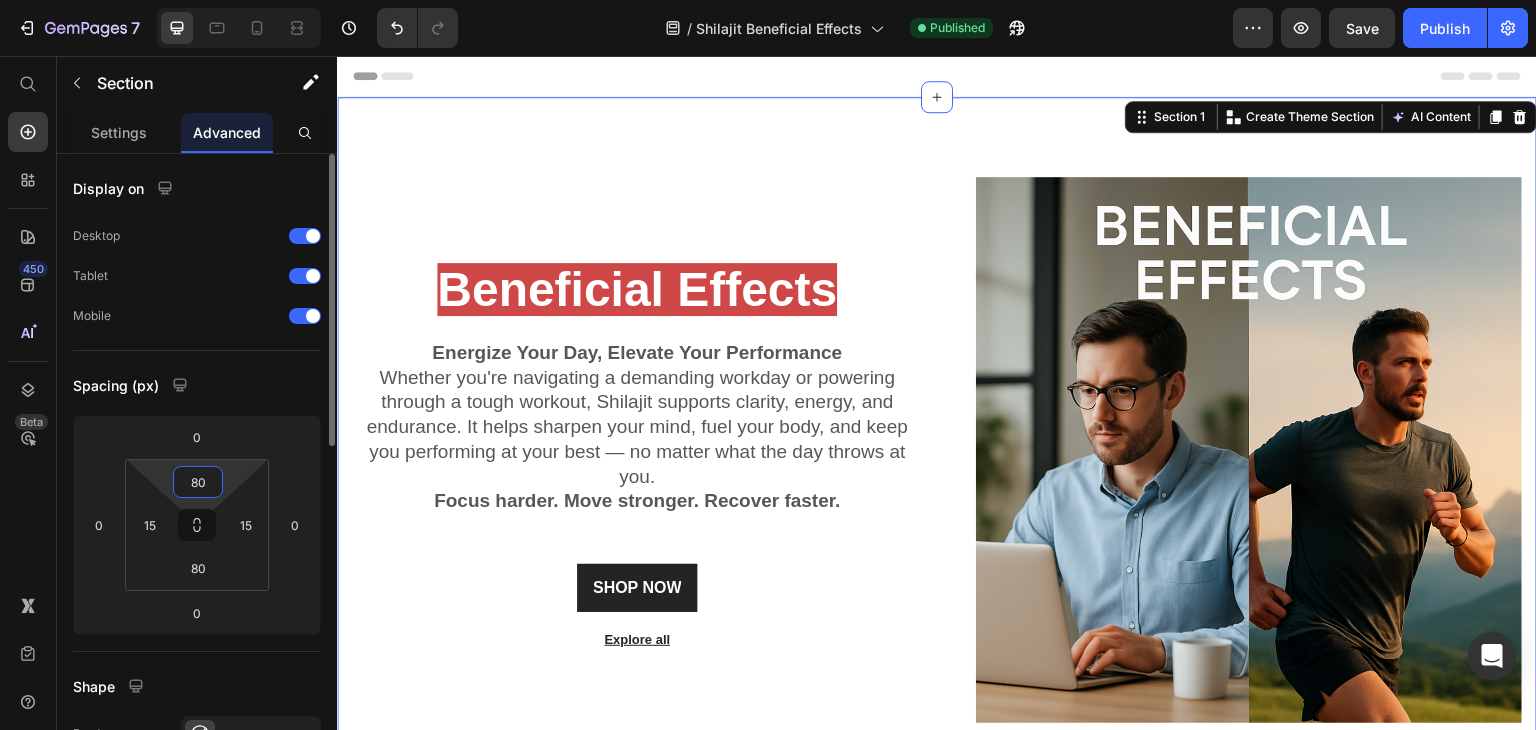 click on "80" at bounding box center (198, 482) 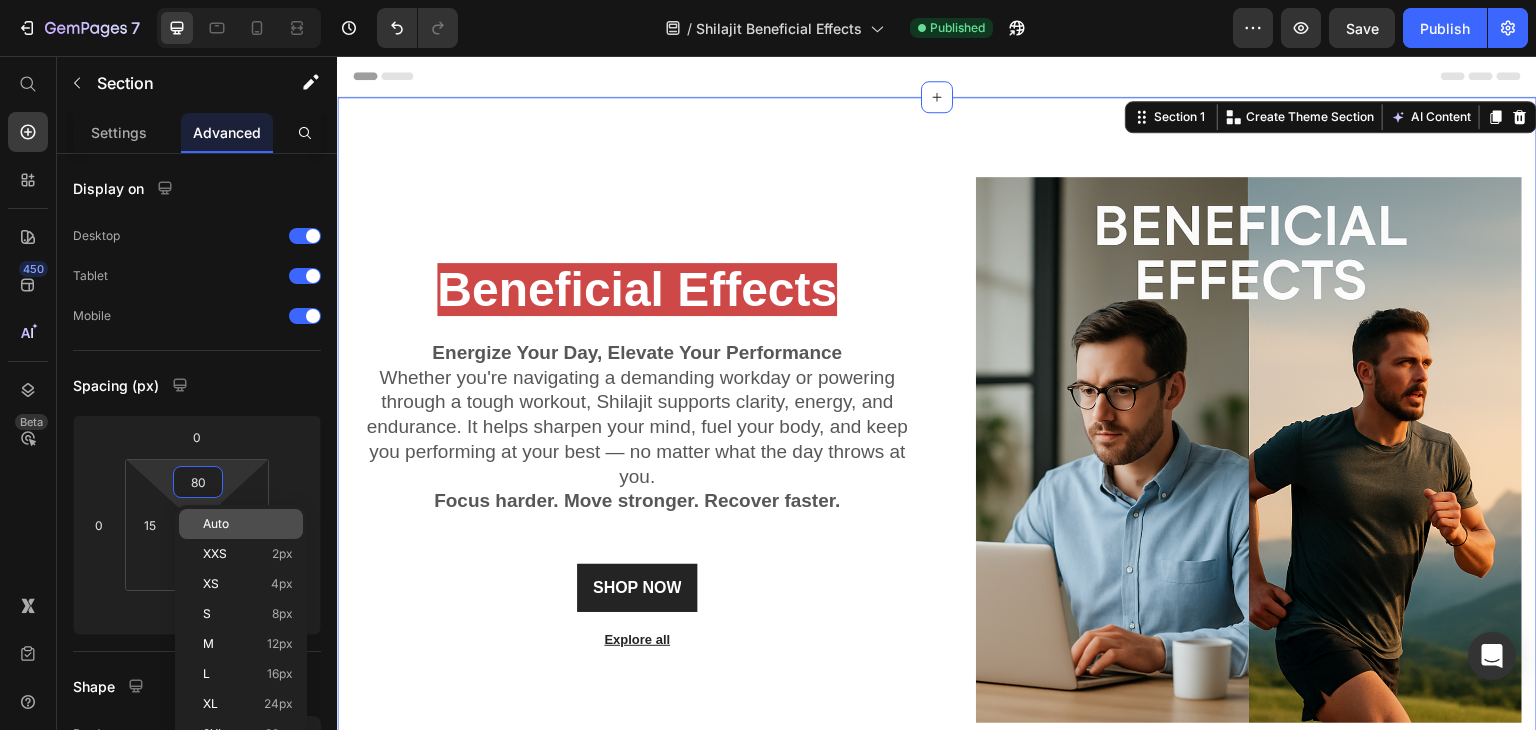 type on "4" 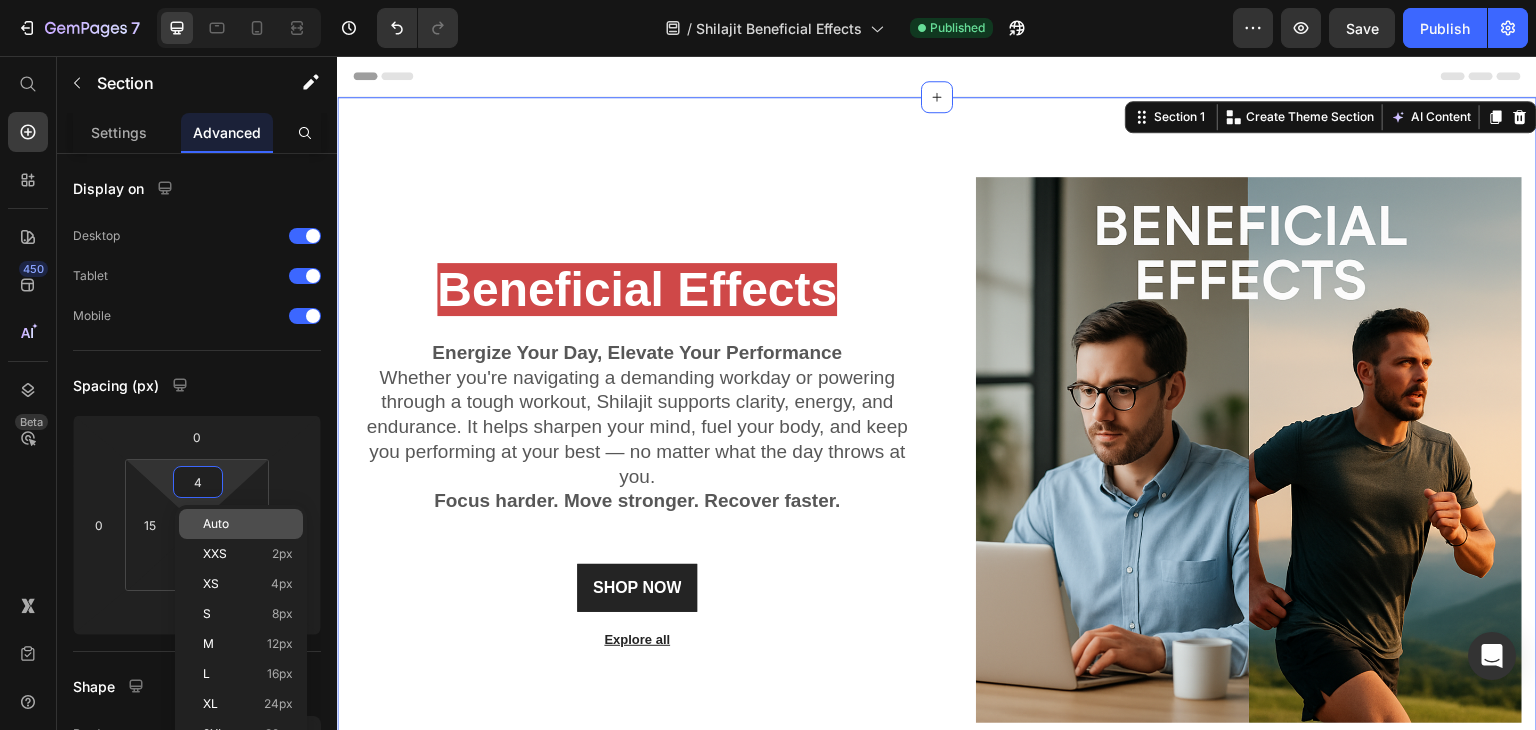 click on "Auto" at bounding box center (248, 524) 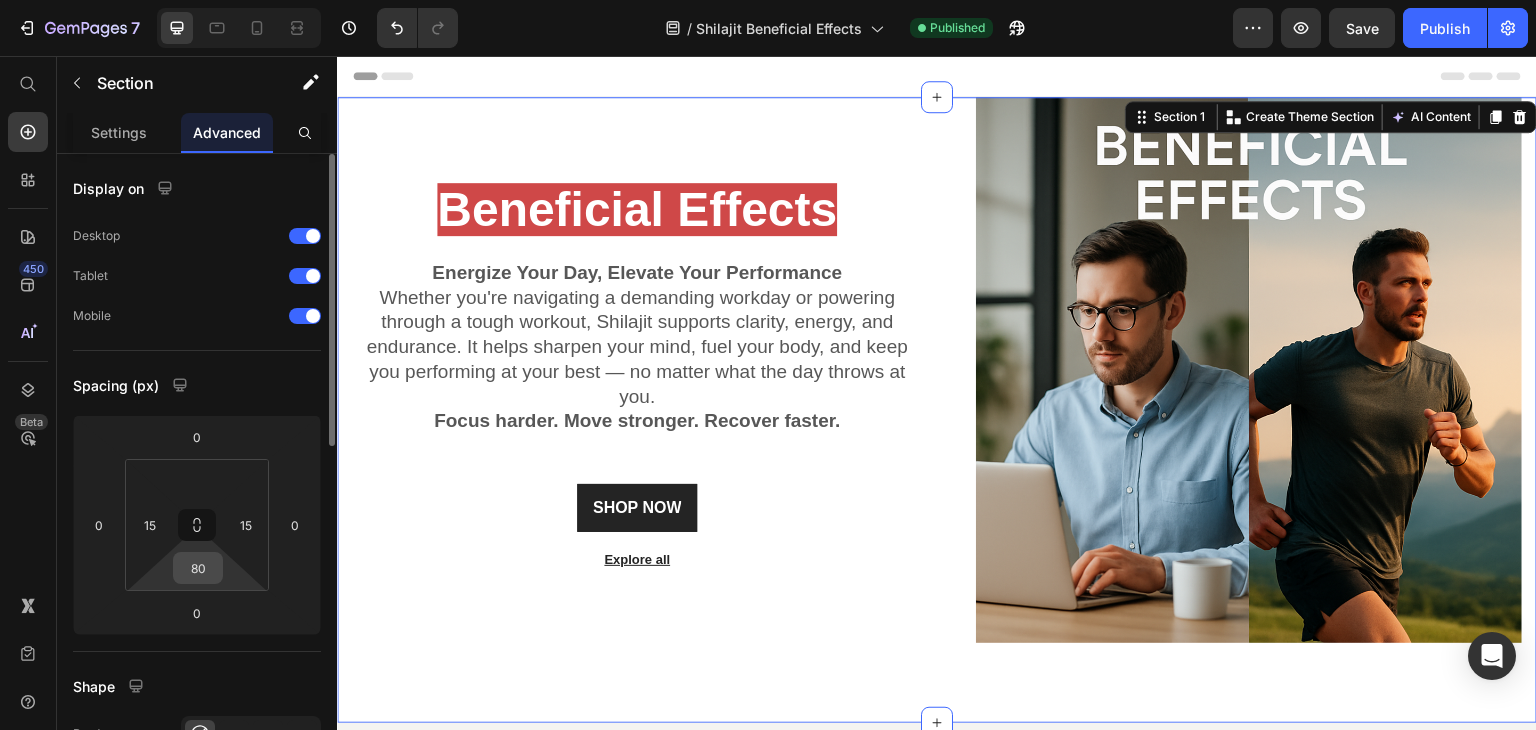 click on "80" at bounding box center (198, 568) 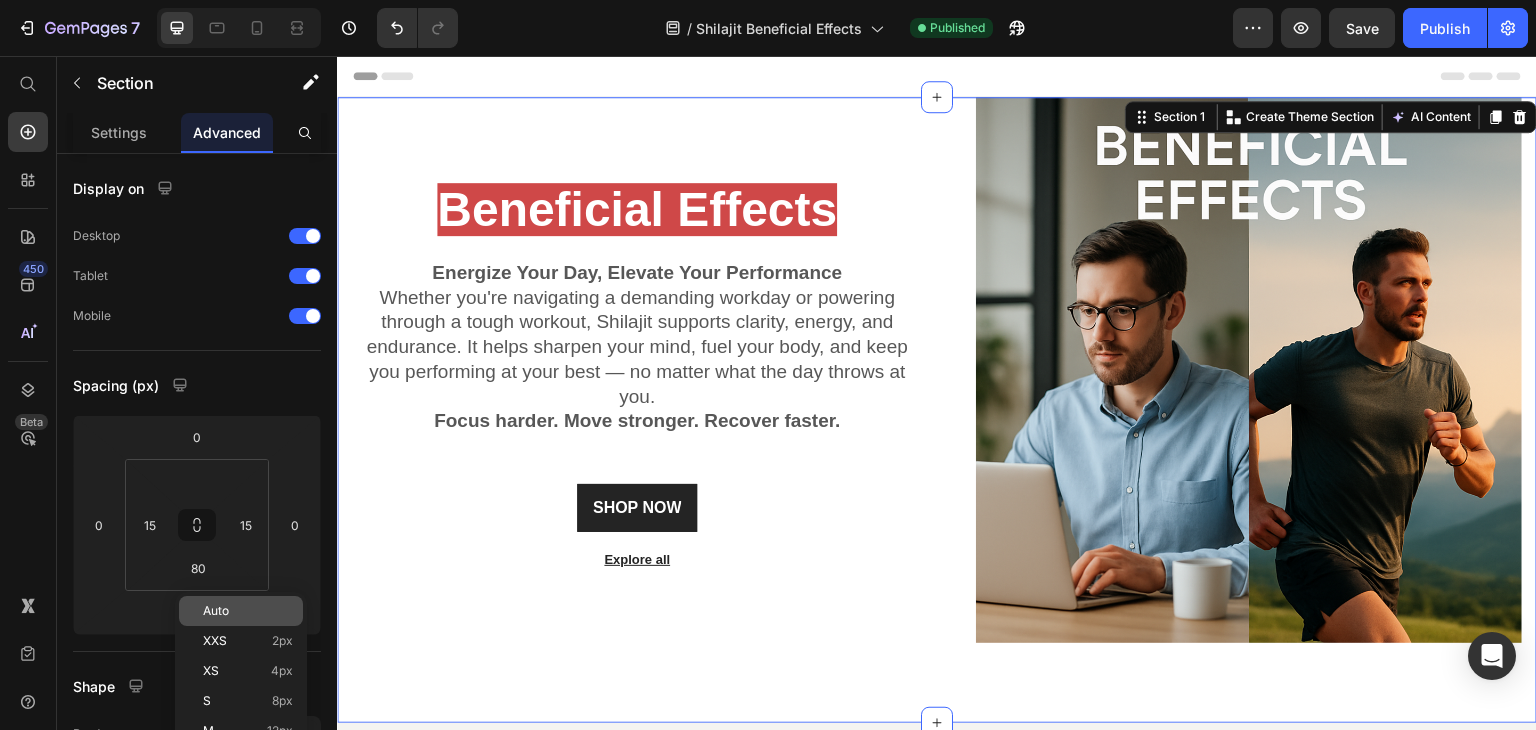 drag, startPoint x: 244, startPoint y: 601, endPoint x: 2, endPoint y: 543, distance: 248.85336 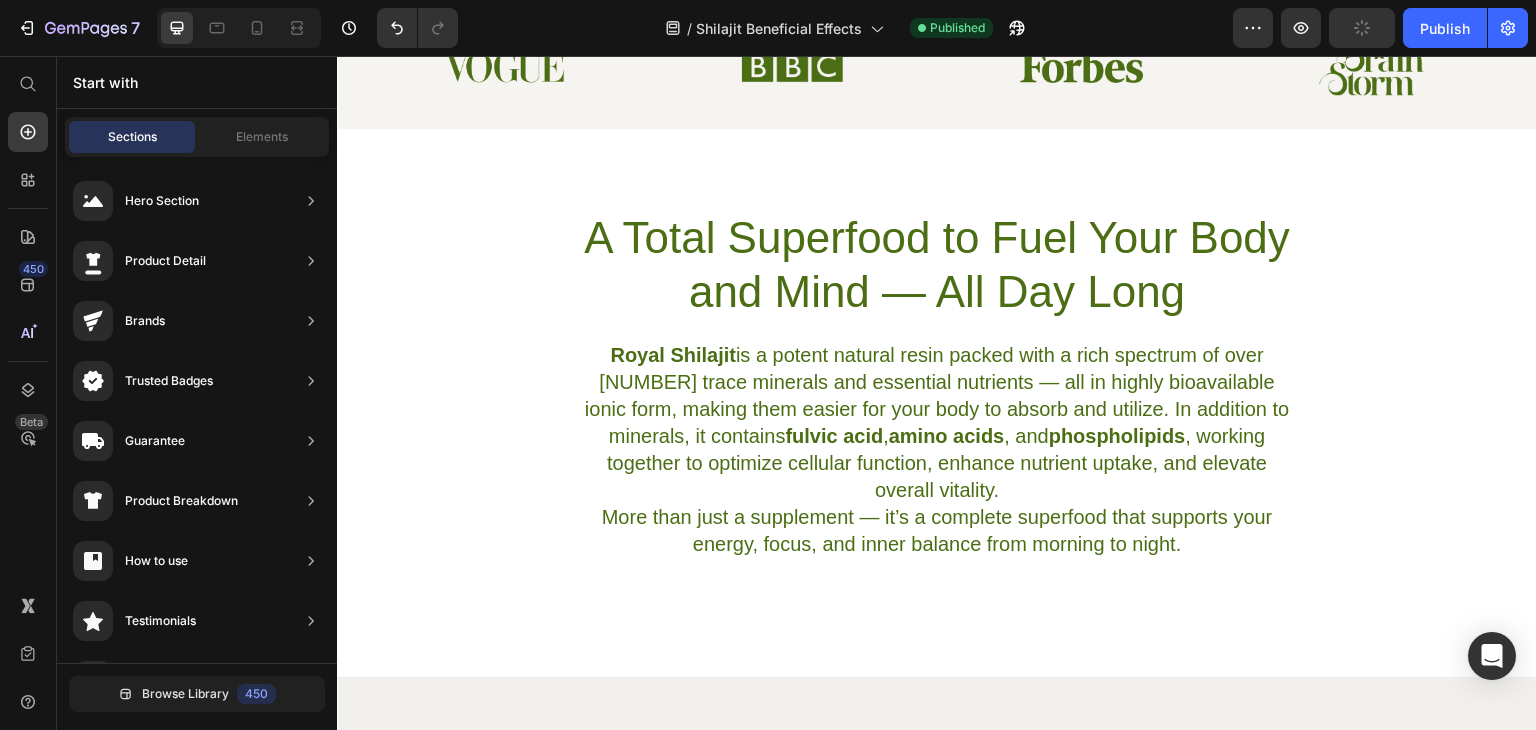scroll, scrollTop: 655, scrollLeft: 0, axis: vertical 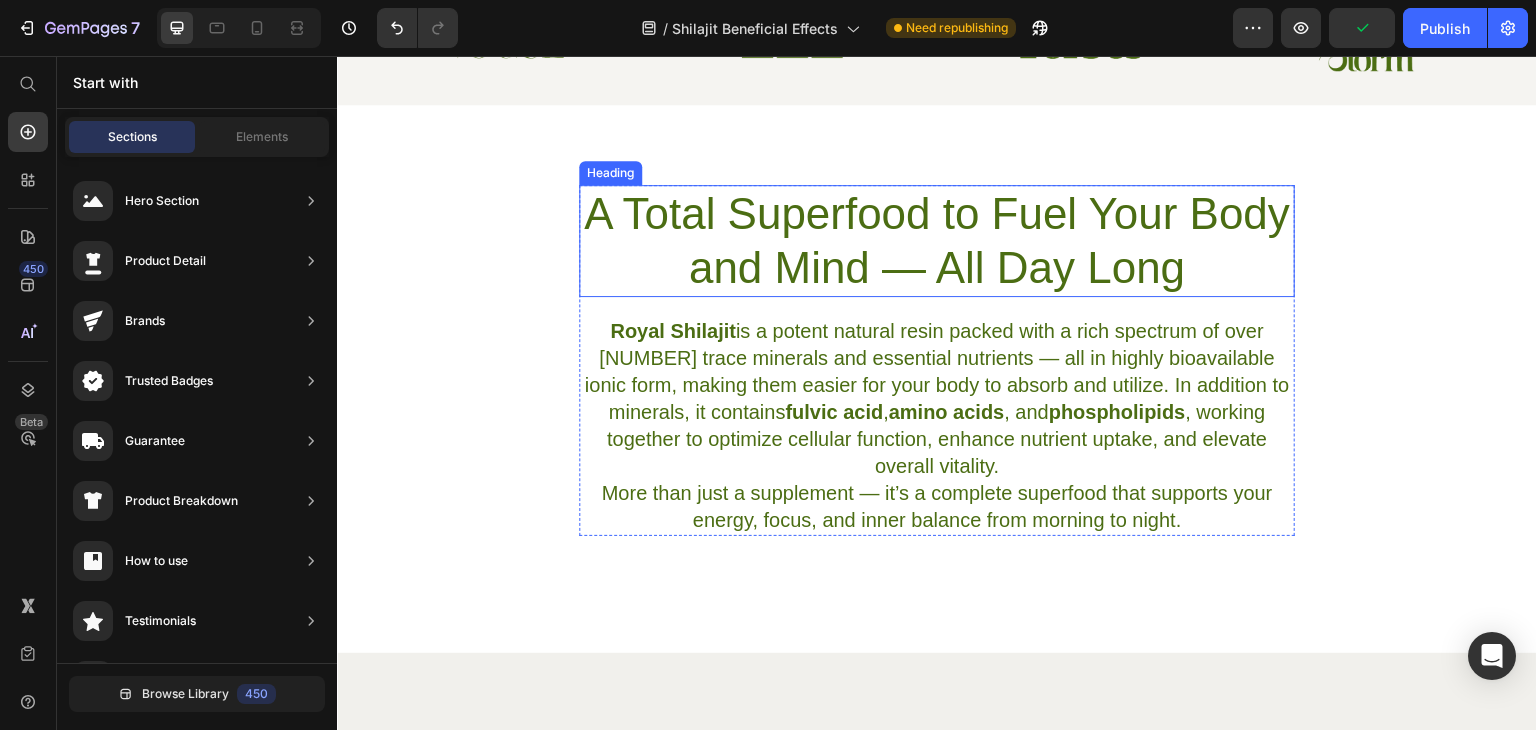 click on "A Total Superfood to Fuel Your Body and Mind — All Day Long" at bounding box center (937, 241) 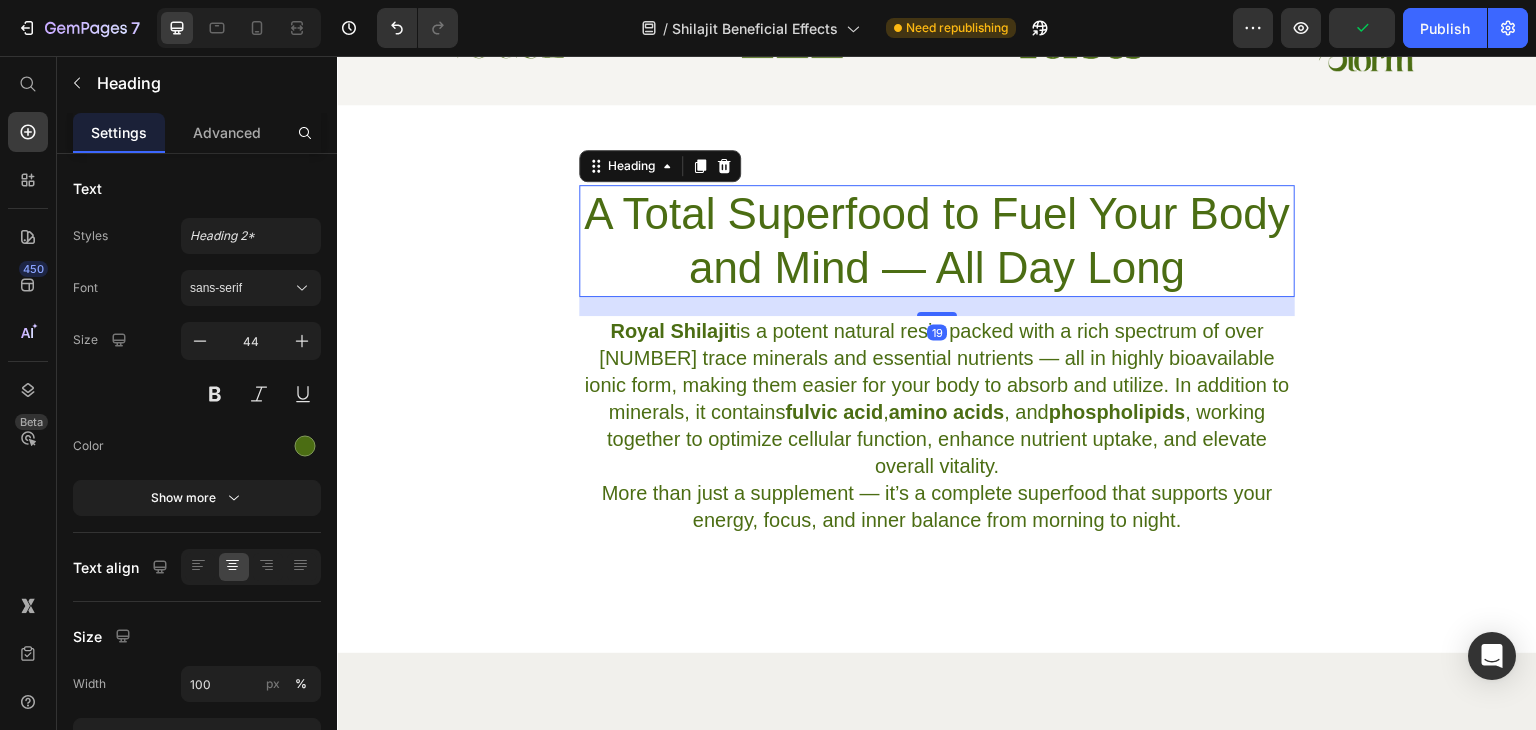 click on "A Total Superfood to Fuel Your Body and Mind — All Day Long" at bounding box center [937, 241] 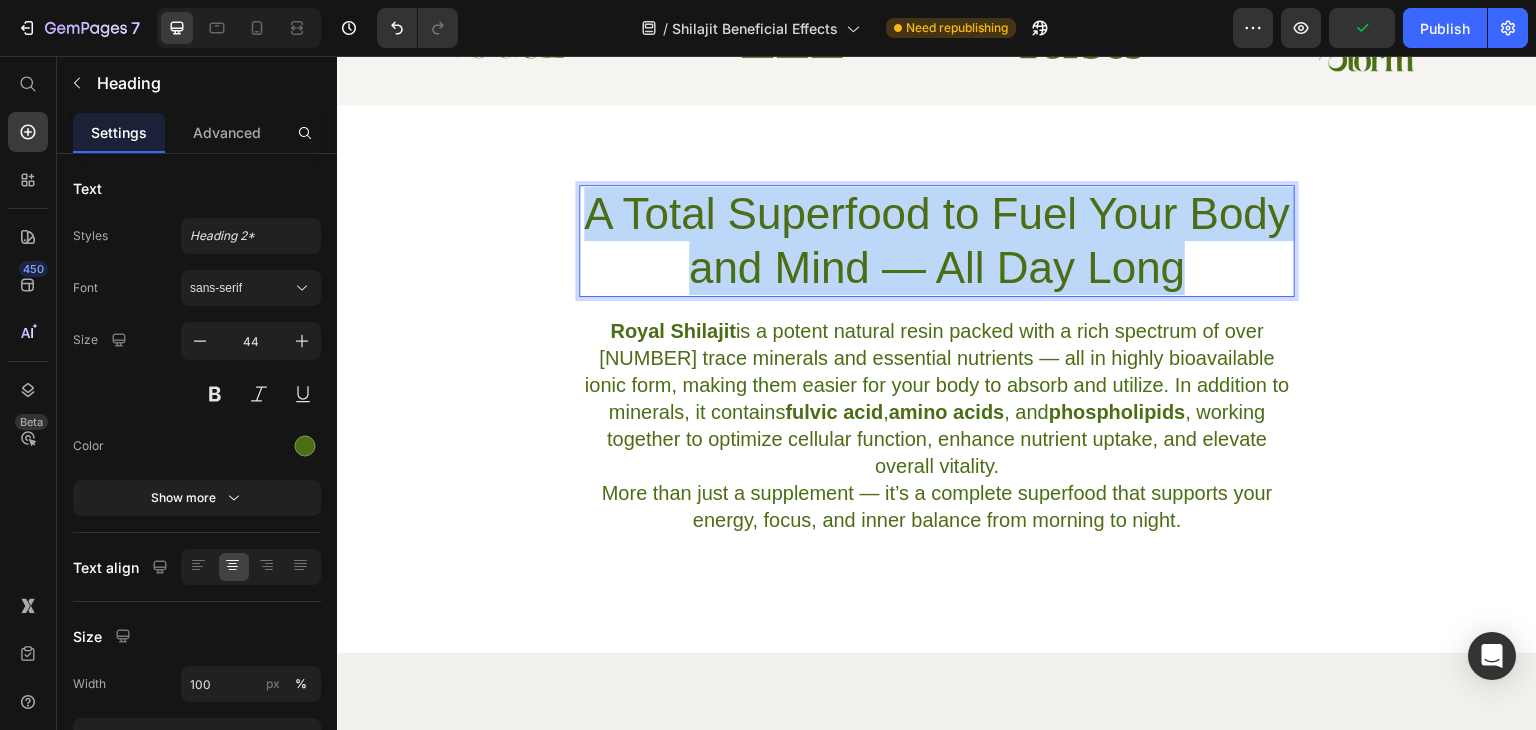 click on "A Total Superfood to Fuel Your Body and Mind — All Day Long" at bounding box center [937, 241] 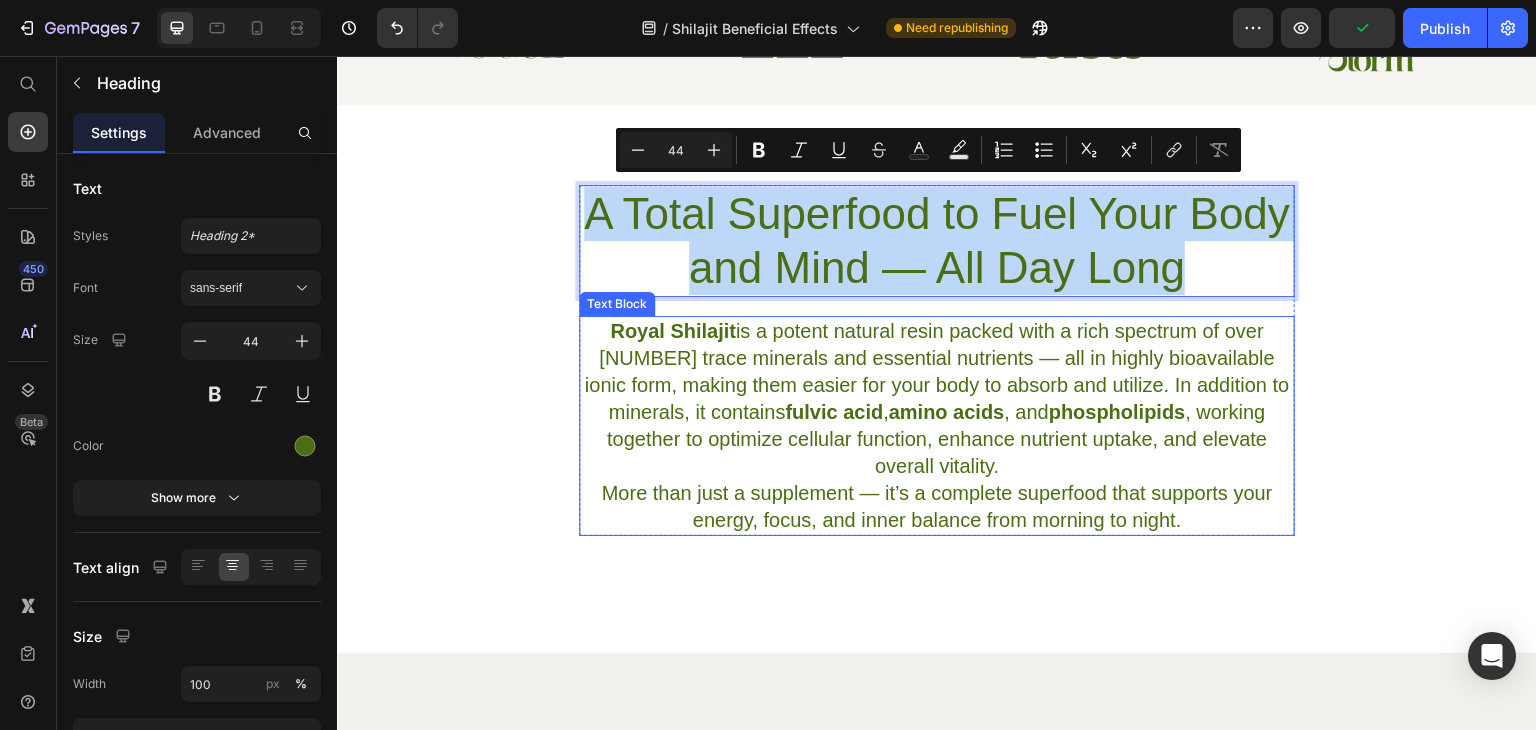 click on "Royal Shilajit is a potent natural resin packed with a rich spectrum of over [NUMBER] trace minerals and essential nutrients — all in highly bioavailable ionic form, making them easier for your body to absorb and utilize. In addition to minerals, it contains fulvic acid, amino acids, and phospholipids, working together to optimize cellular function, enhance nutrient uptake, and elevate overall vitality." at bounding box center [937, 399] 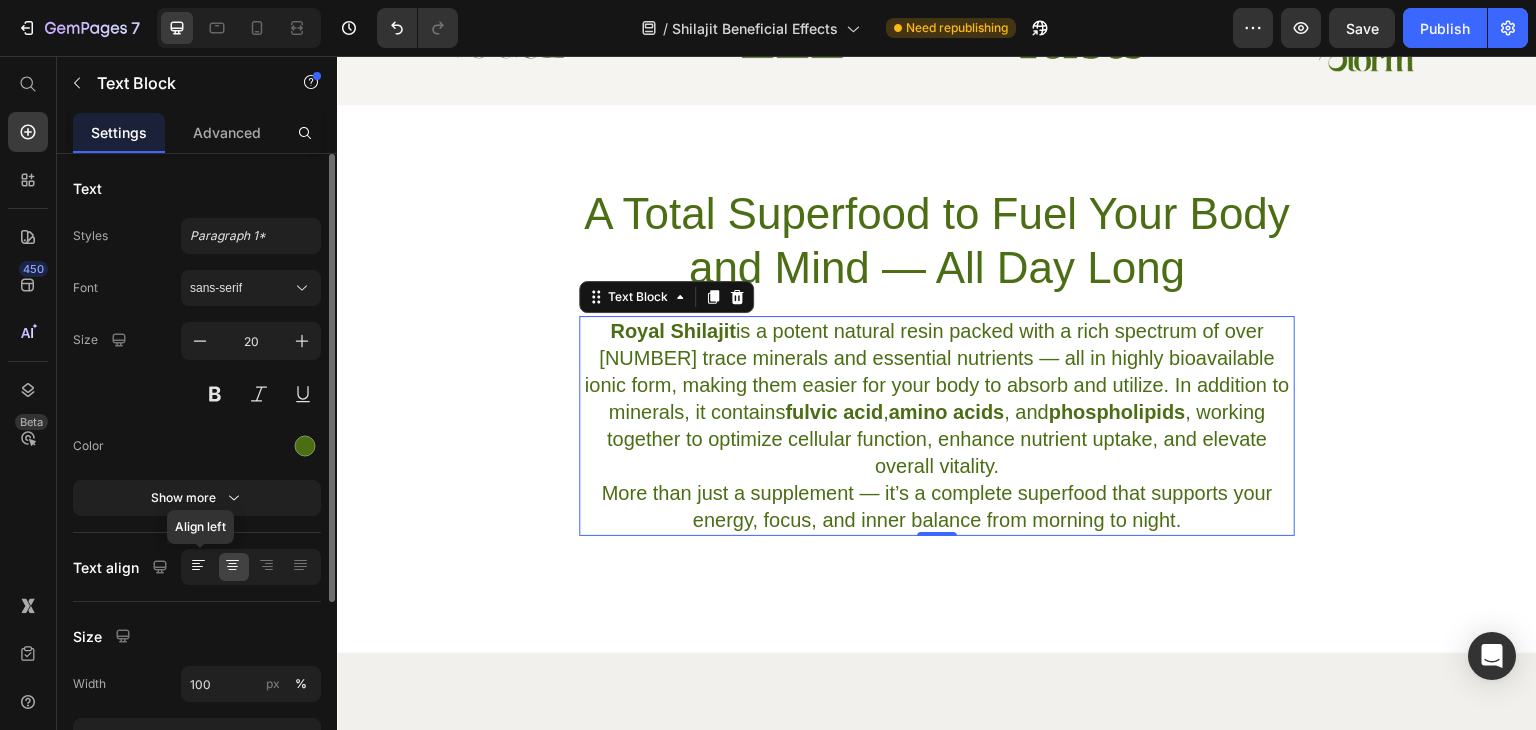 click 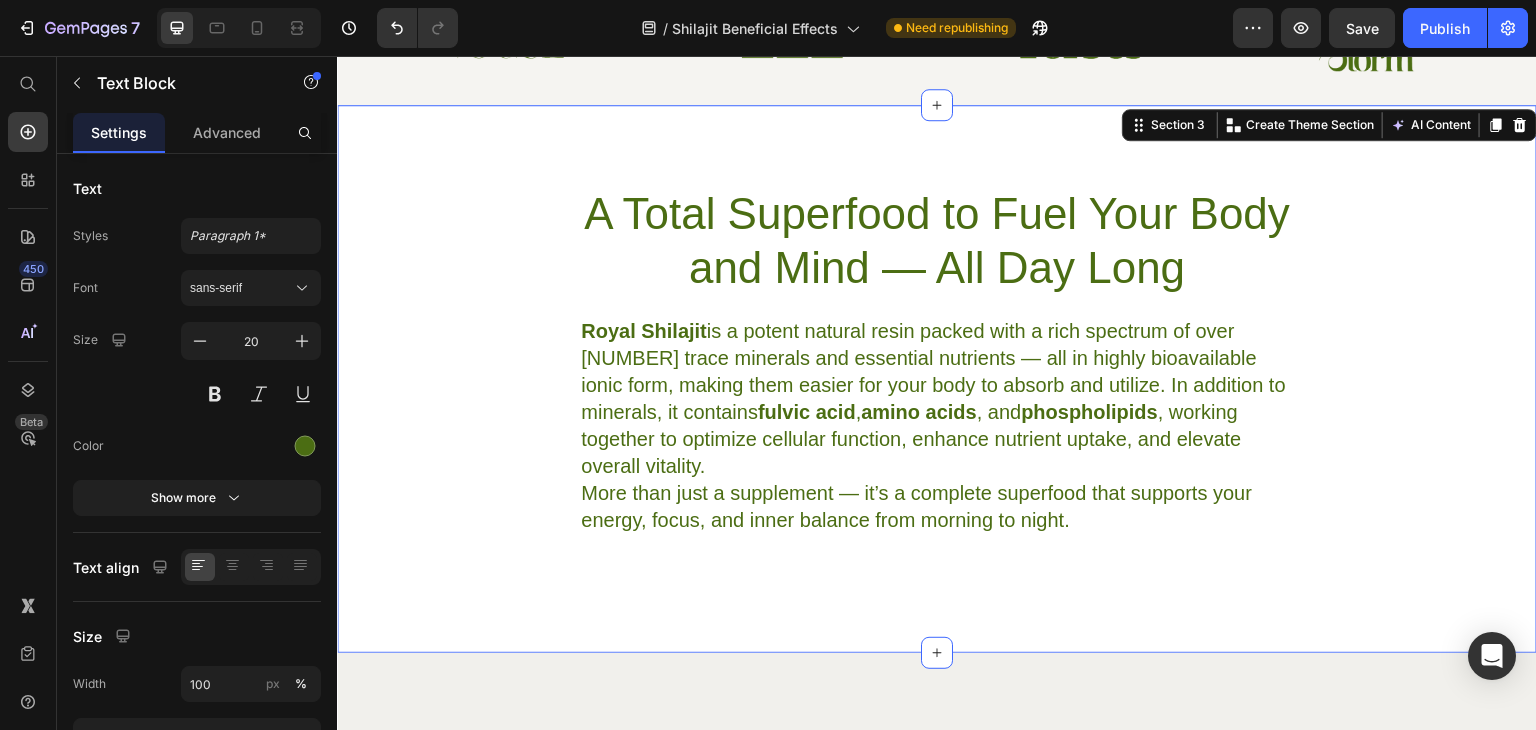 click on "A Total Superfood to Fuel Your Body and Mind — All Day Long Heading Royal Shilajit is a potent natural resin packed with a rich spectrum of over 85 trace minerals and essential nutrients — all in highly bioavailable ionic form, making them easier for your body to absorb and utilize. In addition to minerals, it contains fulvic acid , amino acids , and phospholipids , working together to optimize cellular function, enhance nutrient uptake, and elevate overall vitality. More than just a supplement — it’s a complete superfood that supports your energy, focus, and inner balance from morning to night. Text Block Row" at bounding box center [937, 360] 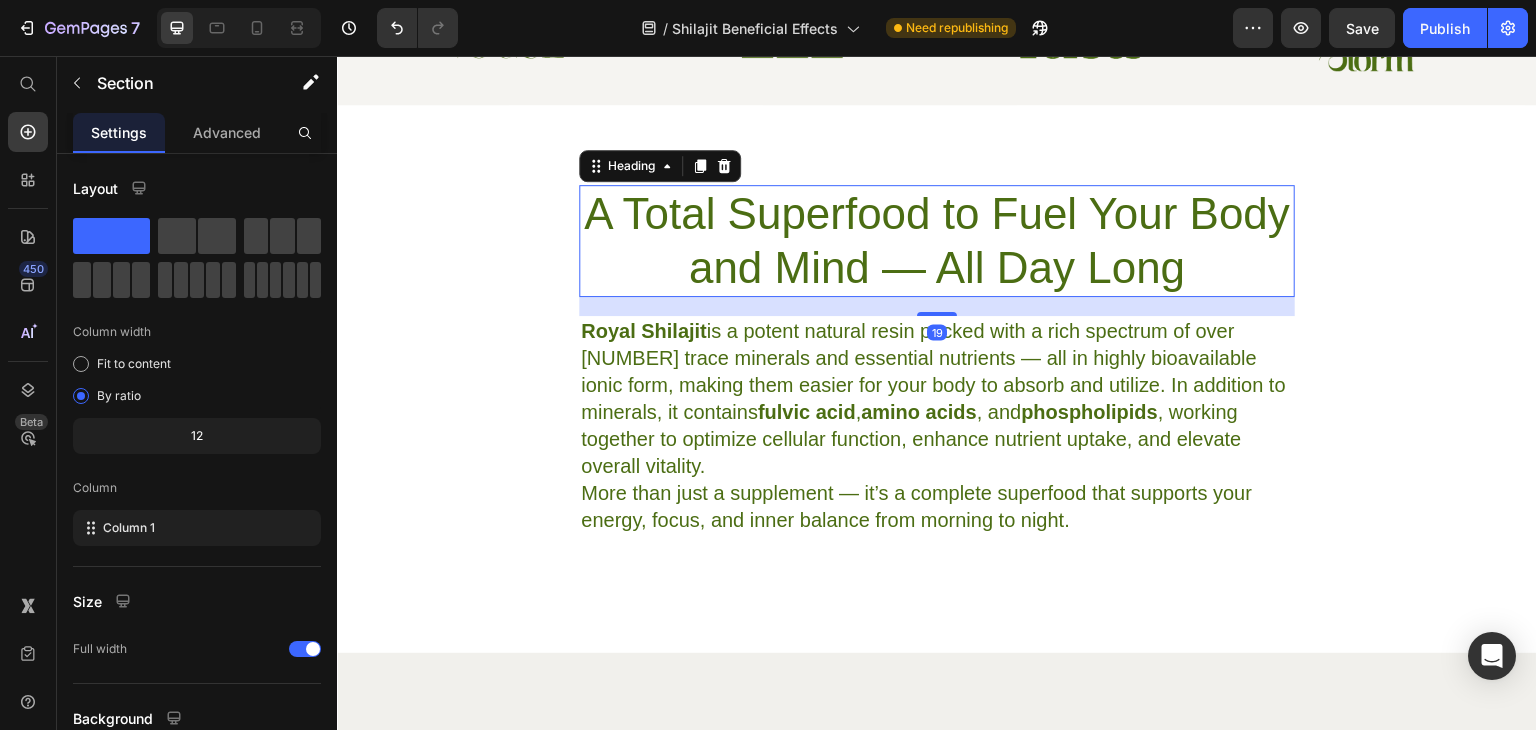 click on "A Total Superfood to Fuel Your Body and Mind — All Day Long" at bounding box center [937, 241] 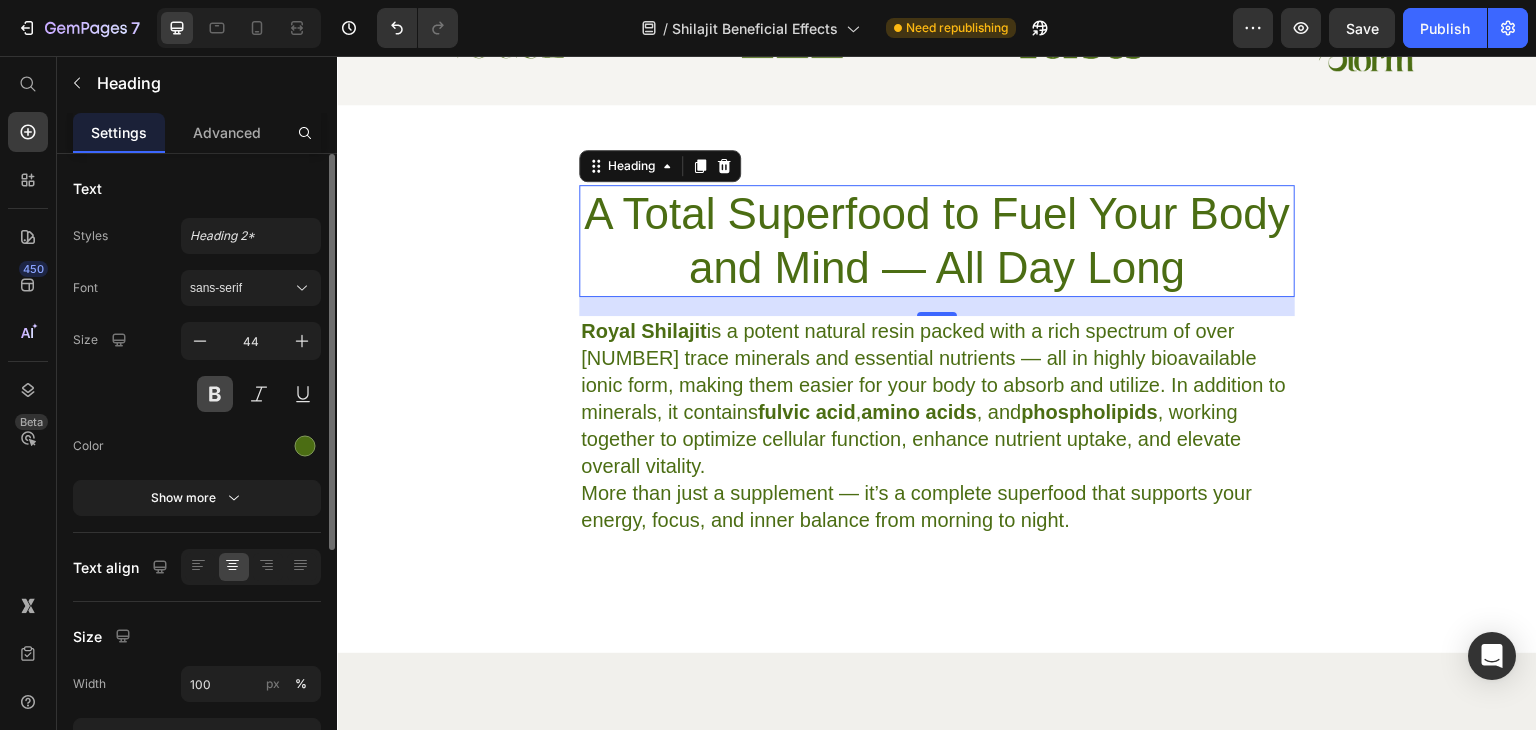 click at bounding box center [215, 394] 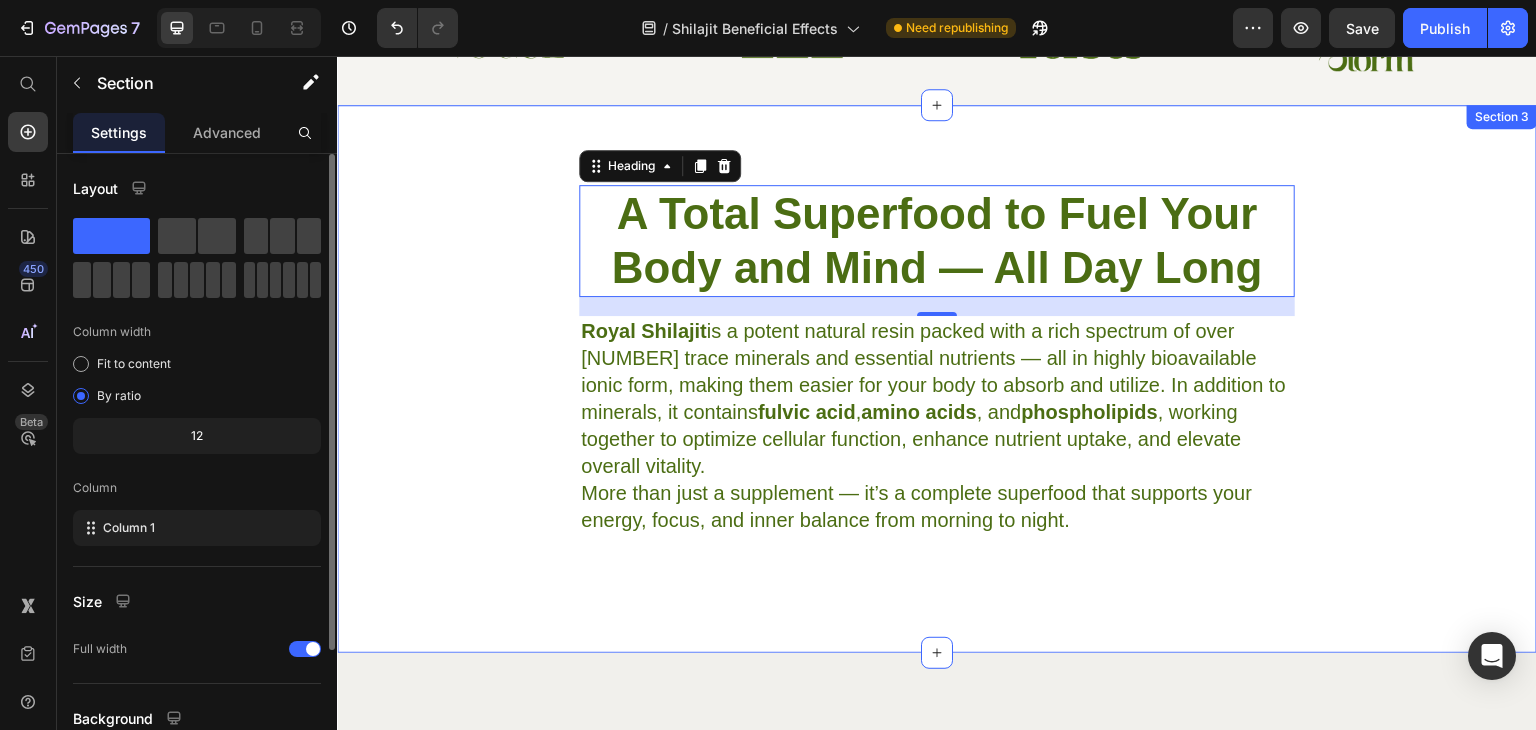 click on "A Total Superfood to Fuel Your Body and Mind — All Day Long Heading Royal Shilajit is a potent natural resin packed with a rich spectrum of over 85 trace minerals and essential nutrients — all in highly bioavailable ionic form, making them easier for your body to absorb and utilize. In addition to minerals, it contains fulvic acid , amino acids , and phospholipids , working together to optimize cellular function, enhance nutrient uptake, and elevate overall vitality. More than just a supplement — it’s a complete superfood that supports your energy, focus, and inner balance from morning to night. Text Block Row Section 3 You can create reusable sections Create Theme Section AI Content Write with GemAI What would you like to describe here? Tone and Voice Persuasive Product Royal Shilajit Resin | Royal Edition | 250gm Show more Generate" at bounding box center [937, 360] 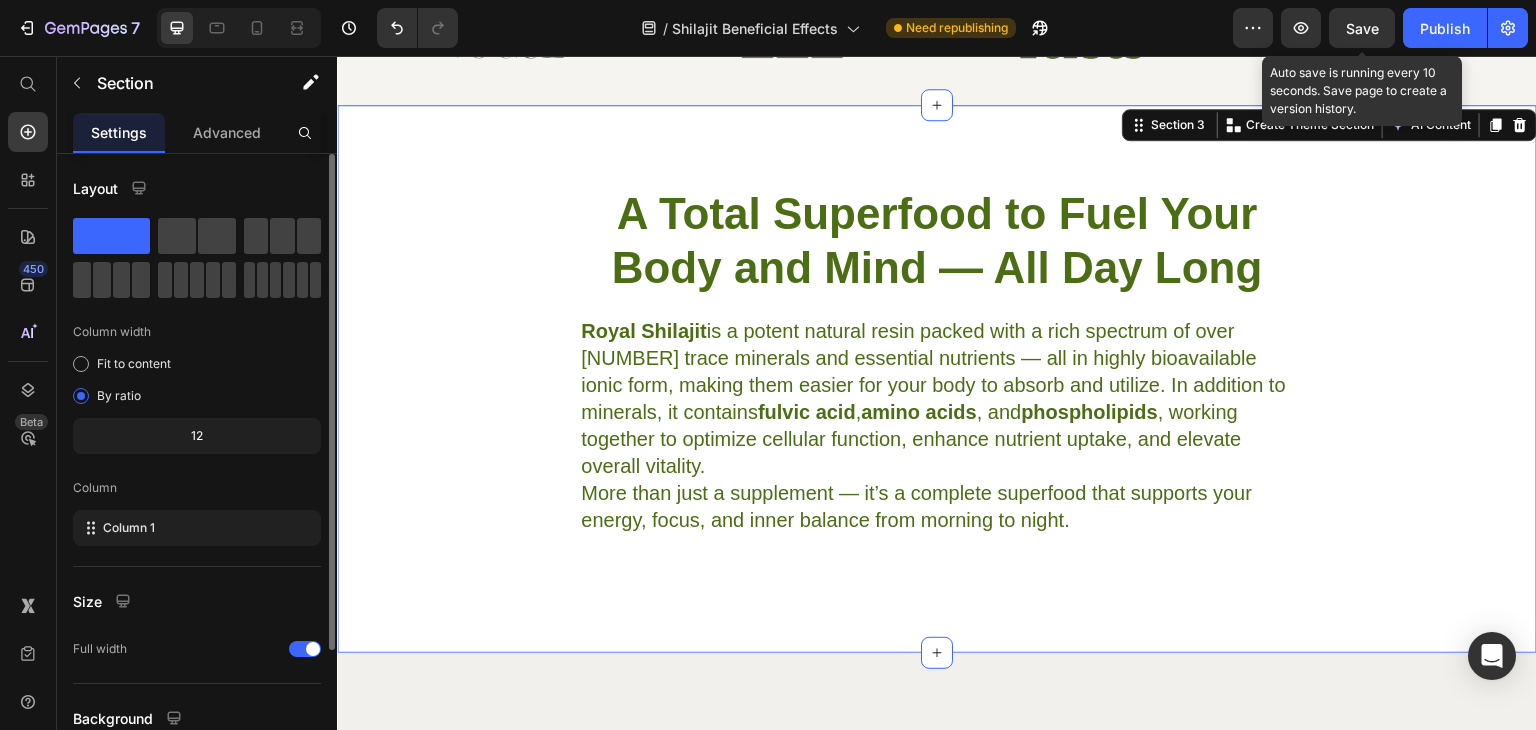 drag, startPoint x: 1367, startPoint y: 33, endPoint x: 1107, endPoint y: 88, distance: 265.75363 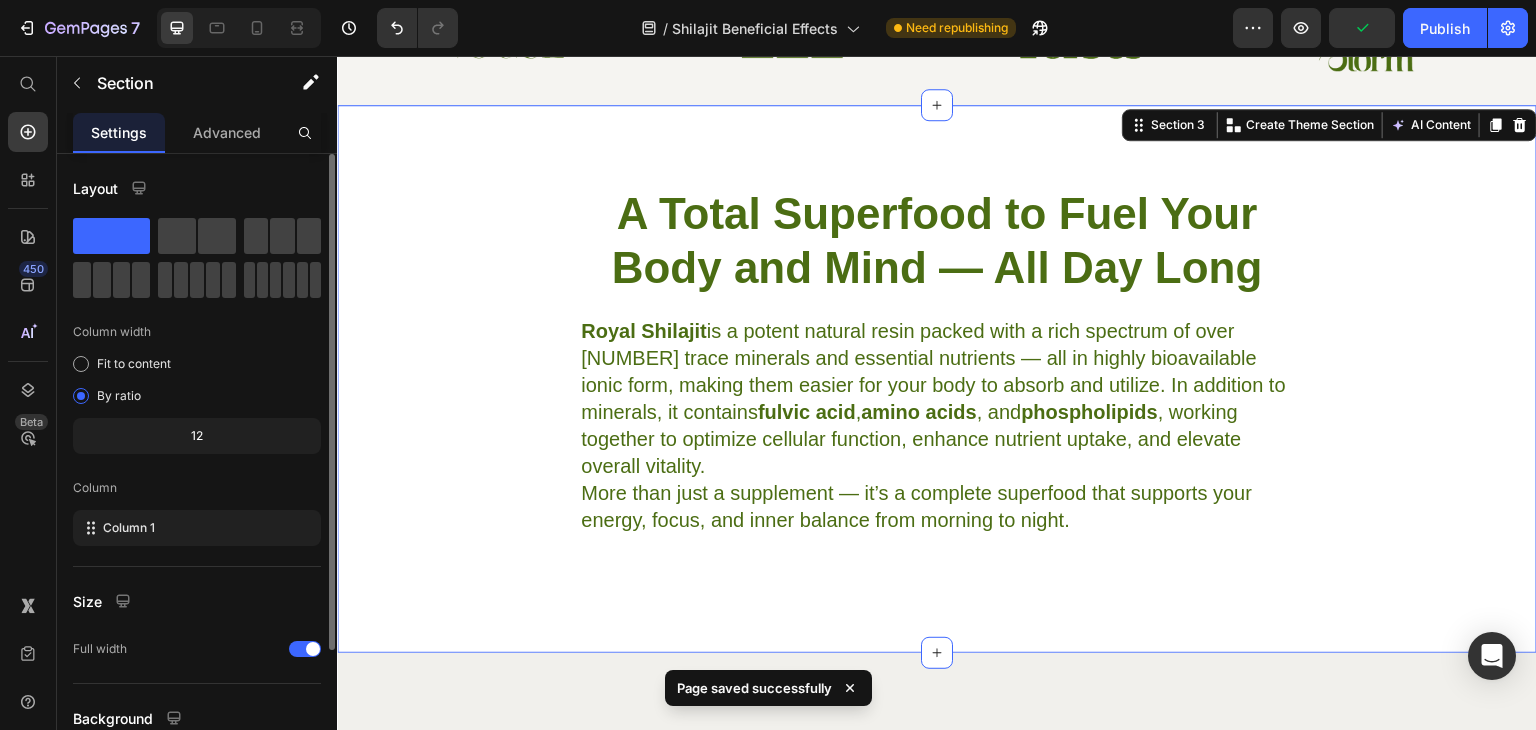click on "A Total Superfood to Fuel Your Body and Mind — All Day Long Heading Royal Shilajit is a potent natural resin packed with a rich spectrum of over 85 trace minerals and essential nutrients — all in highly bioavailable ionic form, making them easier for your body to absorb and utilize. In addition to minerals, it contains fulvic acid , amino acids , and phospholipids , working together to optimize cellular function, enhance nutrient uptake, and elevate overall vitality. More than just a supplement — it’s a complete superfood that supports your energy, focus, and inner balance from morning to night. Text Block Row Section 3 You can create reusable sections Create Theme Section AI Content Write with GemAI What would you like to describe here? Tone and Voice Persuasive Product Royal Shilajit Resin | Royal Edition | 250gm Show more Generate" at bounding box center (937, 379) 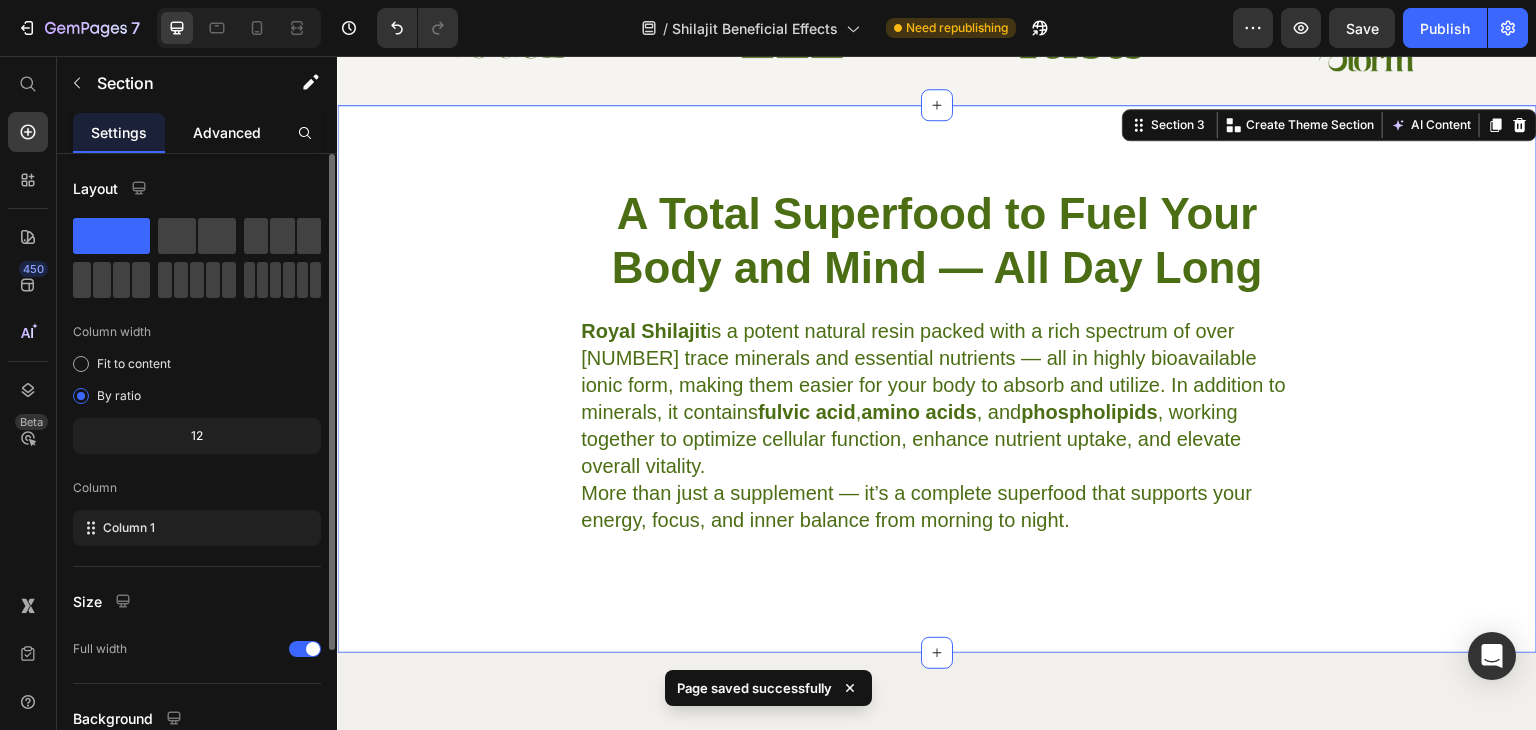 click on "Advanced" 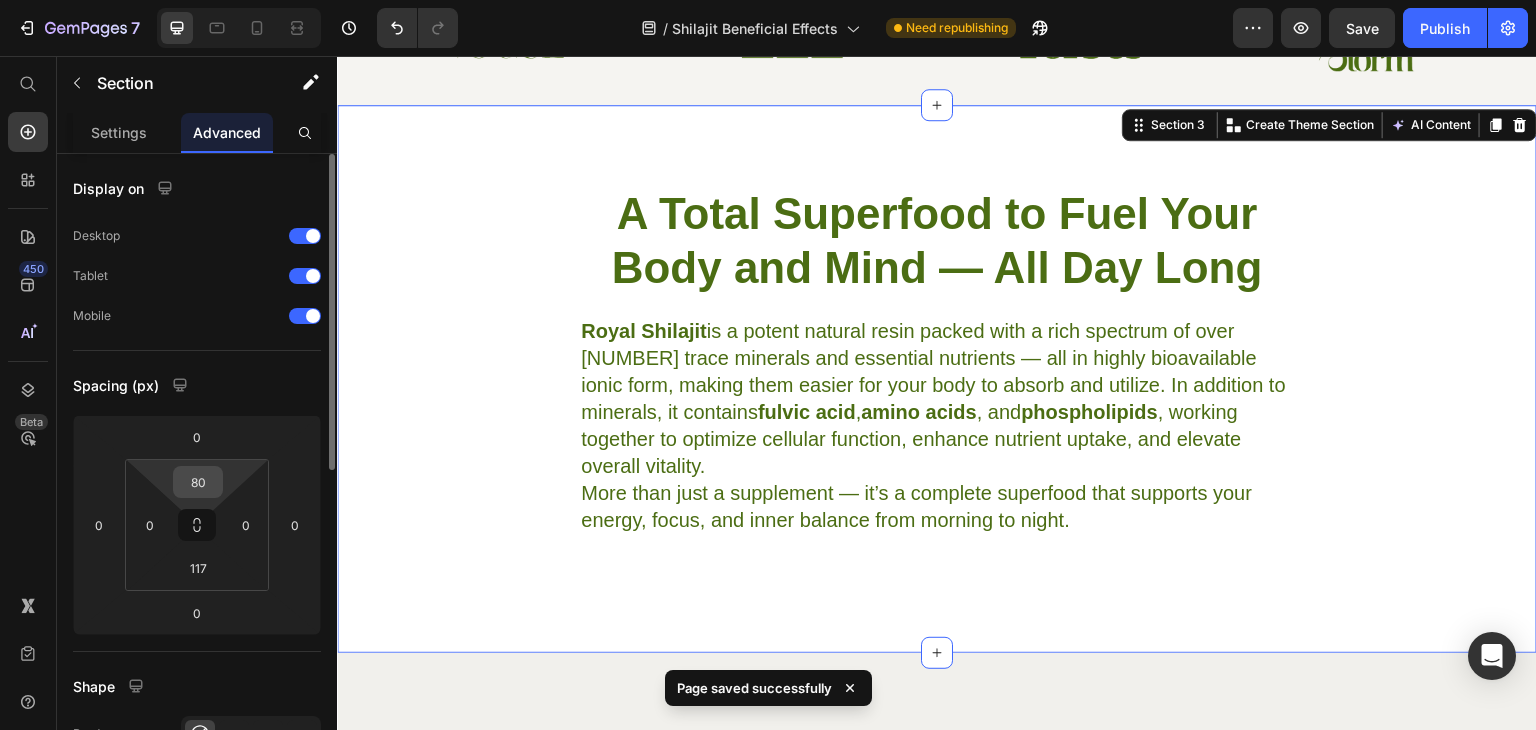 click on "80" at bounding box center [198, 482] 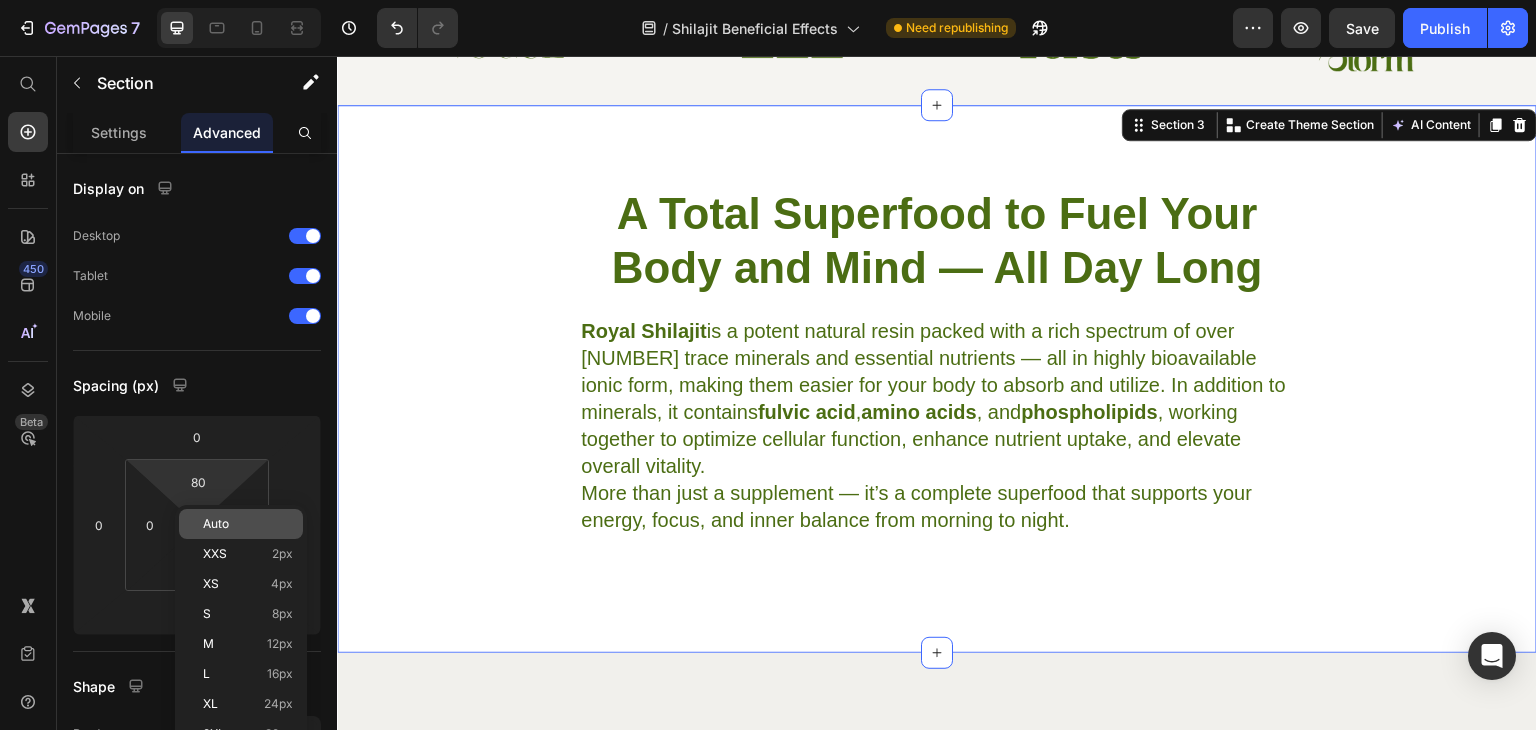 click on "Auto" 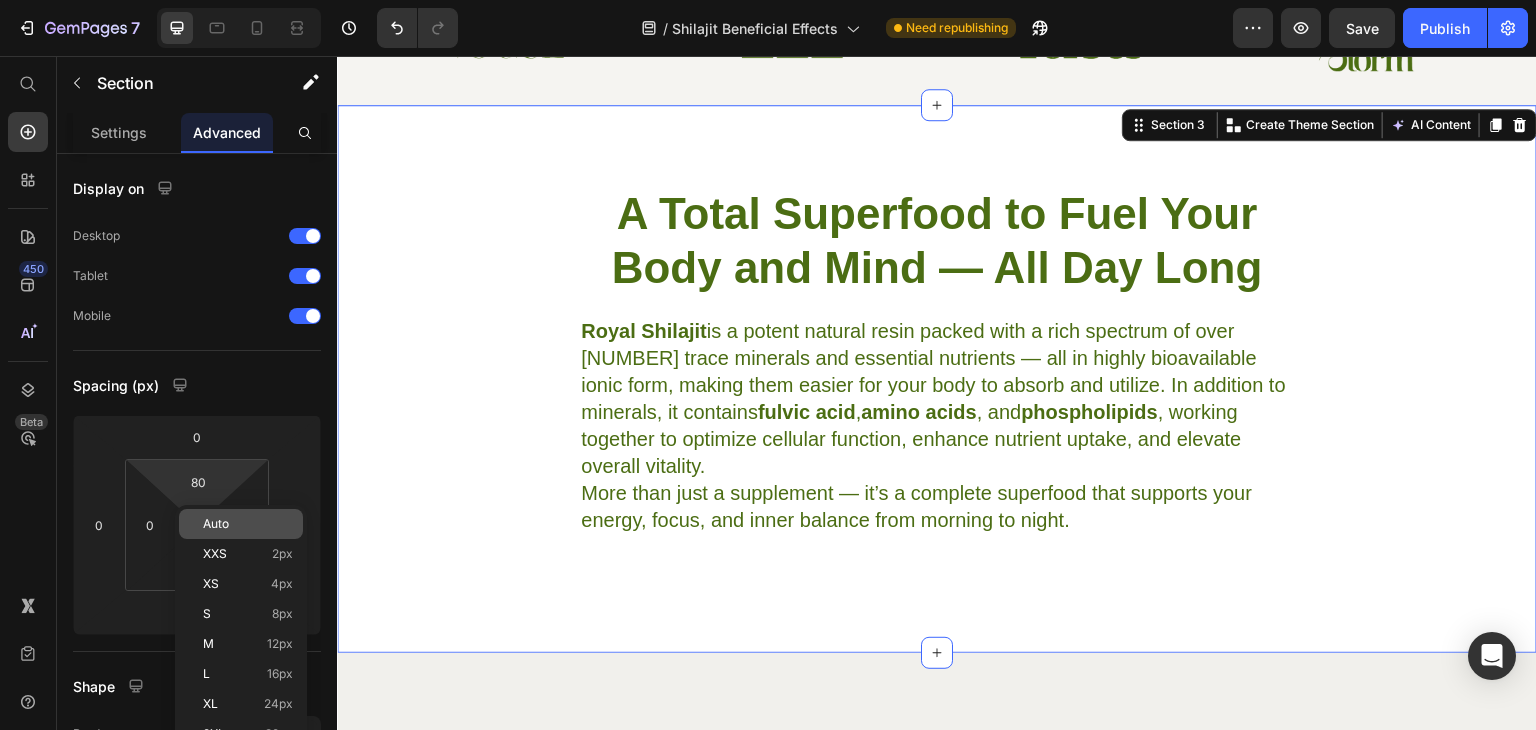 type 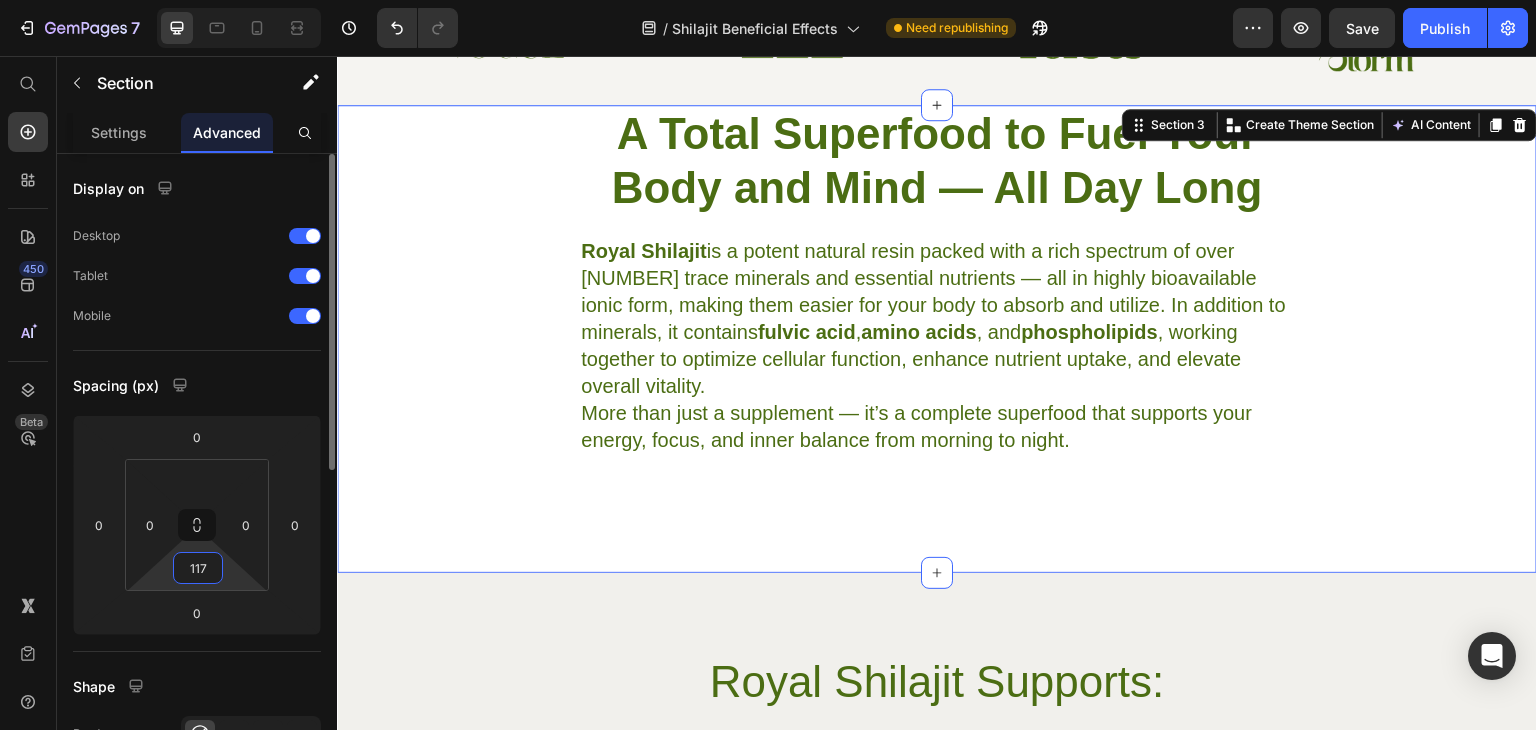 click on "117" at bounding box center [198, 568] 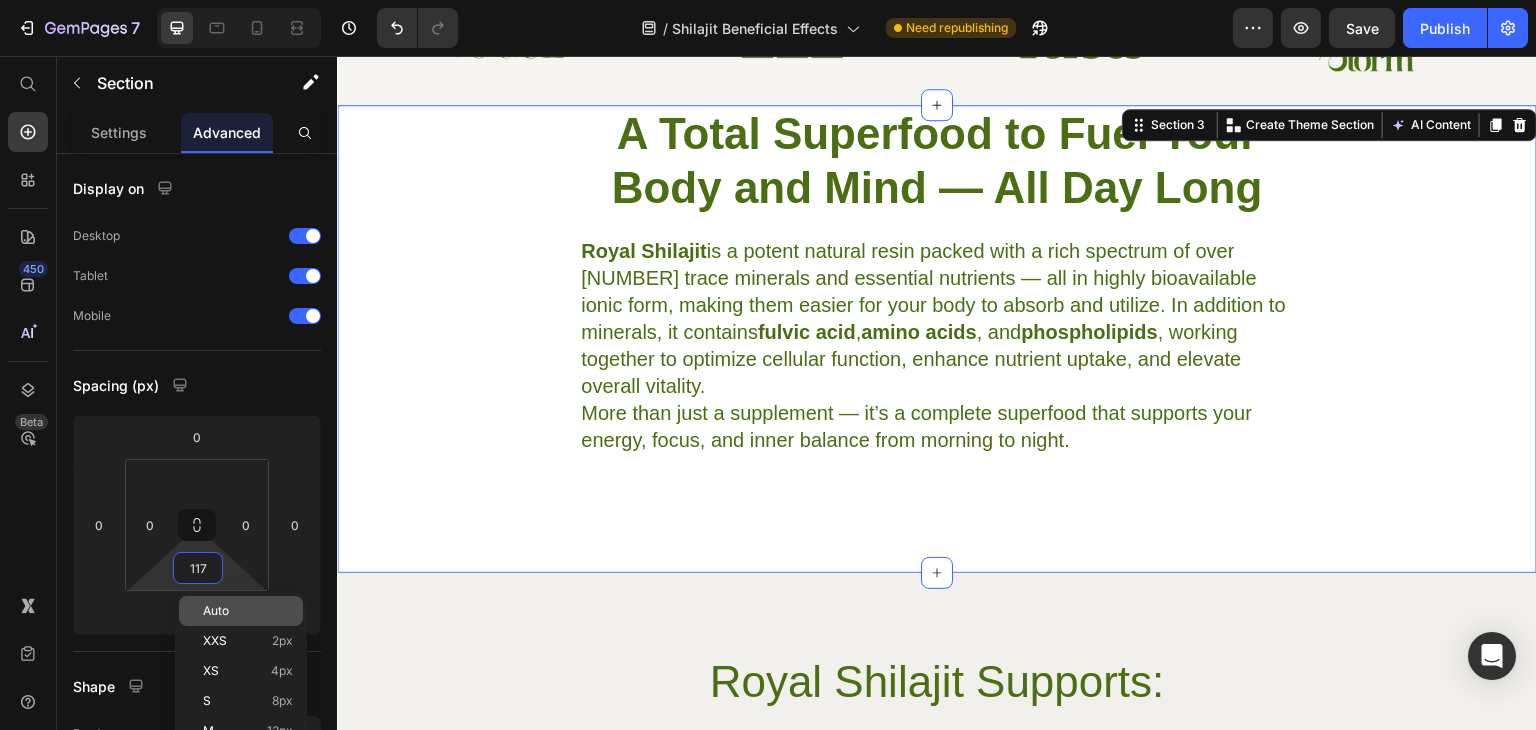 click on "Auto" at bounding box center (216, 611) 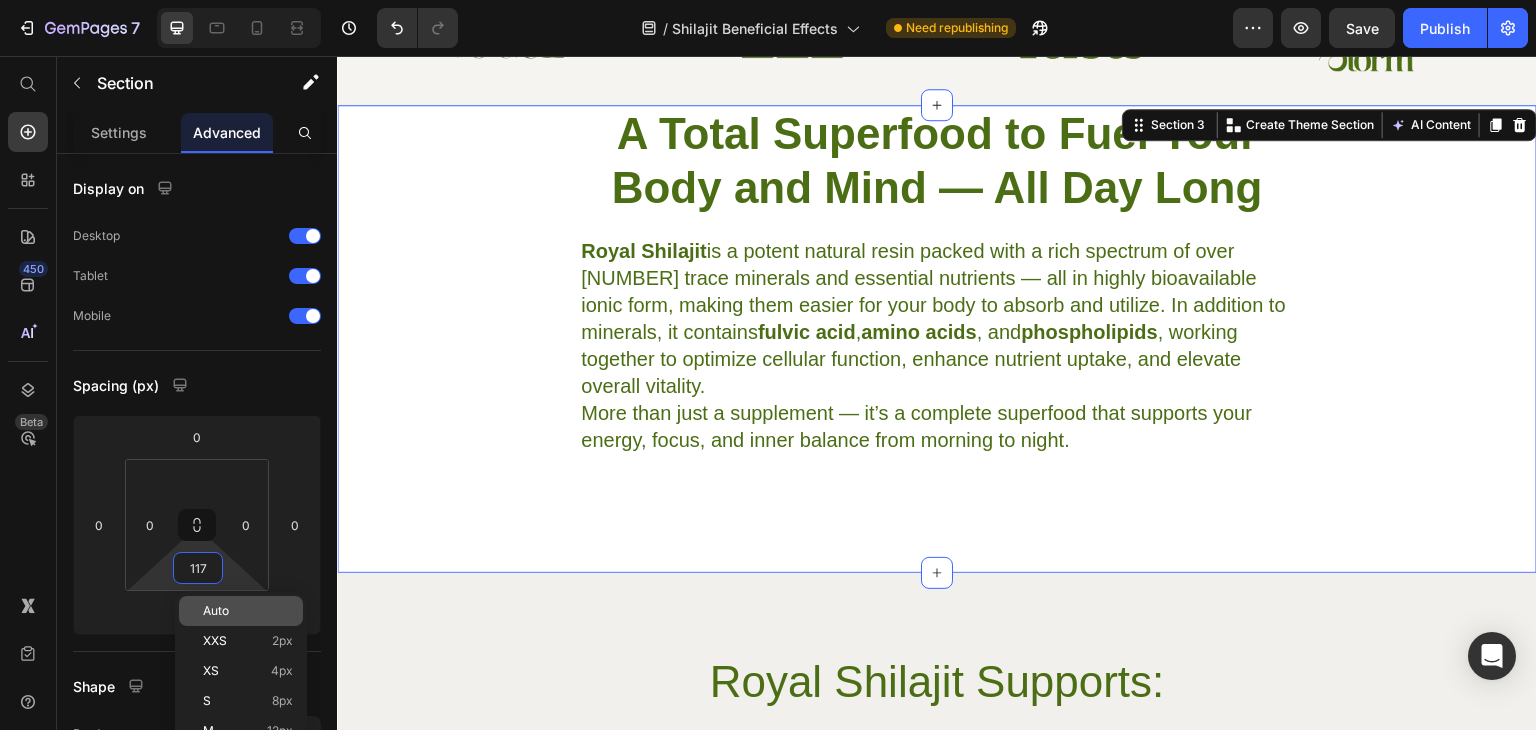 type 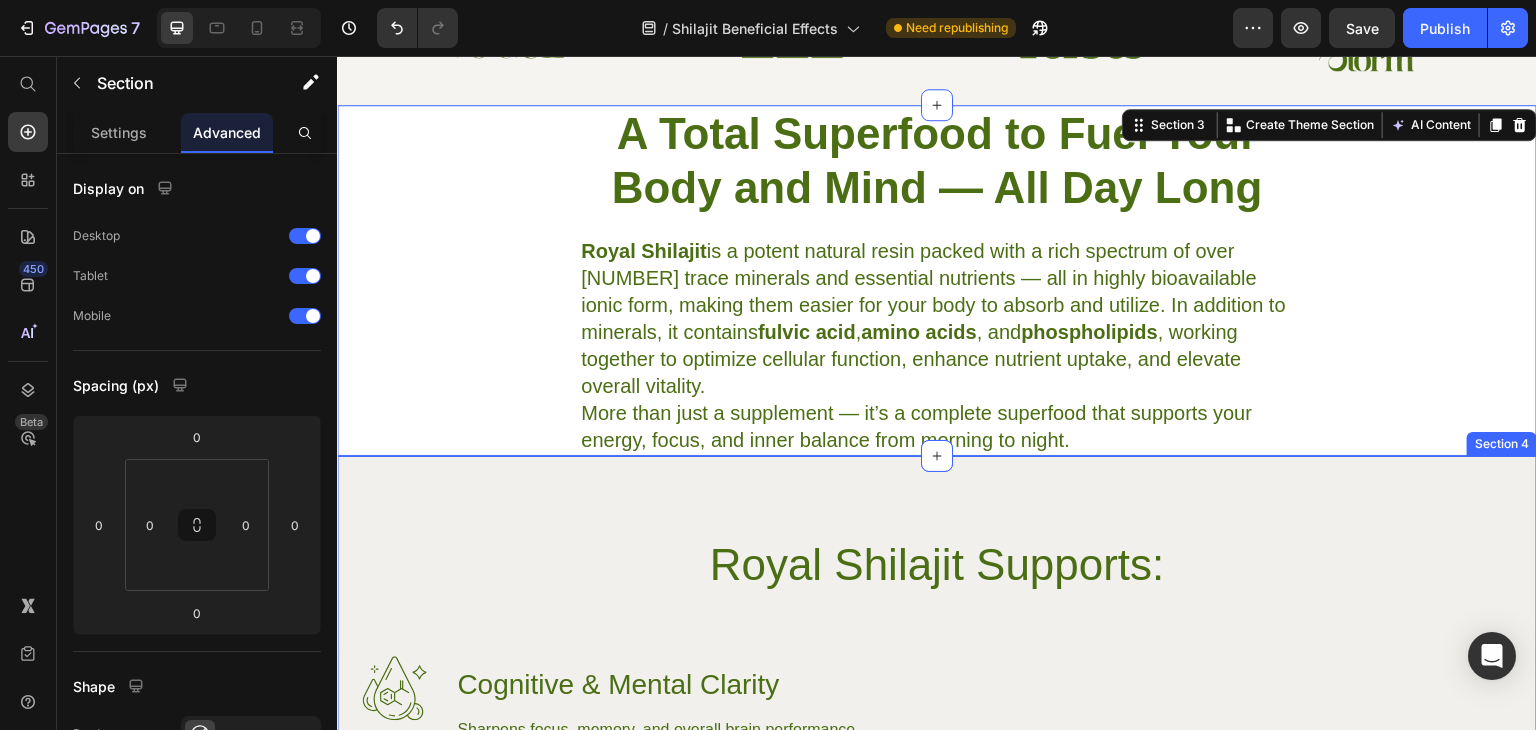 click on "Royal Shilajit Supports: Heading Row Image Cognitive & Mental Clarity Heading Sharpens focus, memory, and overall brain performance. Text Block Row Image Men’s & Women’s Vitality Heading Promotes hormonal balance and supports healthy libido. Text Block Row Image Fat & Sugar Metabolism Heading Aids in efficient nutrient processing and energy conversion. Text Block Row Try Royal Shilajit Button Row Image Hero Banner Section 4" at bounding box center [937, 982] 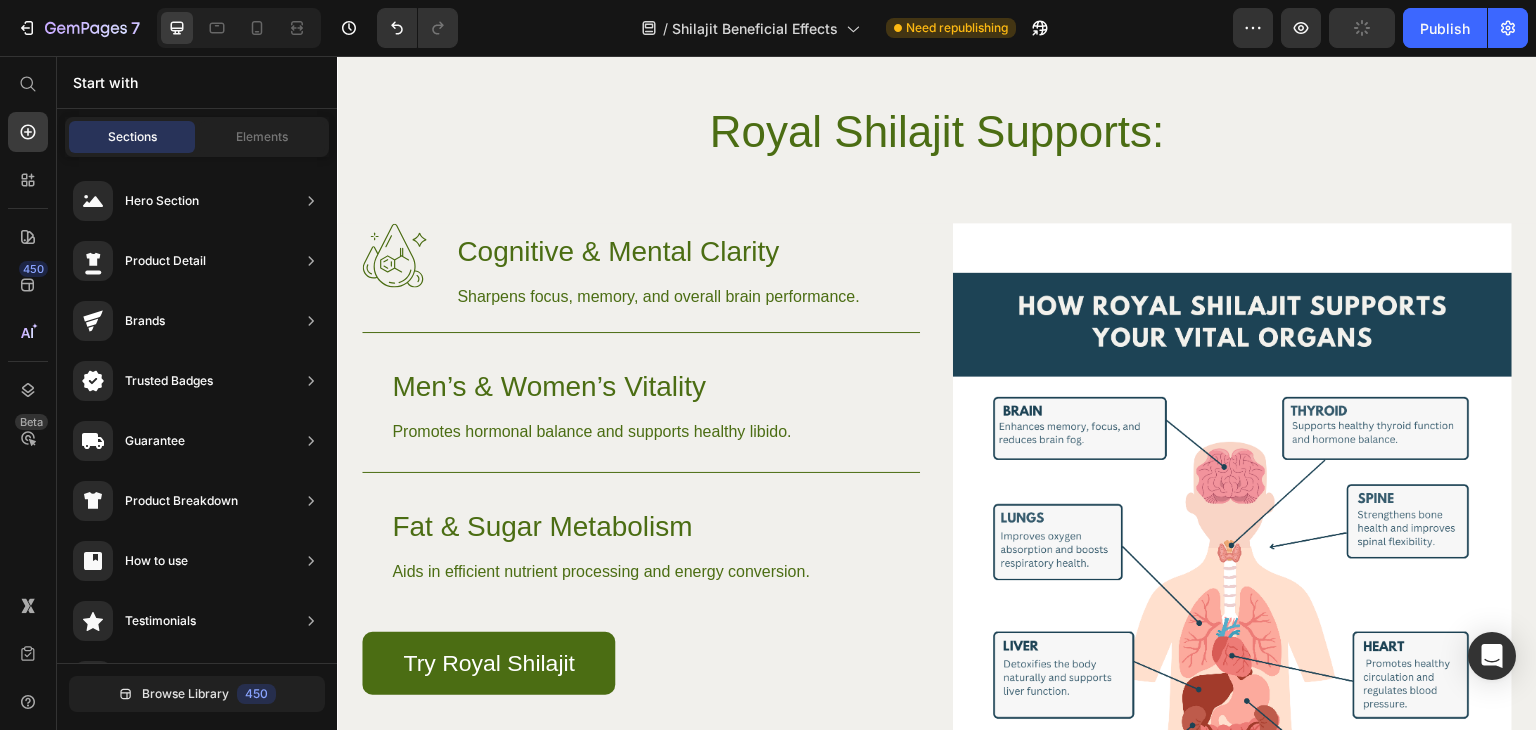 scroll, scrollTop: 1168, scrollLeft: 0, axis: vertical 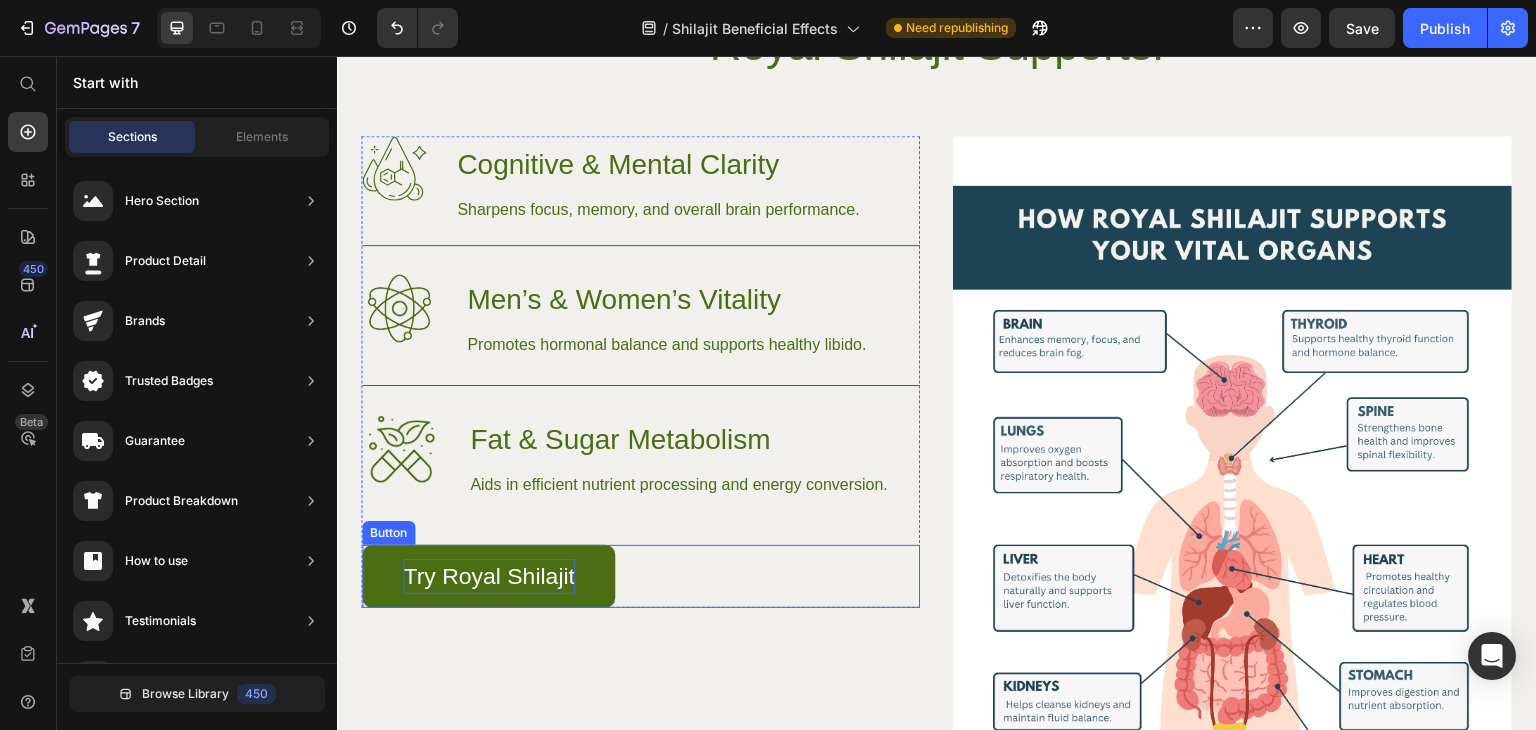 click on "Try Royal Shilajit" at bounding box center [489, 576] 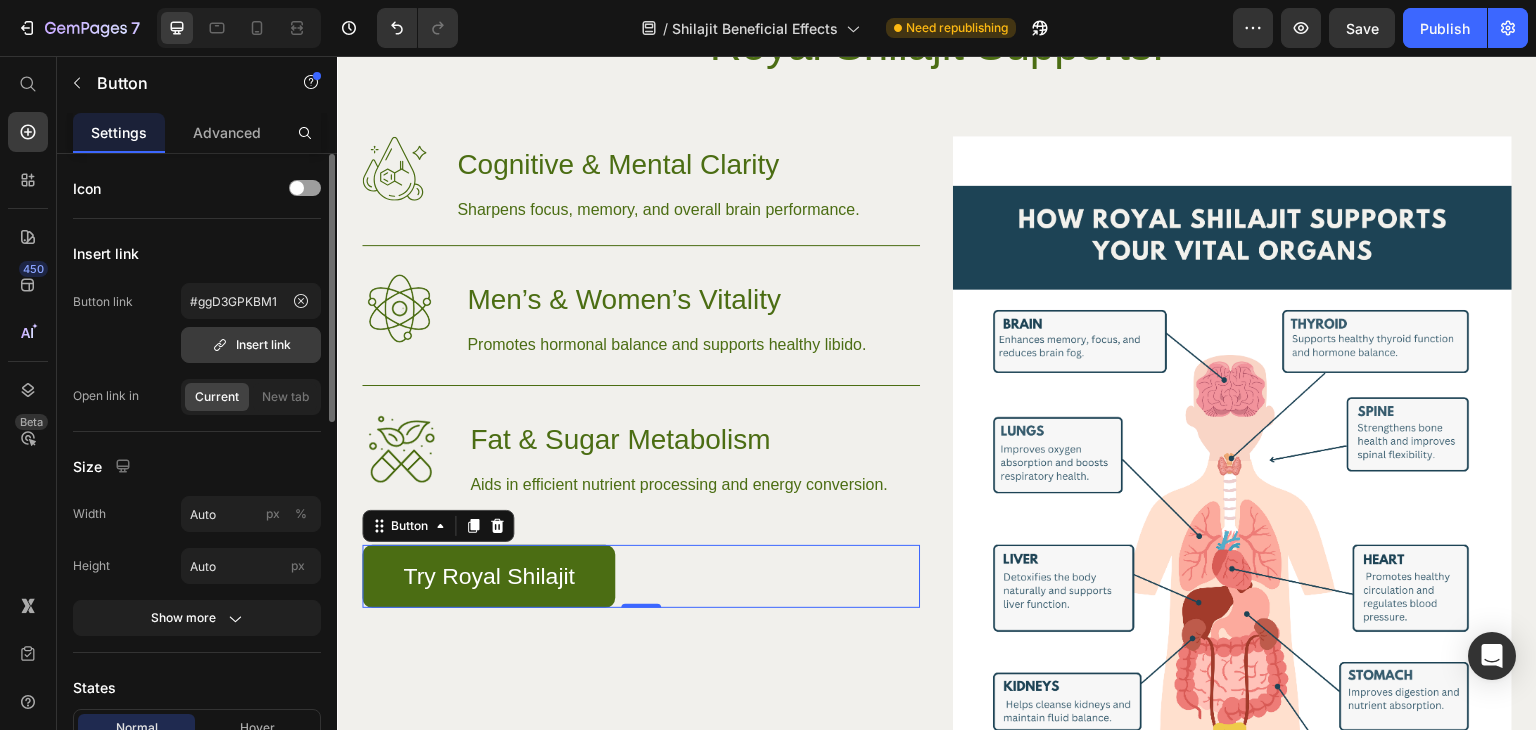 click on "Insert link" at bounding box center (251, 345) 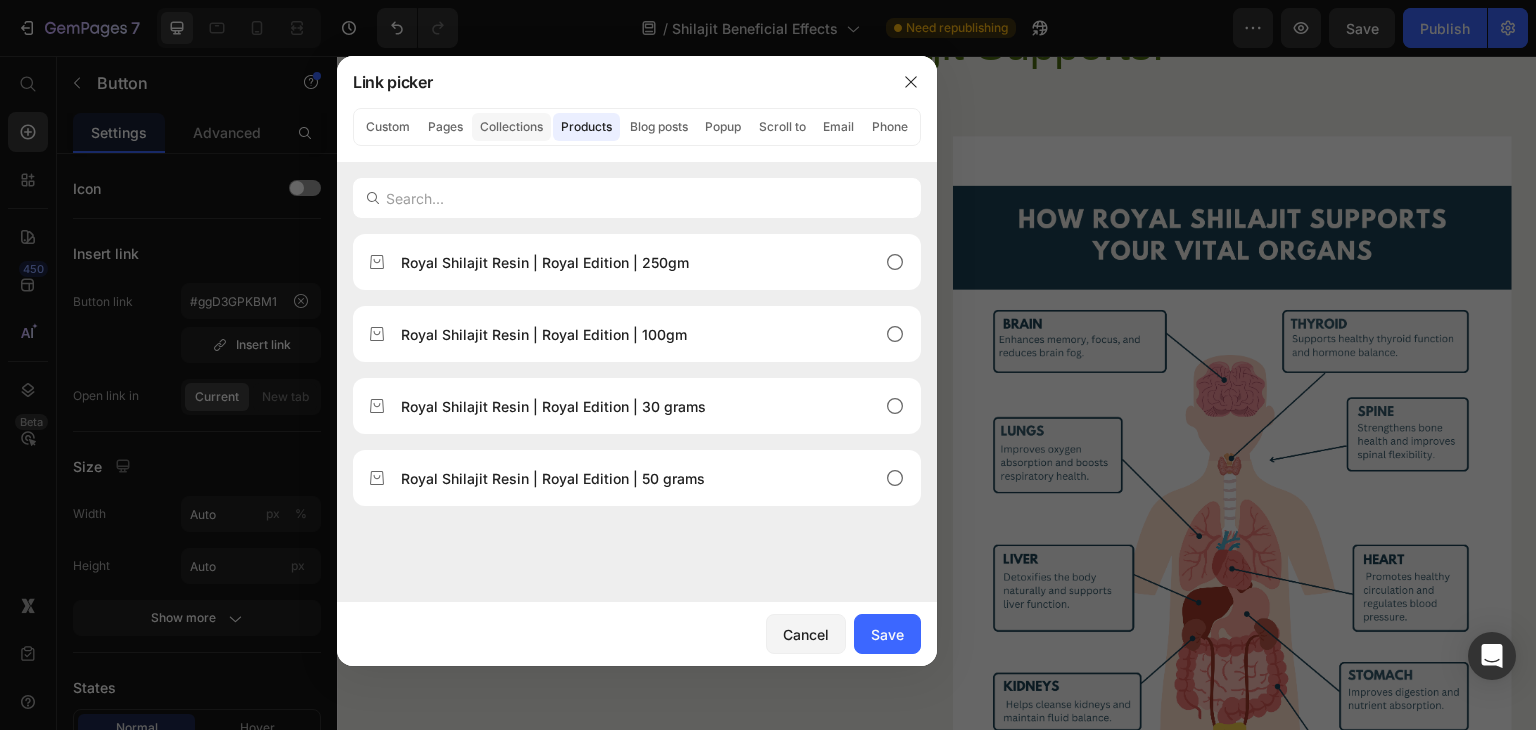 click on "Collections" 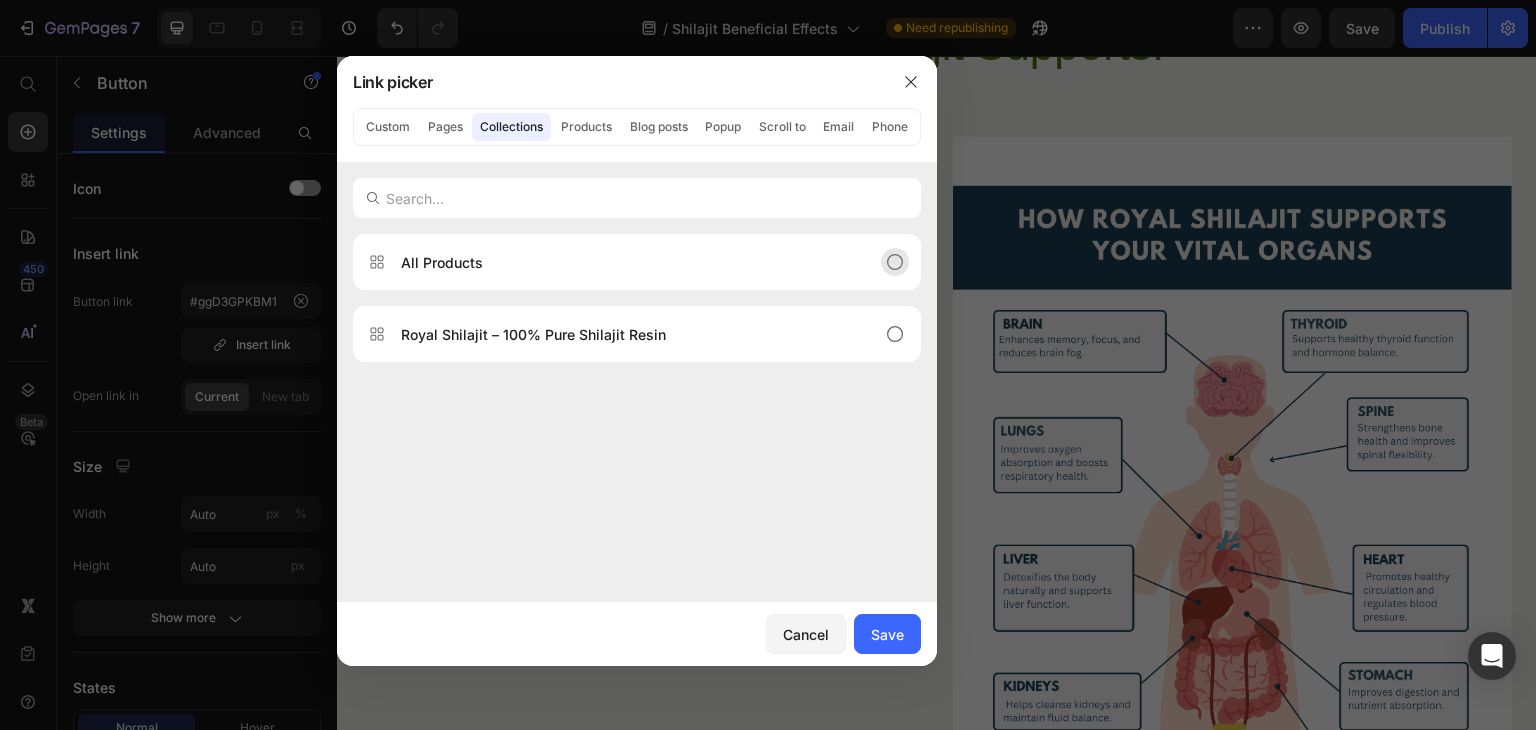 click on "All Products" at bounding box center (442, 262) 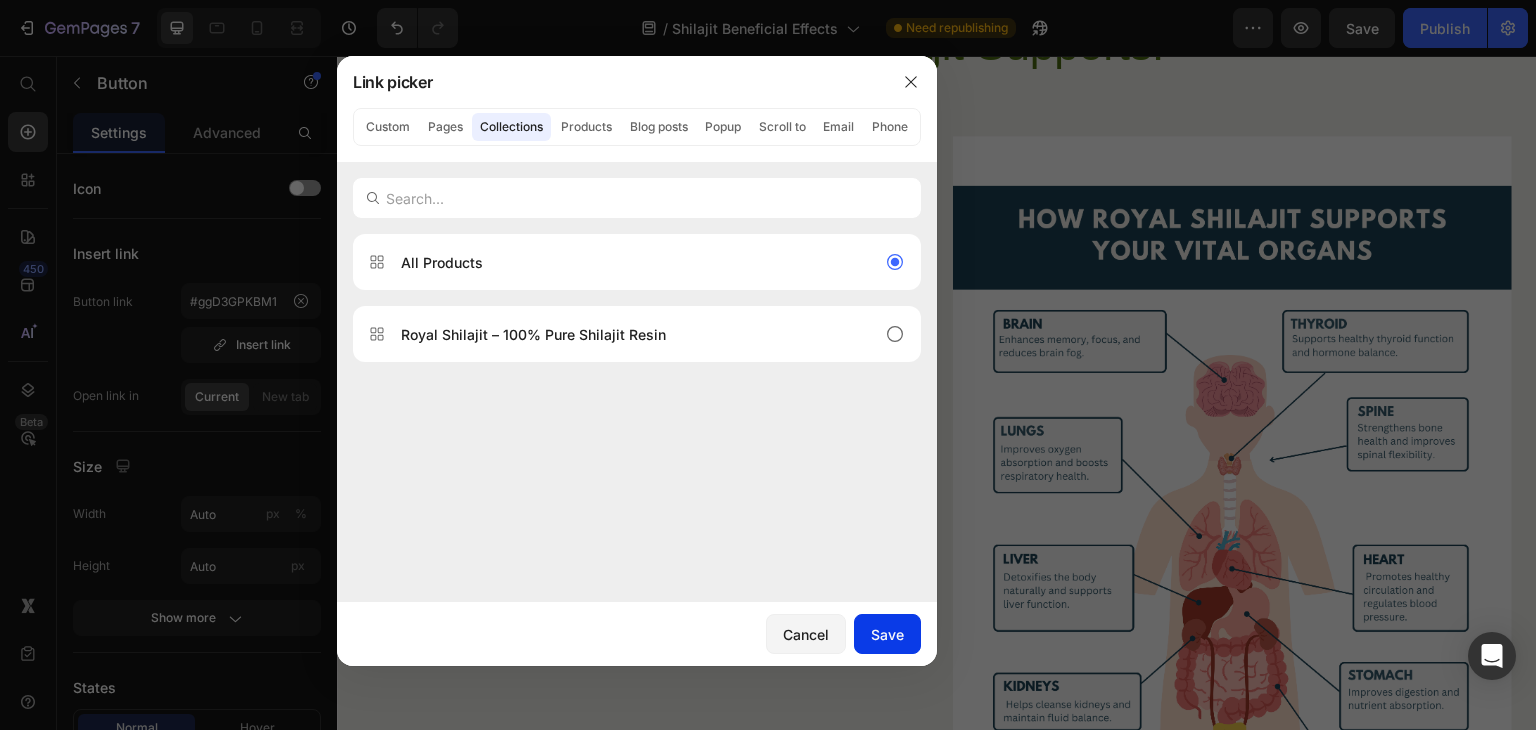 click on "Save" at bounding box center (887, 634) 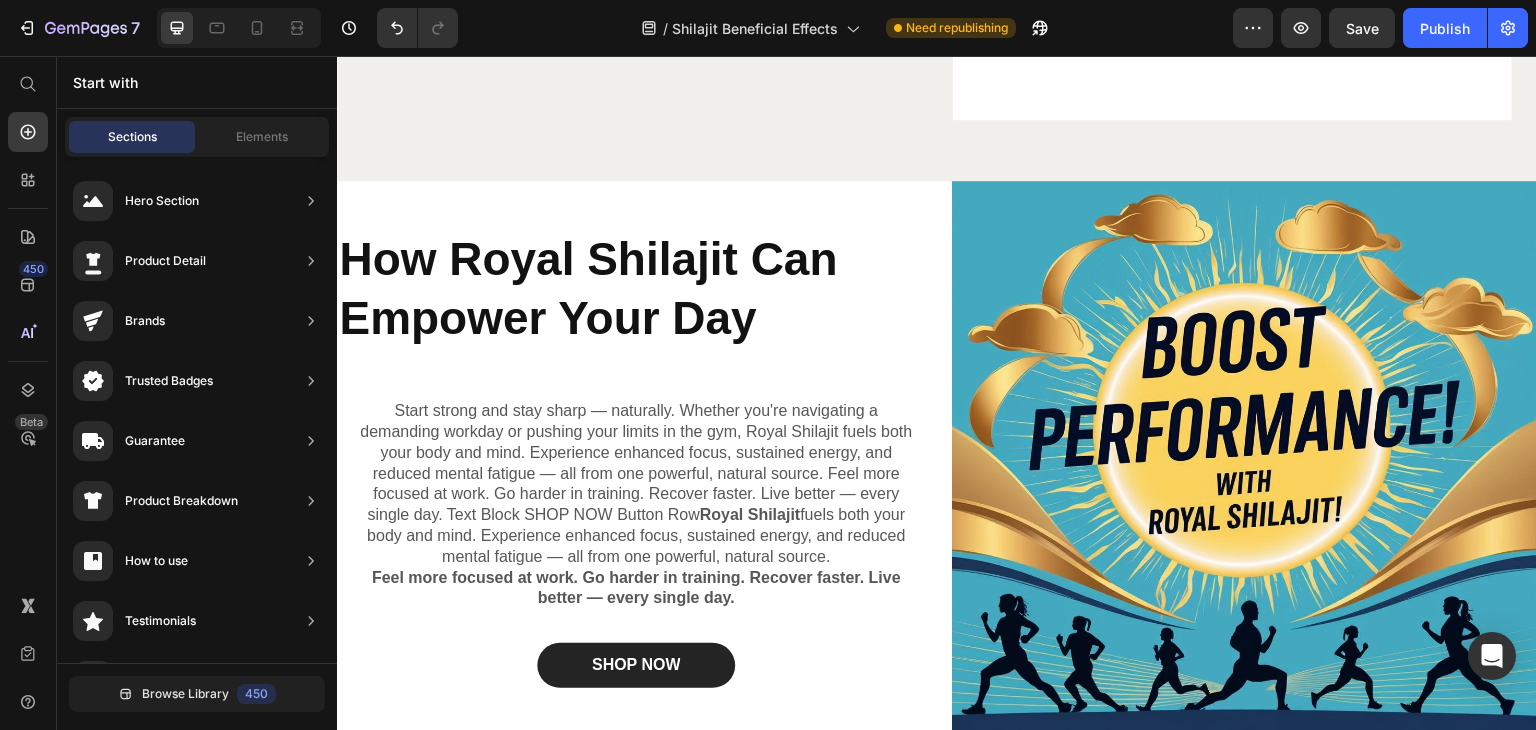 scroll, scrollTop: 2011, scrollLeft: 0, axis: vertical 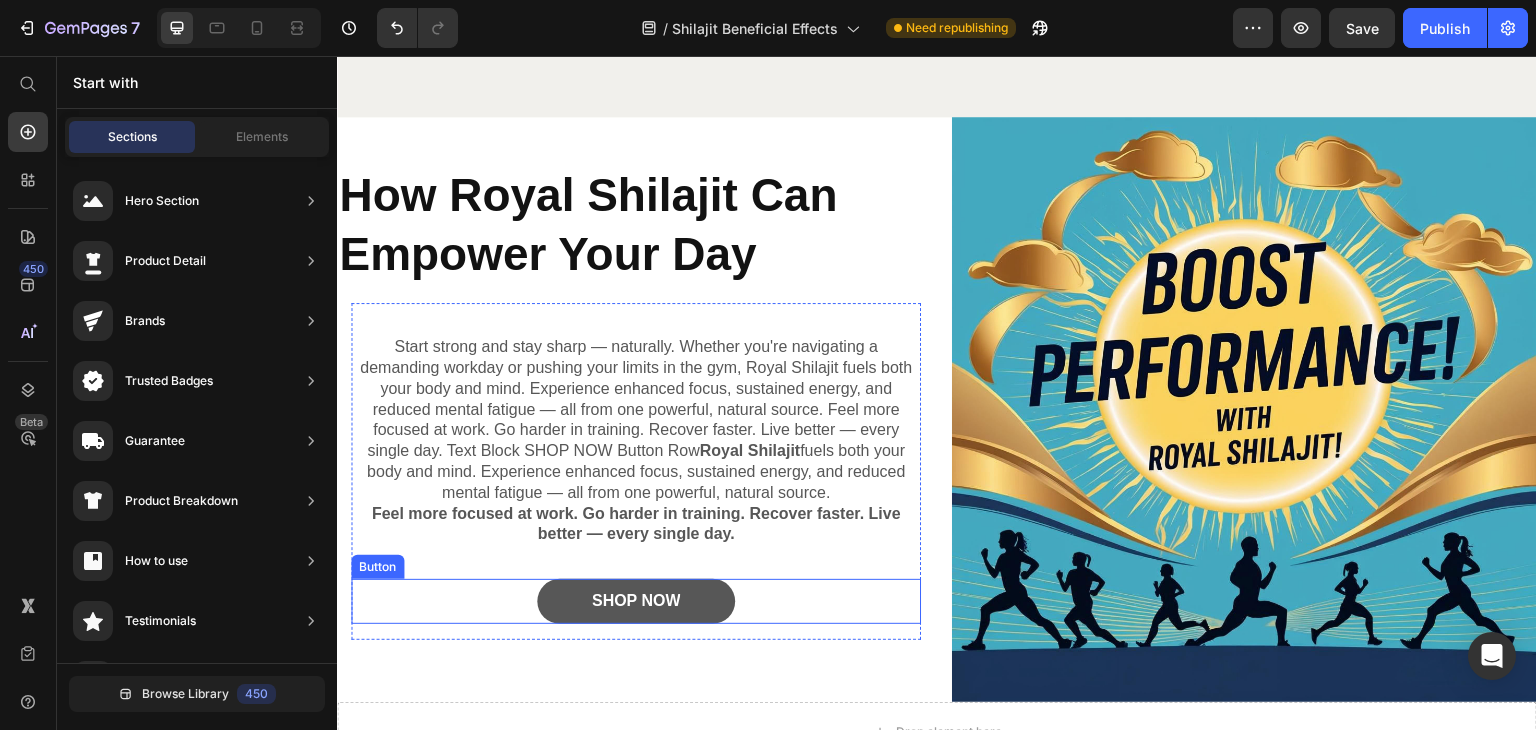 click on "SHOP NOW" at bounding box center (636, 601) 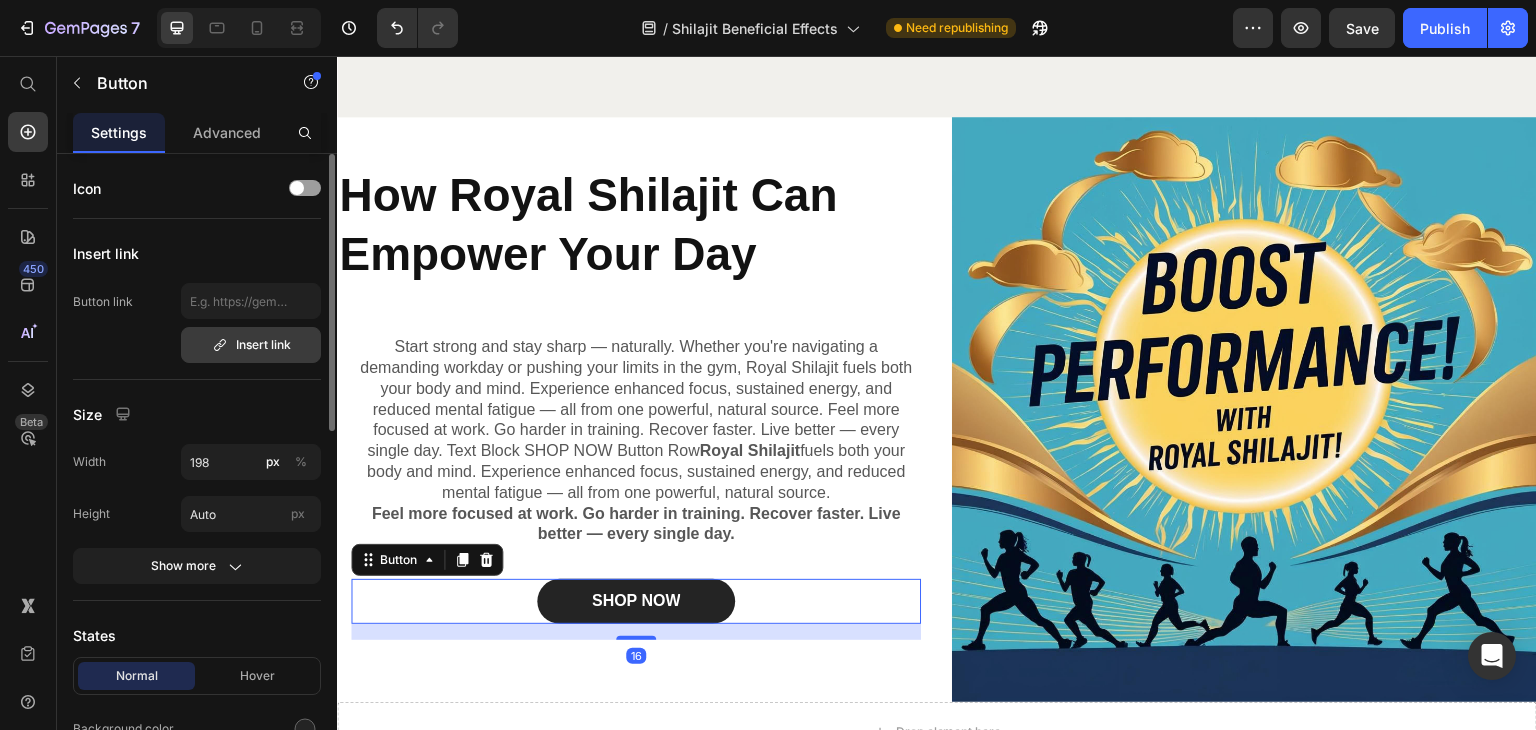 click on "Insert link" at bounding box center [251, 345] 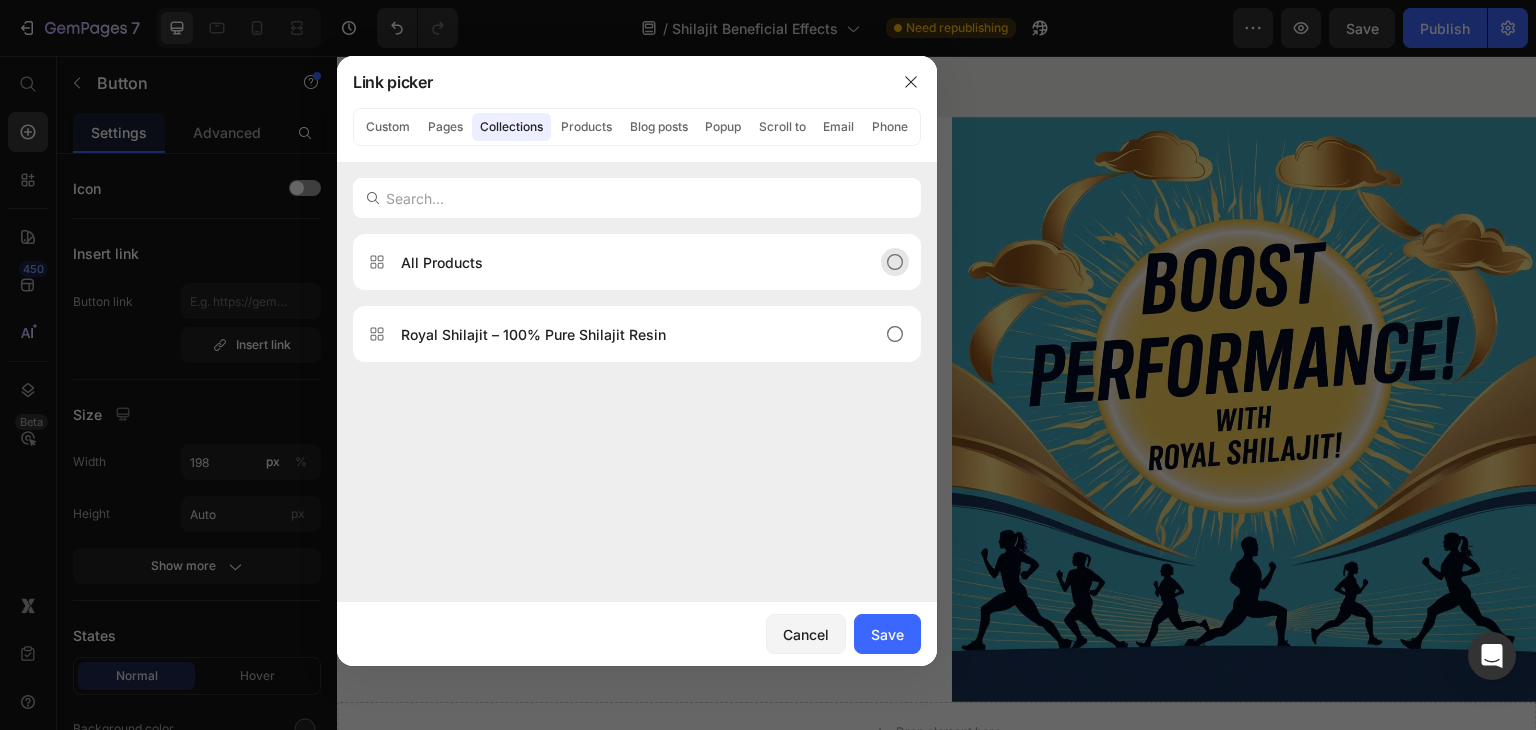 click on "All Products" at bounding box center [637, 262] 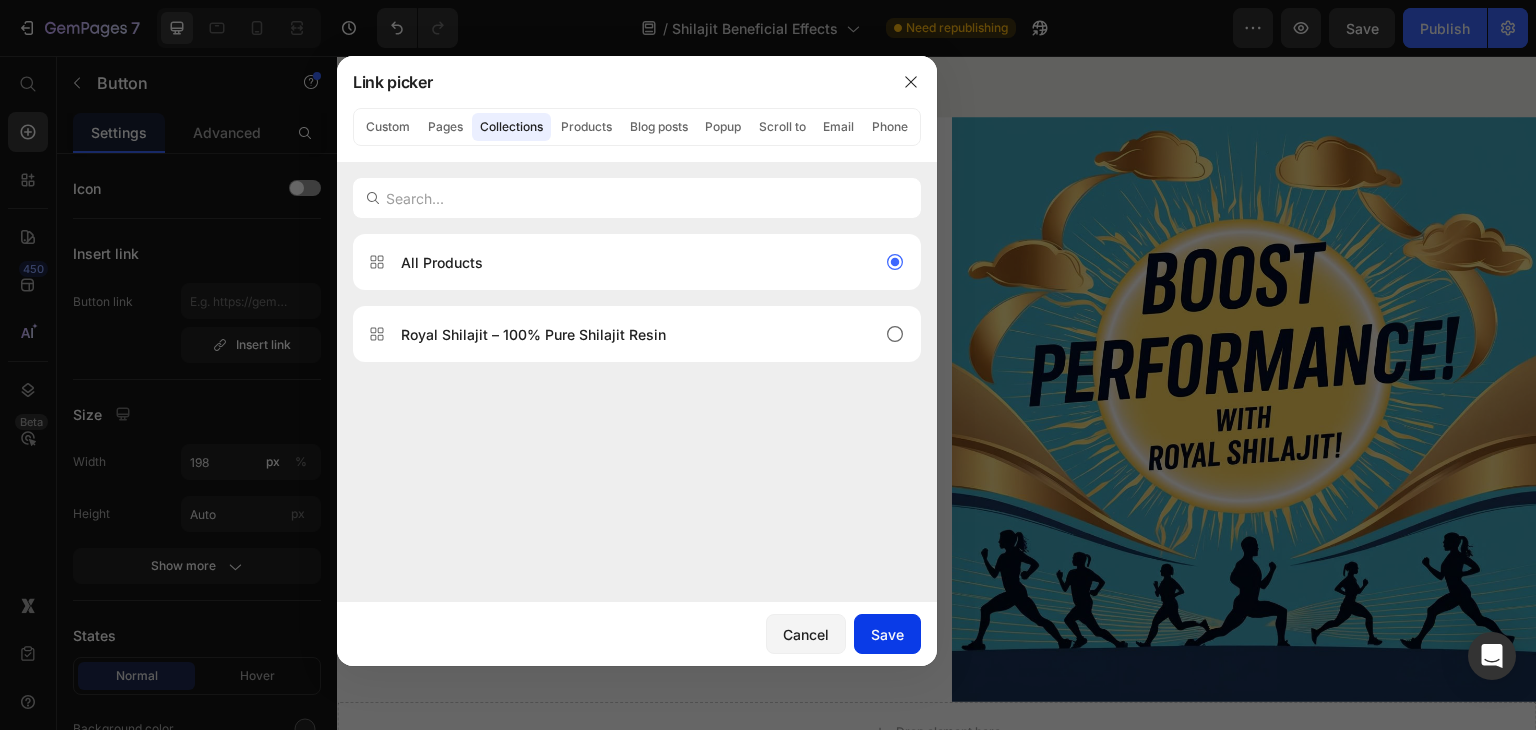 click on "Save" 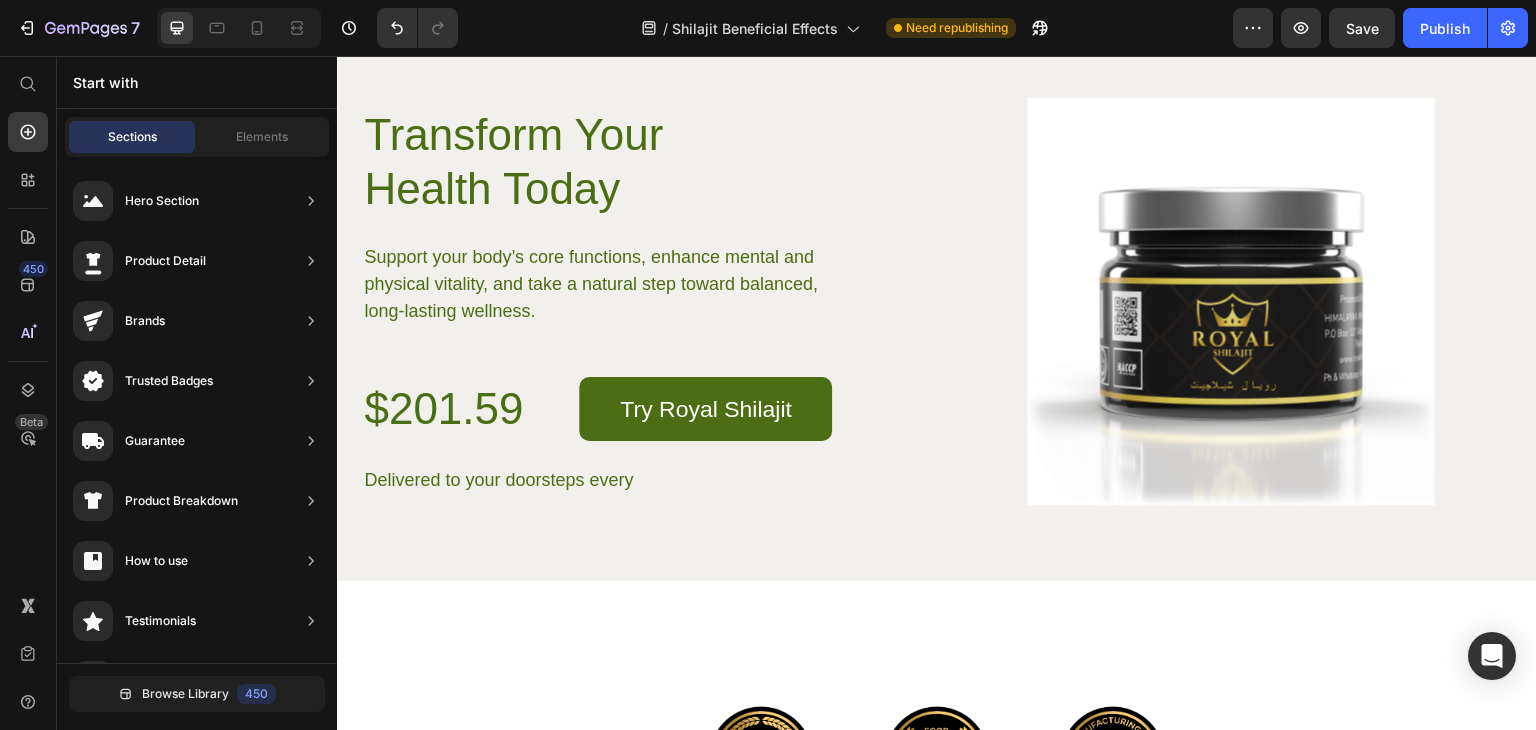 scroll, scrollTop: 2957, scrollLeft: 0, axis: vertical 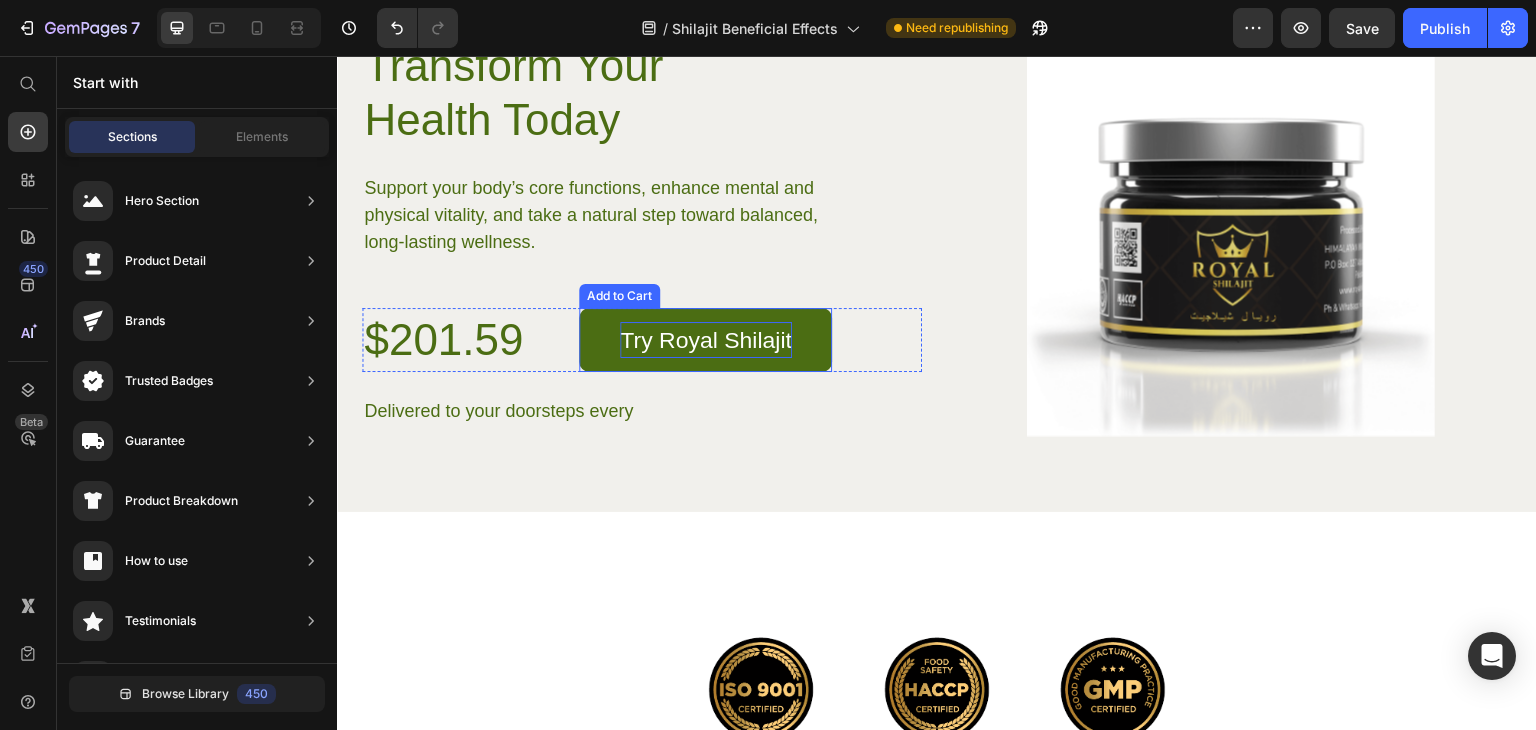 click on "Try Royal Shilajit" at bounding box center [706, 340] 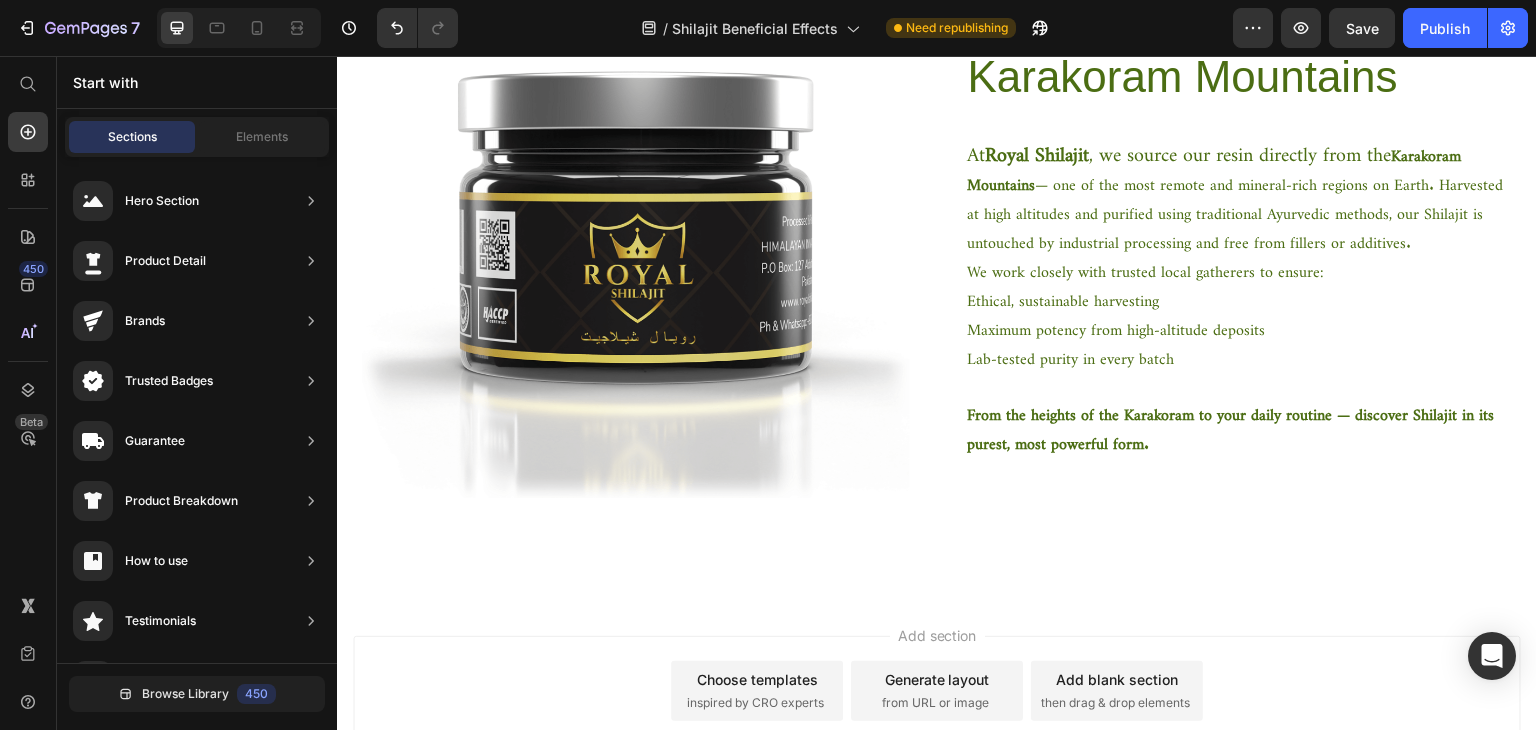 scroll, scrollTop: 3928, scrollLeft: 0, axis: vertical 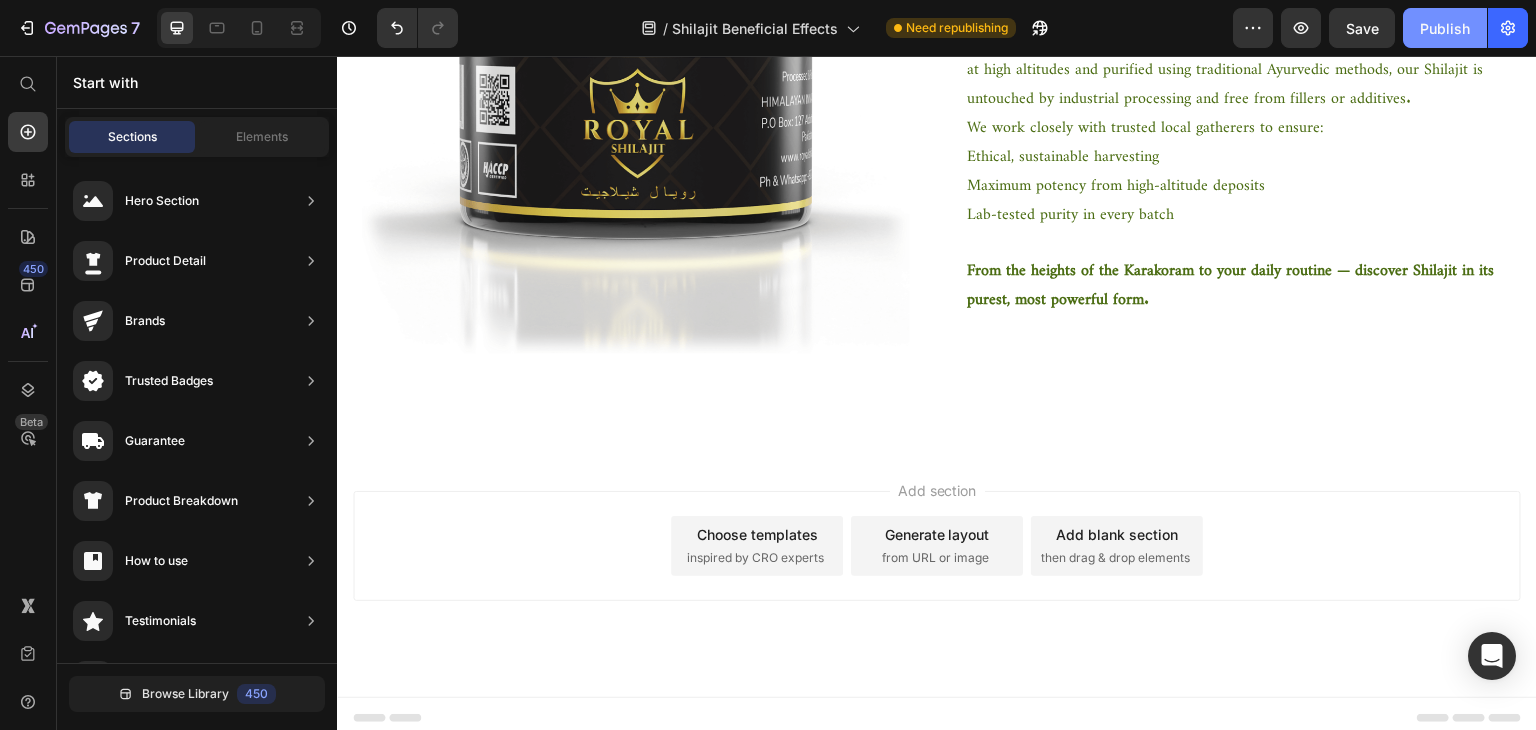click on "Publish" at bounding box center (1445, 28) 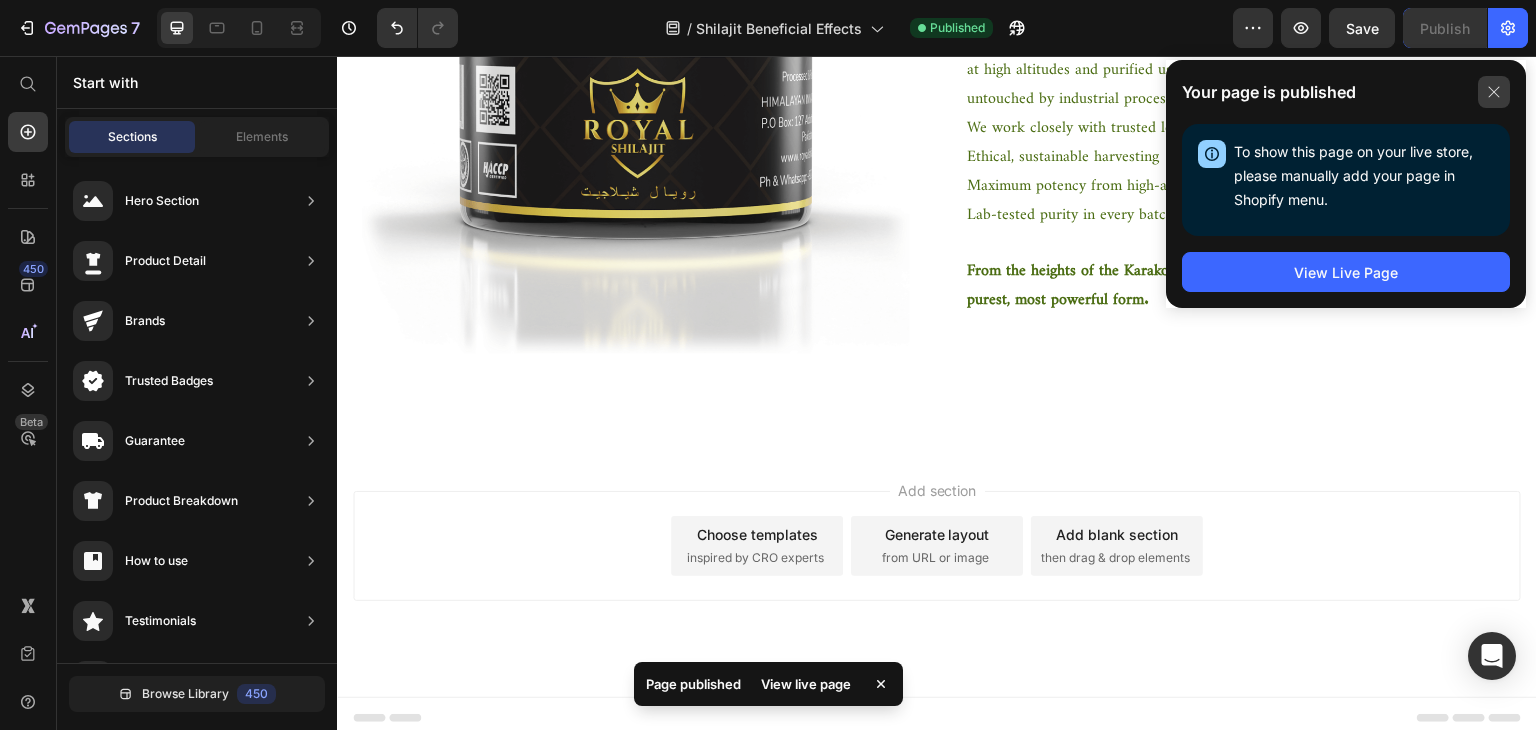 click 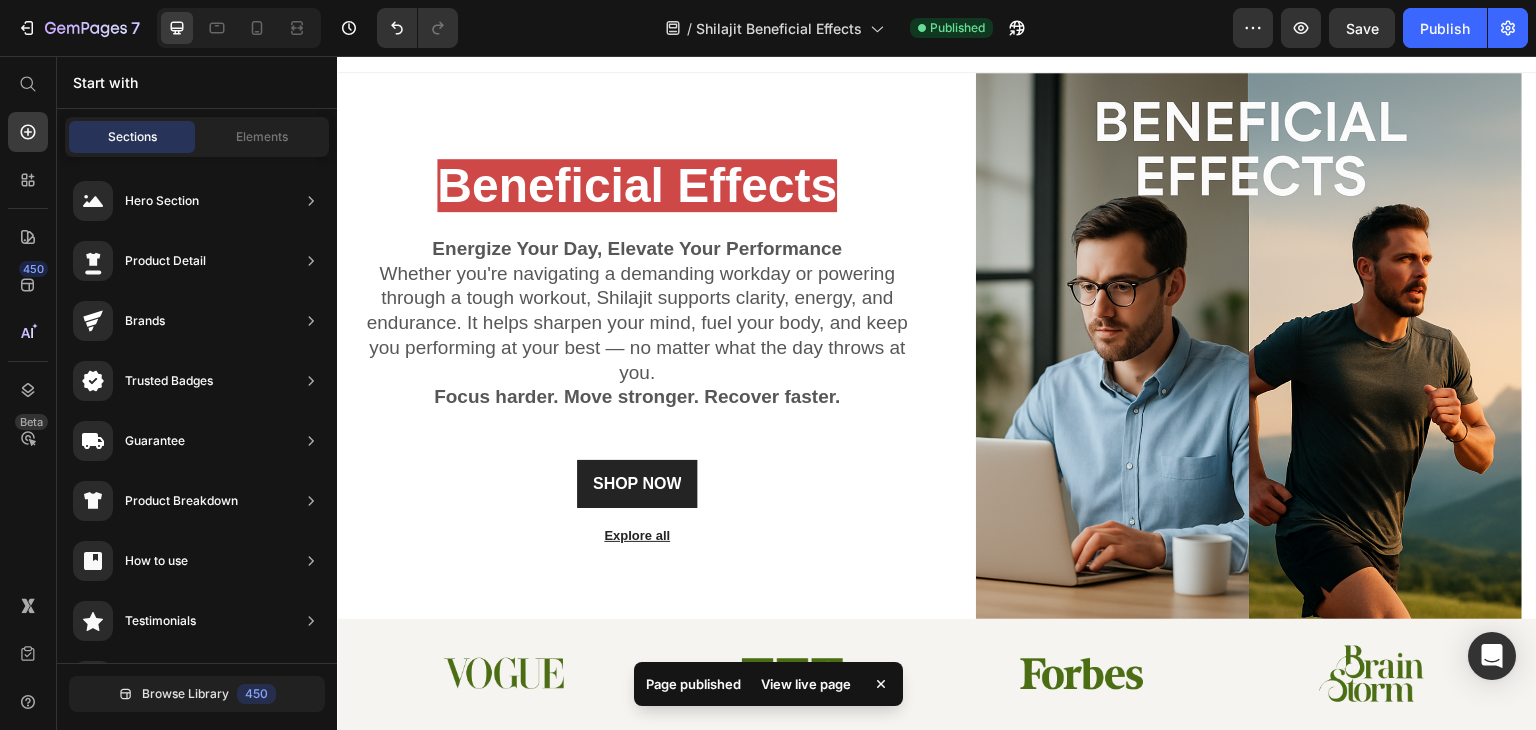 scroll, scrollTop: 0, scrollLeft: 0, axis: both 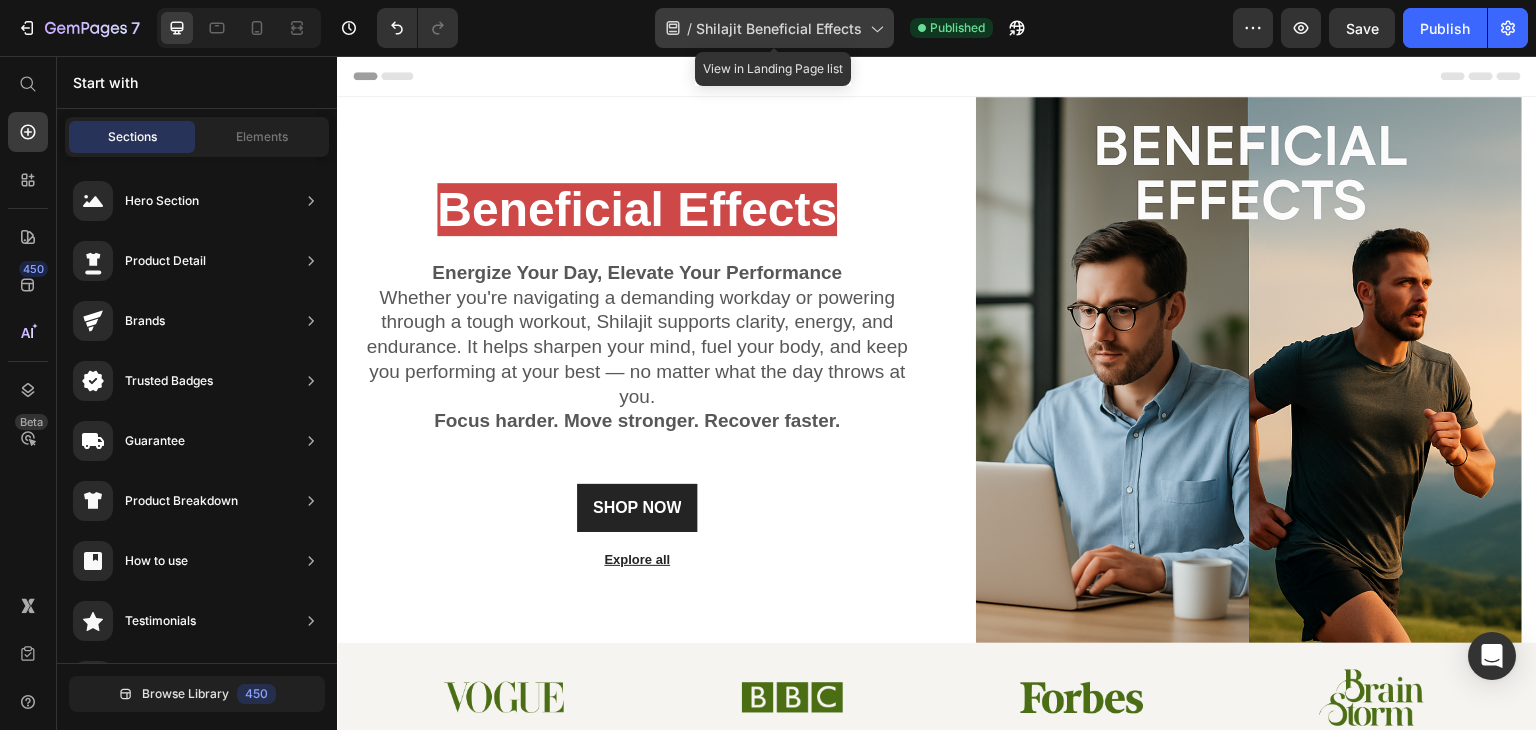 click 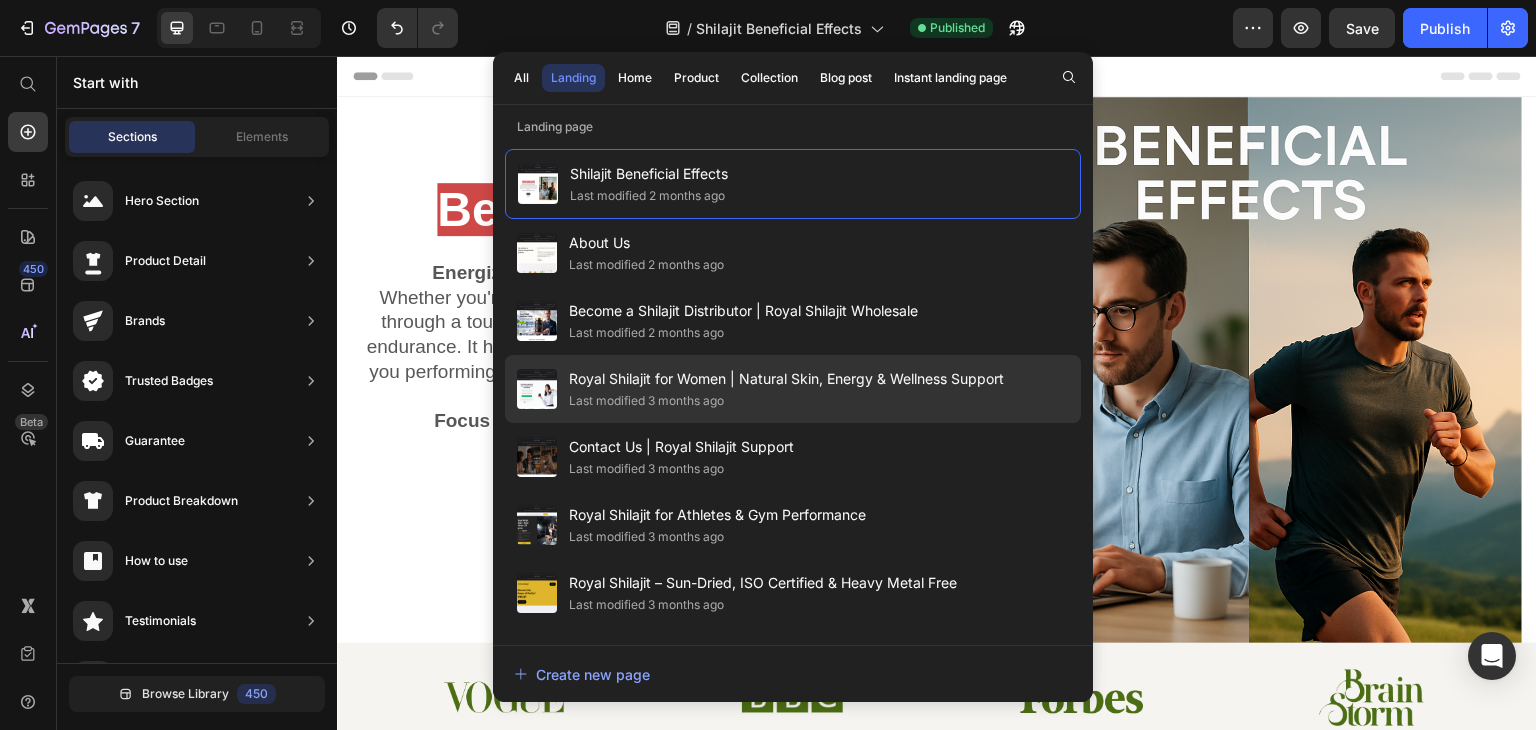 click on "Royal Shilajit for Women | Natural Skin, Energy & Wellness Support" at bounding box center (786, 379) 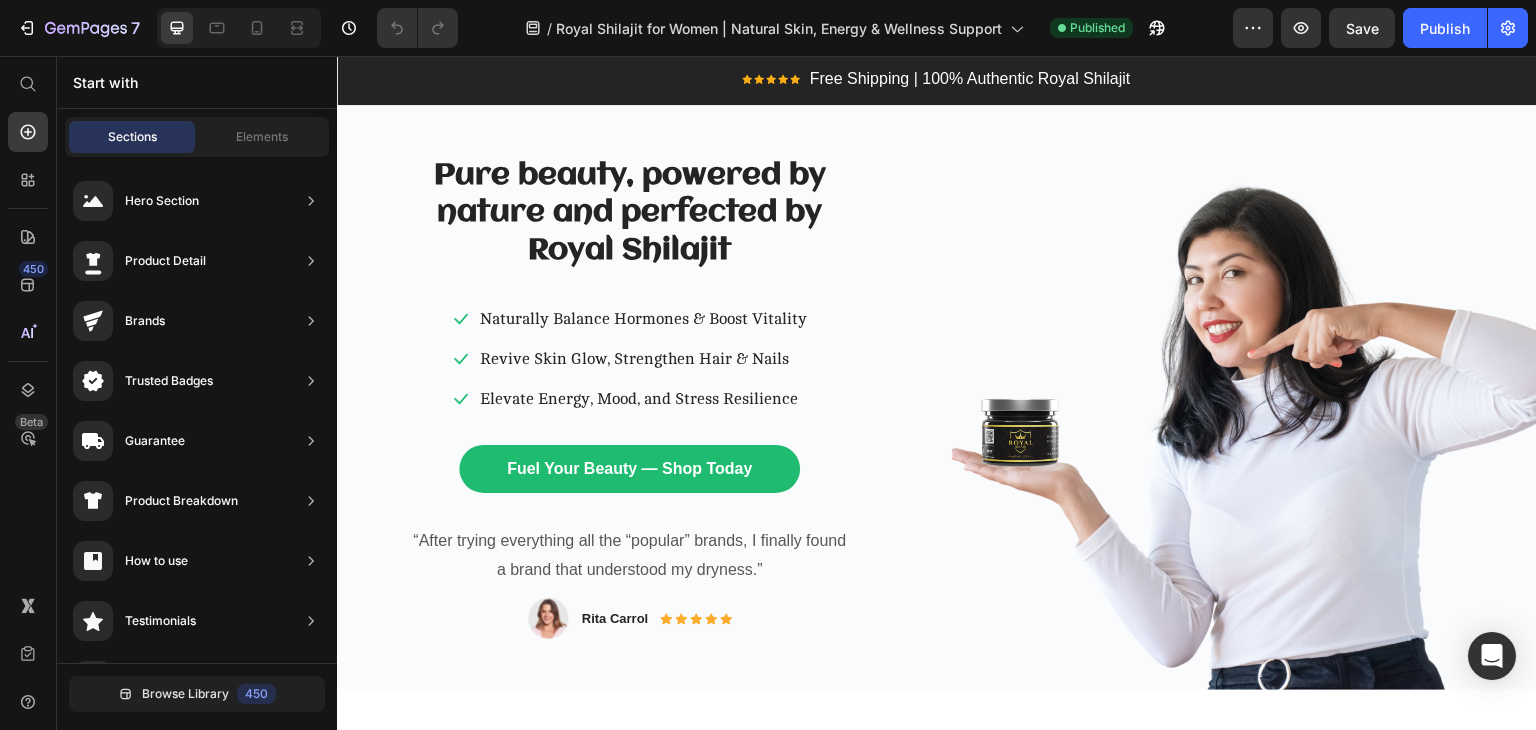 scroll, scrollTop: 17, scrollLeft: 0, axis: vertical 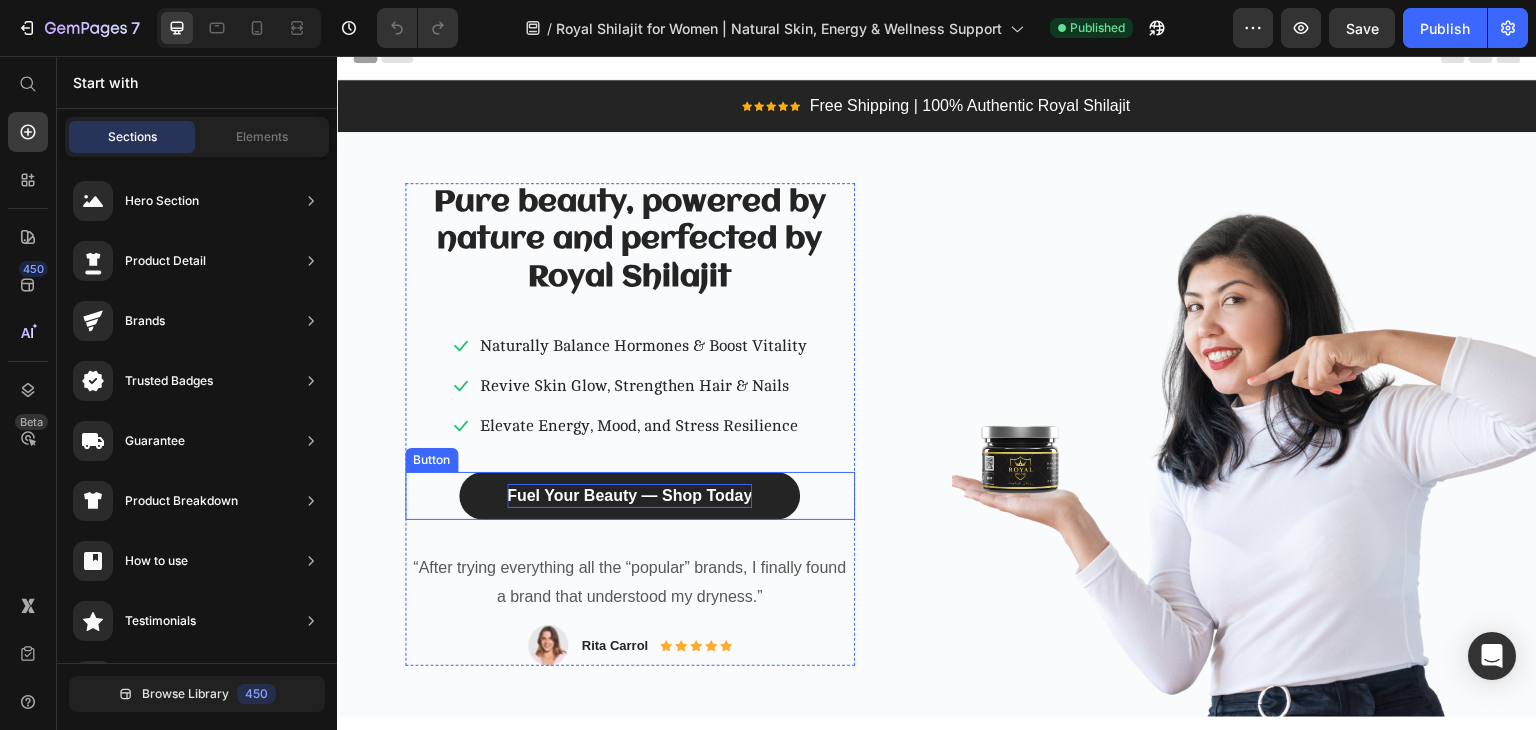 click on "Fuel Your Beauty — Shop Today" at bounding box center [629, 496] 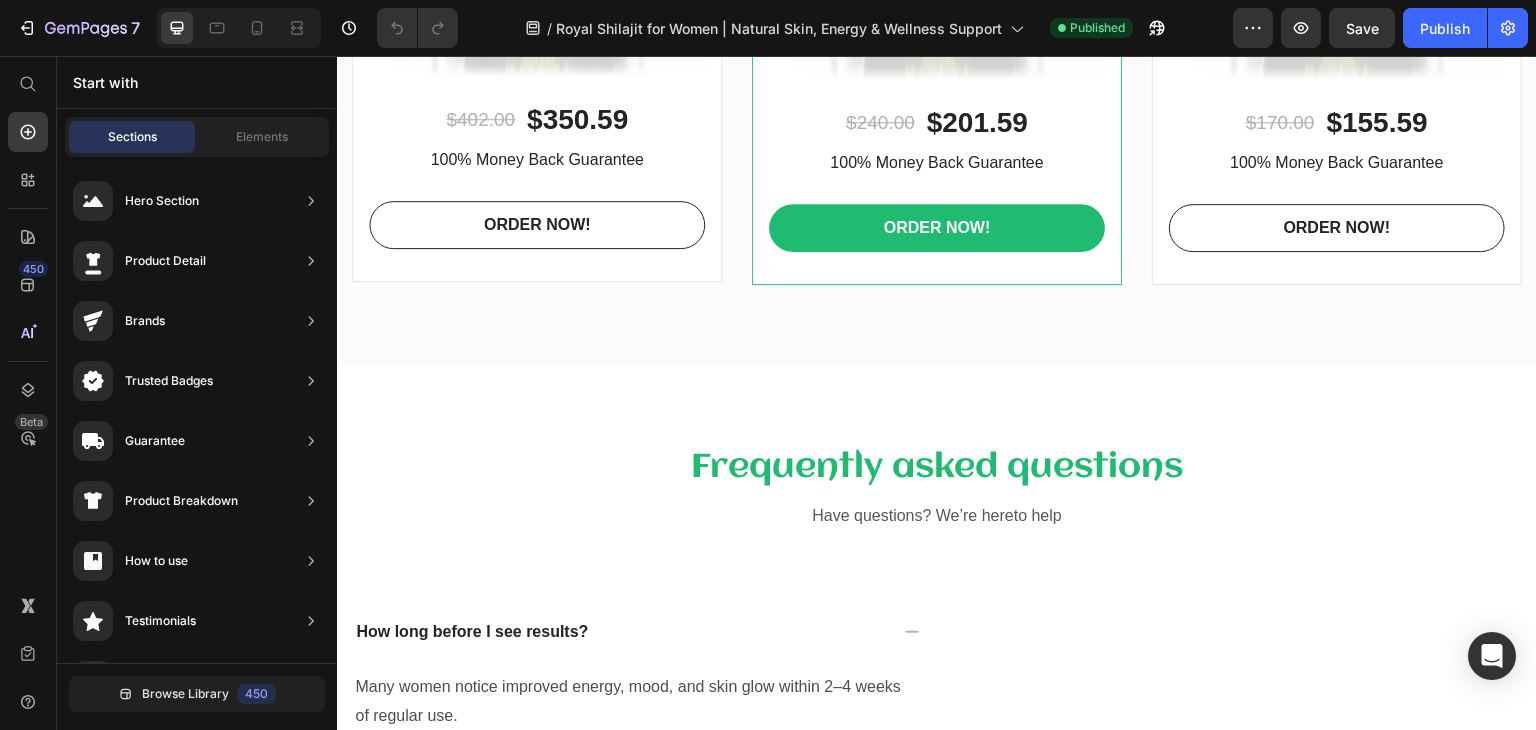scroll, scrollTop: 5979, scrollLeft: 0, axis: vertical 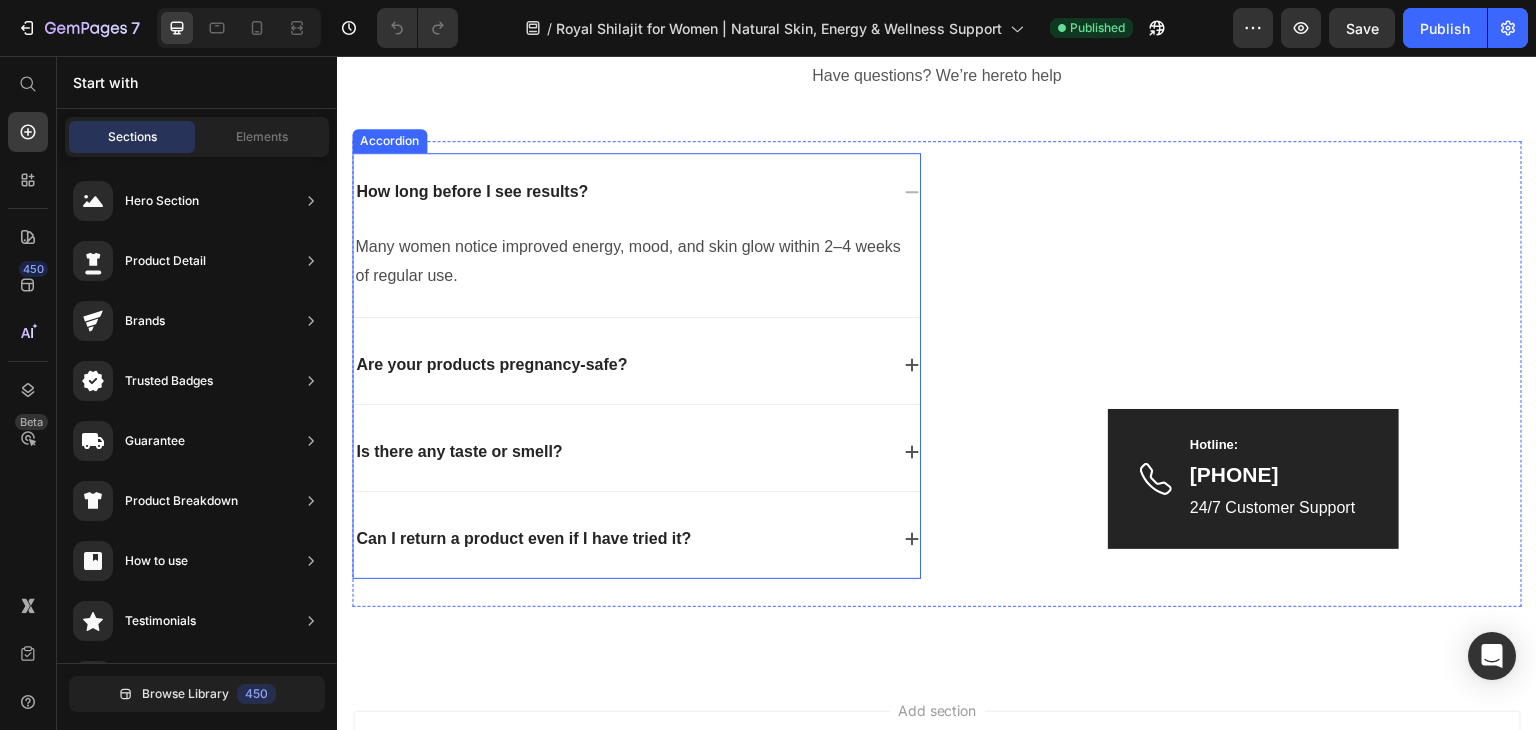 click on "Can I return a product even if I have tried it?" at bounding box center (636, 539) 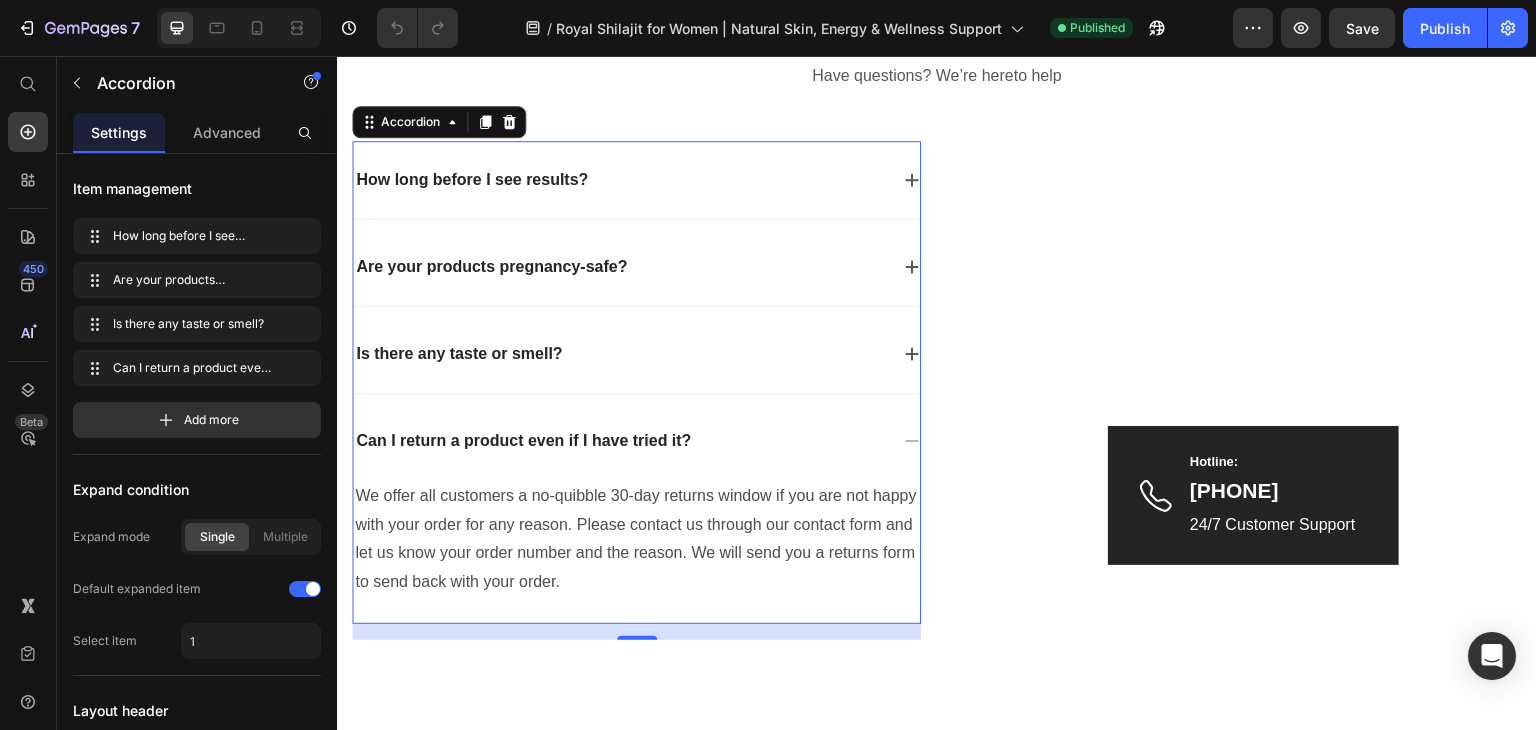 click 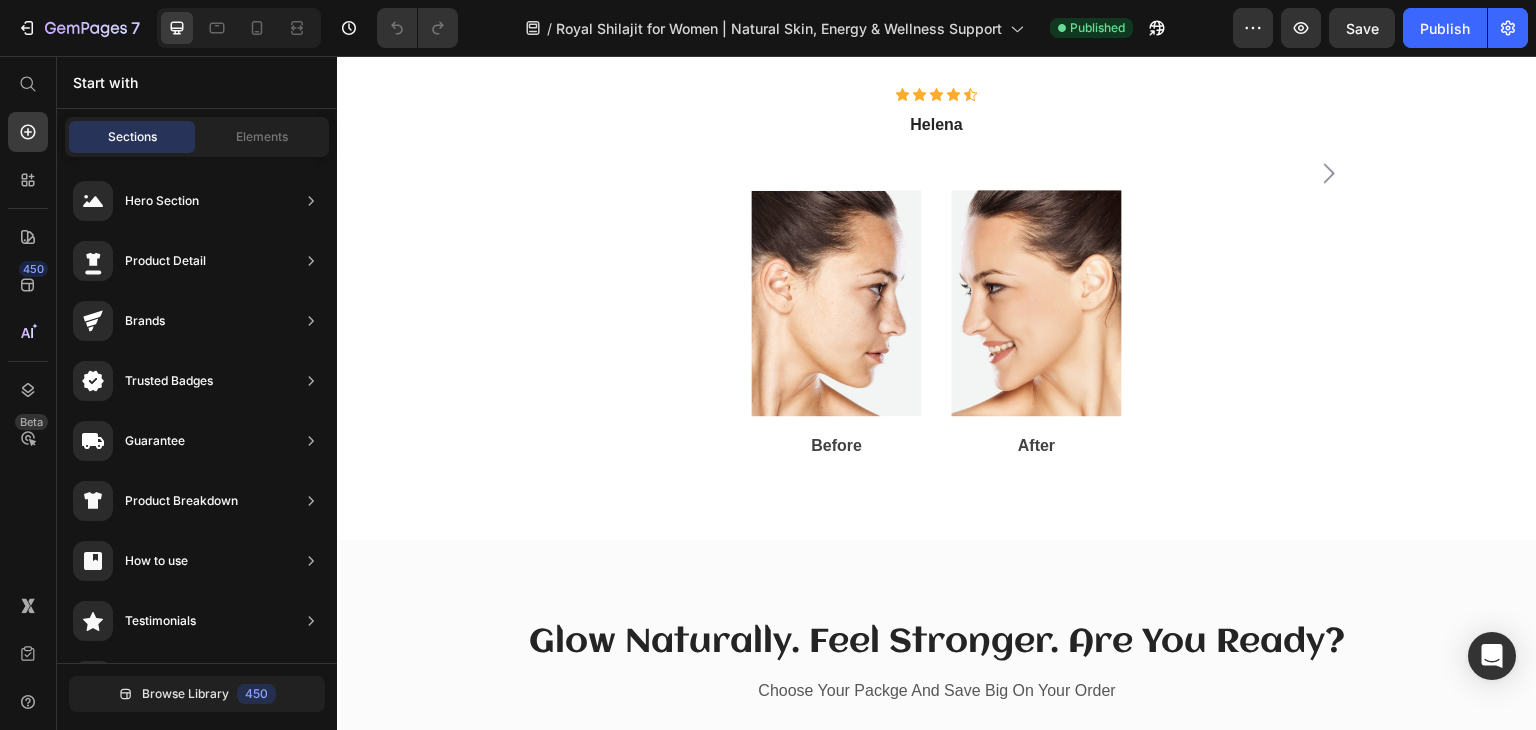 scroll, scrollTop: 3717, scrollLeft: 0, axis: vertical 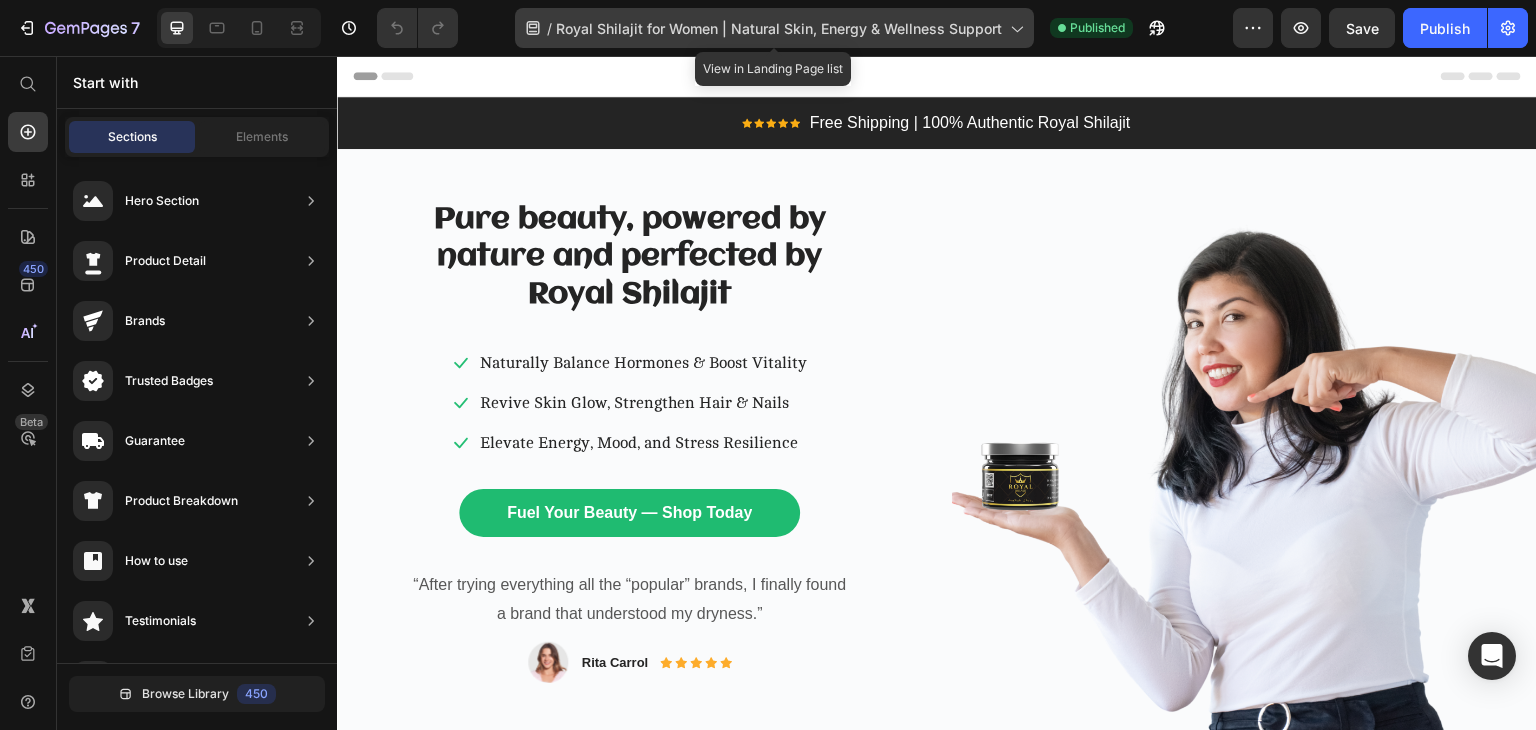 click 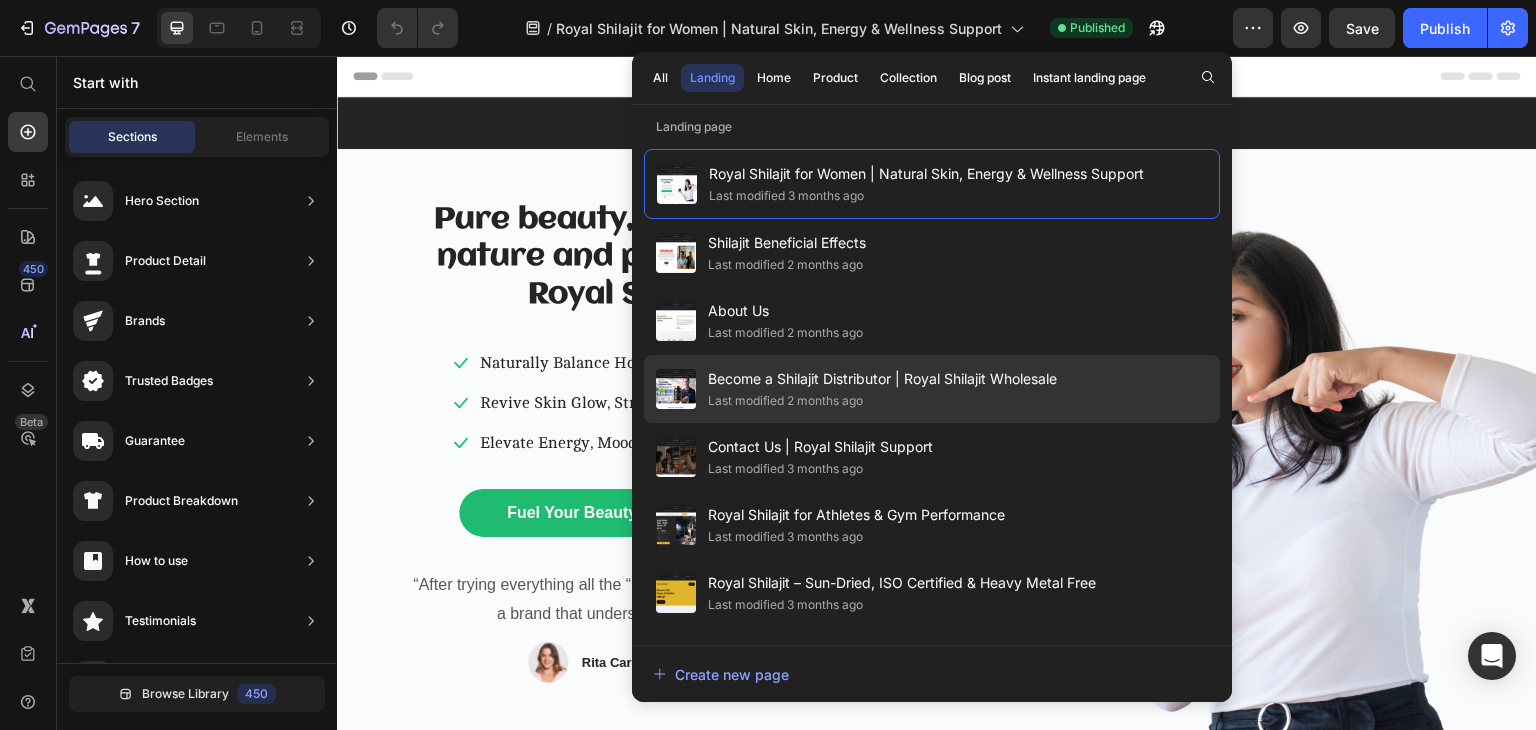 click on "Become a Shilajit Distributor | Royal Shilajit Wholesale" at bounding box center [882, 379] 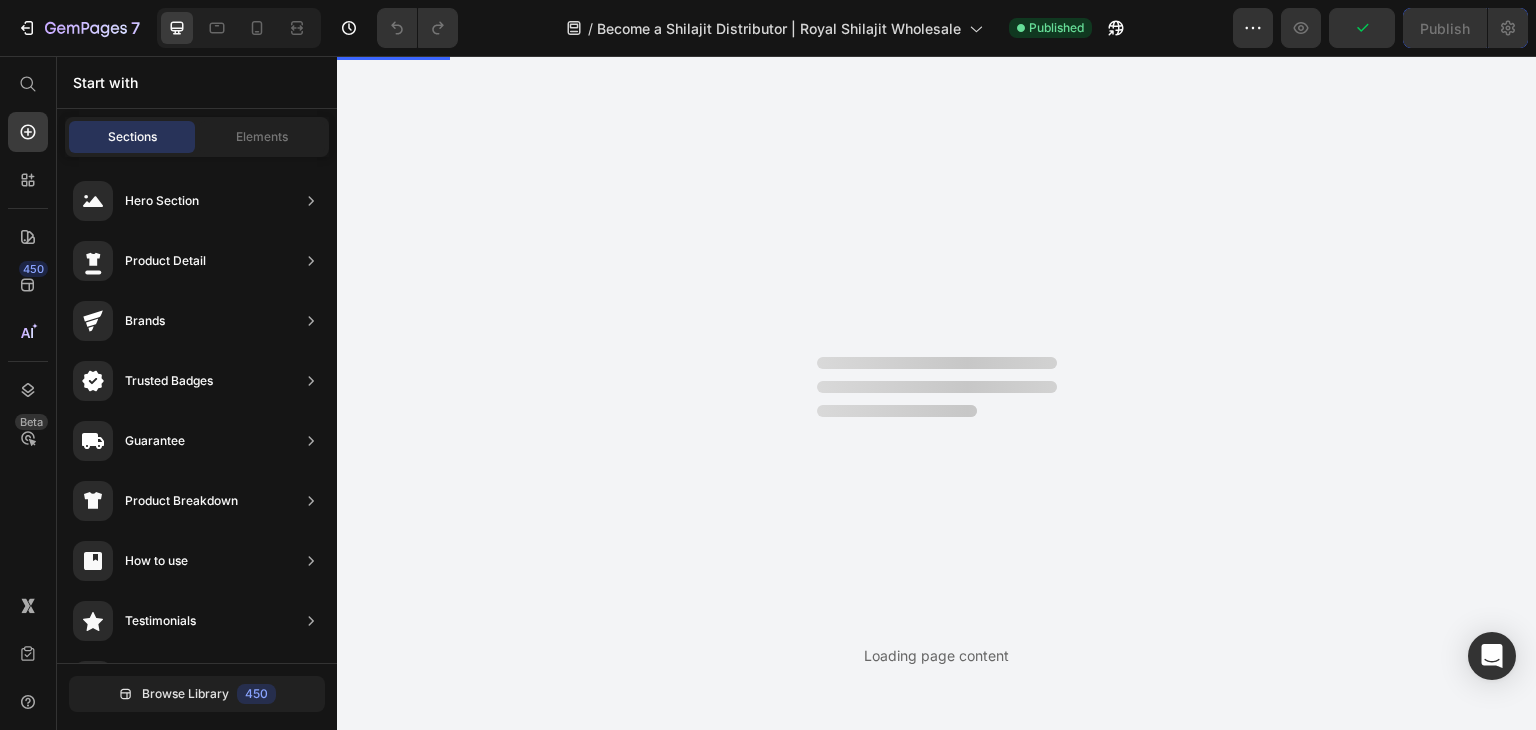 scroll, scrollTop: 0, scrollLeft: 0, axis: both 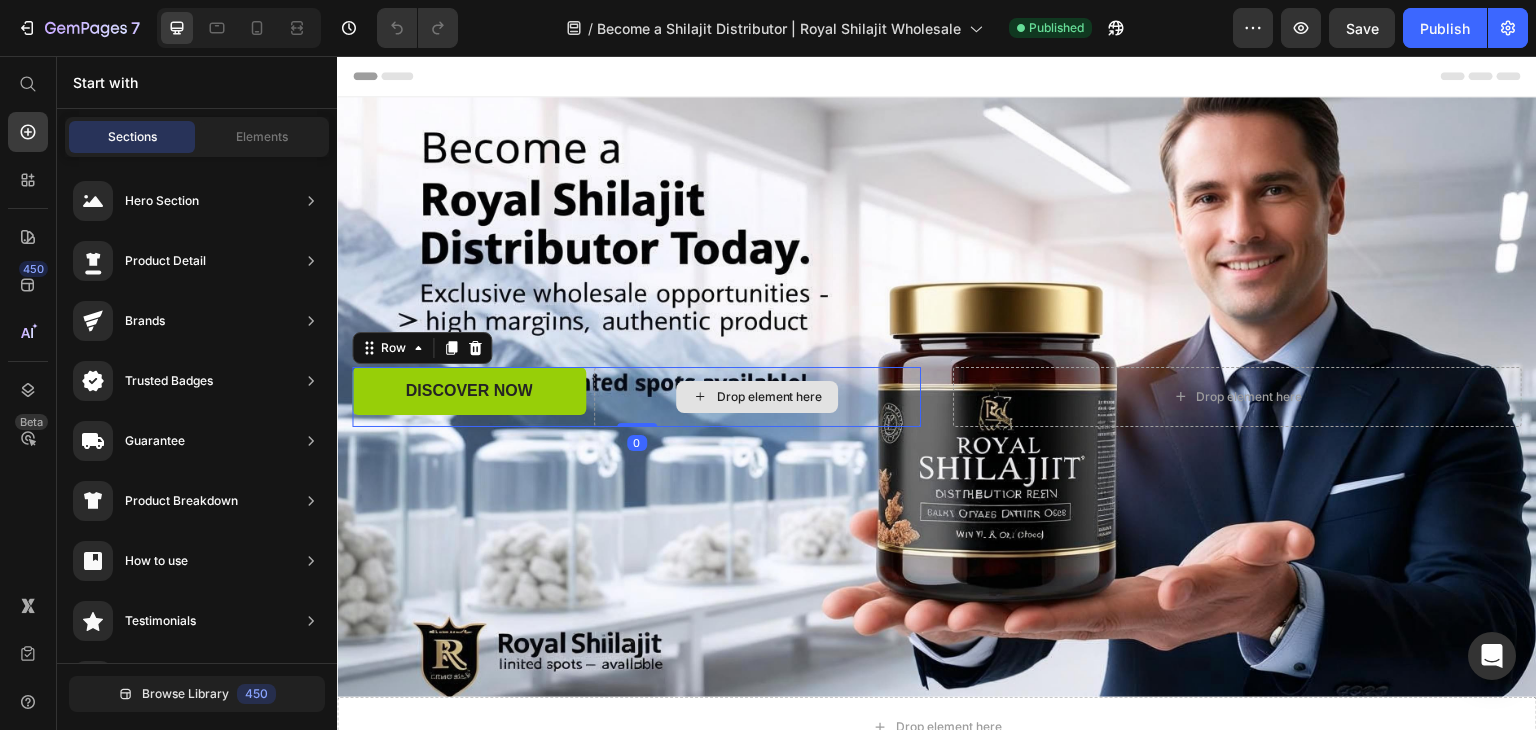 click on "Drop element here" at bounding box center [757, 397] 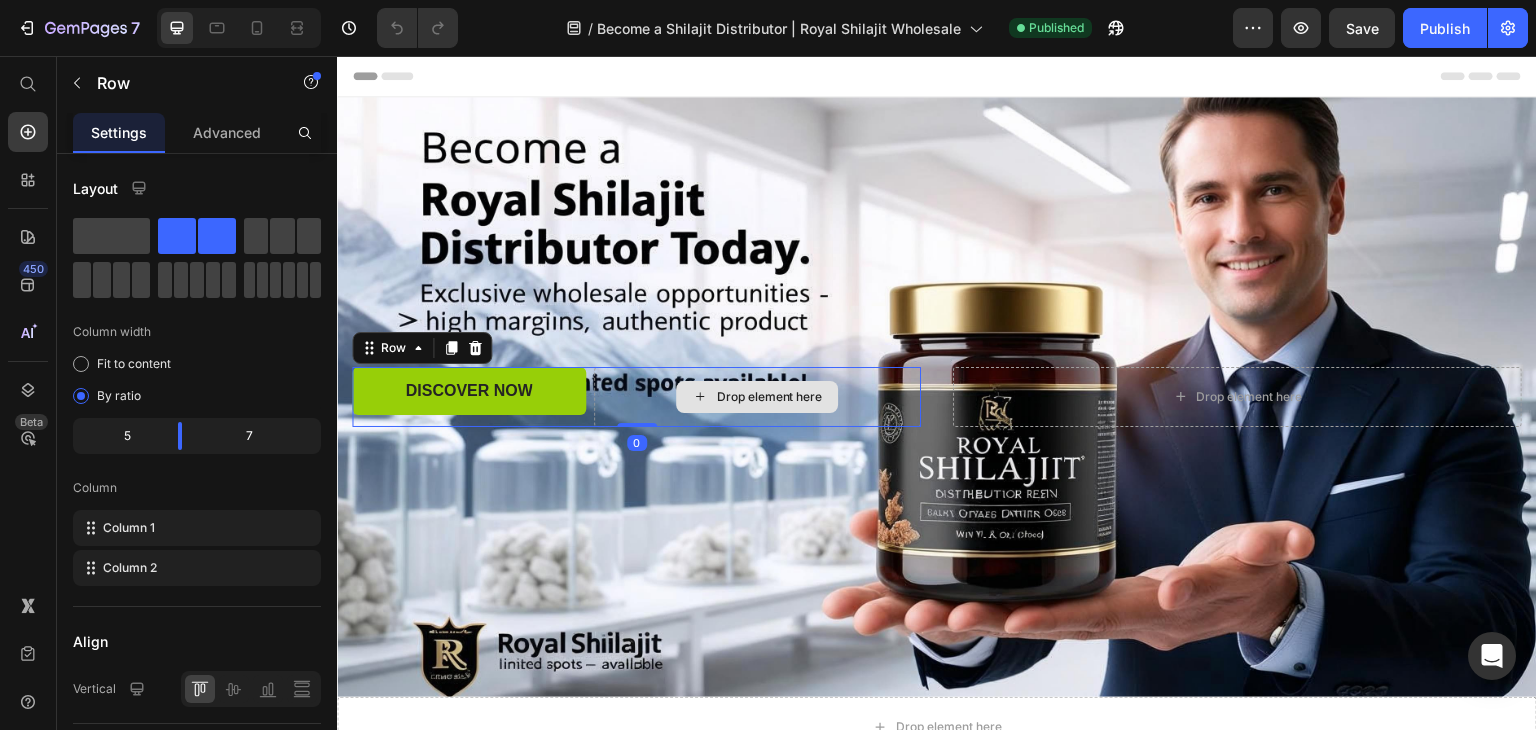 click on "Drop element here" at bounding box center [757, 397] 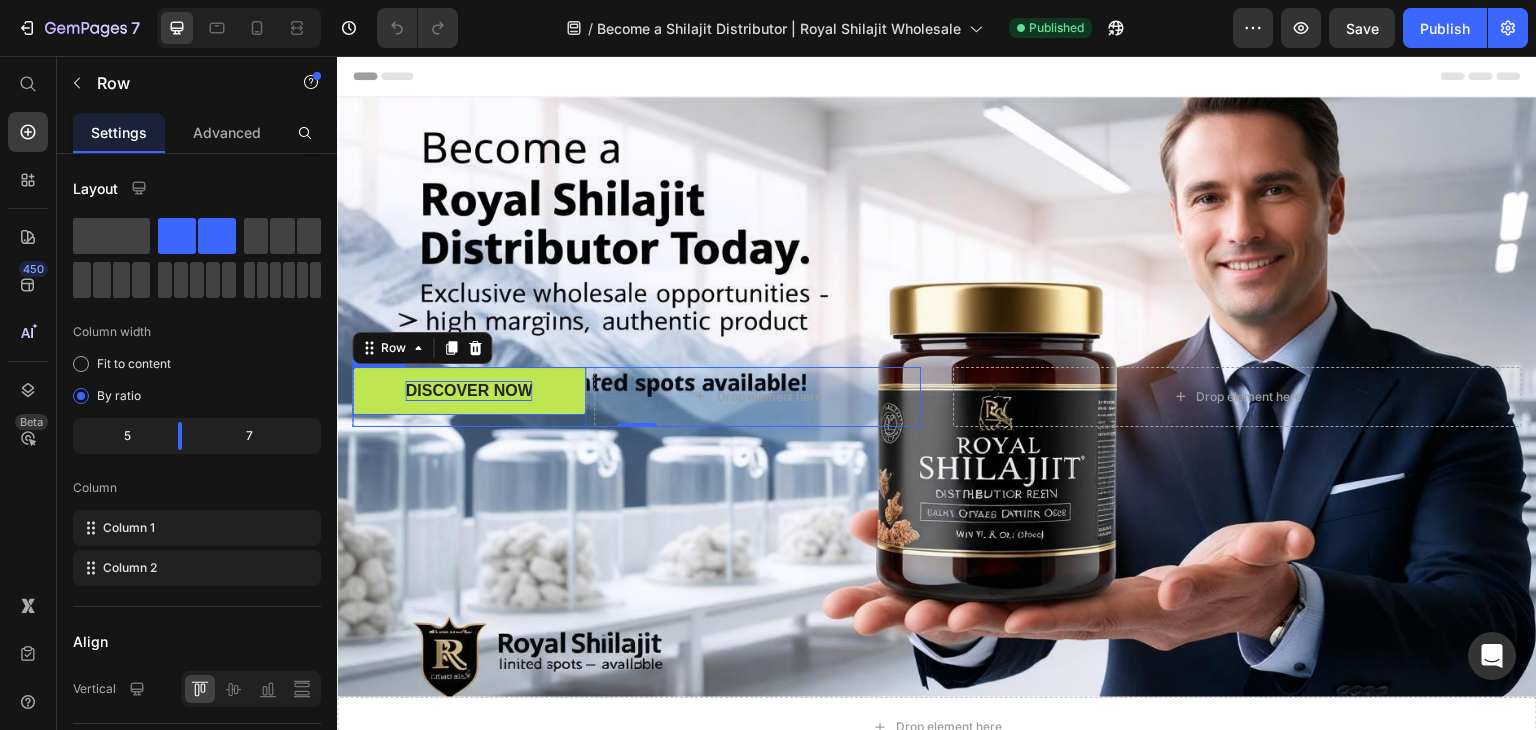 click on "Discover Now" at bounding box center [468, 391] 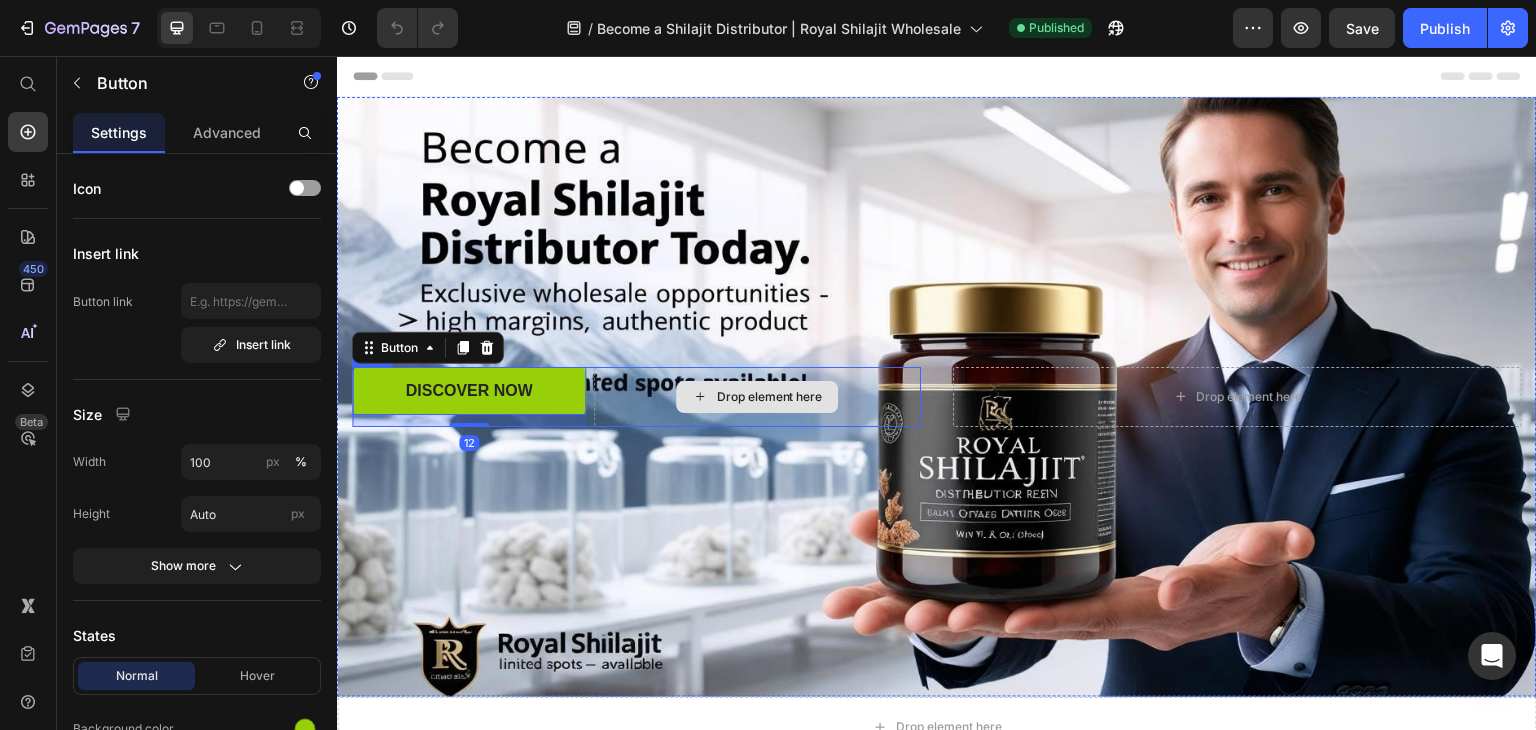 click on "Drop element here" at bounding box center (757, 397) 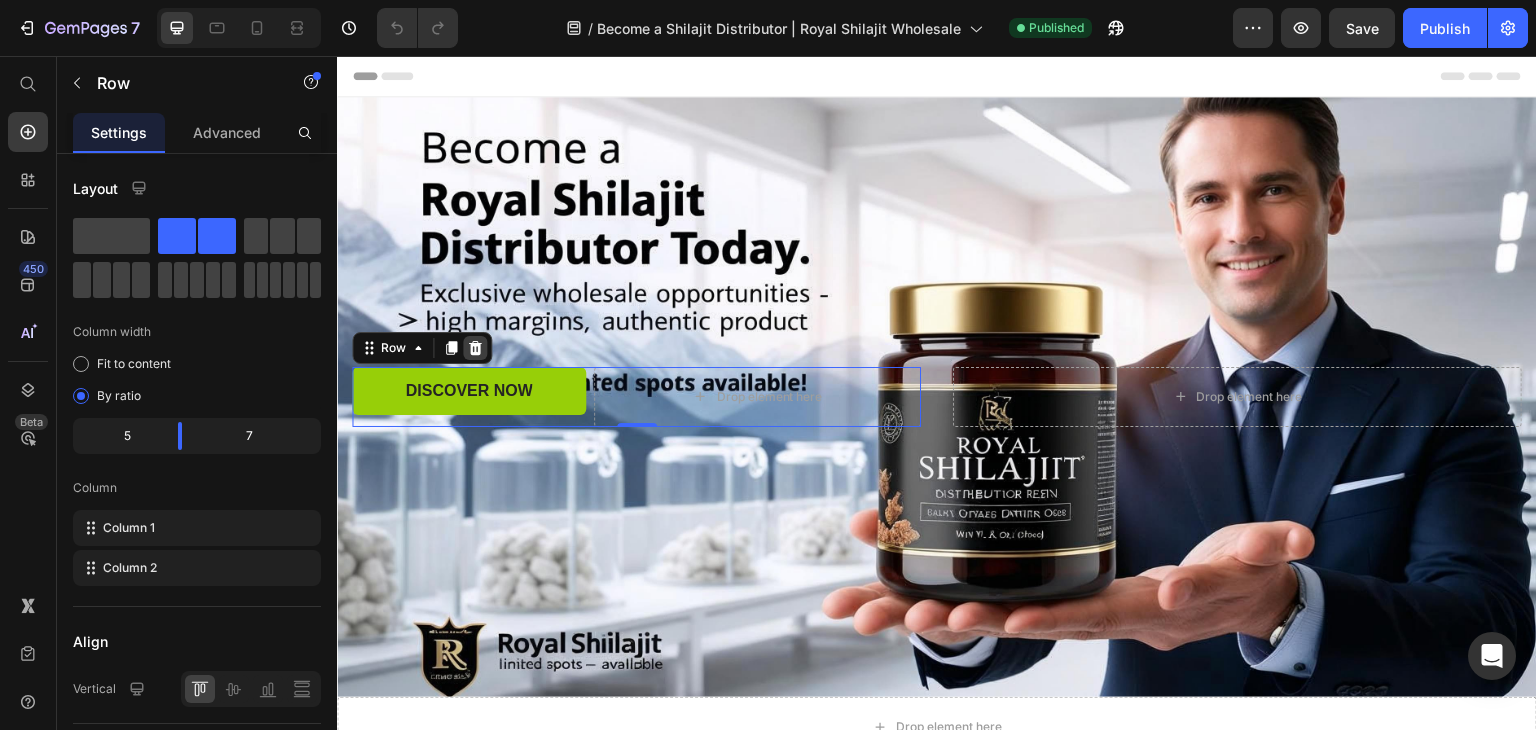 click 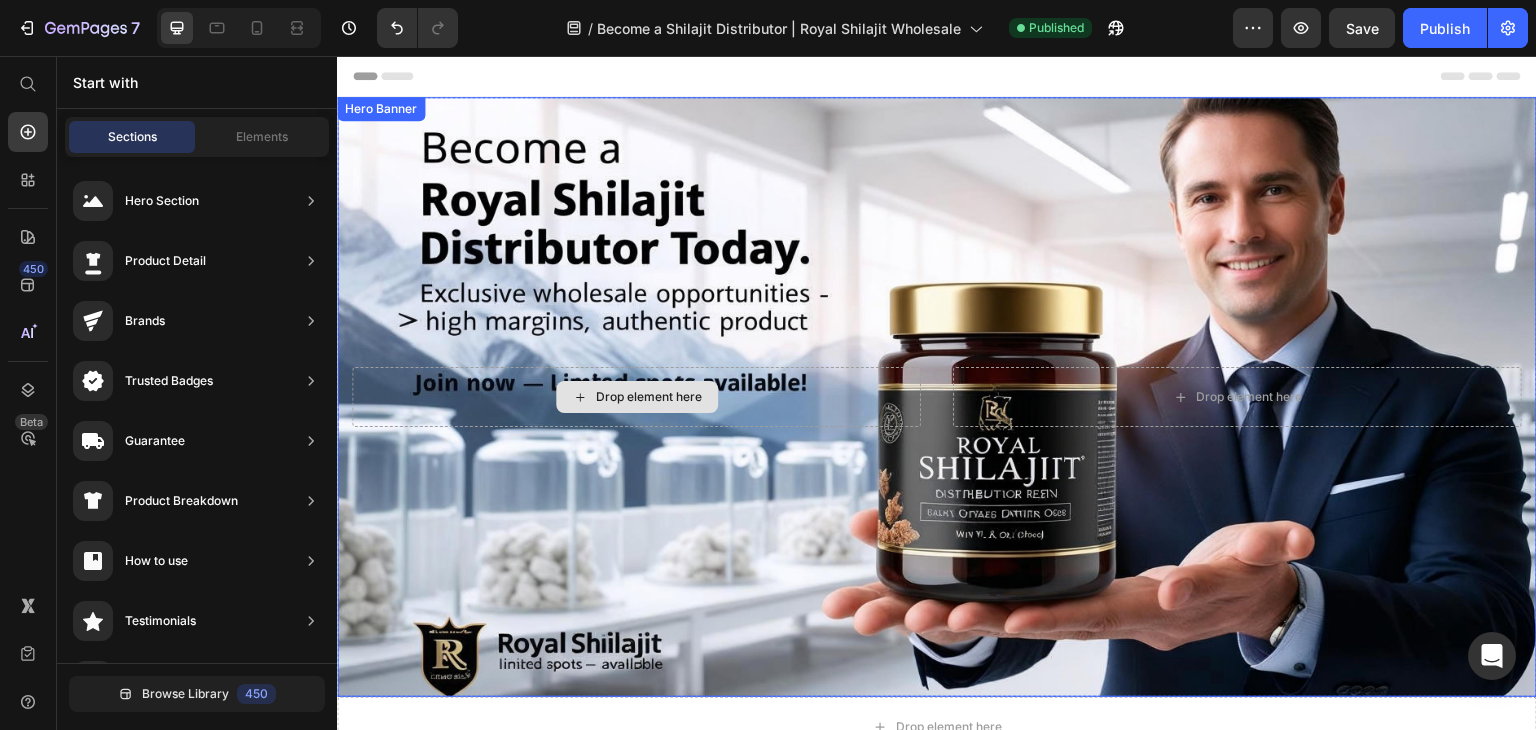 click on "Drop element here" at bounding box center [636, 397] 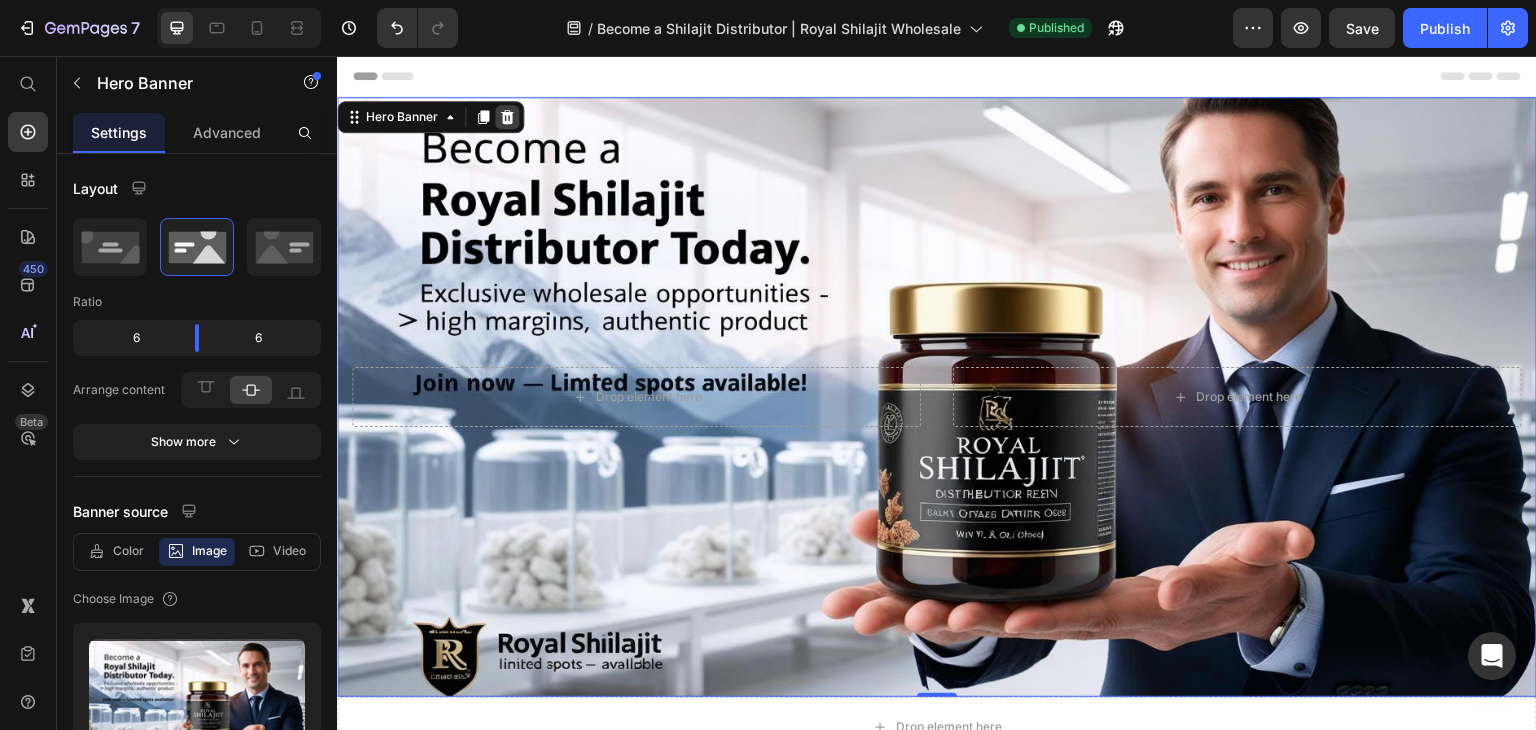 click 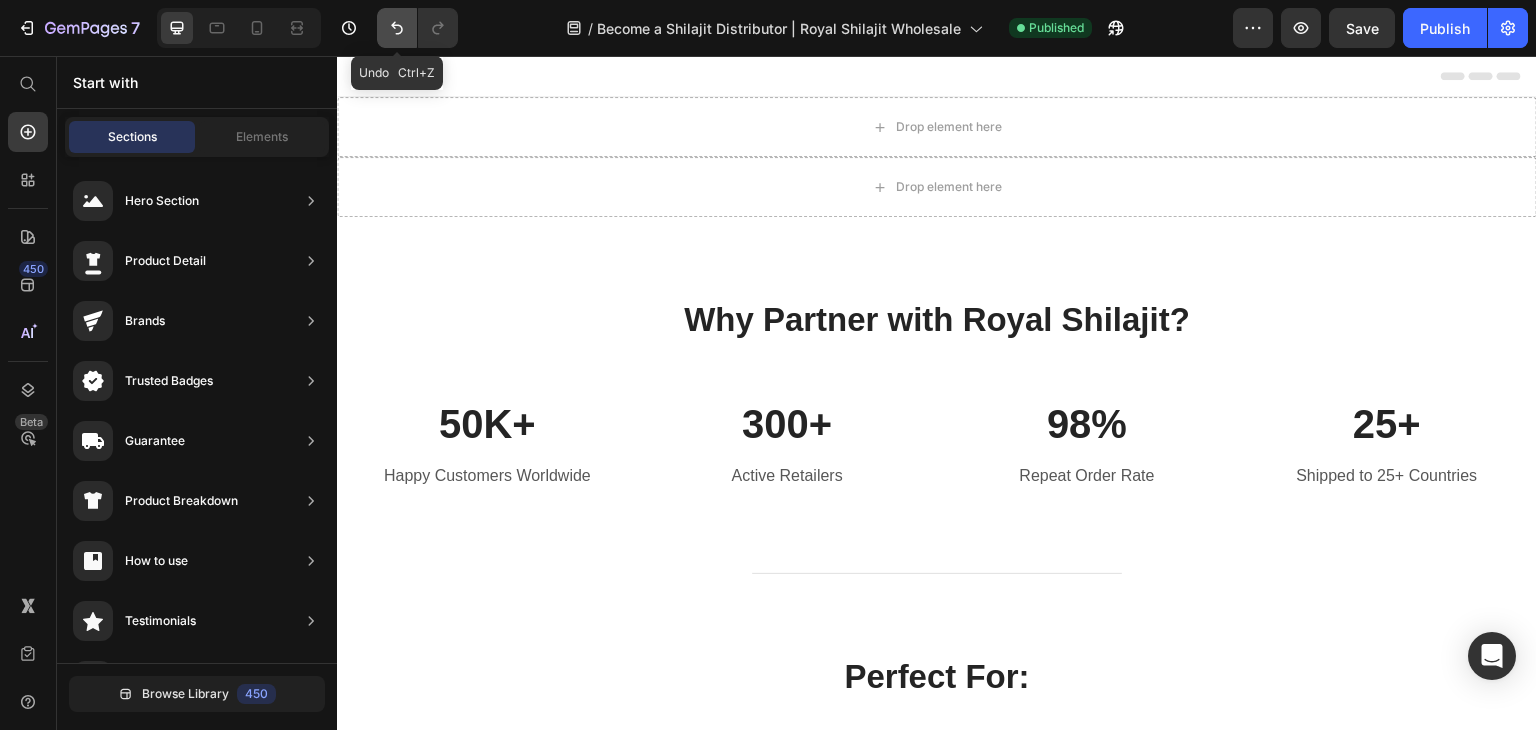 click 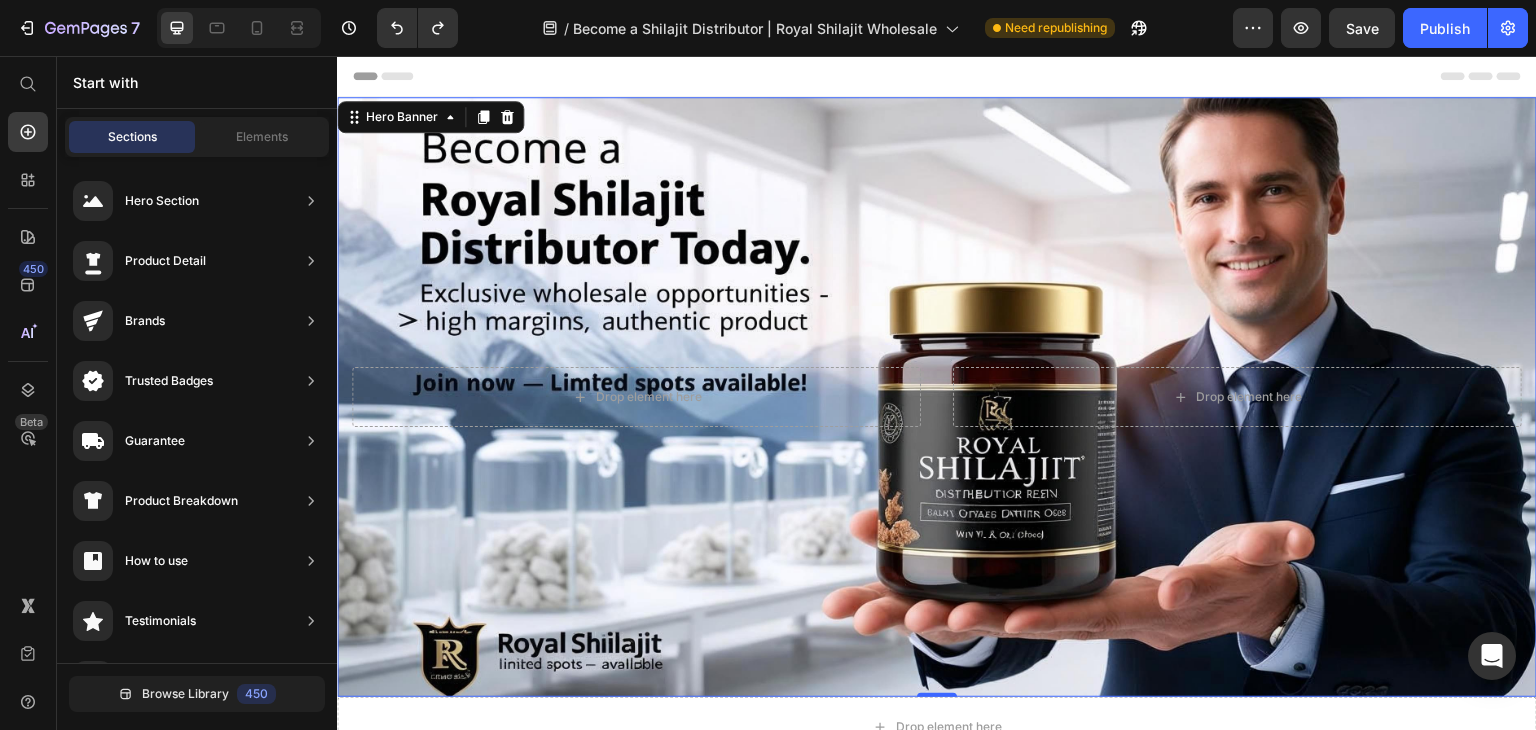 click at bounding box center (937, 397) 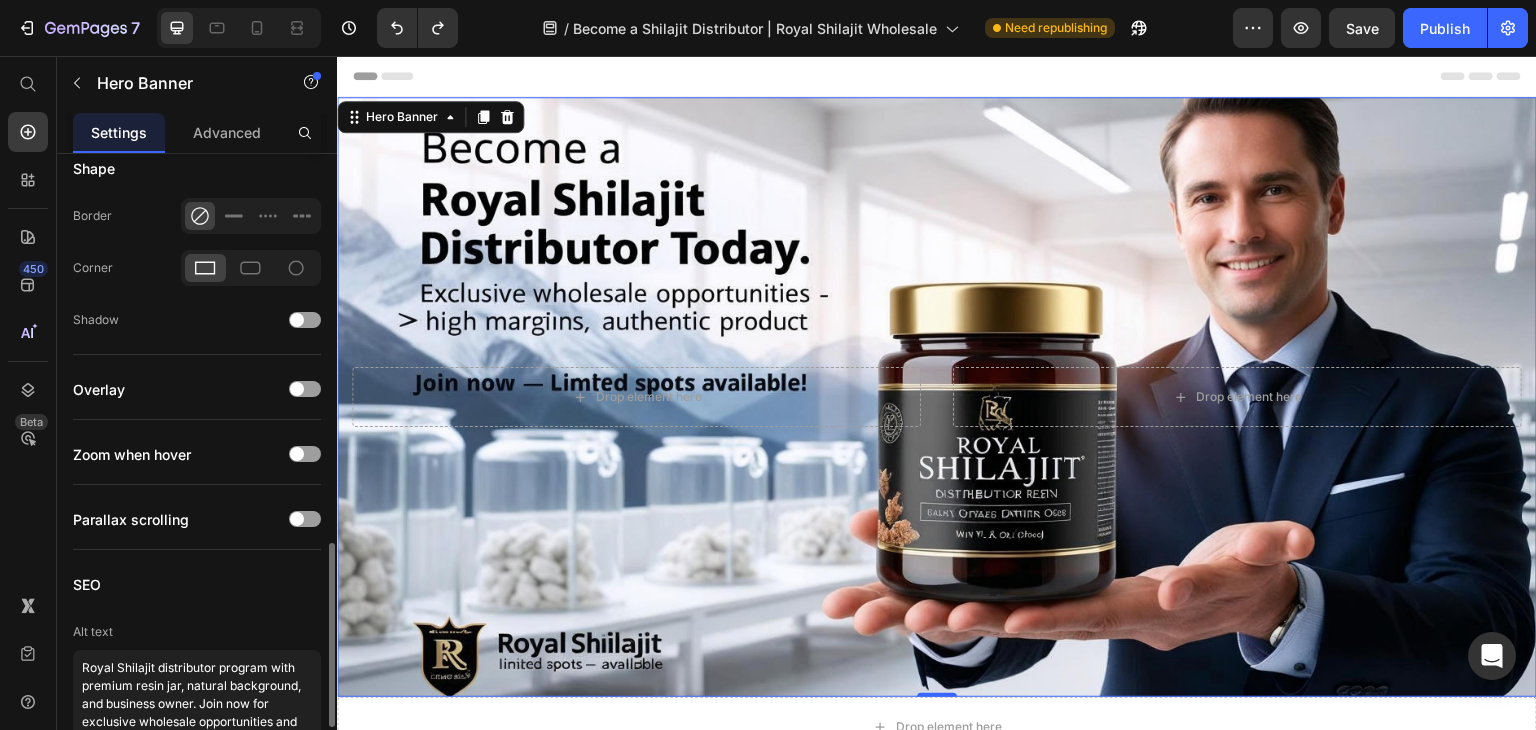 scroll, scrollTop: 1534, scrollLeft: 0, axis: vertical 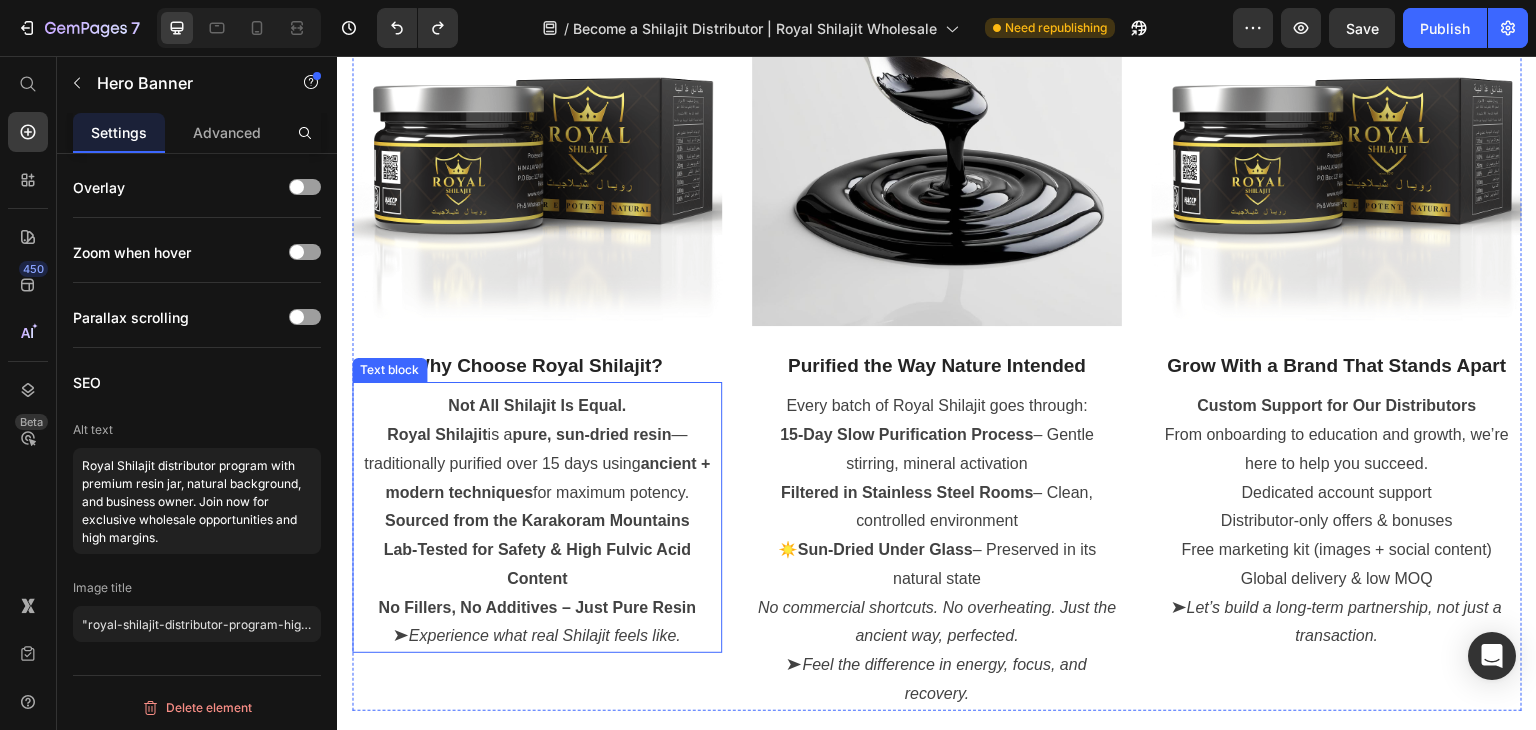 click on "Not All Shilajit Is Equal. Royal Shilajit is a pure, sun-dried resin — traditionally purified over [NUMBER] days using ancient + modern techniques for maximum potency." at bounding box center [537, 449] 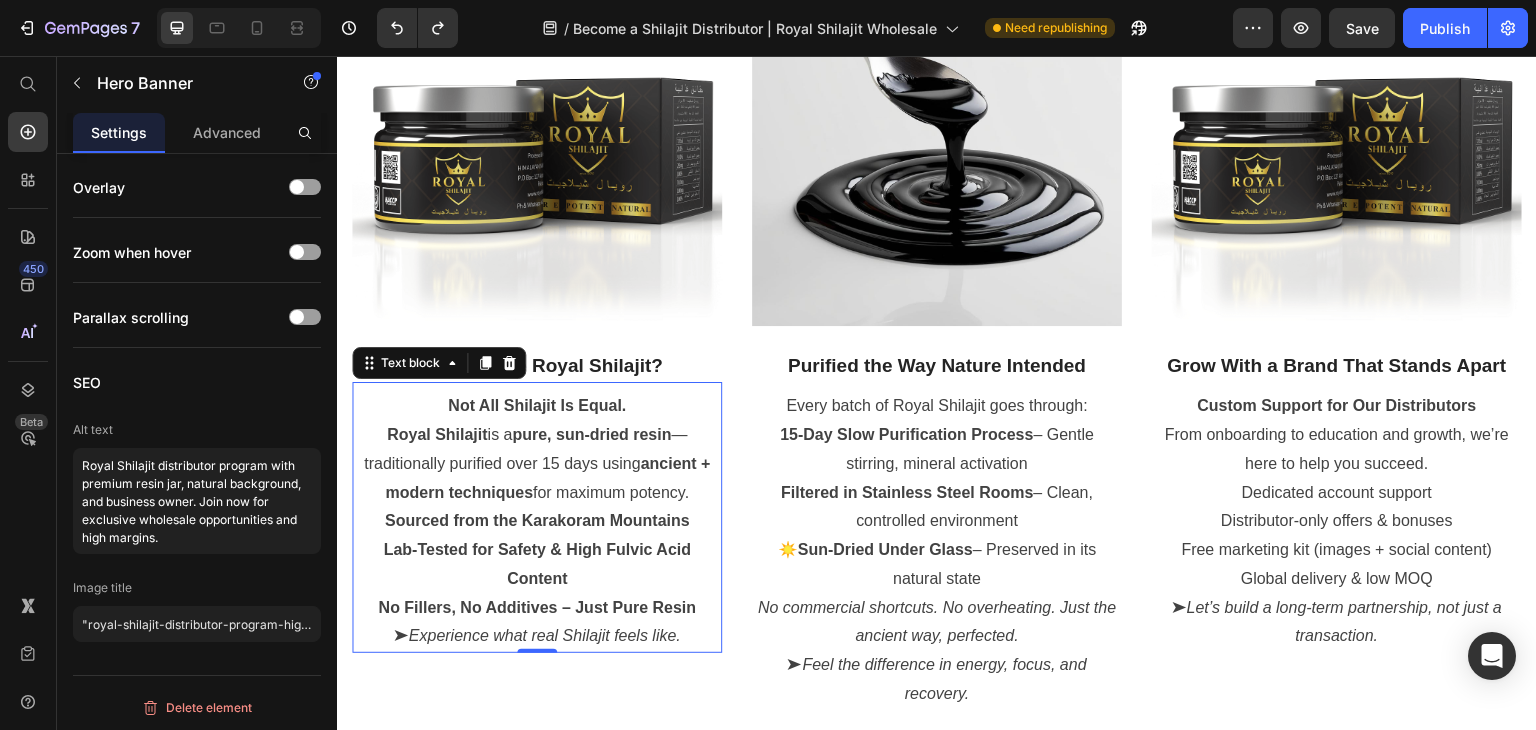 scroll, scrollTop: 0, scrollLeft: 0, axis: both 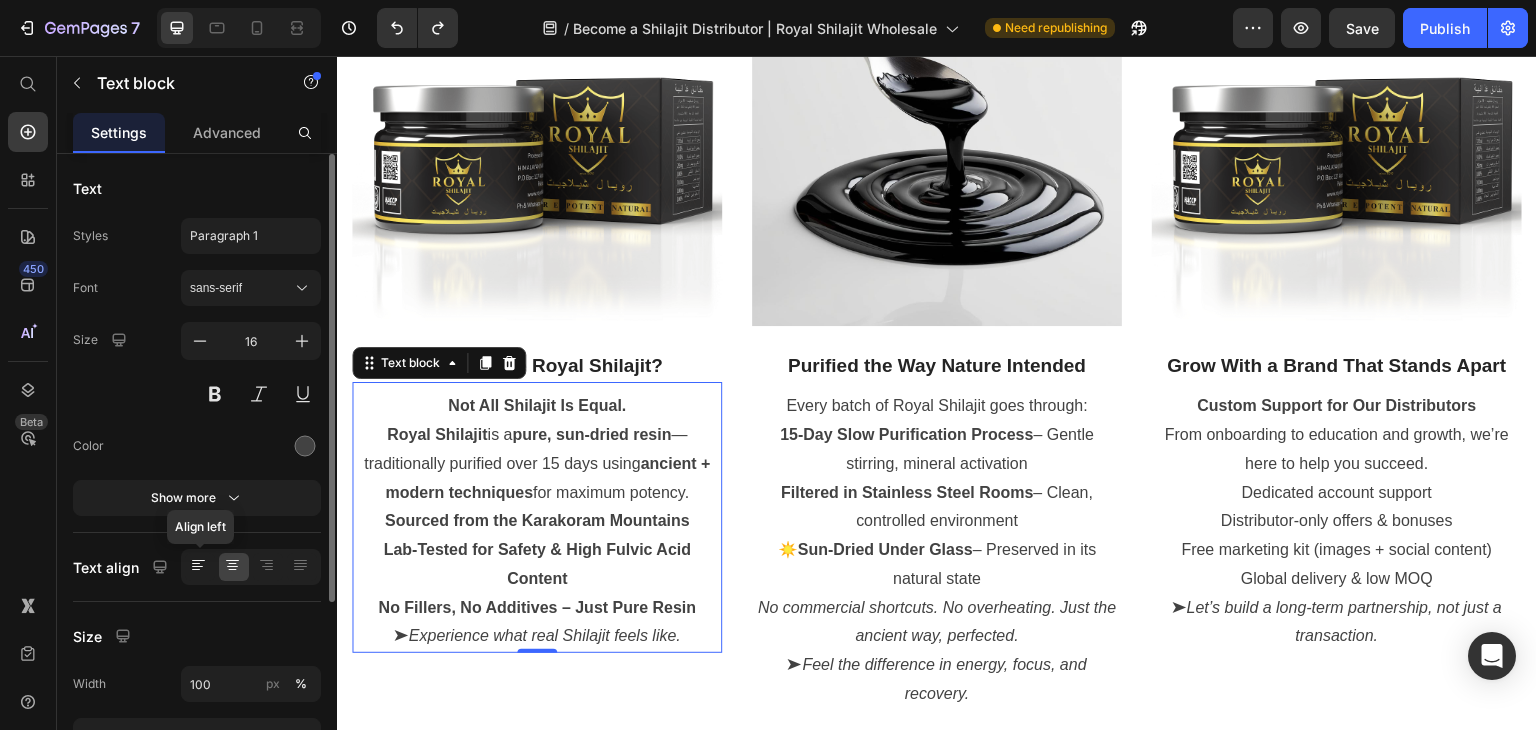 click 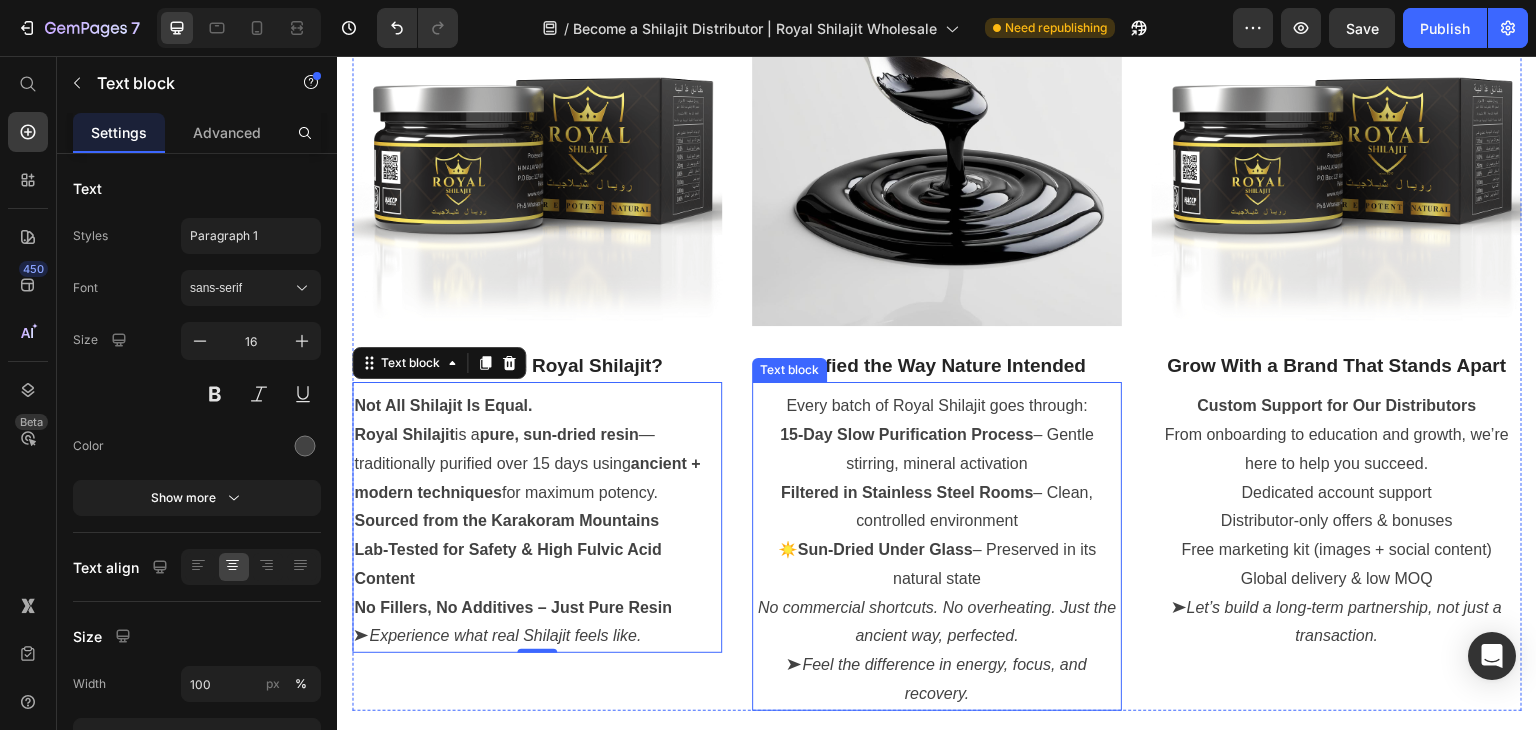 click on "15-Day Slow Purification Process  – Gentle stirring, mineral activation" at bounding box center (937, 450) 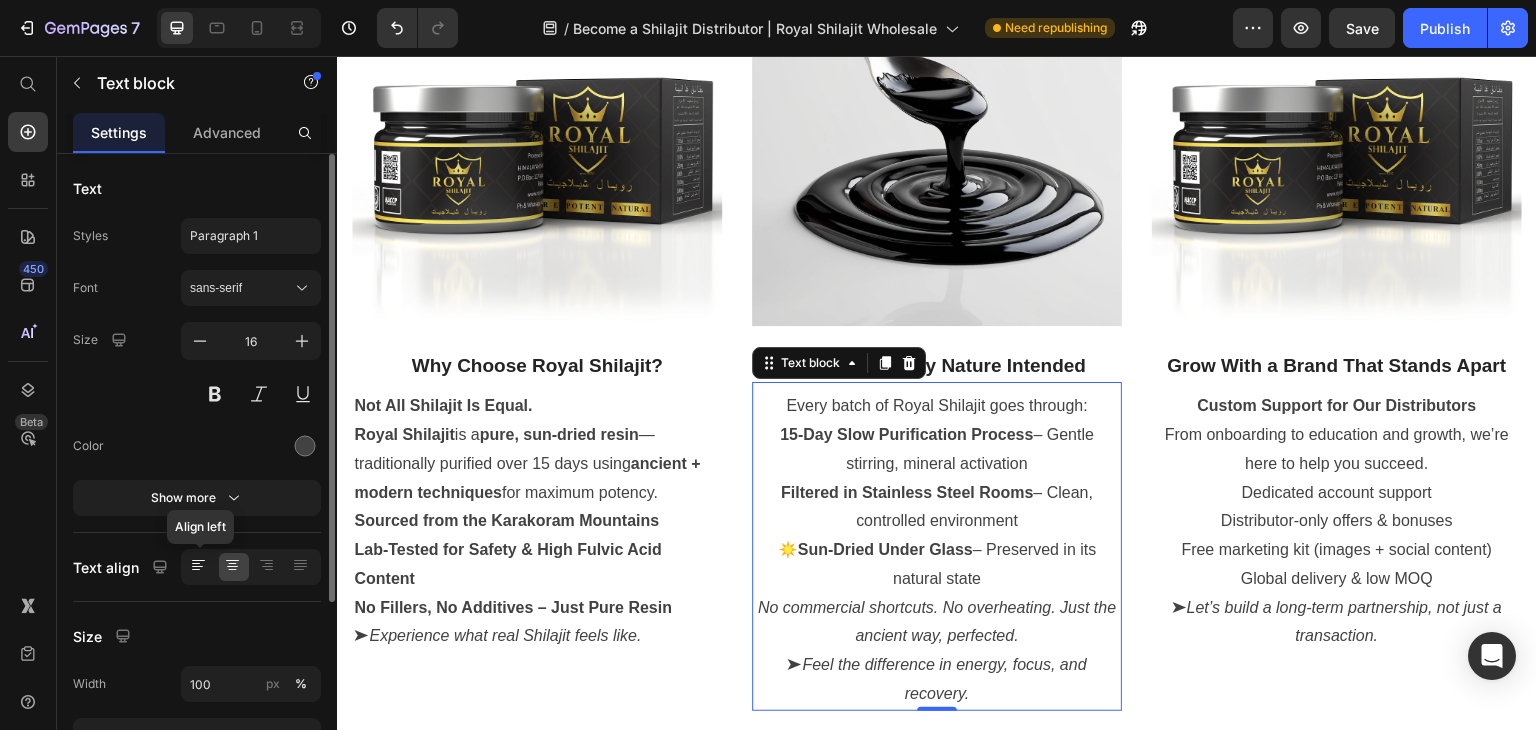 click 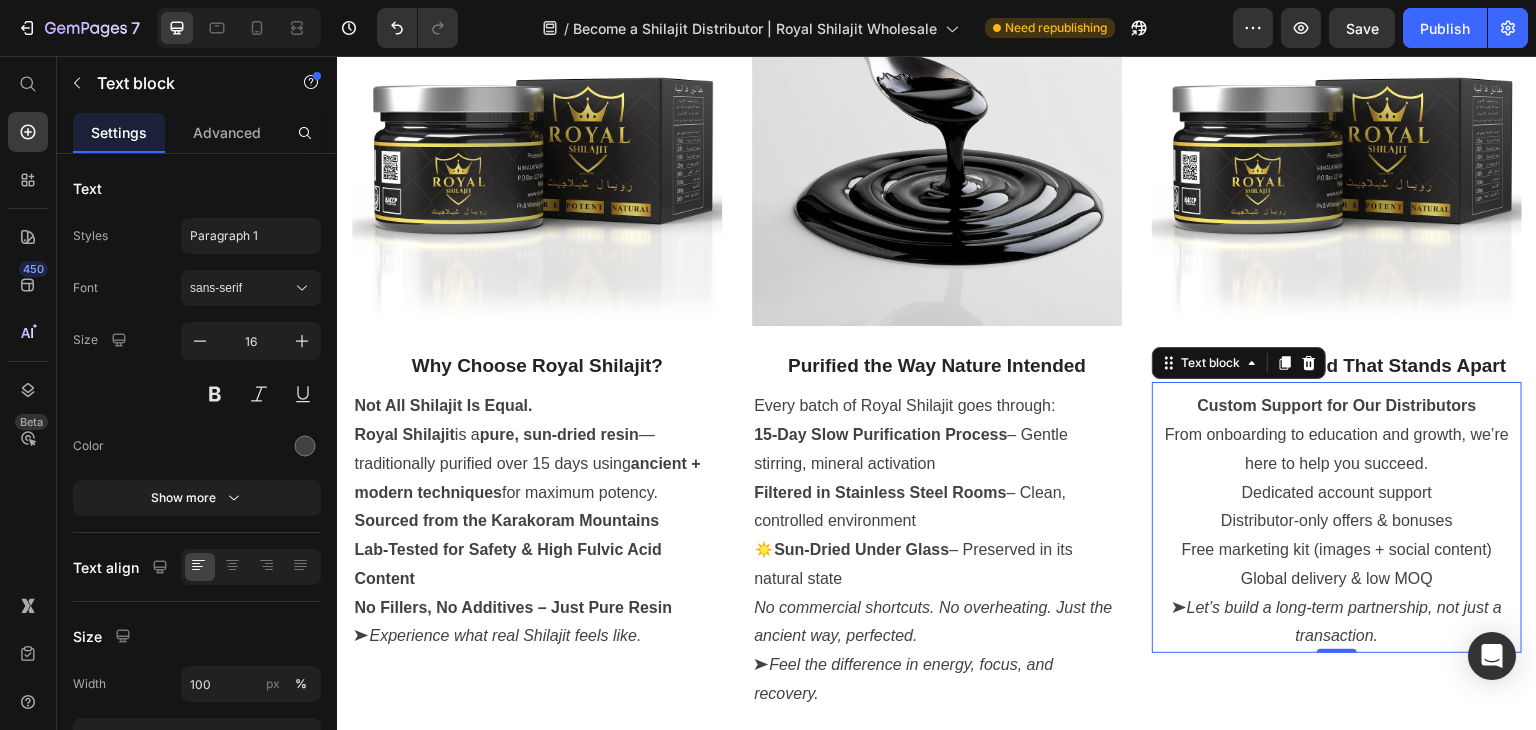 click on "Custom Support for Our Distributors From onboarding to education and growth, we’re here to help you succeed." at bounding box center [1337, 435] 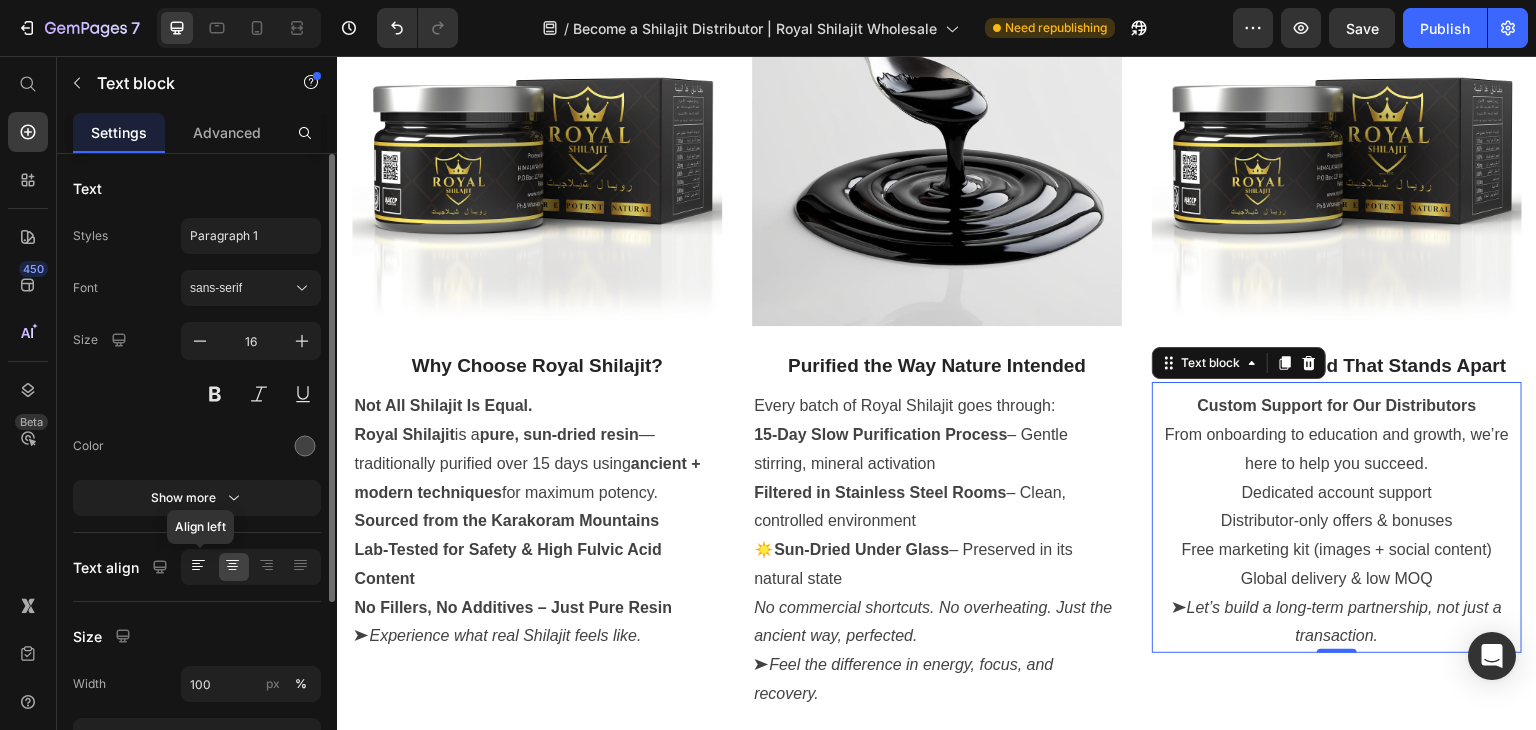 click 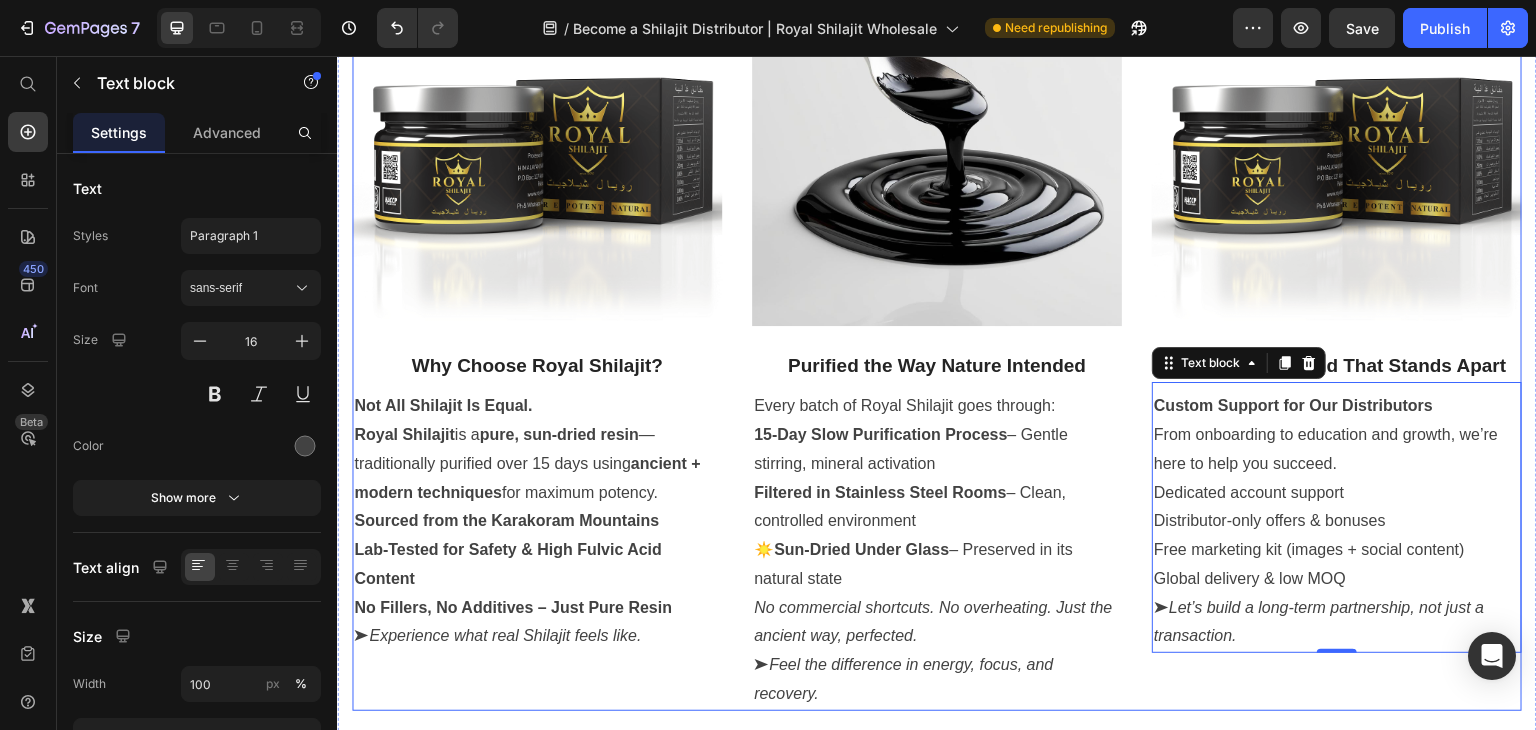 click on "Image Why Choose Royal Shilajit? Text block Not All Shilajit Is Equal. Royal Shilajit is a pure, sun-dried resin — traditionally purified over [NUMBER] days using ancient + modern techniques for maximum potency. Sourced from the Karakoram Mountains Lab-Tested for Safety & High Fulvic Acid Content No Fillers, No Additives – Just Pure Resin ➤ Experience what real Shilajit feels like. Text block" at bounding box center (537, 333) 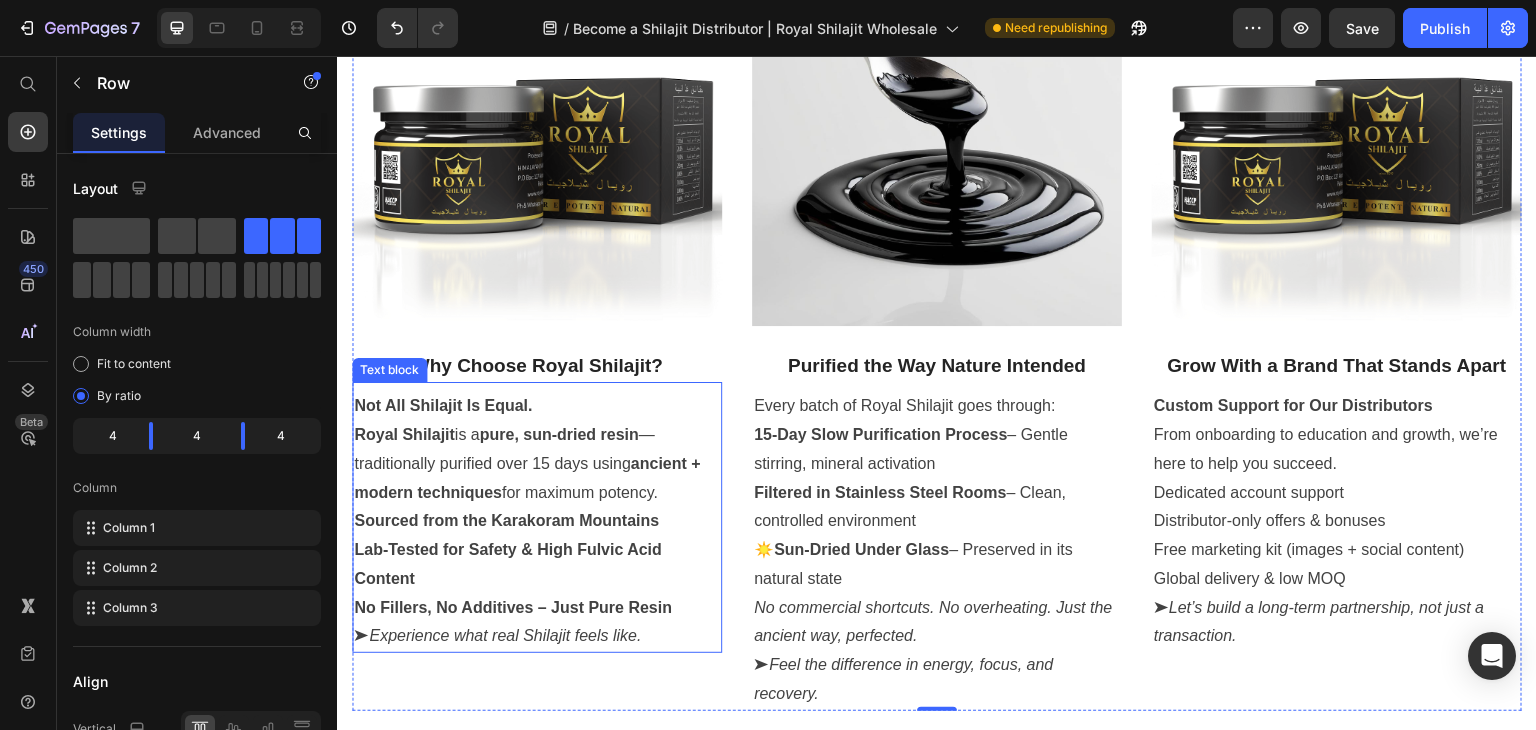 click on "Experience what real Shilajit feels like." at bounding box center [505, 635] 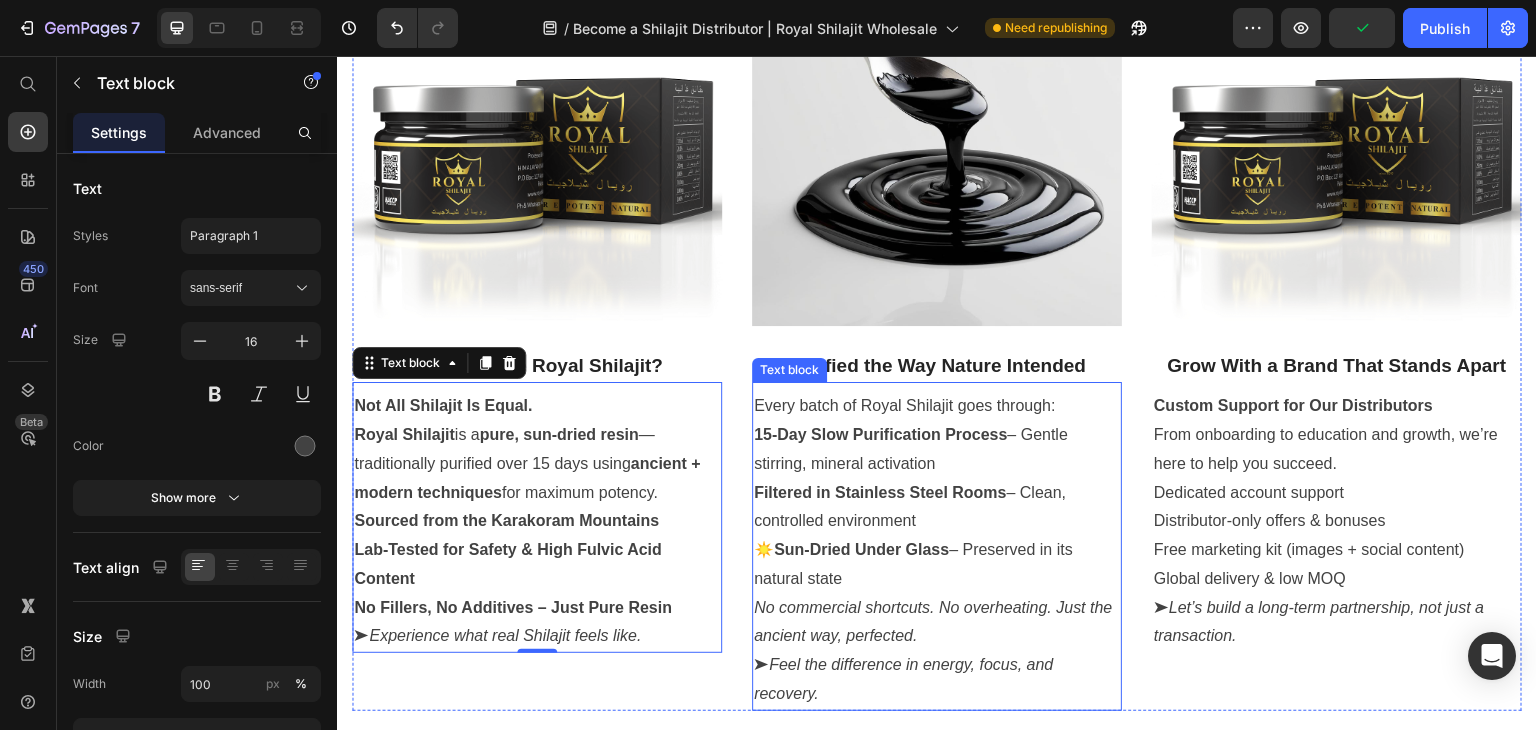 click on "Filtered in Stainless Steel Rooms – Clean, controlled environment" at bounding box center [937, 508] 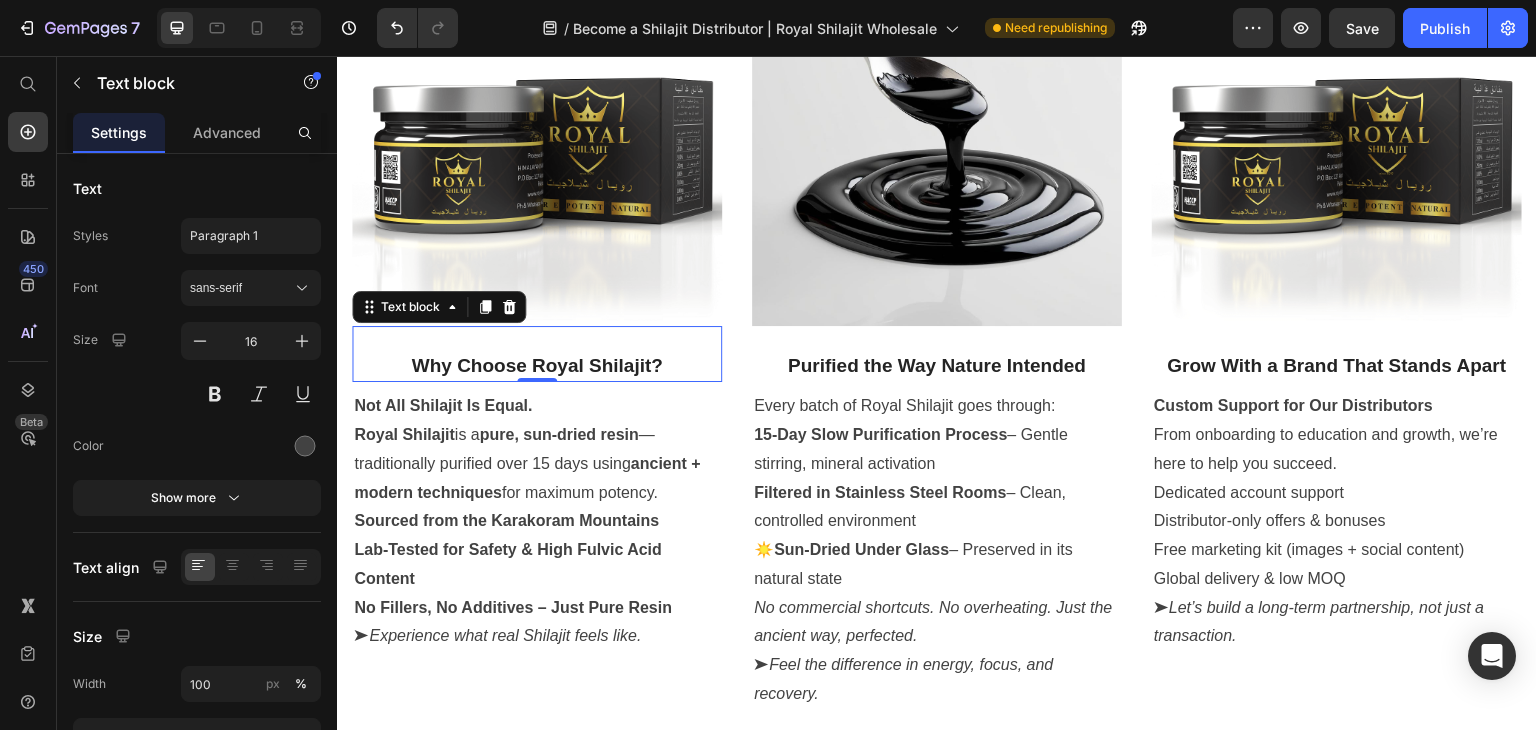 click on "Why Choose Royal Shilajit?" at bounding box center (537, 366) 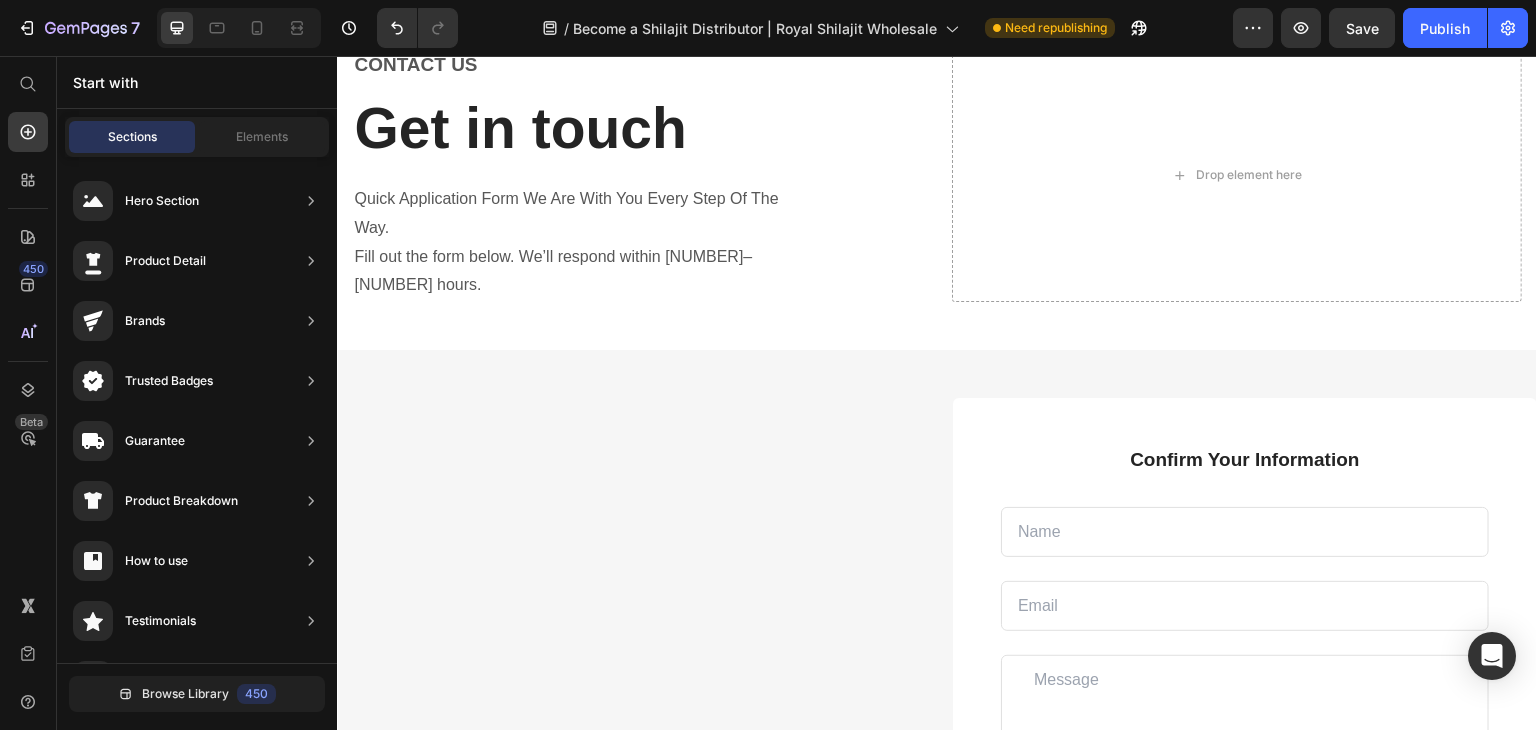 scroll, scrollTop: 3029, scrollLeft: 0, axis: vertical 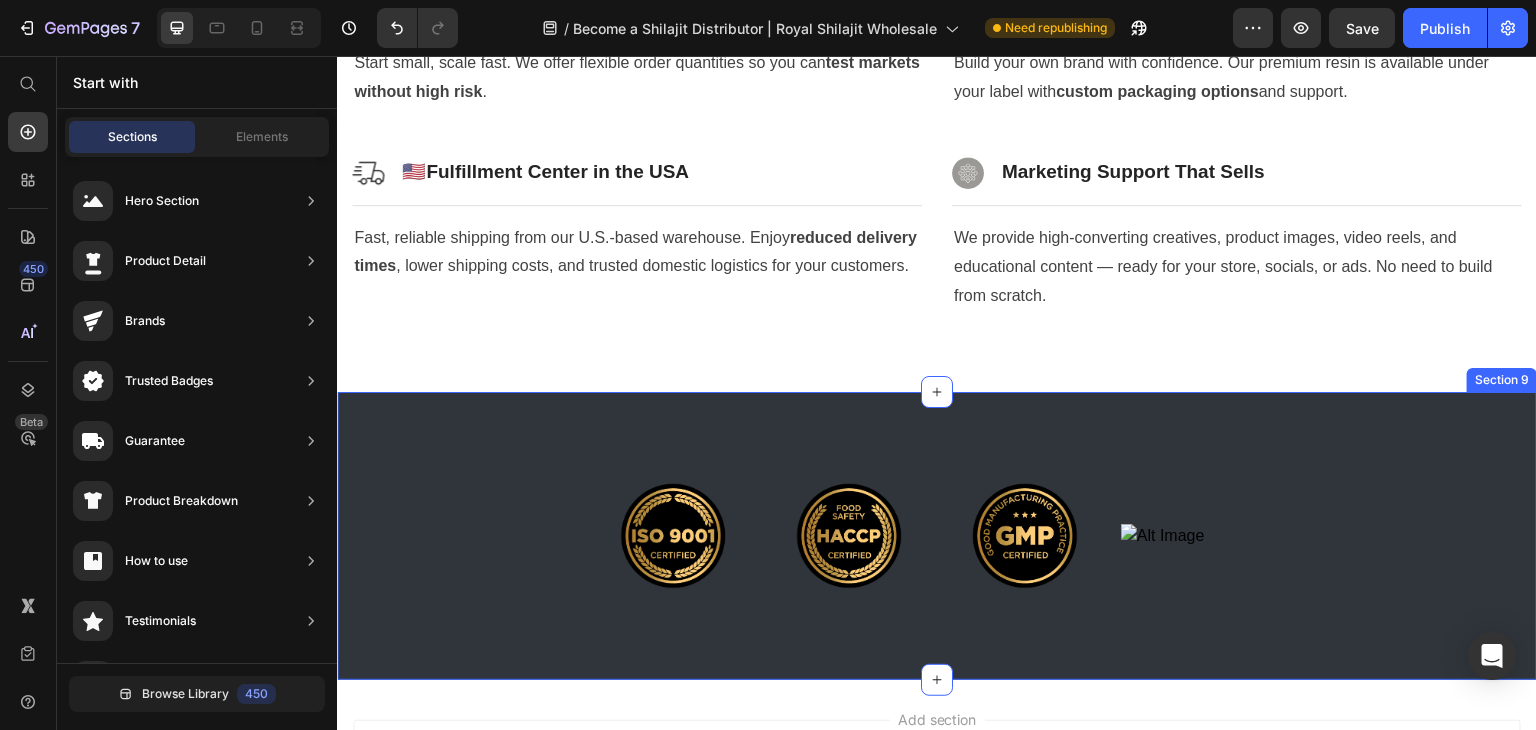 click on "Image" at bounding box center (1201, 536) 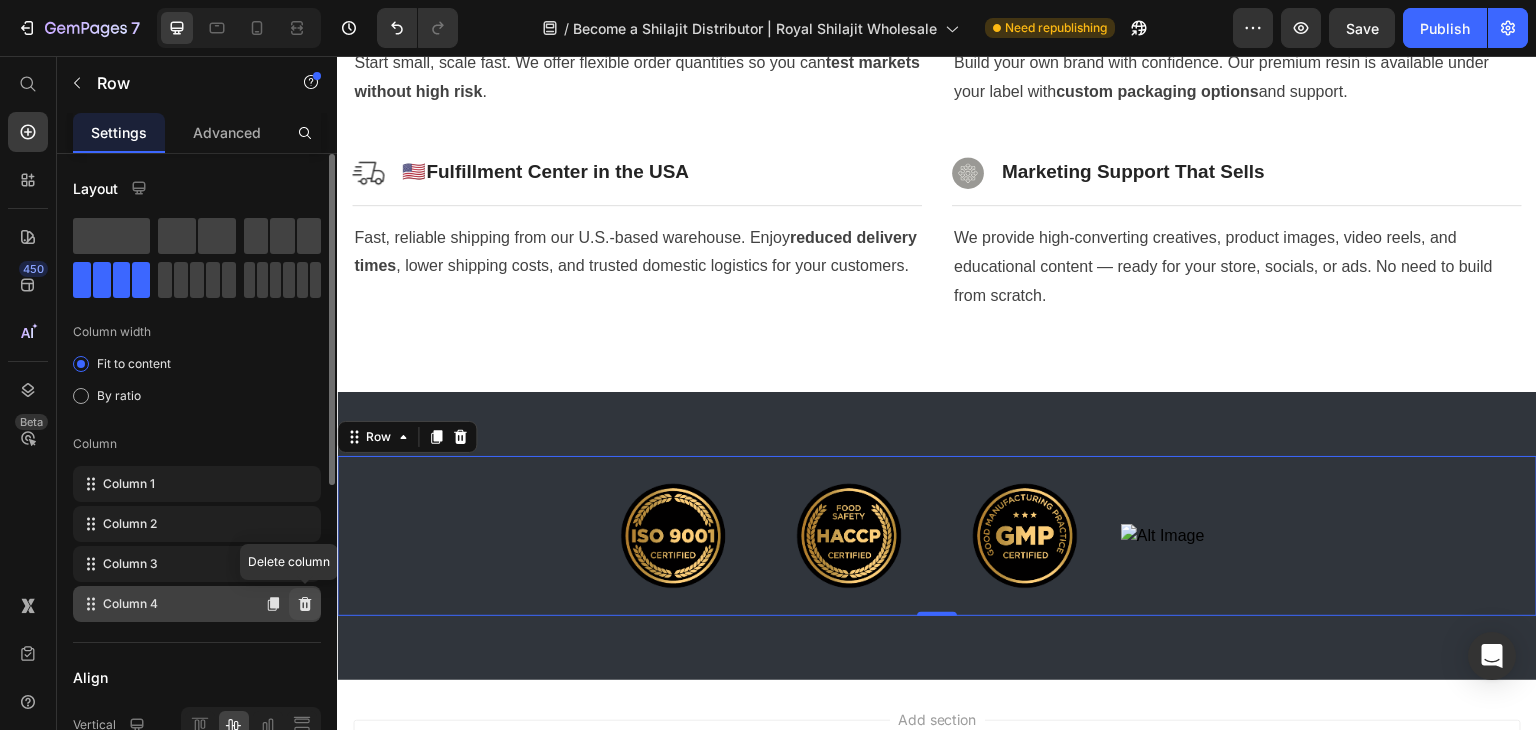 click 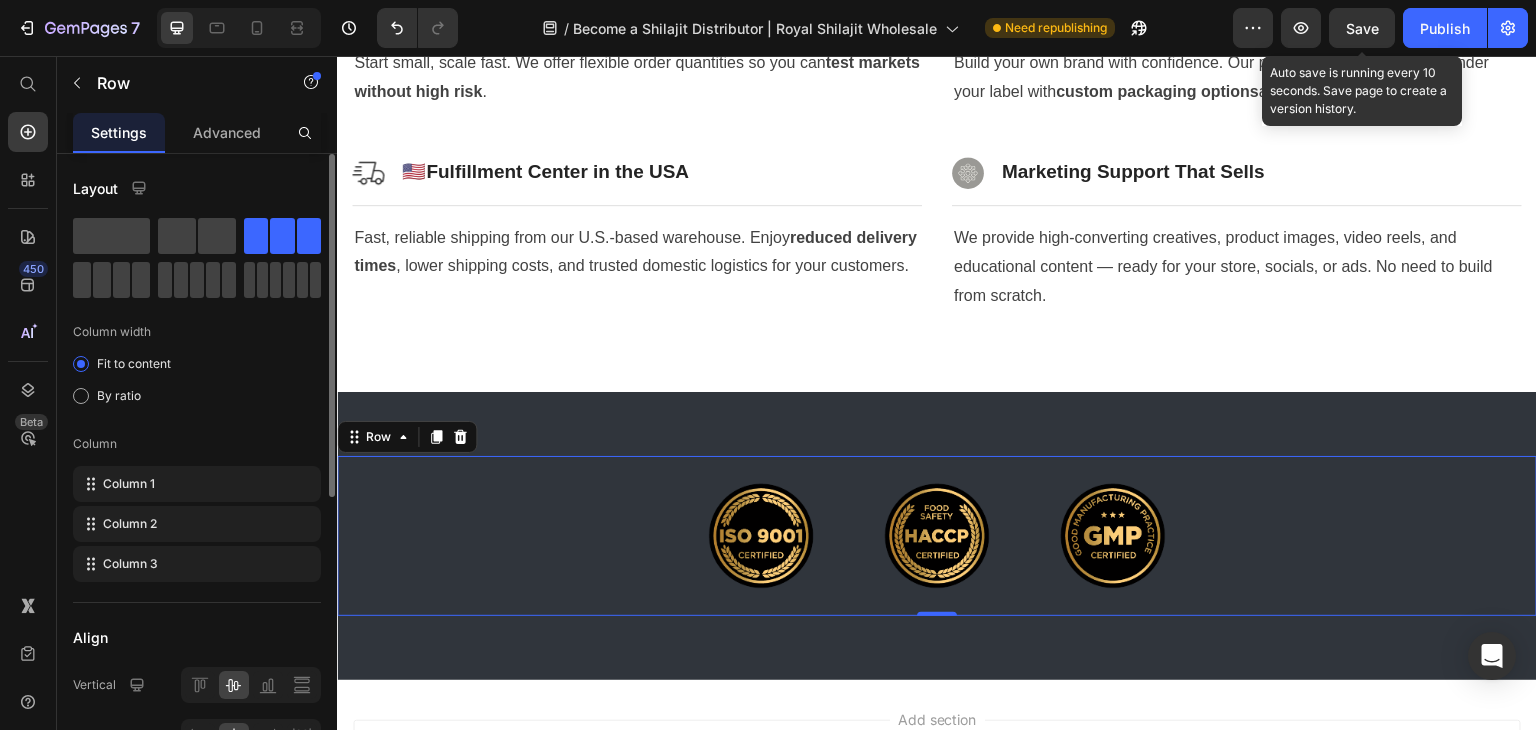 click on "Save" at bounding box center (1362, 28) 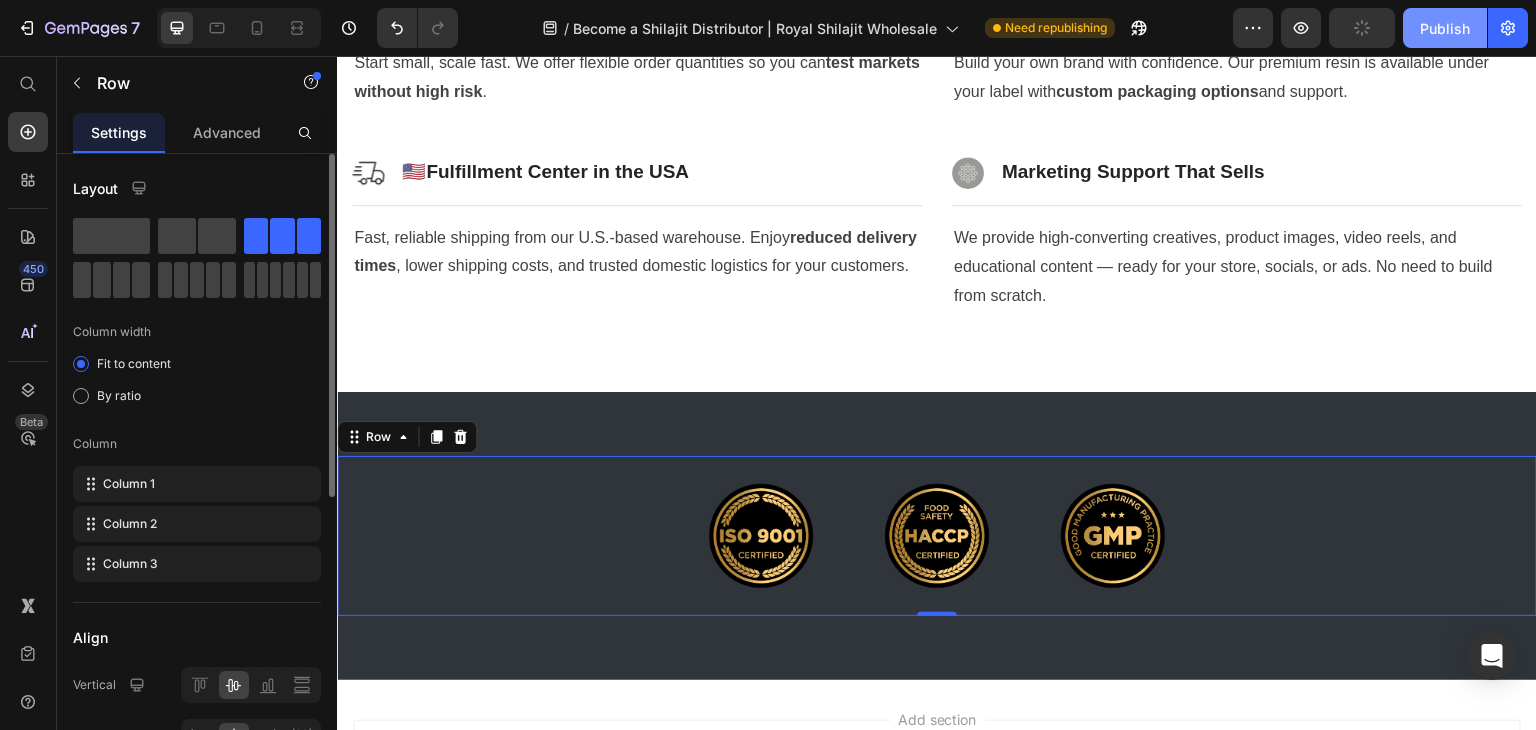 click on "Publish" at bounding box center (1445, 28) 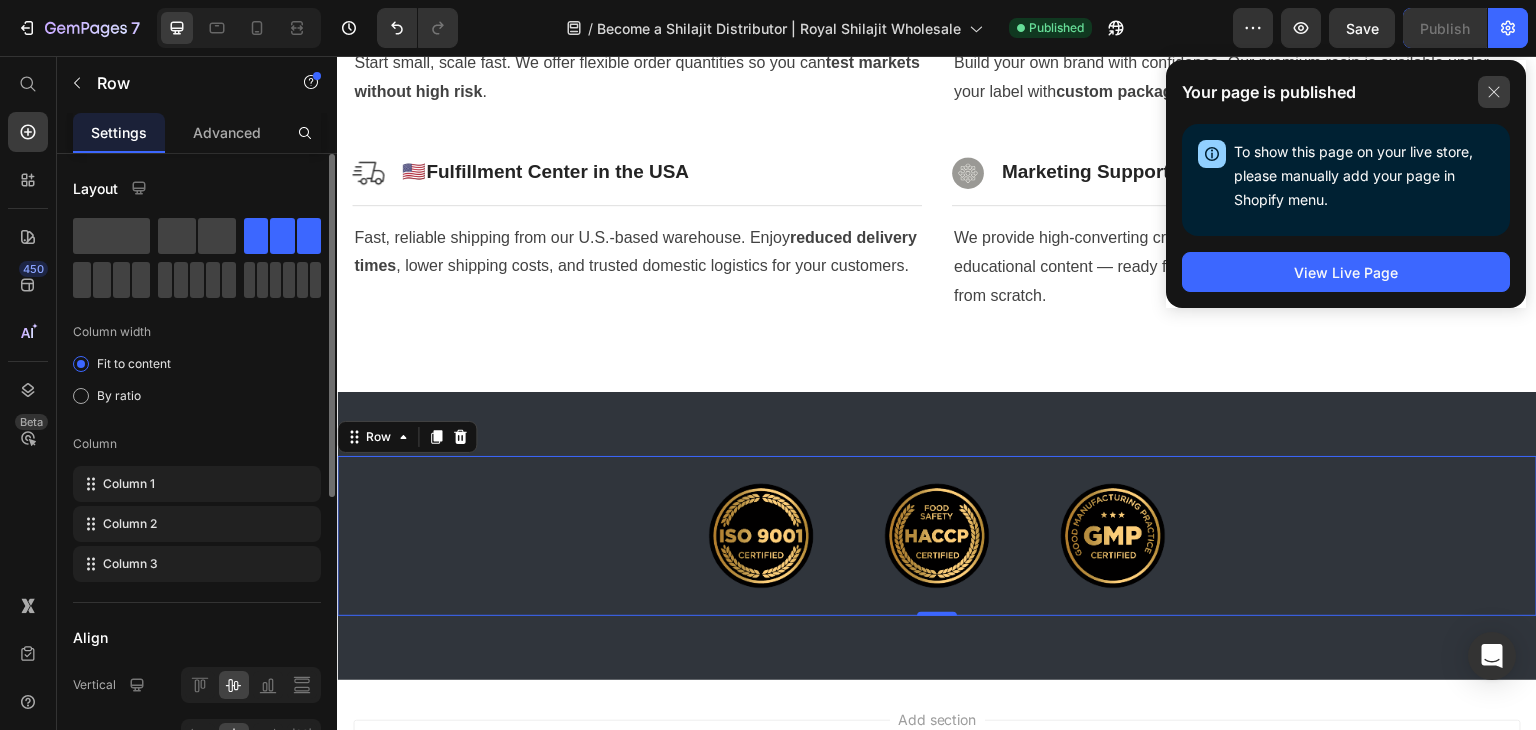 click 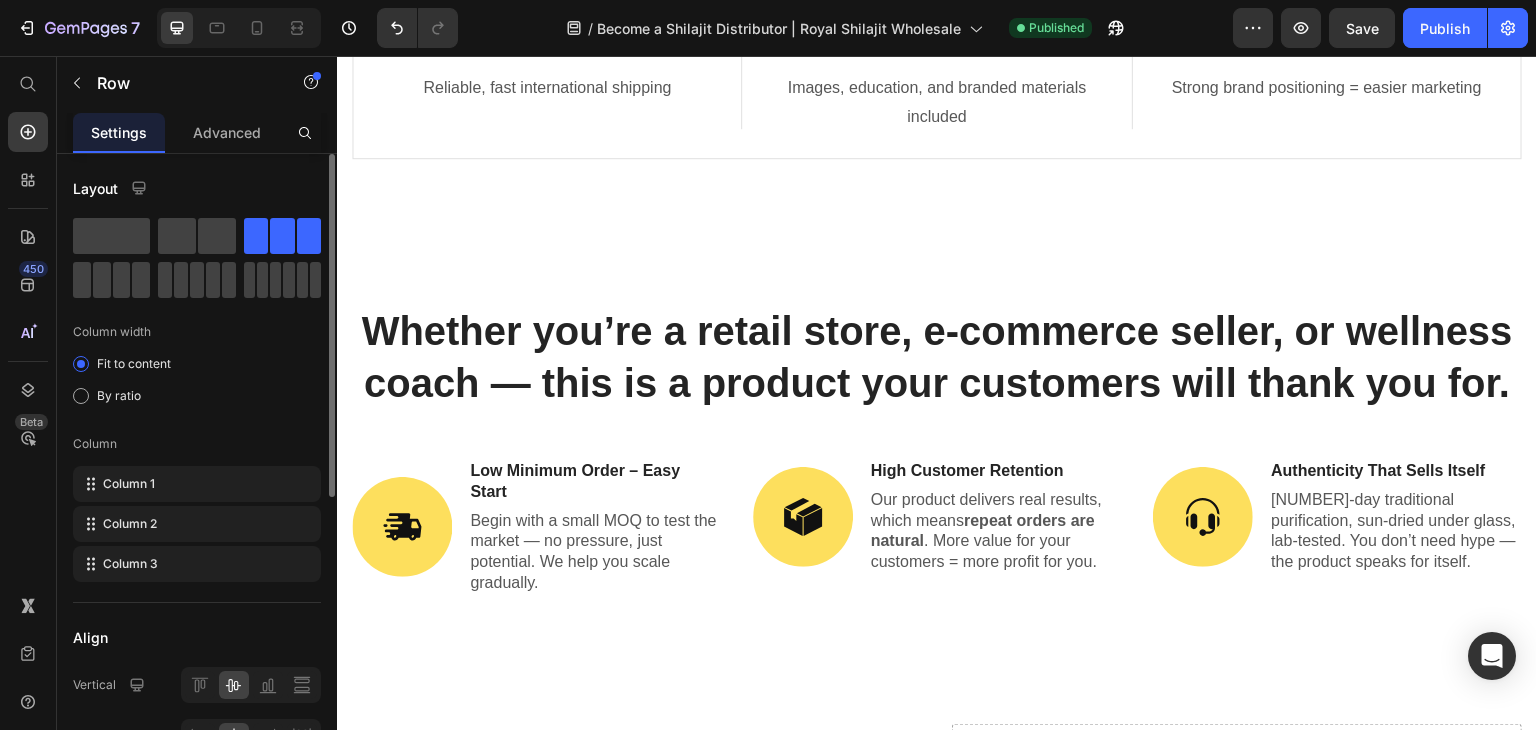 scroll, scrollTop: 1720, scrollLeft: 0, axis: vertical 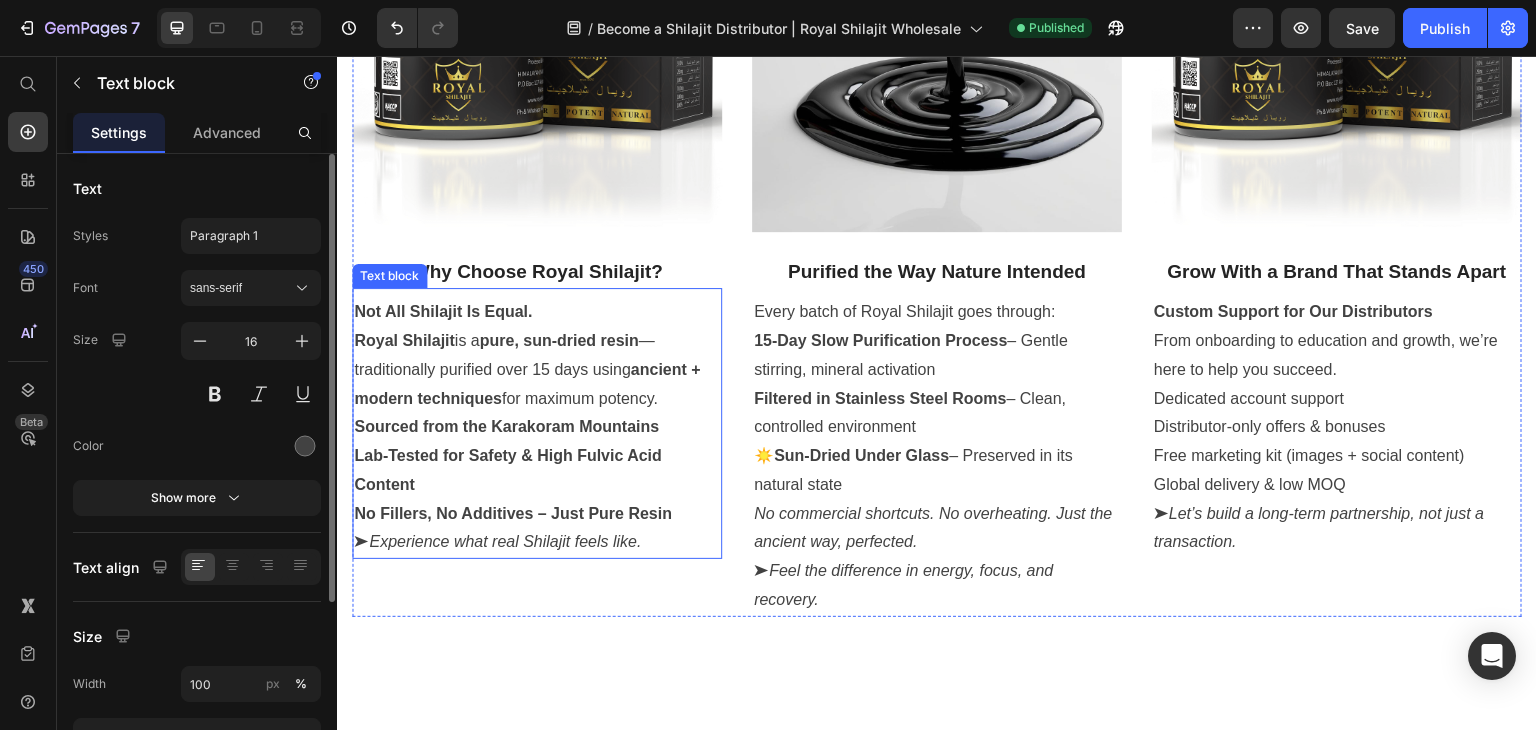 click on "Sourced from the Karakoram Mountains Lab-Tested for Safety & High Fulvic Acid Content No Fillers, No Additives – Just Pure Resin" at bounding box center (537, 470) 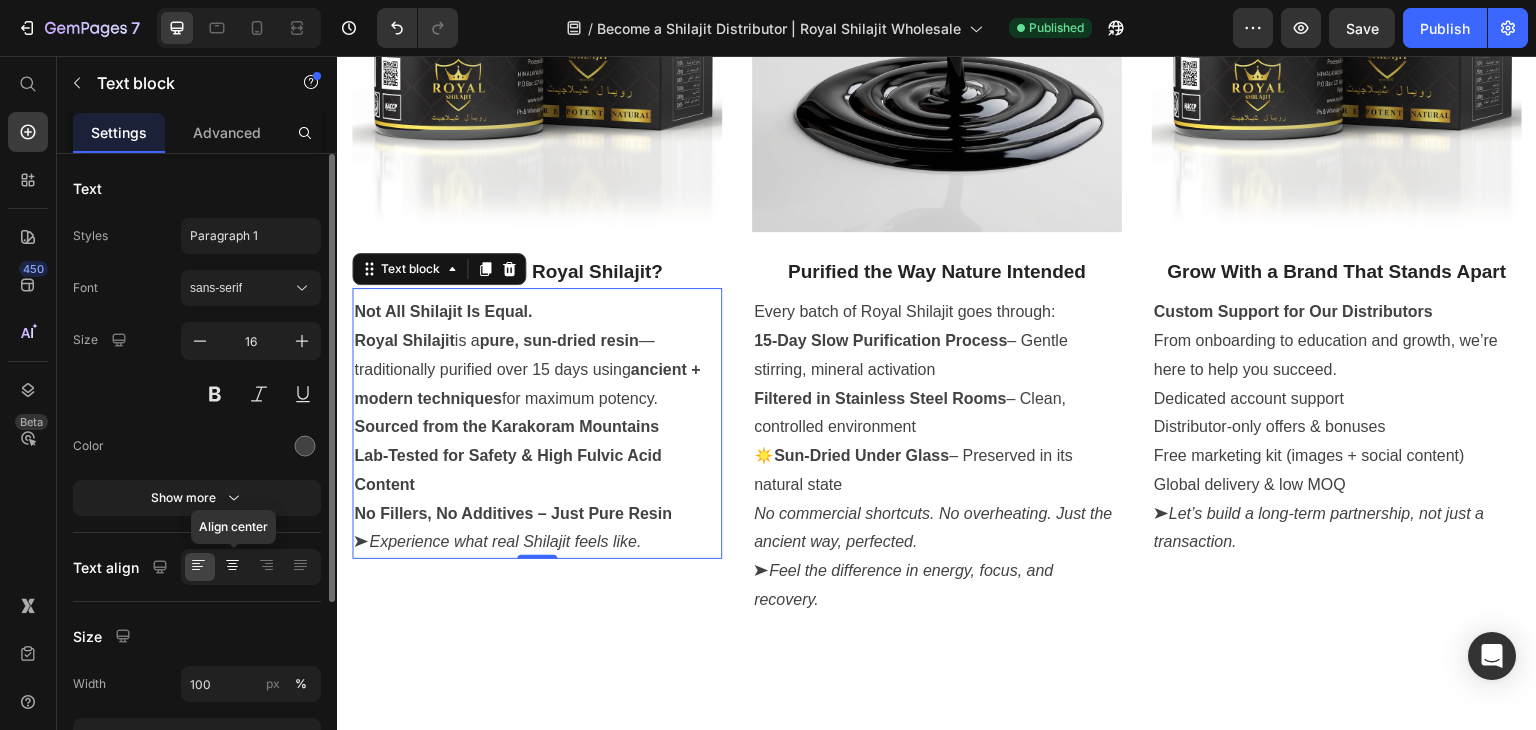 click 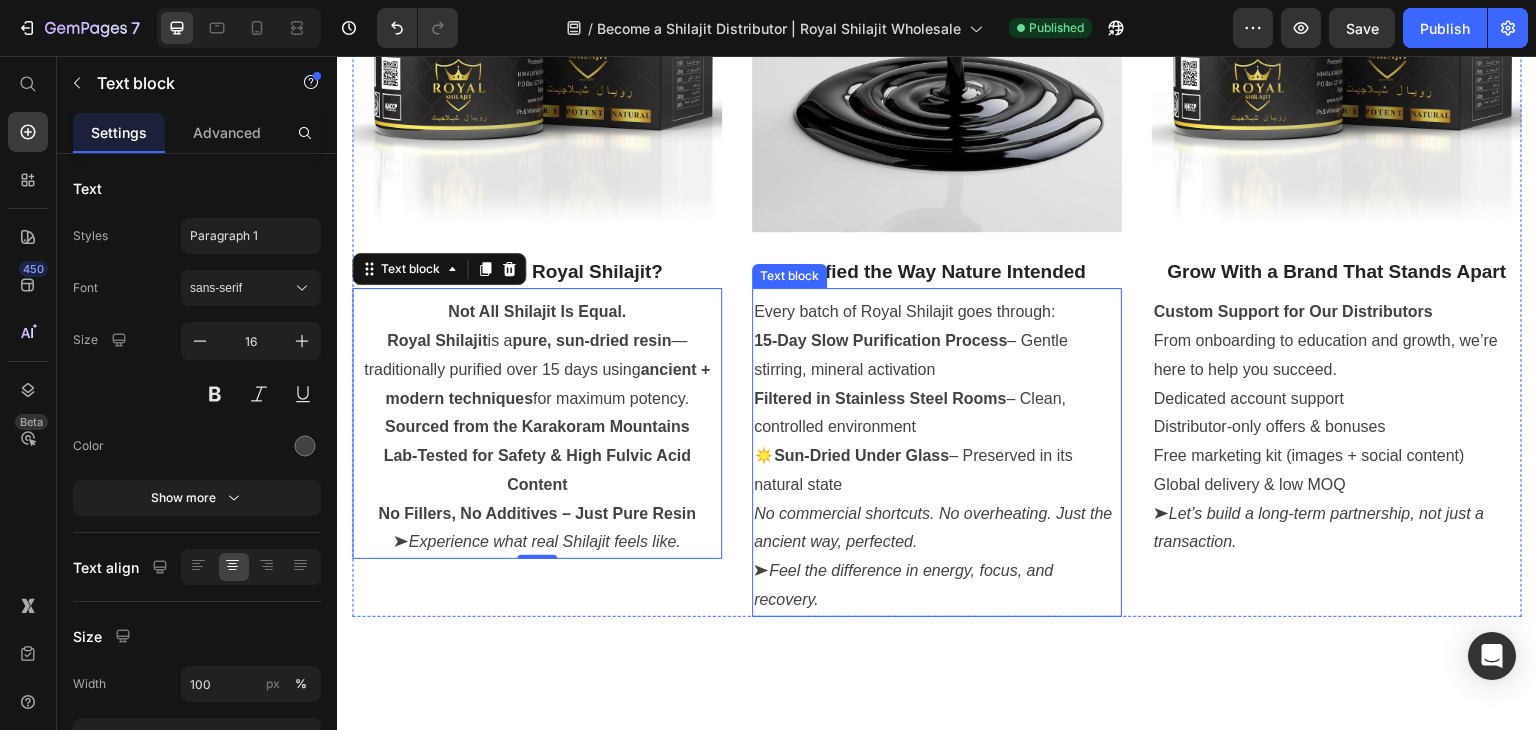 click on "Filtered in Stainless Steel Rooms" at bounding box center (880, 398) 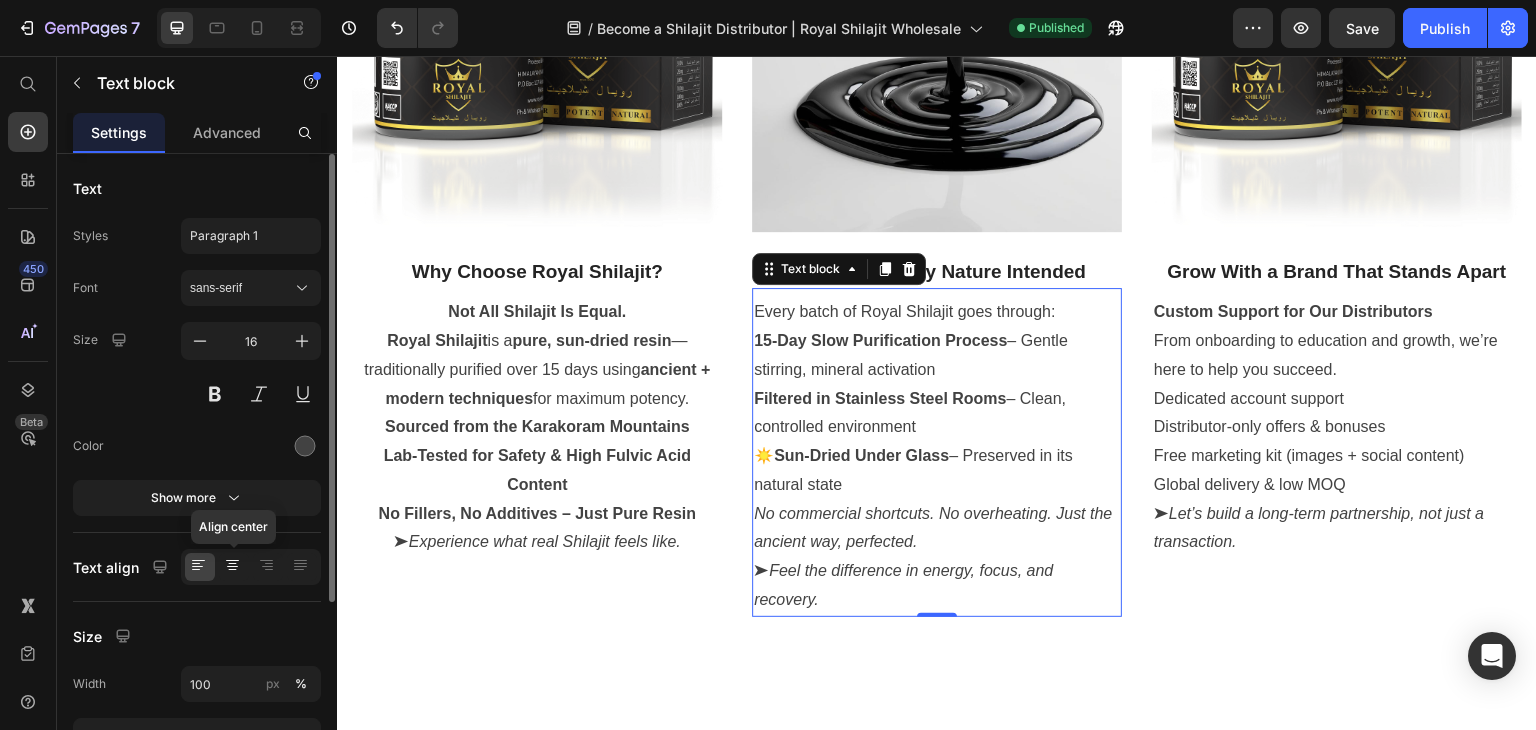 click 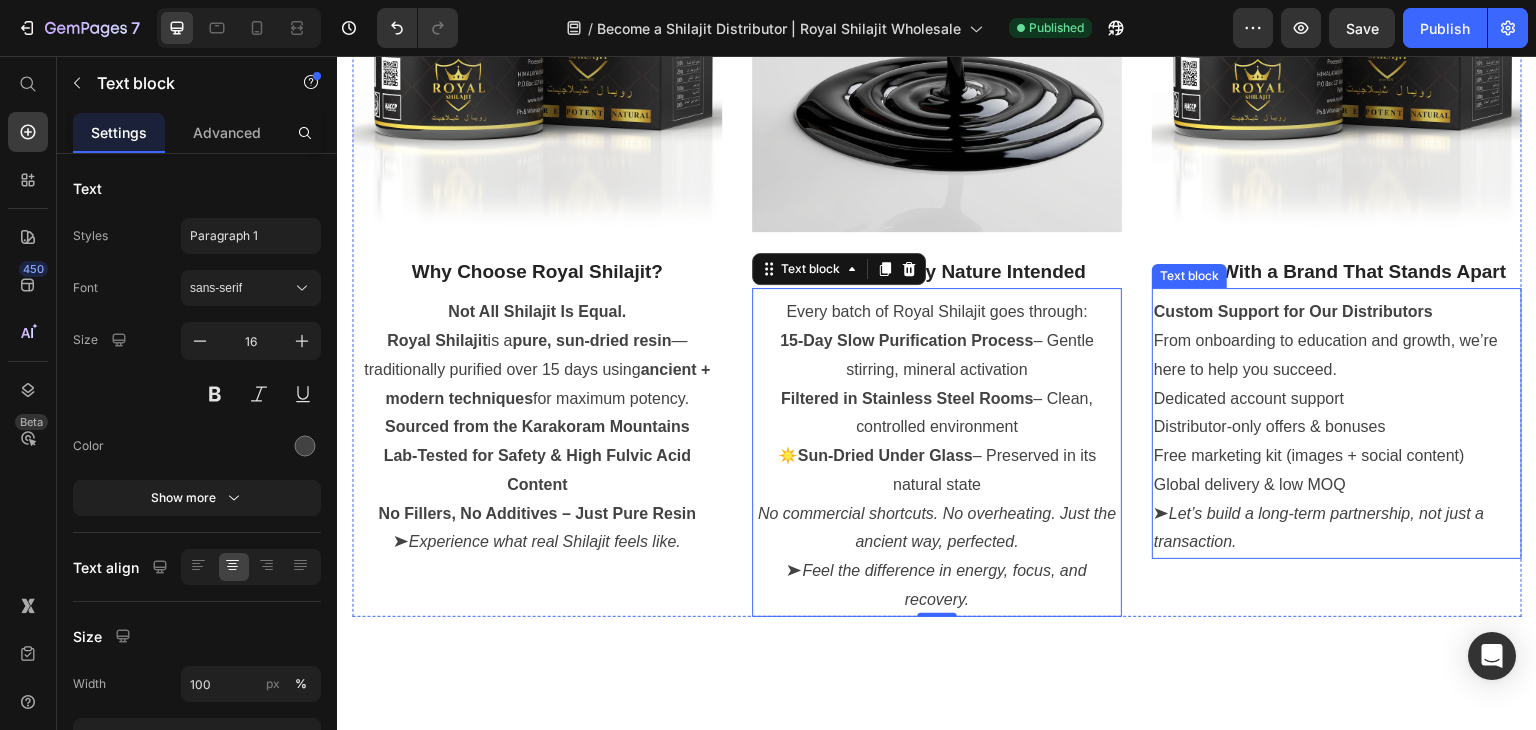 click on "Custom Support for Our Distributors From onboarding to education and growth, we’re here to help you succeed." at bounding box center (1337, 341) 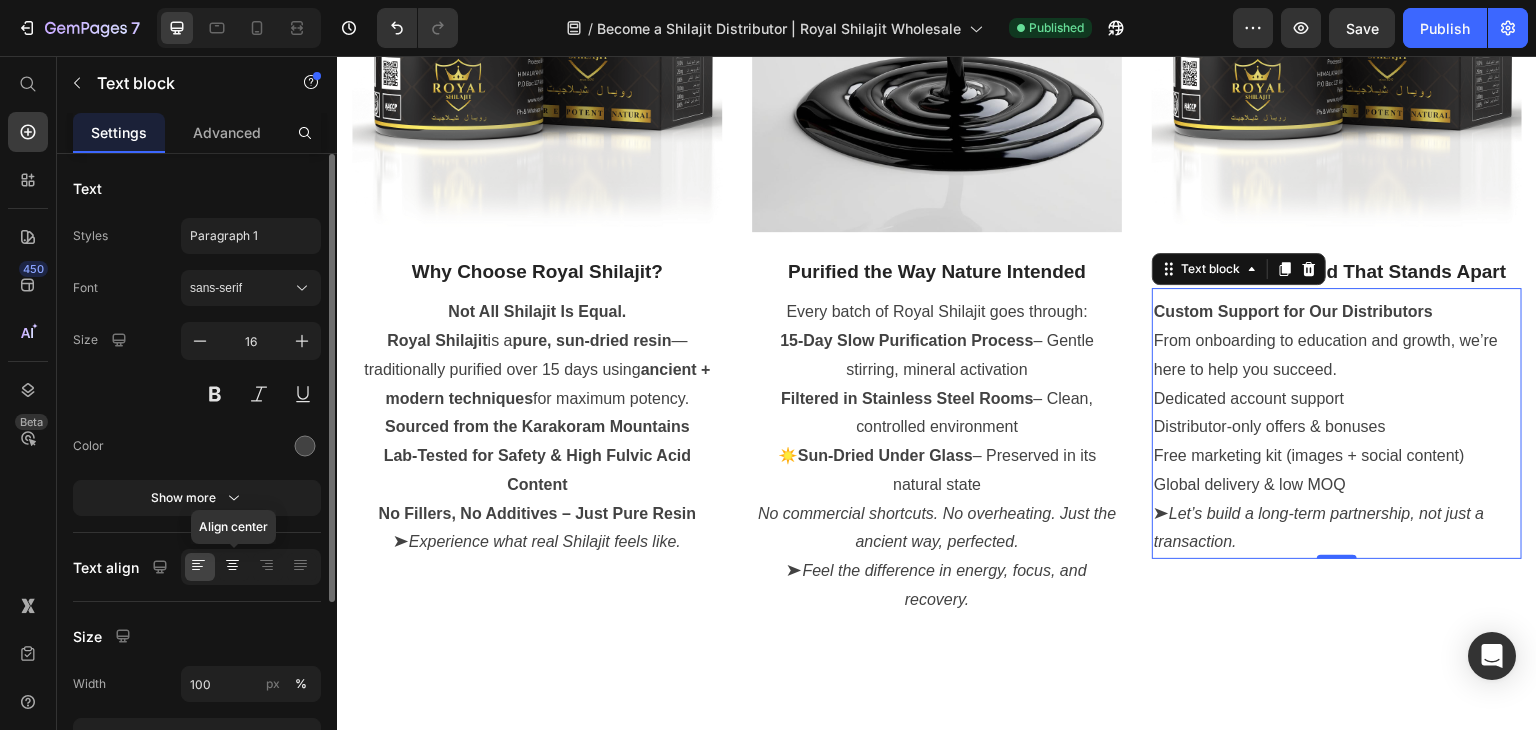 click 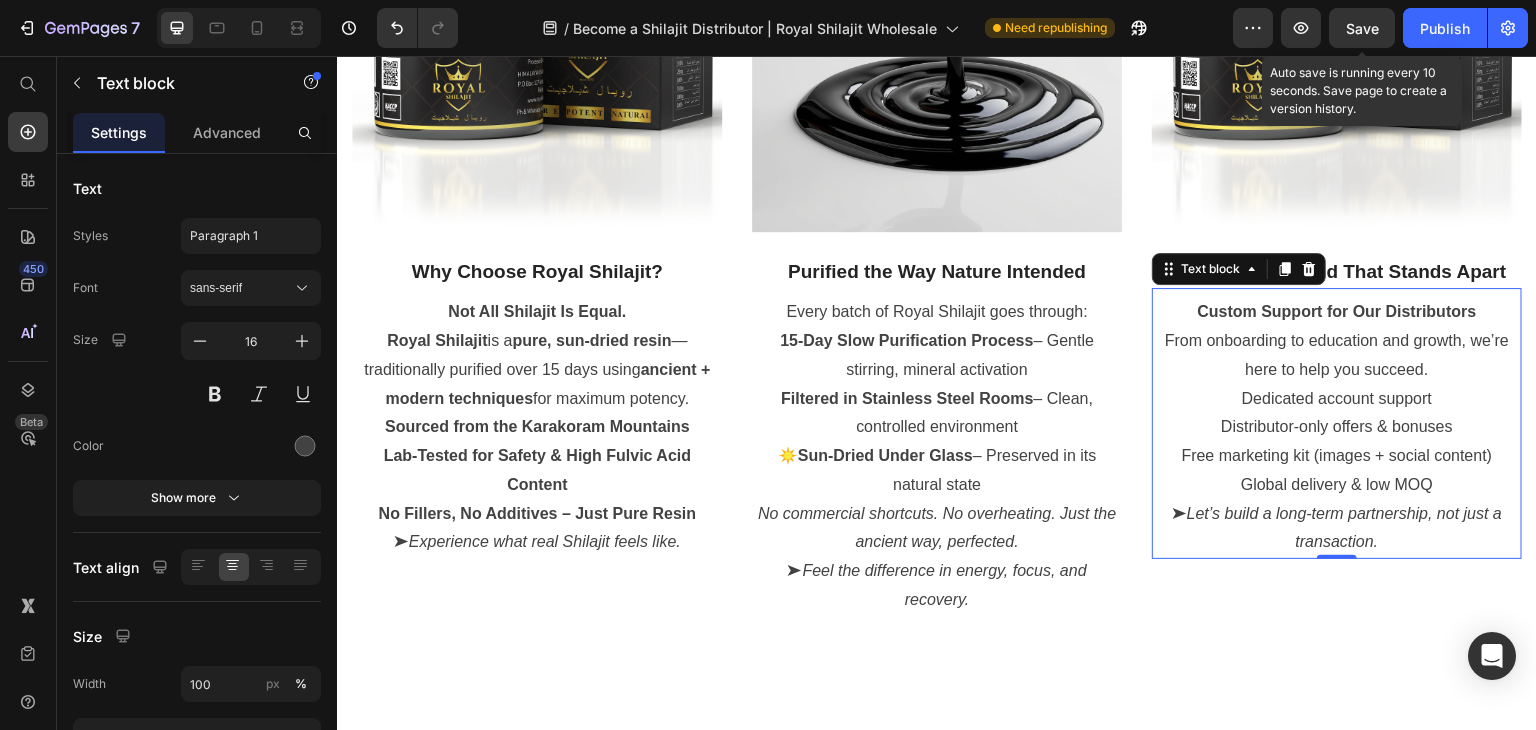 click on "Save" at bounding box center [1362, 28] 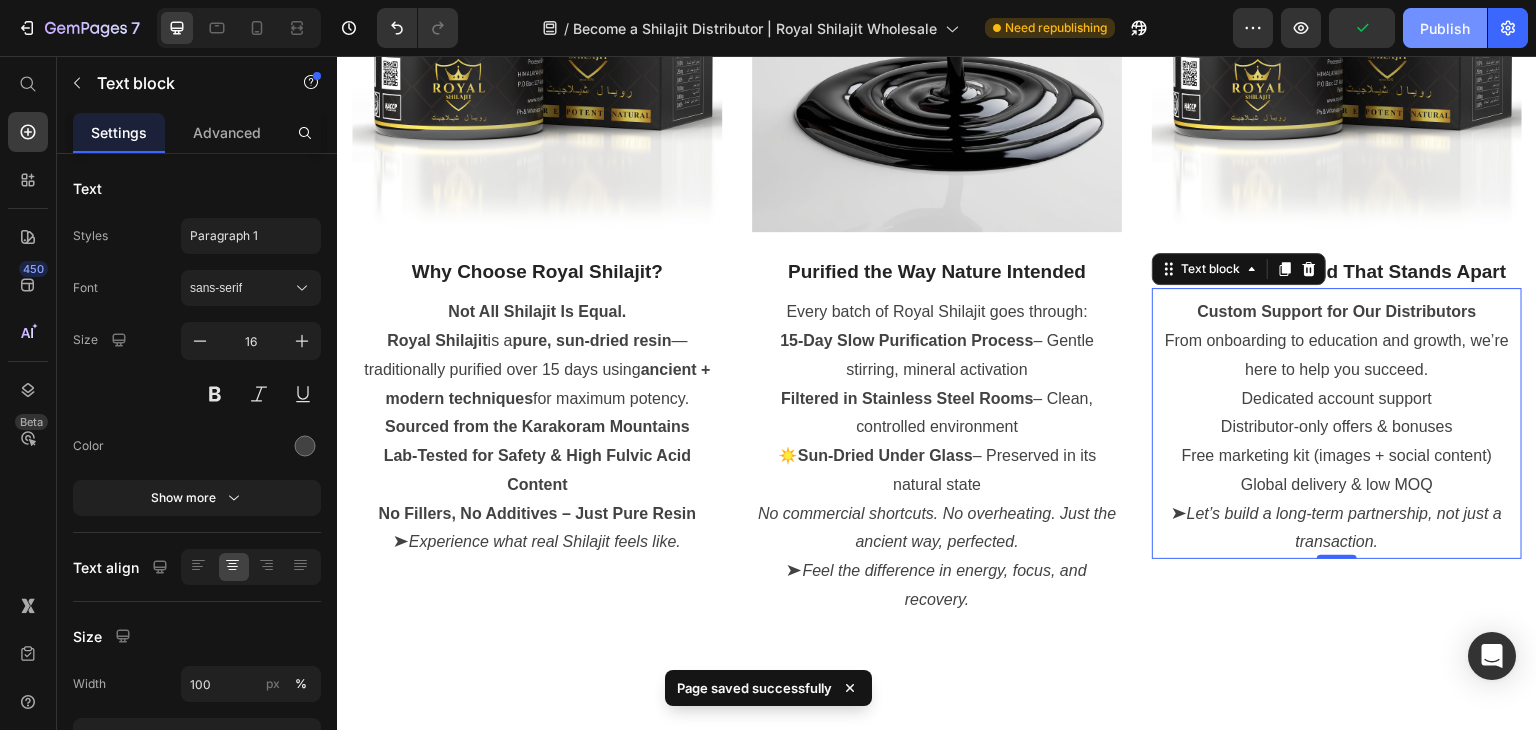 click on "Publish" at bounding box center [1445, 28] 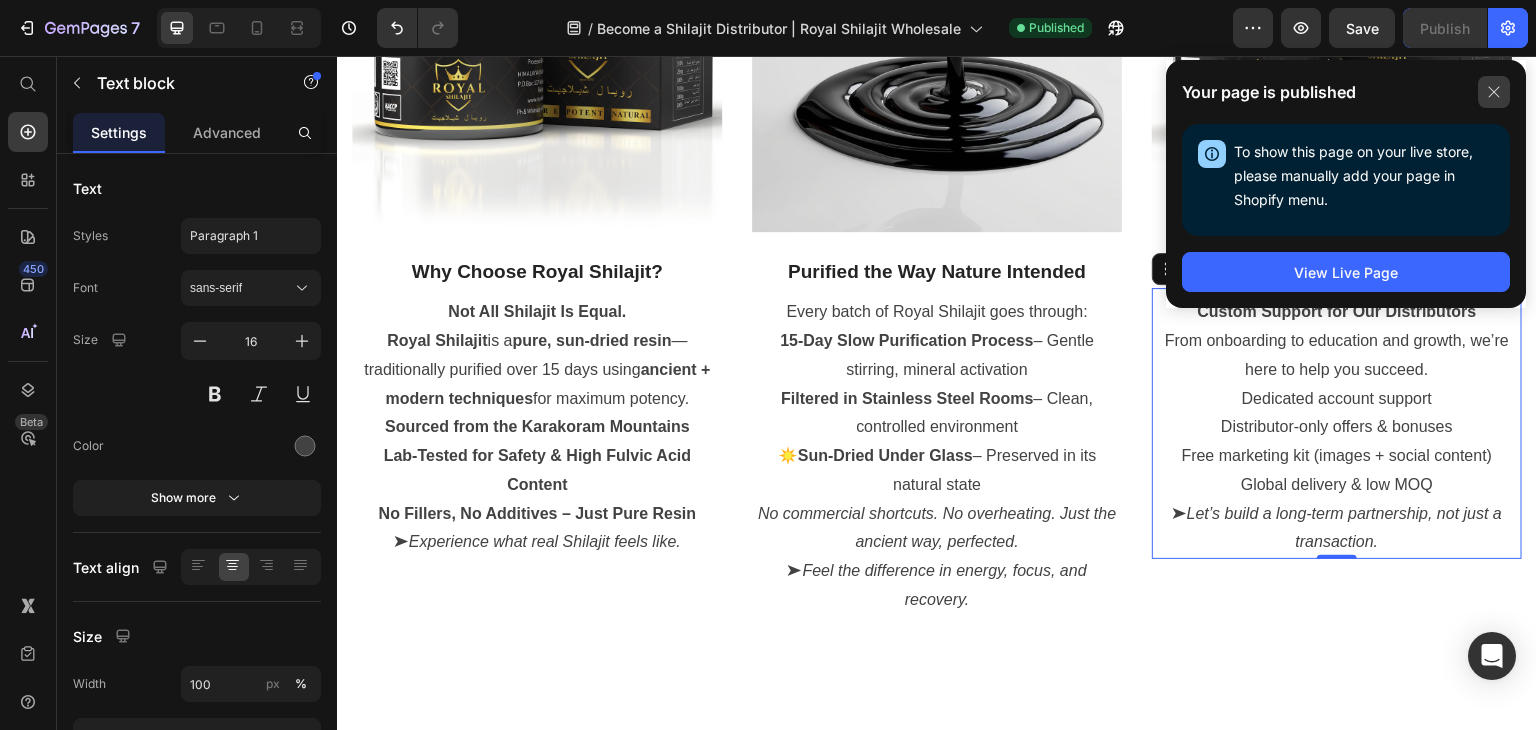 click on "Your page is published" at bounding box center [1346, 92] 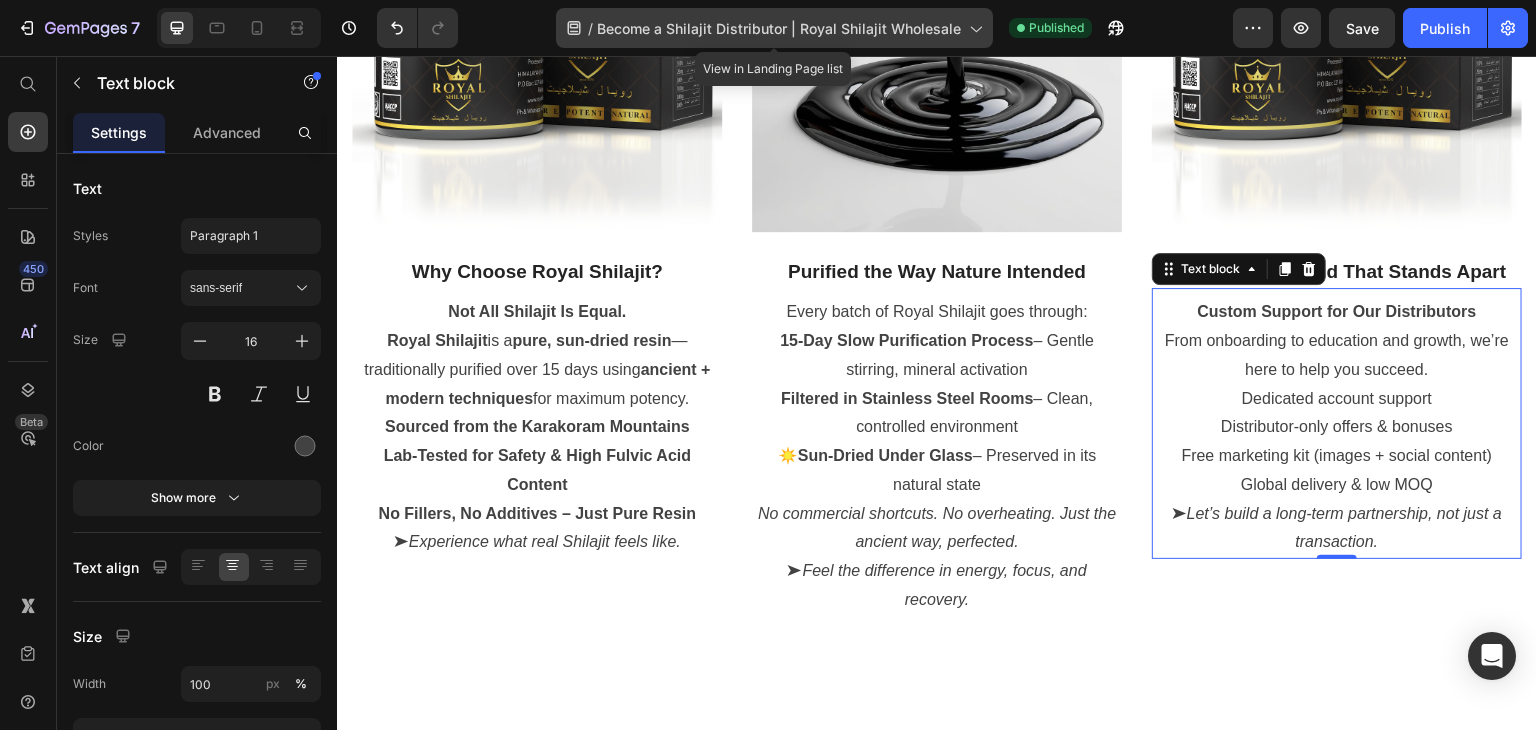 click 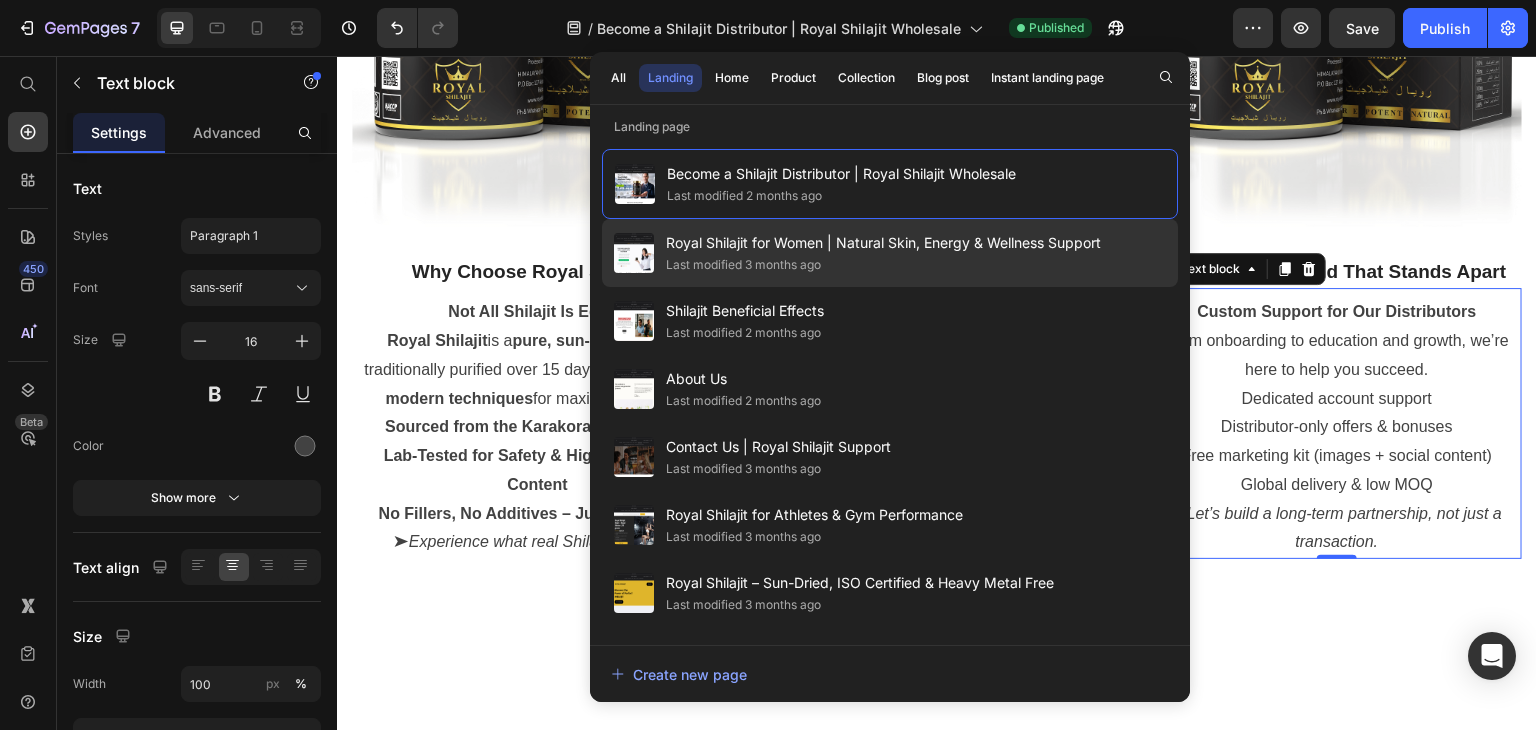 click on "Last modified 3 months ago" 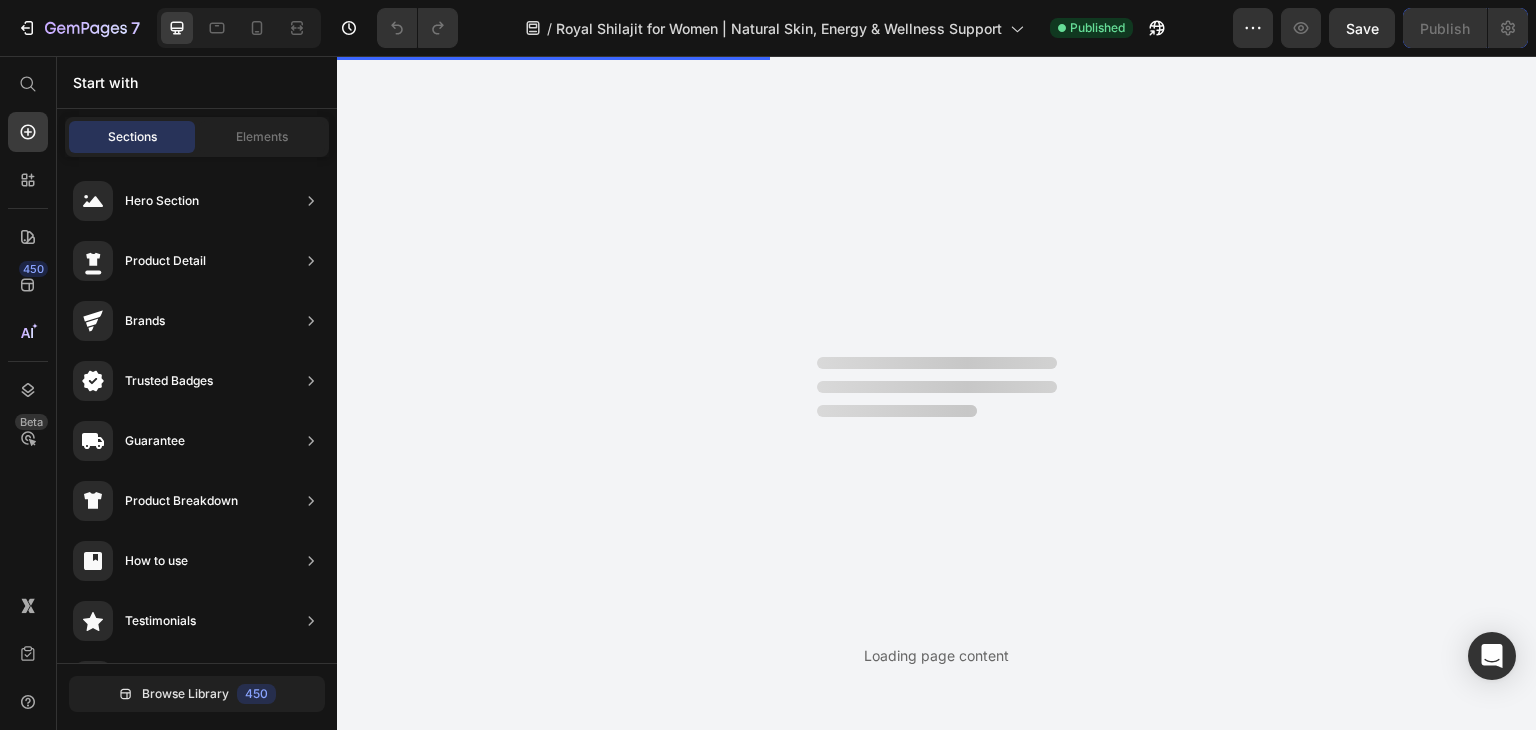 scroll, scrollTop: 0, scrollLeft: 0, axis: both 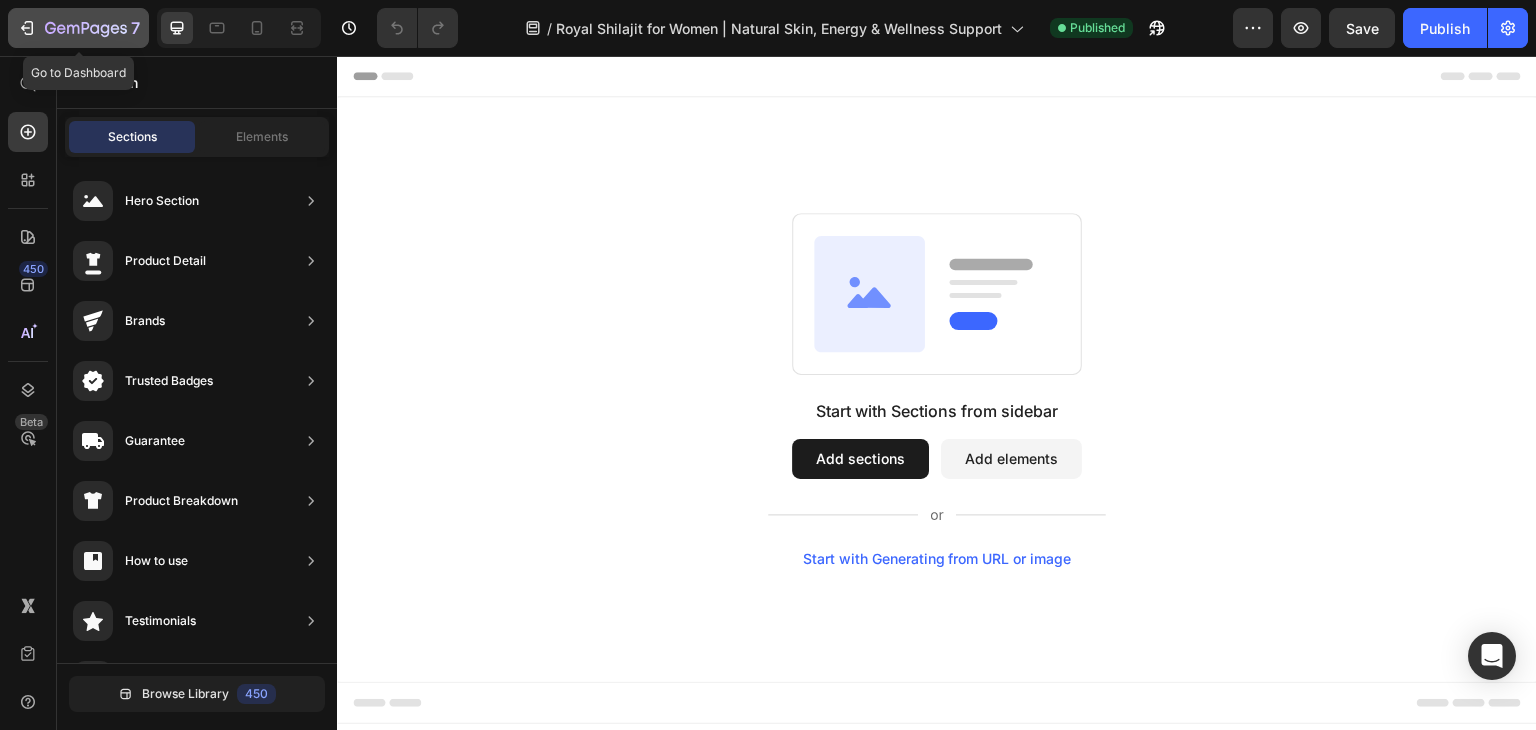 click 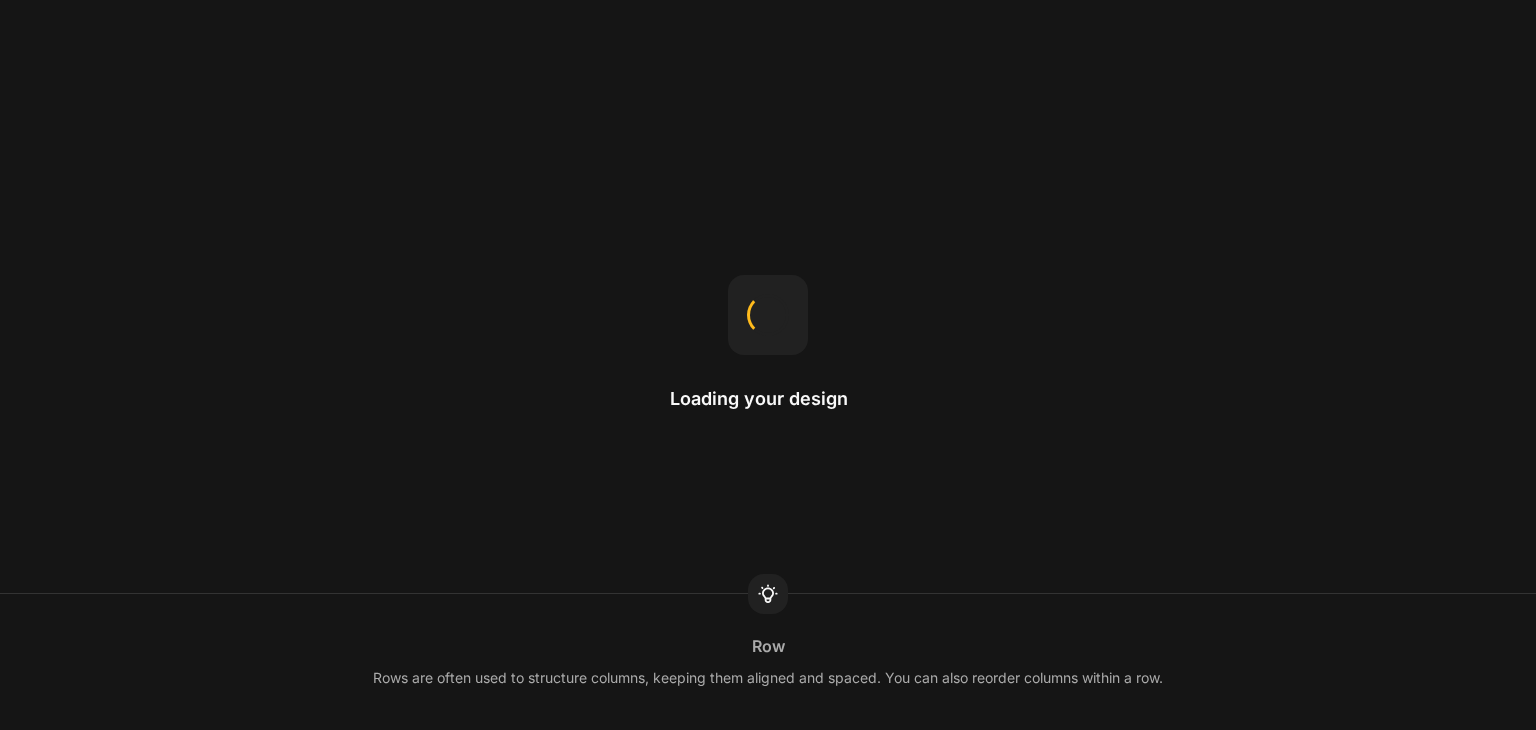 scroll, scrollTop: 0, scrollLeft: 0, axis: both 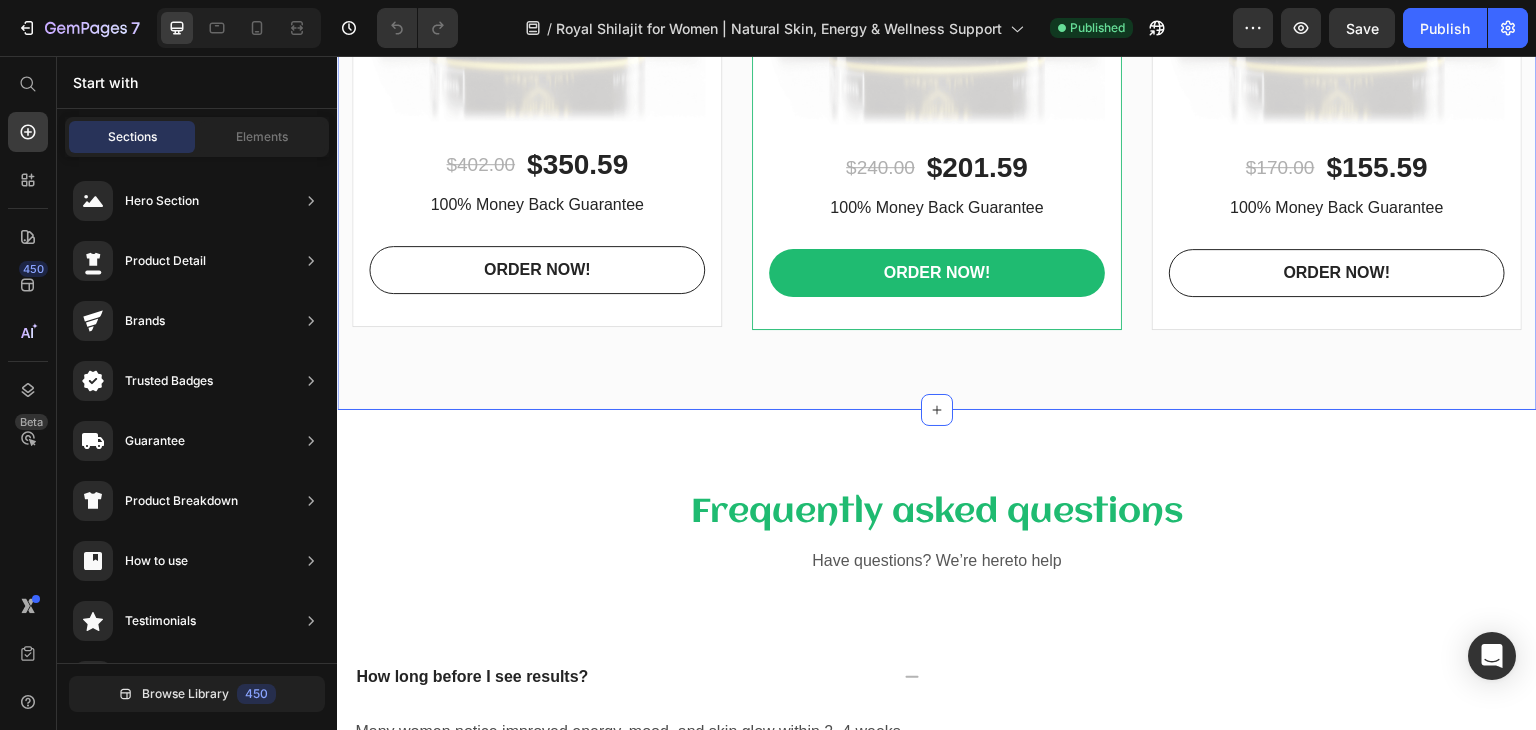 click on "Glow Naturally. Feel Stronger. Are You Ready? Heading Choose Your Packge And Save Big On Your Order Text block 00 Days 16 Hrs 25 Mins 08 Secs Countdown Timer Row Row Royal Shilajit Resin | Royal Edition | 100gm Product Title SALE 13% OFF Product Tag Product Images & Gallery $402.00 Product Price $350.59 Product Price Row 100% Money Back Guarantee Text block ORDER NOW! Product Cart Button Row Product Royal Shilajit Resin | Royal Edition | 50 grams Product Title FREE SHIPPING AND  Text block SALE 16% OFF Product Tag Row Product Images & Gallery $240.00 Product Price $201.59 Product Price Row 100% Money Back Guarantee Text block ORDER NOW! Product Cart Button Row Product Royal Shilajit Resin | Royal Edition | 30 grams Product Title FREE SHIPPING AND  Text block SALE 8% OFF Product Tag Row Product Images & Gallery $170.00 Product Price $155.59 Product Price Row 100% Money Back Guarantee Text block ORDER NOW! Product Cart Button Row Product Row Section 9" at bounding box center (937, -175) 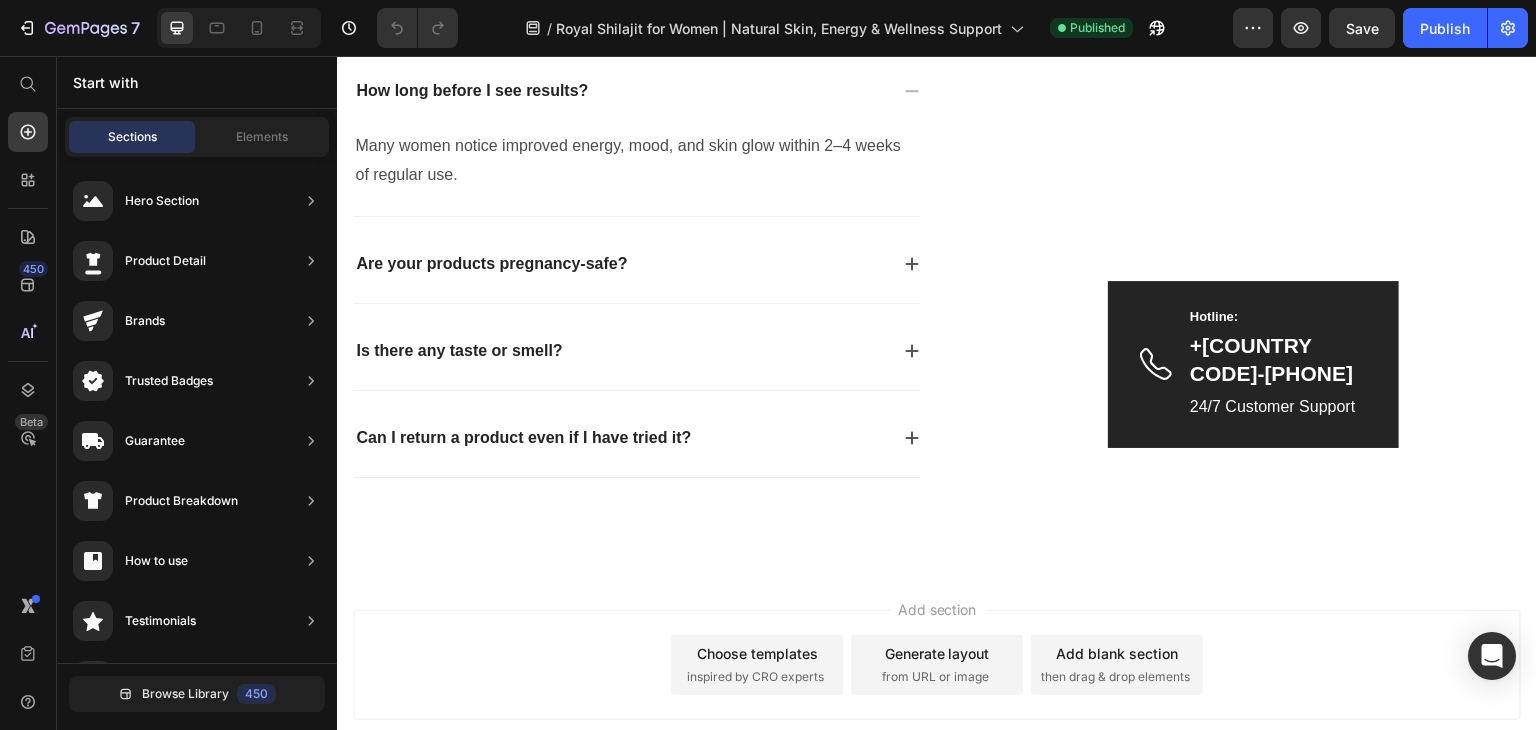 scroll, scrollTop: 6201, scrollLeft: 0, axis: vertical 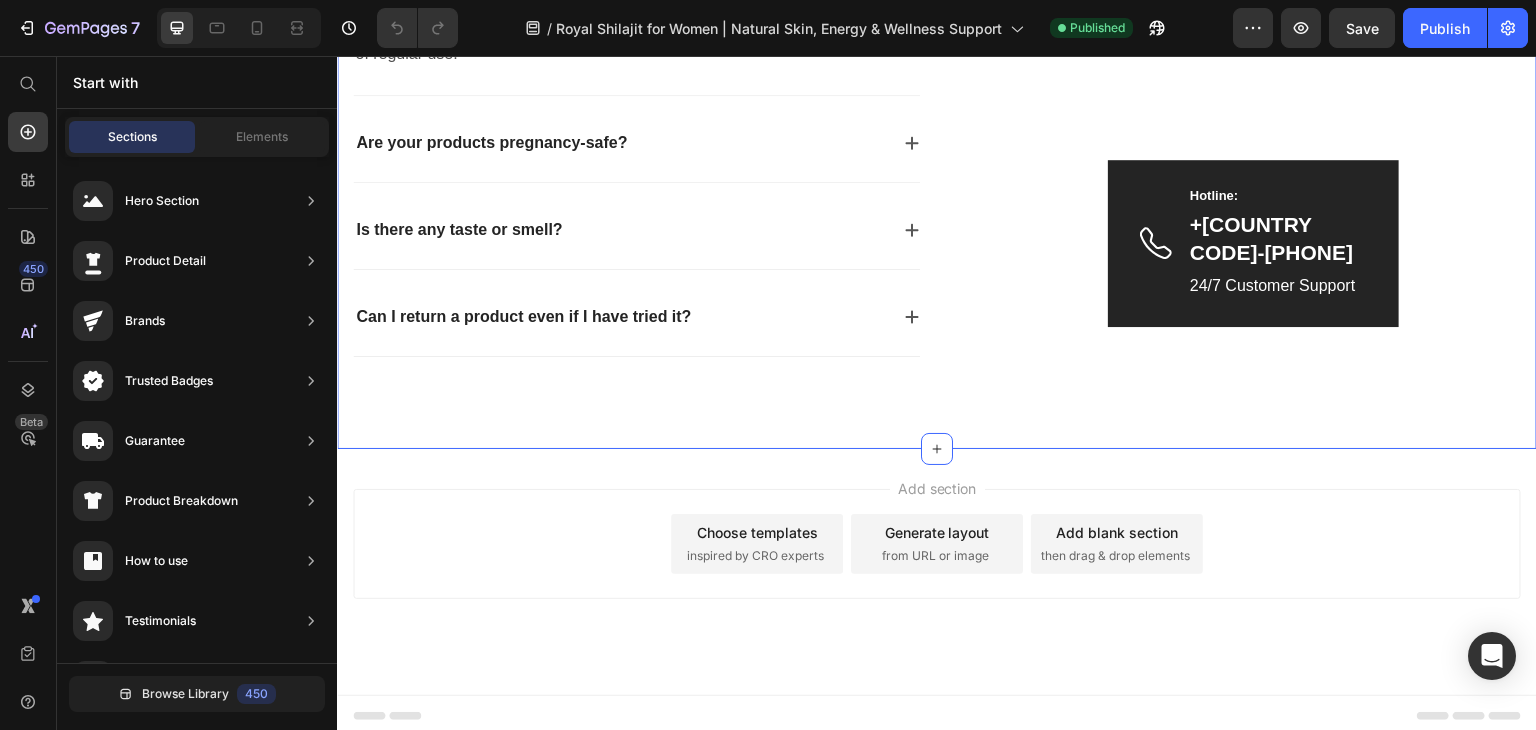 click on "Frequently asked questions Heading Have questions? We’re hereto help Text block Row How long before I see results? Many women notice improved energy, mood, and skin glow within 2–4 weeks of regular use. Text block Are your products pregnancy-safe? Is there any taste or smell? Can I return a product even if I have tried it? Accordion Image Hotline: Text block +92-314-543-6060 Text block 24/7 Customer Support Text block Row Hero Banner Row Row Section 10" at bounding box center [937, 76] 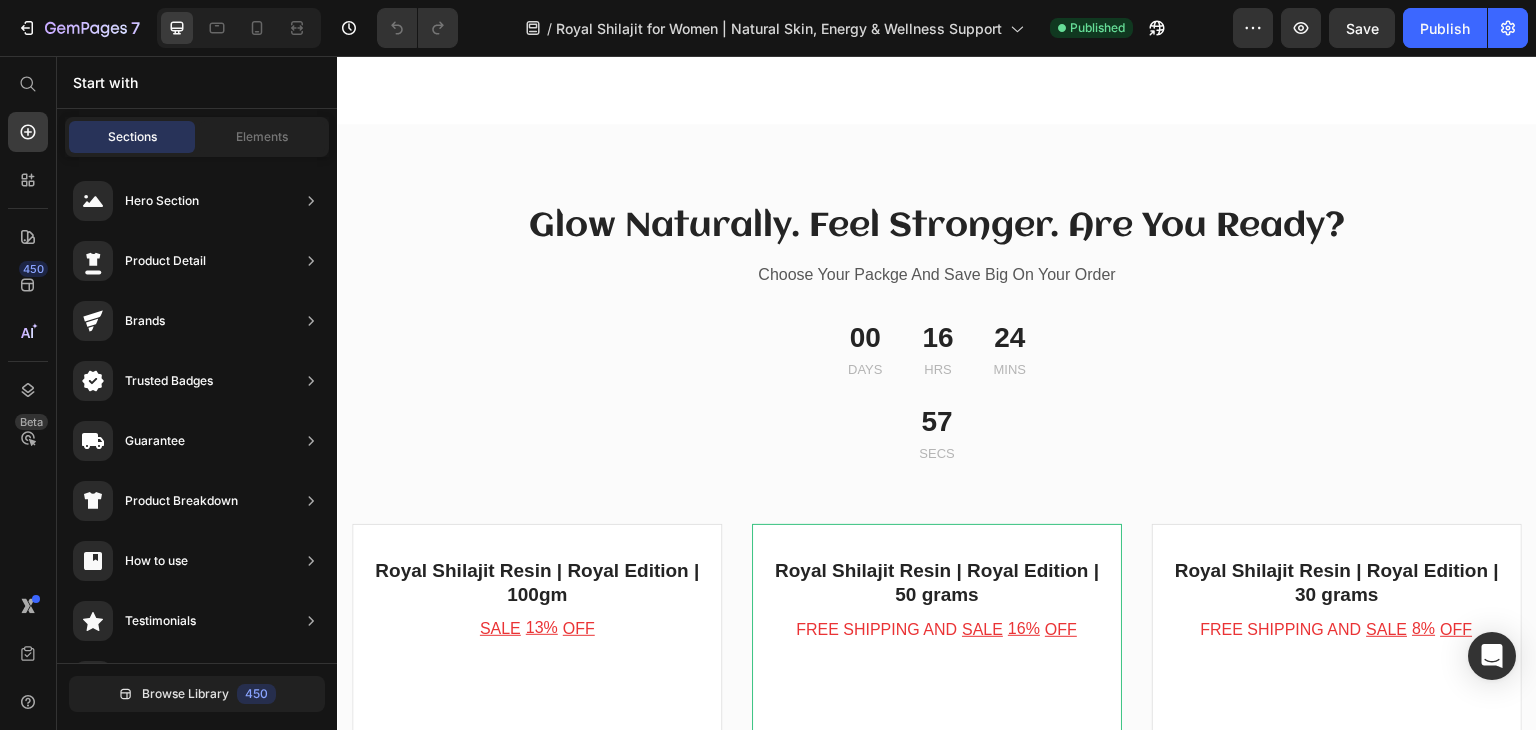 scroll, scrollTop: 4338, scrollLeft: 0, axis: vertical 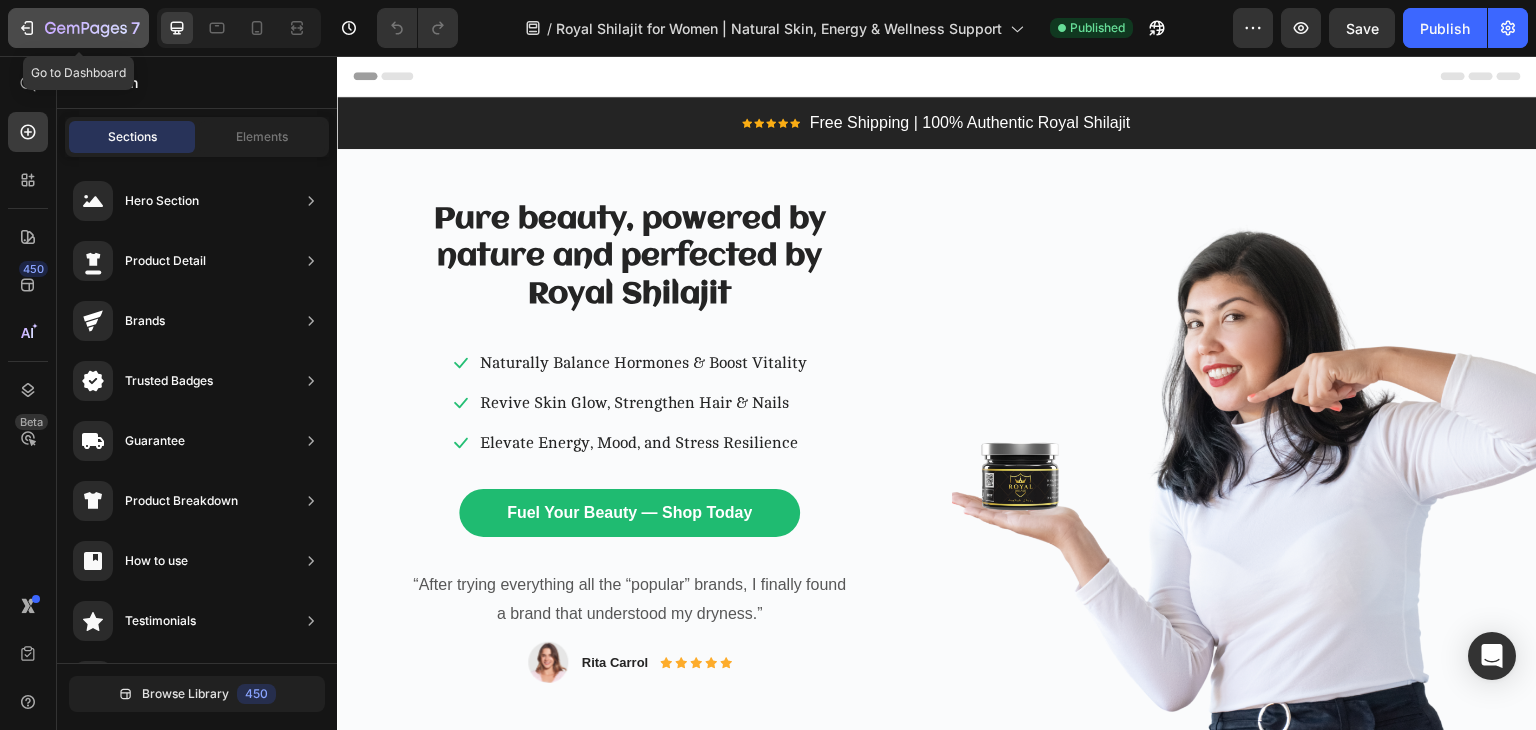 click 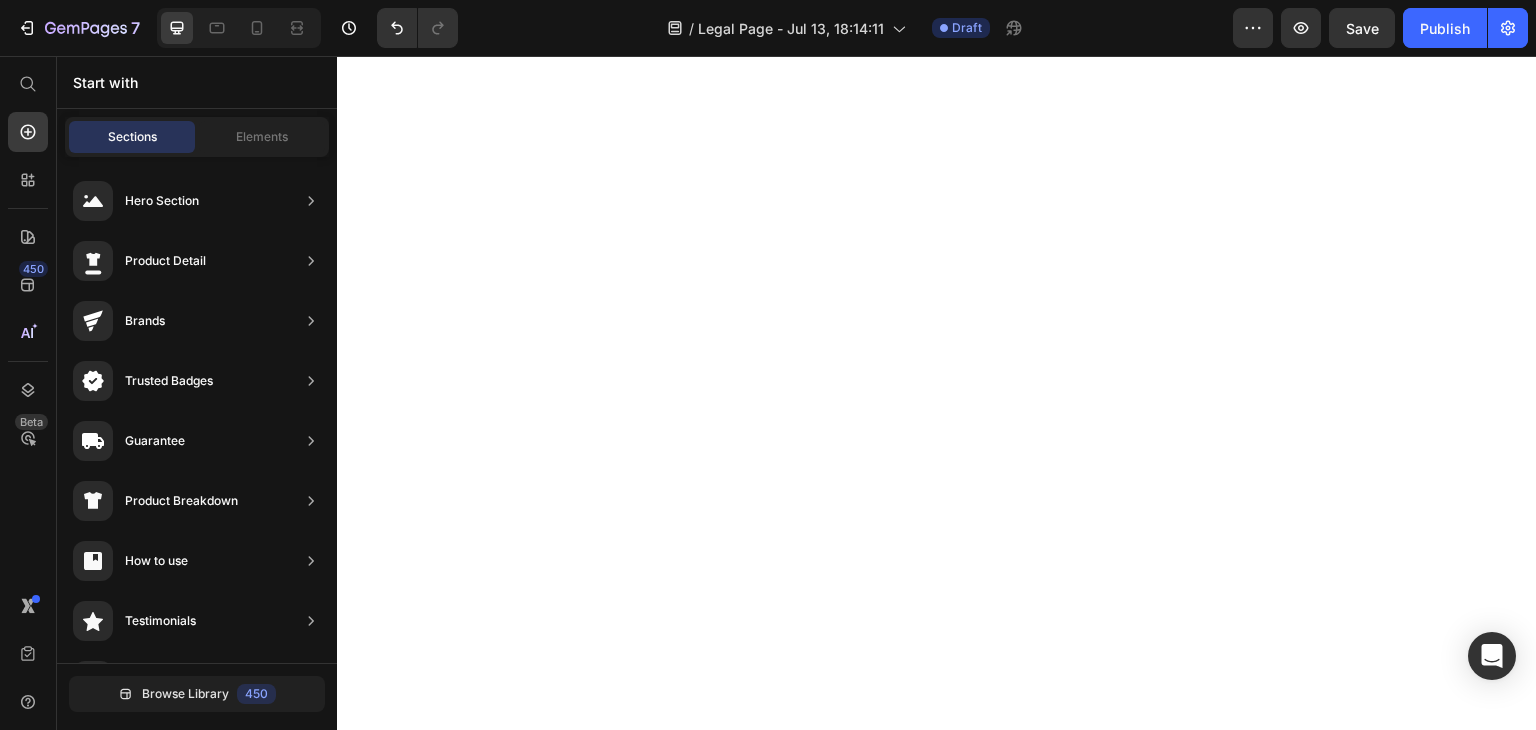 scroll, scrollTop: 0, scrollLeft: 0, axis: both 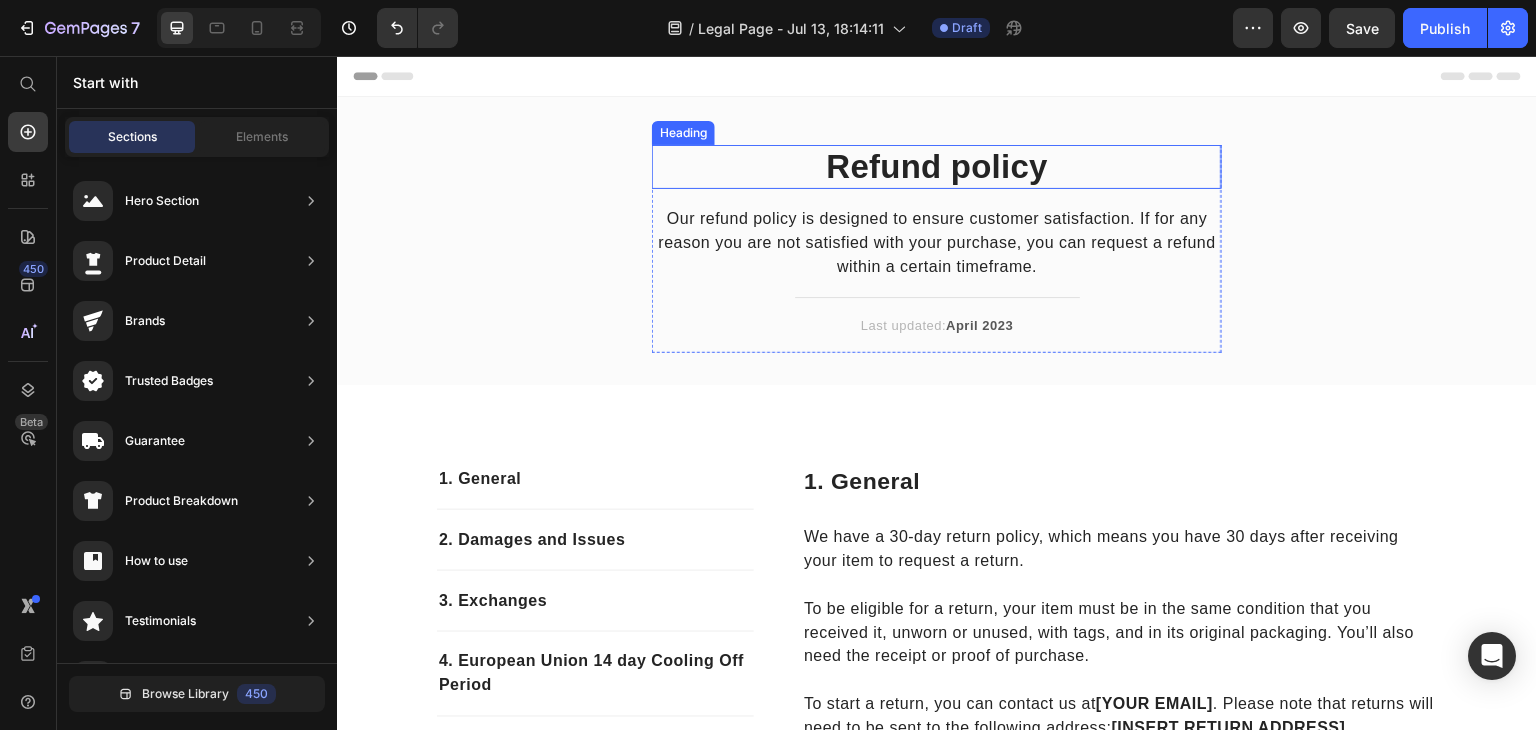 click on "Refund policy" at bounding box center (937, 167) 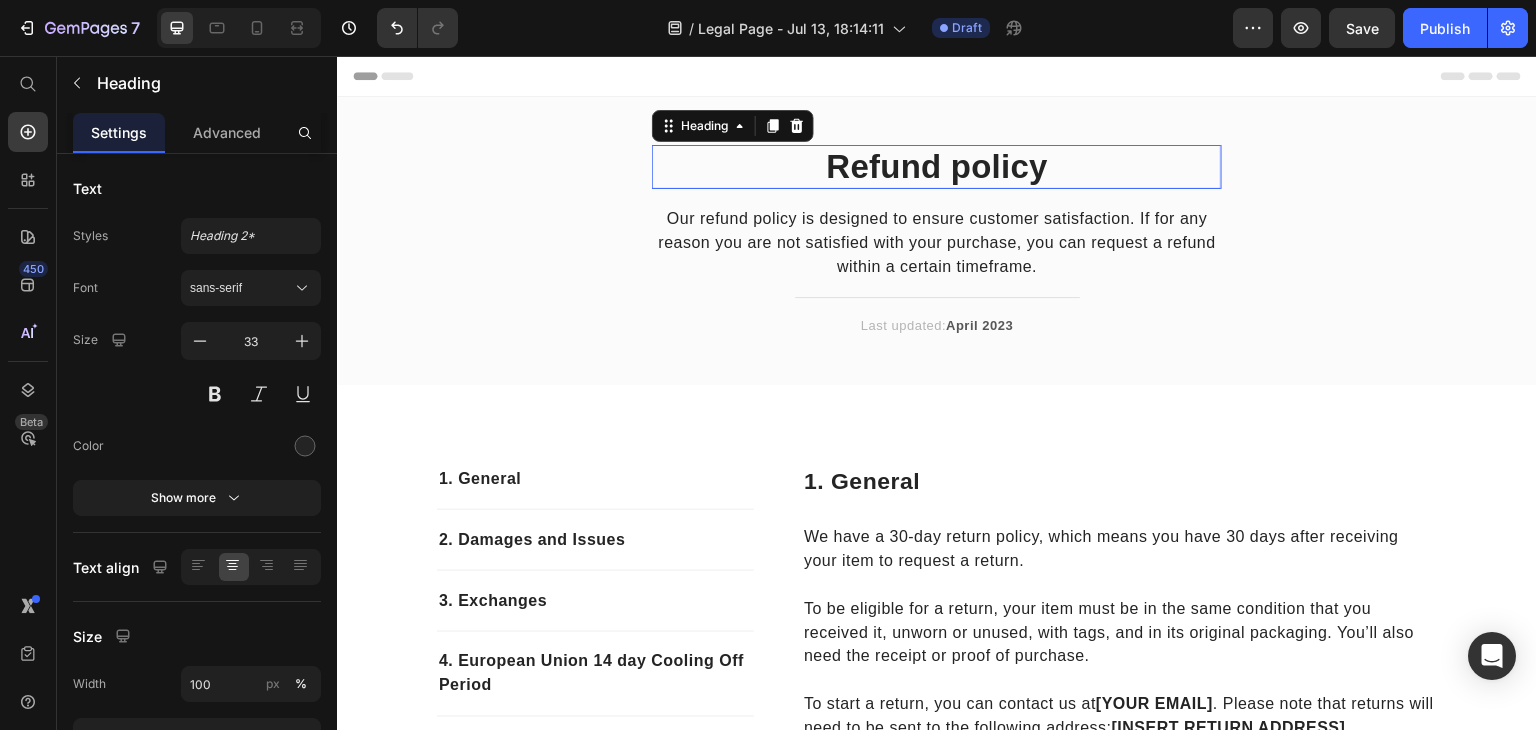 click on "Refund policy" at bounding box center [937, 167] 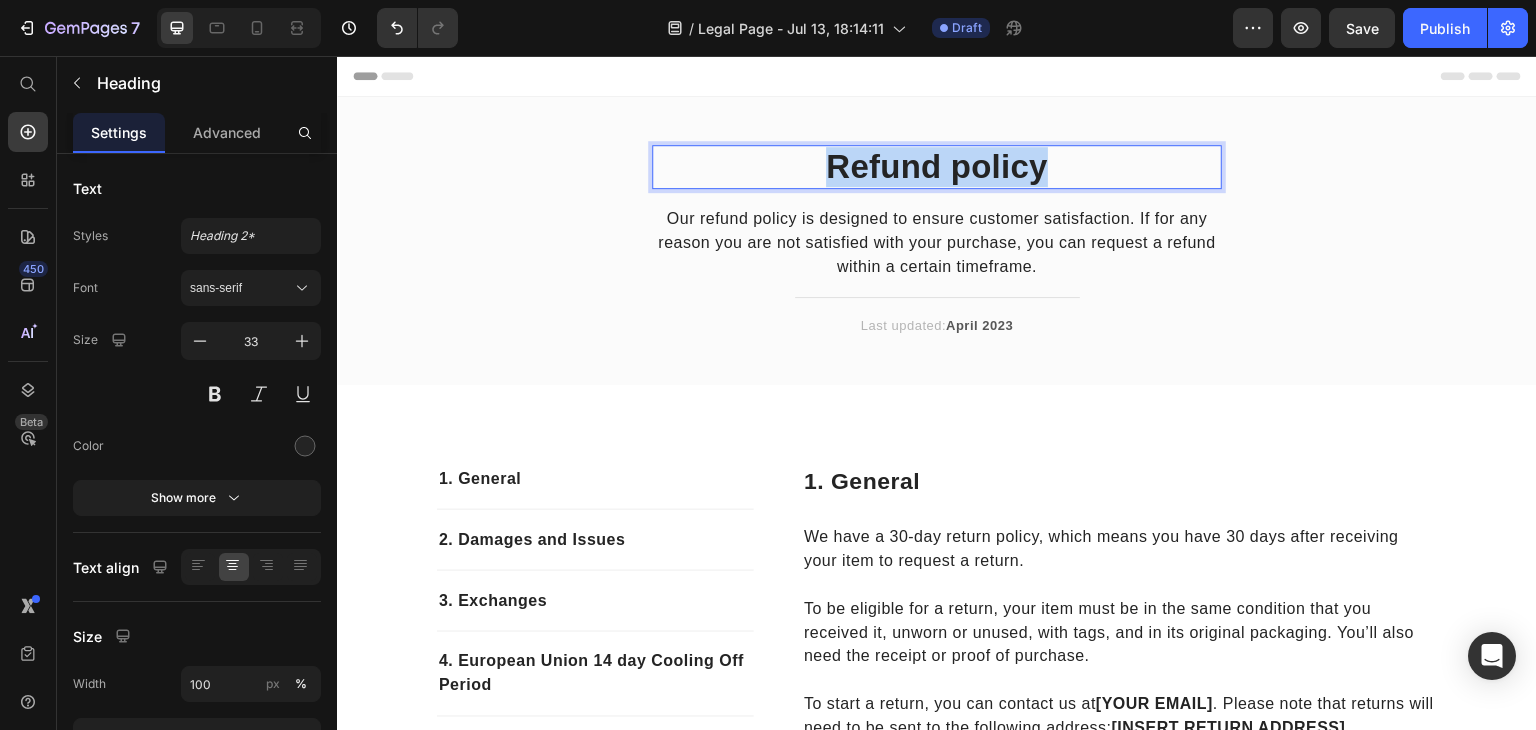 click on "Refund policy" at bounding box center (937, 167) 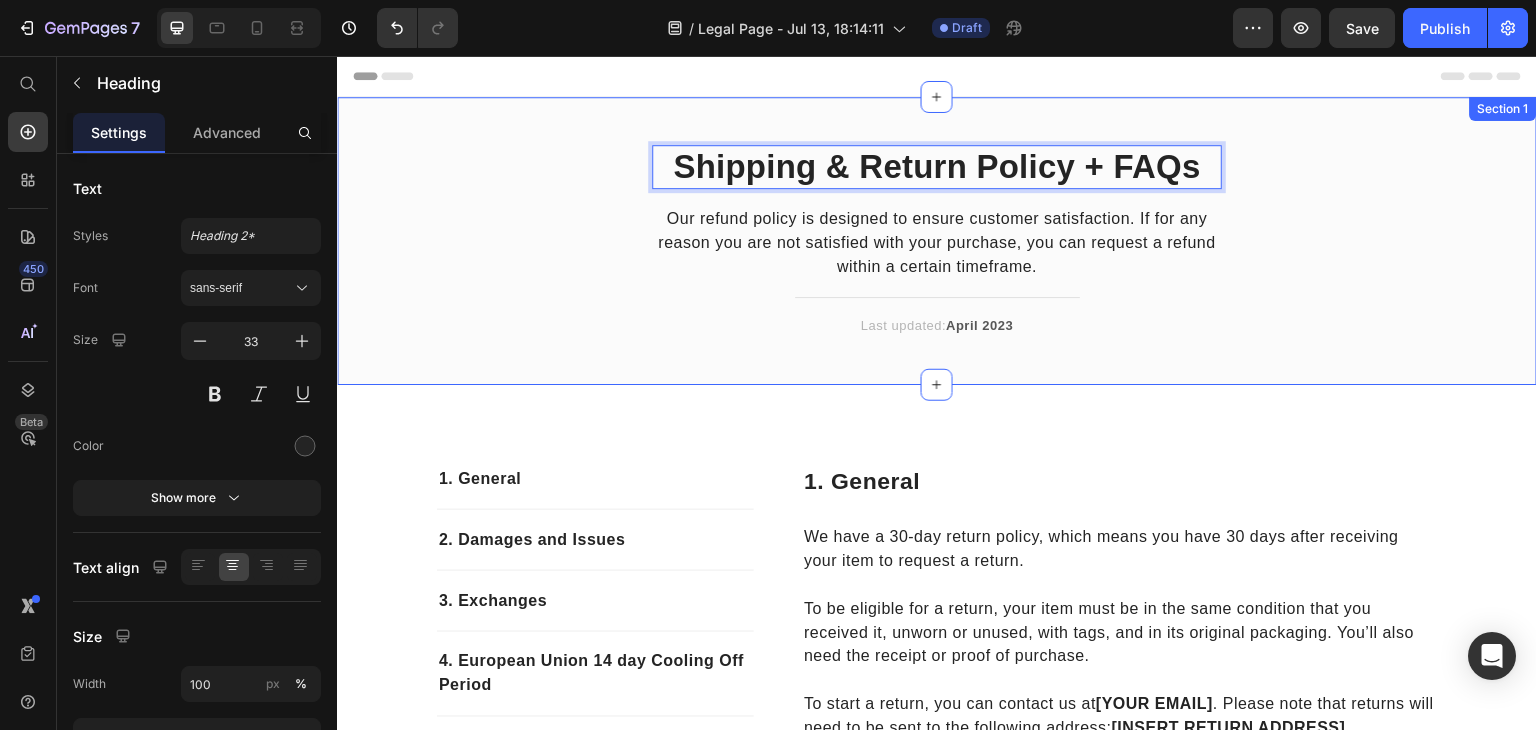 click on "Shipping & Return Policy + FAQs Heading   16 Our refund policy is designed to ensure customer satisfaction. If for any reason you are not satisfied with your purchase, you can request a refund within a certain timeframe.  Text block                Title Line Last updated:  April 2023 Text block Row" at bounding box center (937, 257) 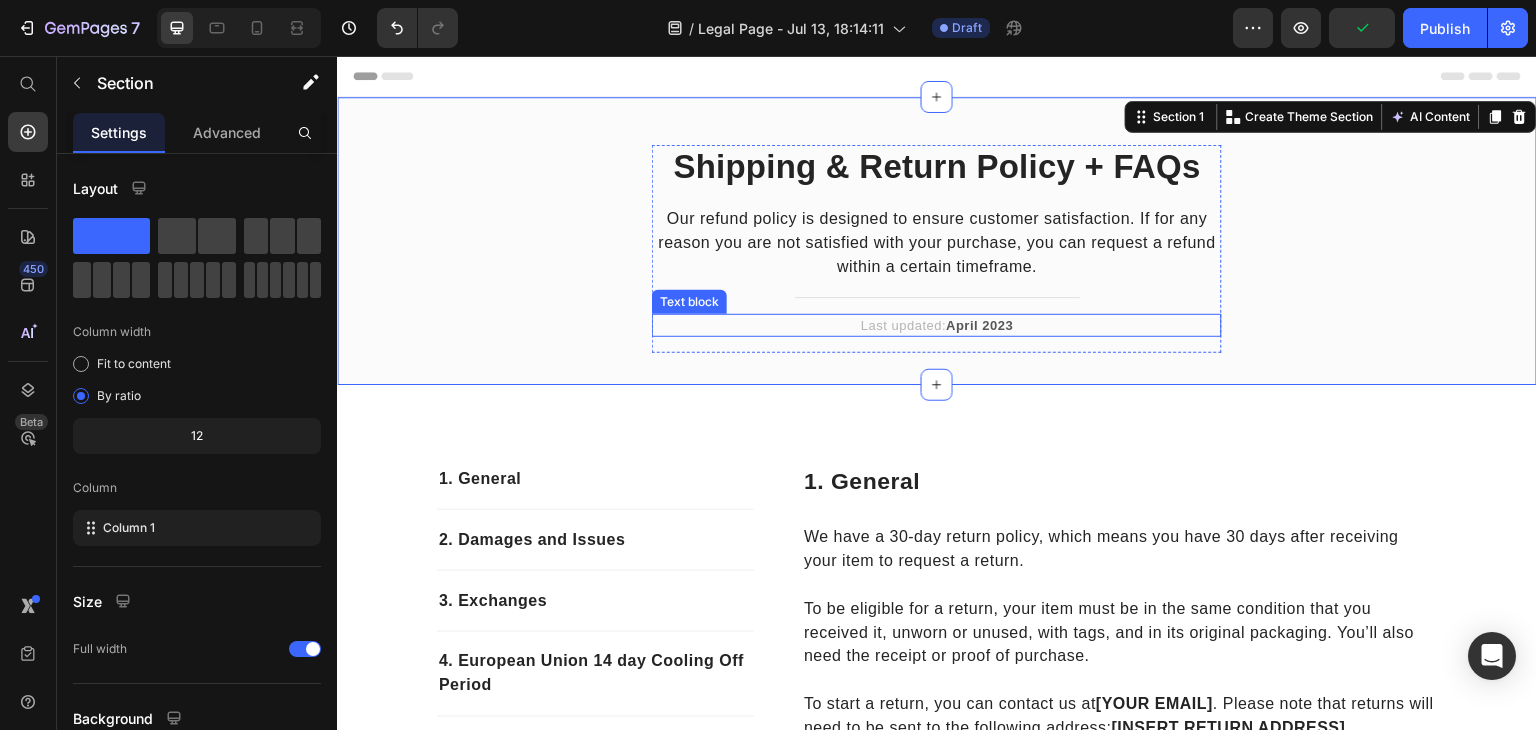 click on "Last updated:  April 2023" at bounding box center (937, 326) 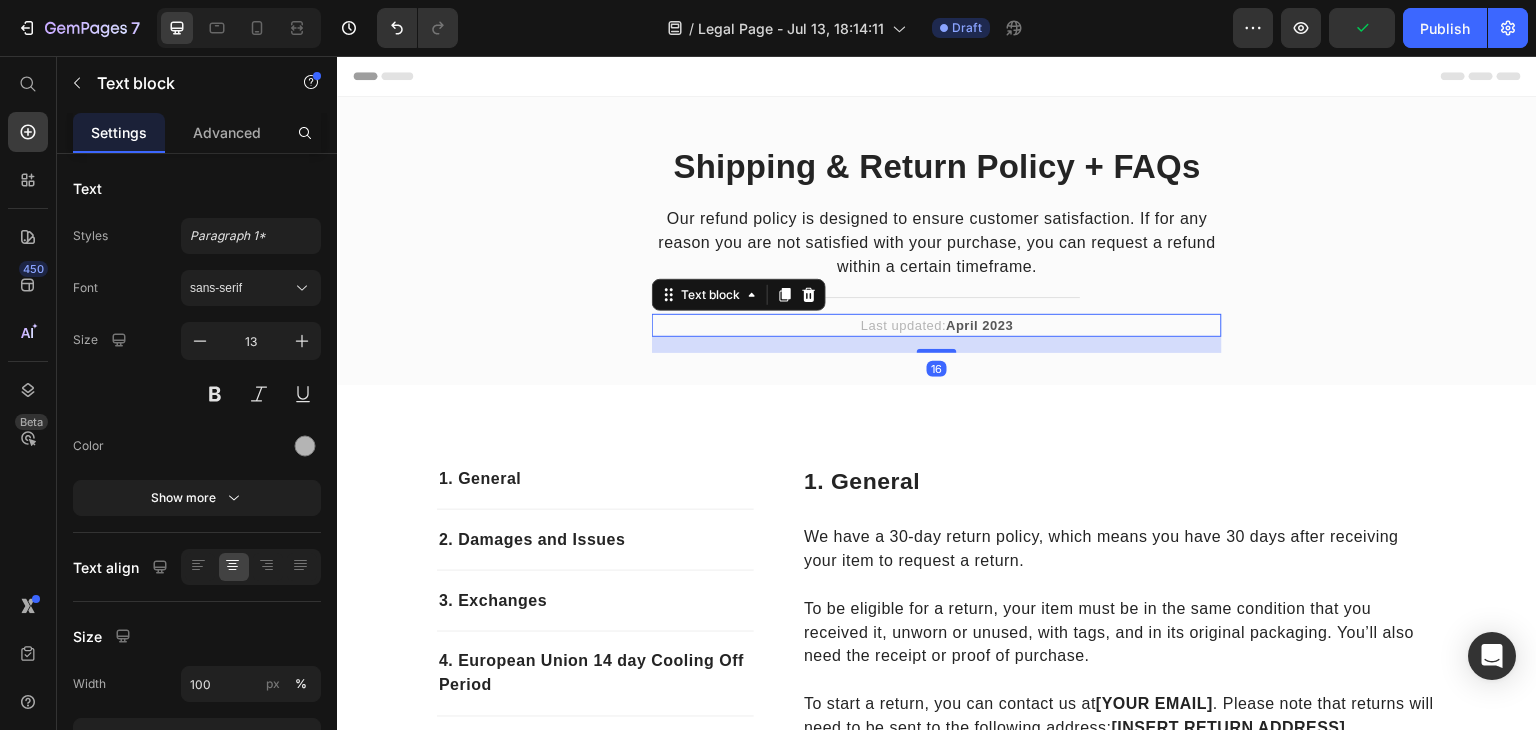 click on "Last updated:  April 2023" at bounding box center (937, 326) 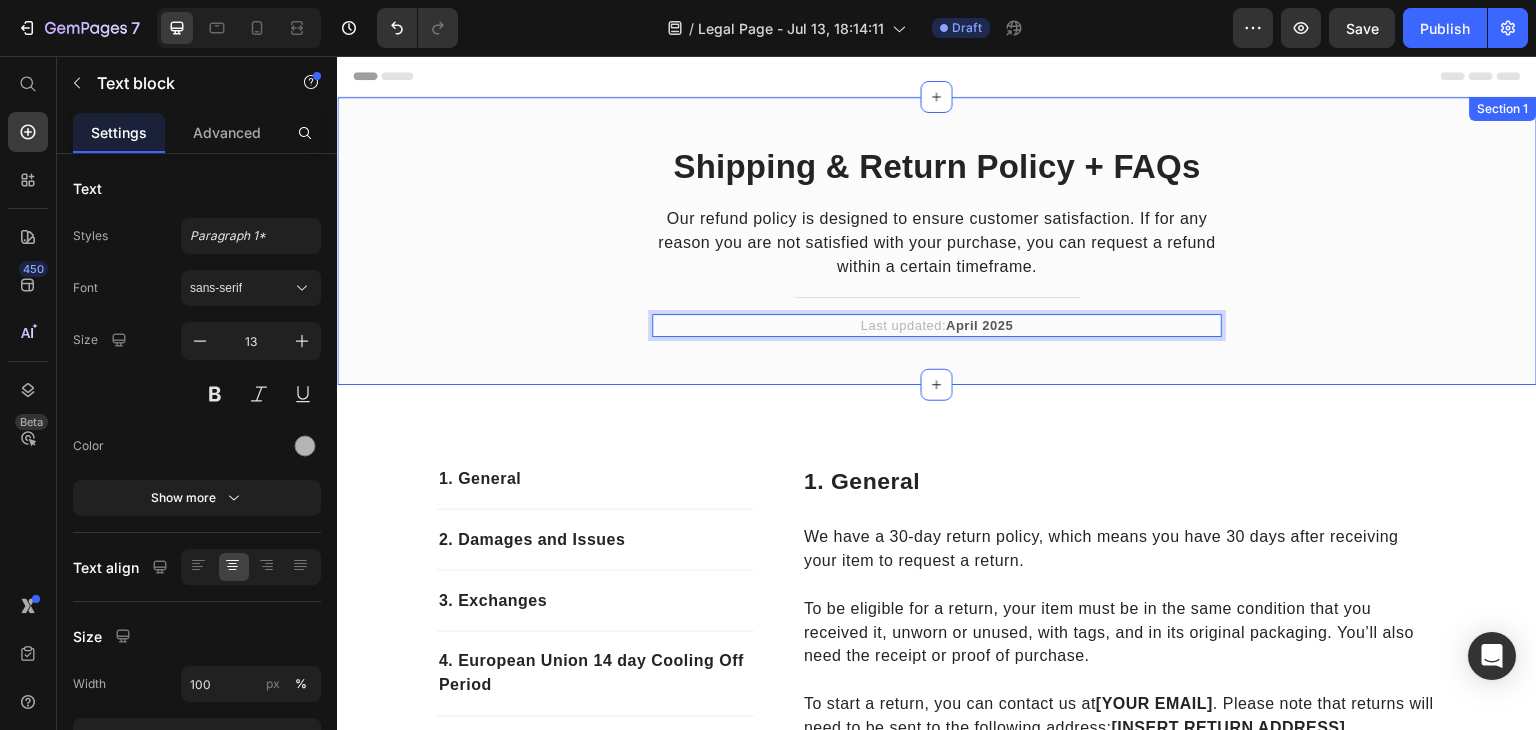 click on "Shipping & Return Policy + FAQs Heading Our refund policy is designed to ensure customer satisfaction. If for any reason you are not satisfied with your purchase, you can request a refund within a certain timeframe.  Text block                Title Line Last updated:  April 2025 Text block   16 Row" at bounding box center (937, 257) 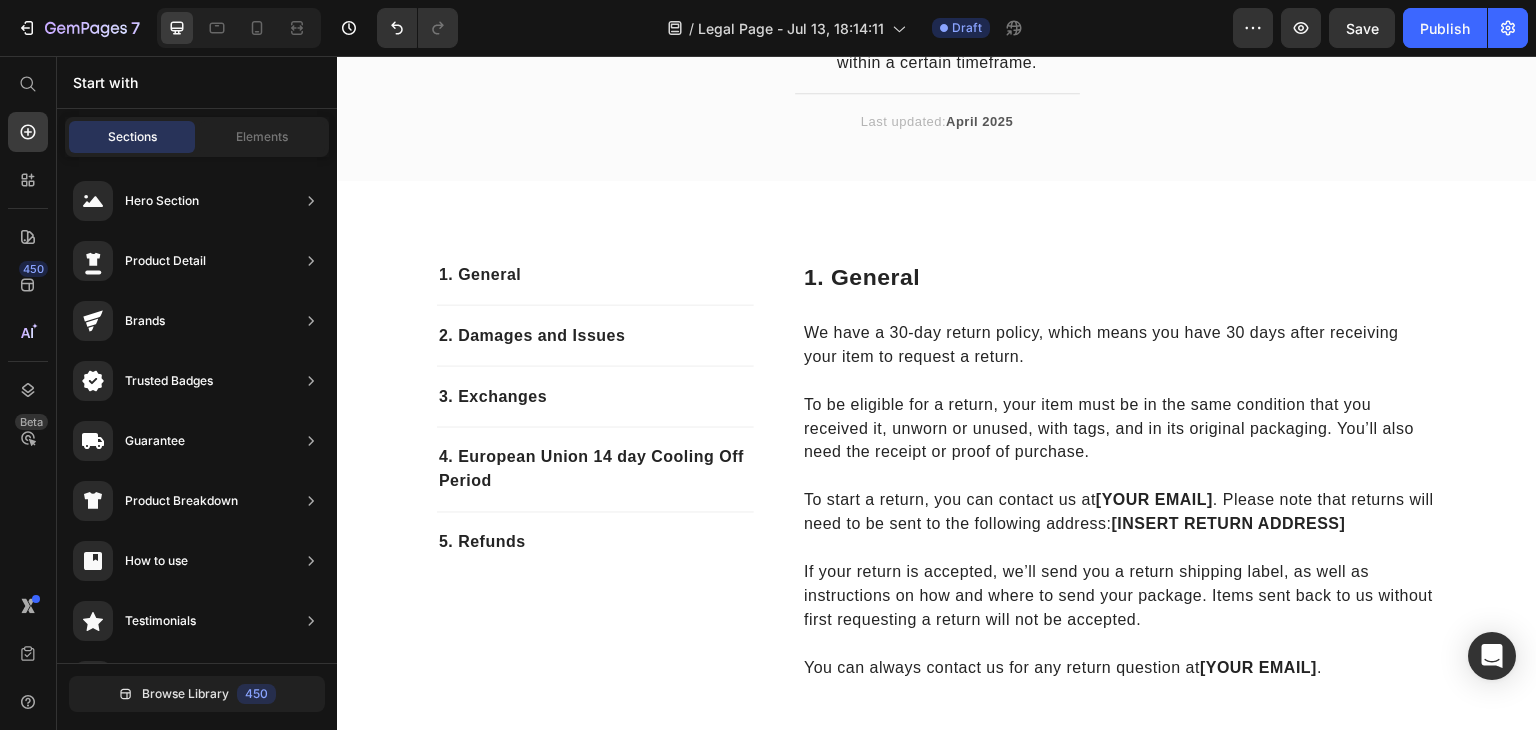 scroll, scrollTop: 220, scrollLeft: 0, axis: vertical 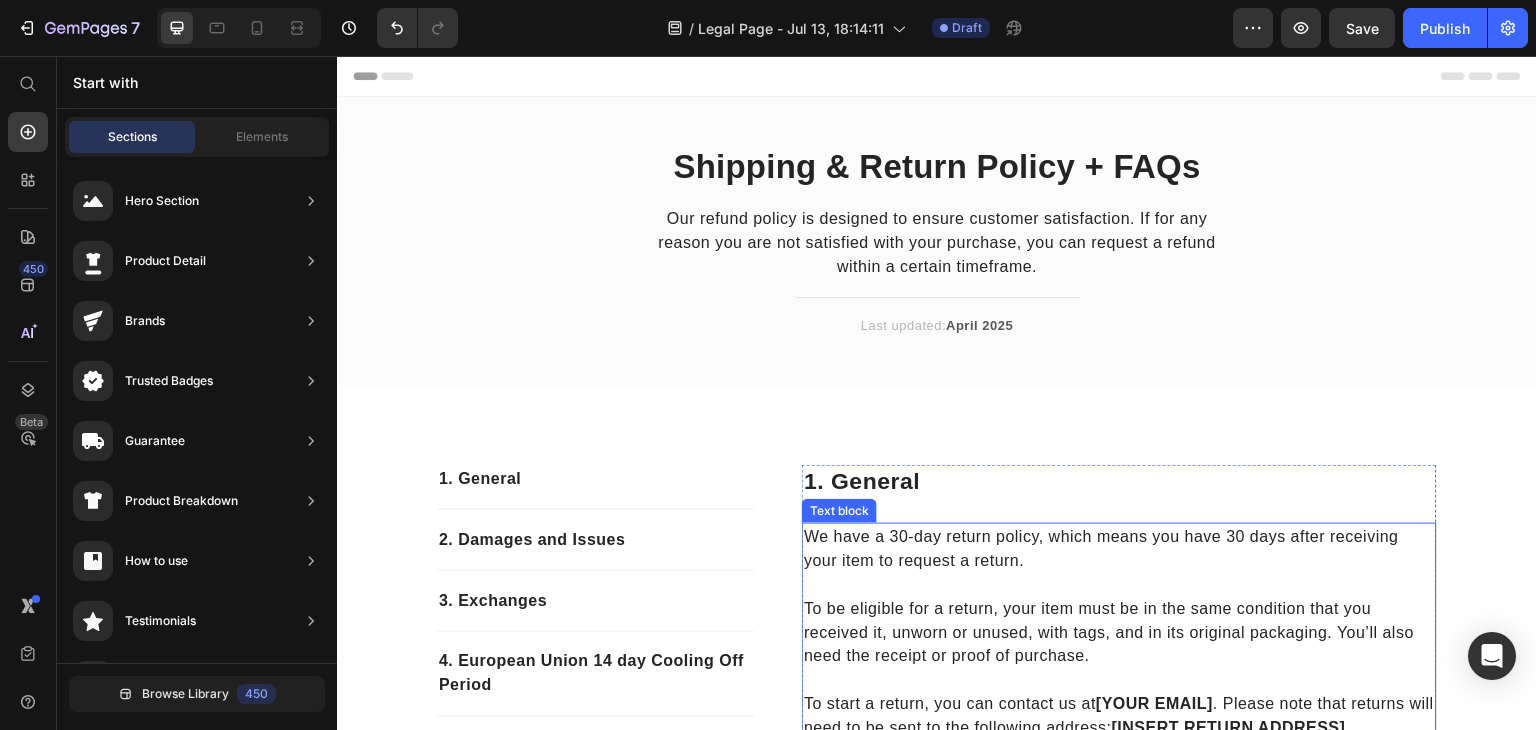 click on "We have a 30-day return policy, which means you have 30 days after receiving your item to request a return." at bounding box center (1119, 549) 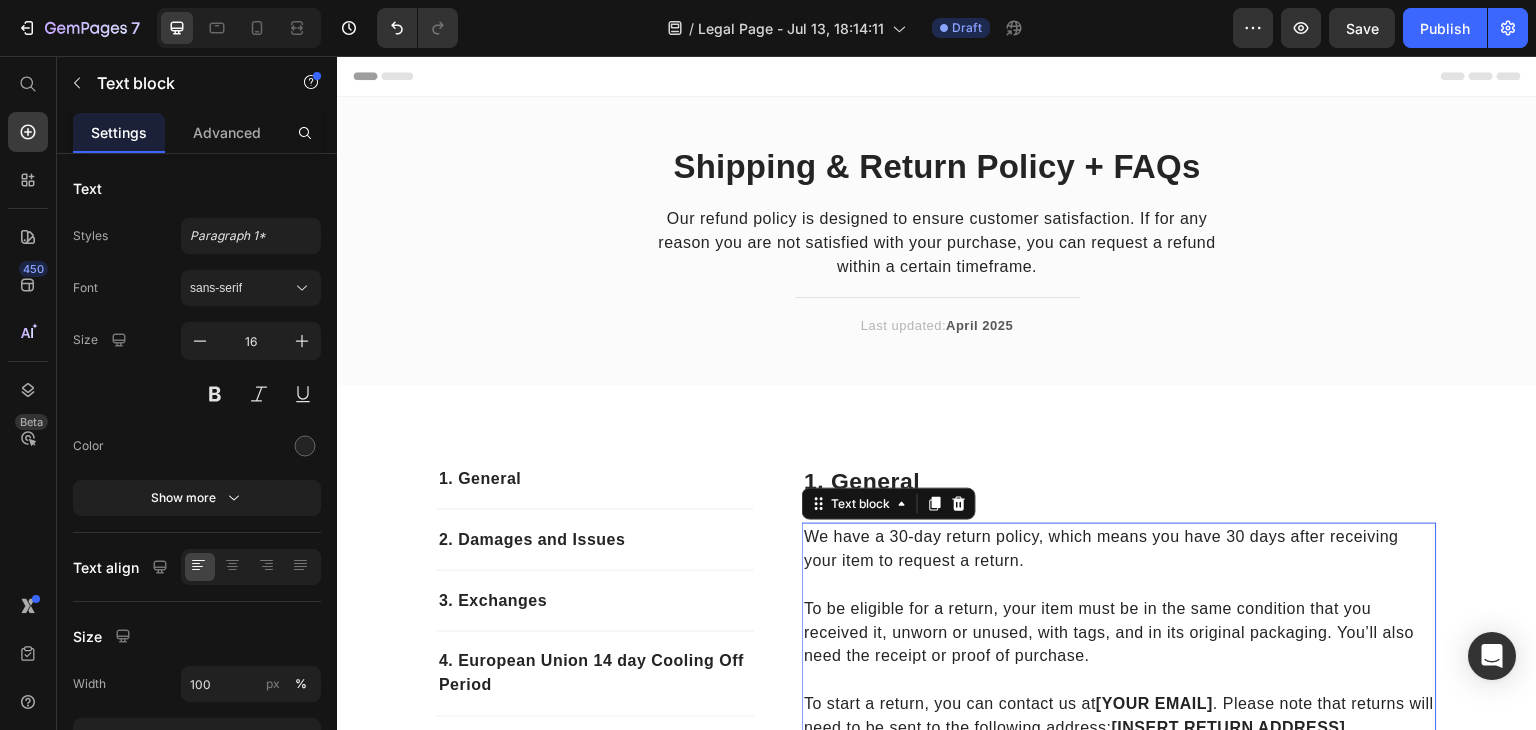 click on "We have a 30-day return policy, which means you have 30 days after receiving your item to request a return." at bounding box center (1119, 549) 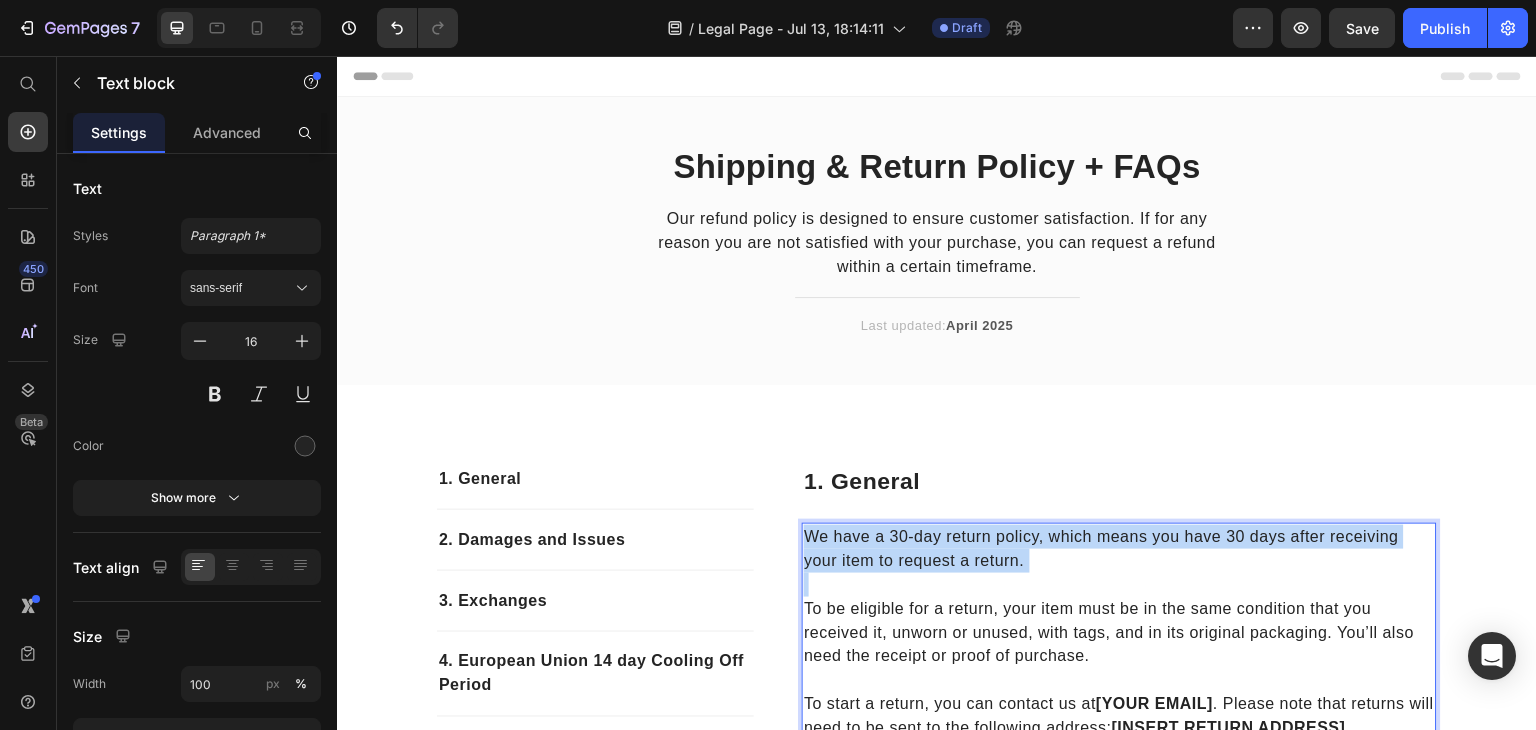 click on "We have a 30-day return policy, which means you have 30 days after receiving your item to request a return." at bounding box center [1119, 549] 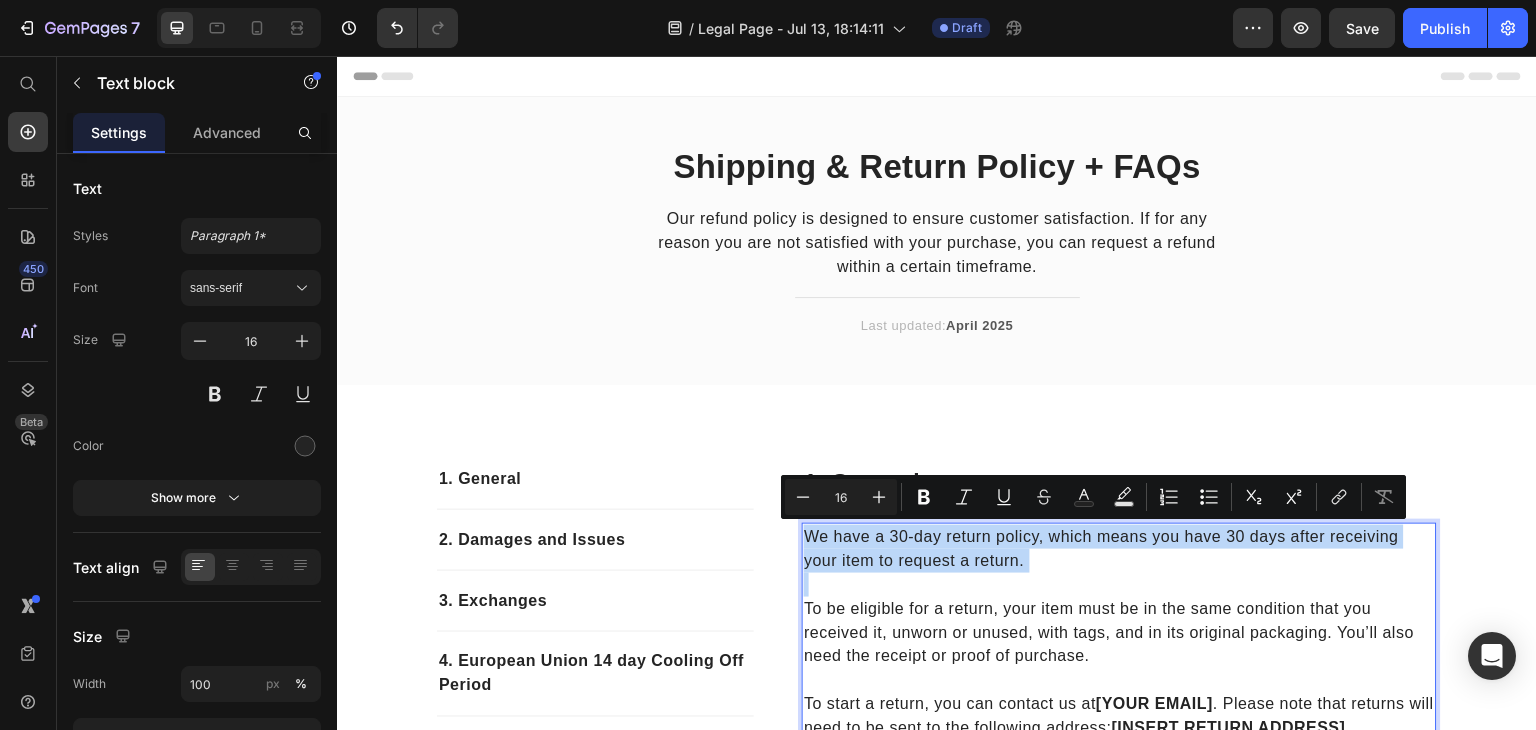click on "To be eligible for a return, your item must be in the same condition that you received it, unworn or unused, with tags, and in its original packaging. You’ll also need the receipt or proof of purchase." at bounding box center [1119, 621] 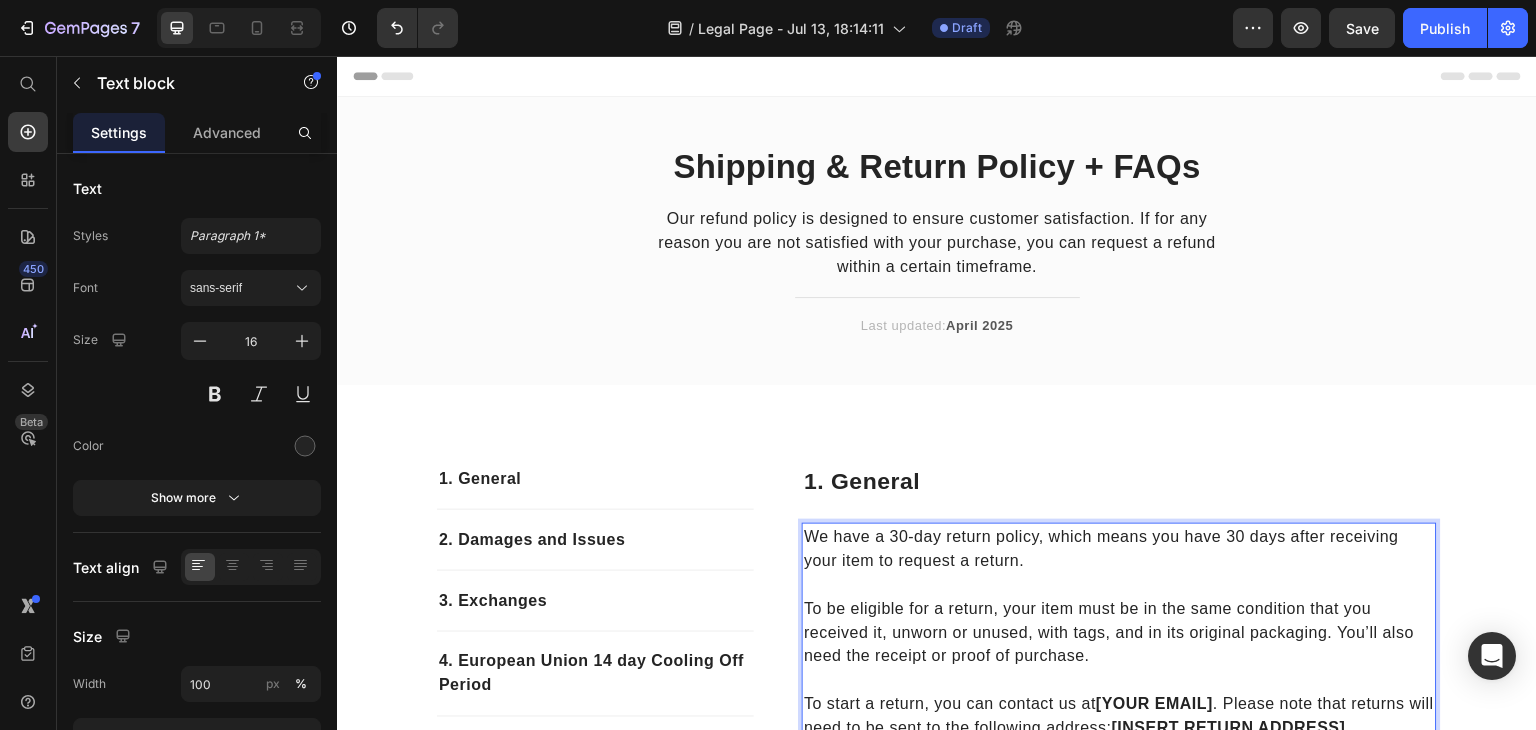 click on "To be eligible for a return, your item must be in the same condition that you received it, unworn or unused, with tags, and in its original packaging. You’ll also need the receipt or proof of purchase." at bounding box center [1119, 621] 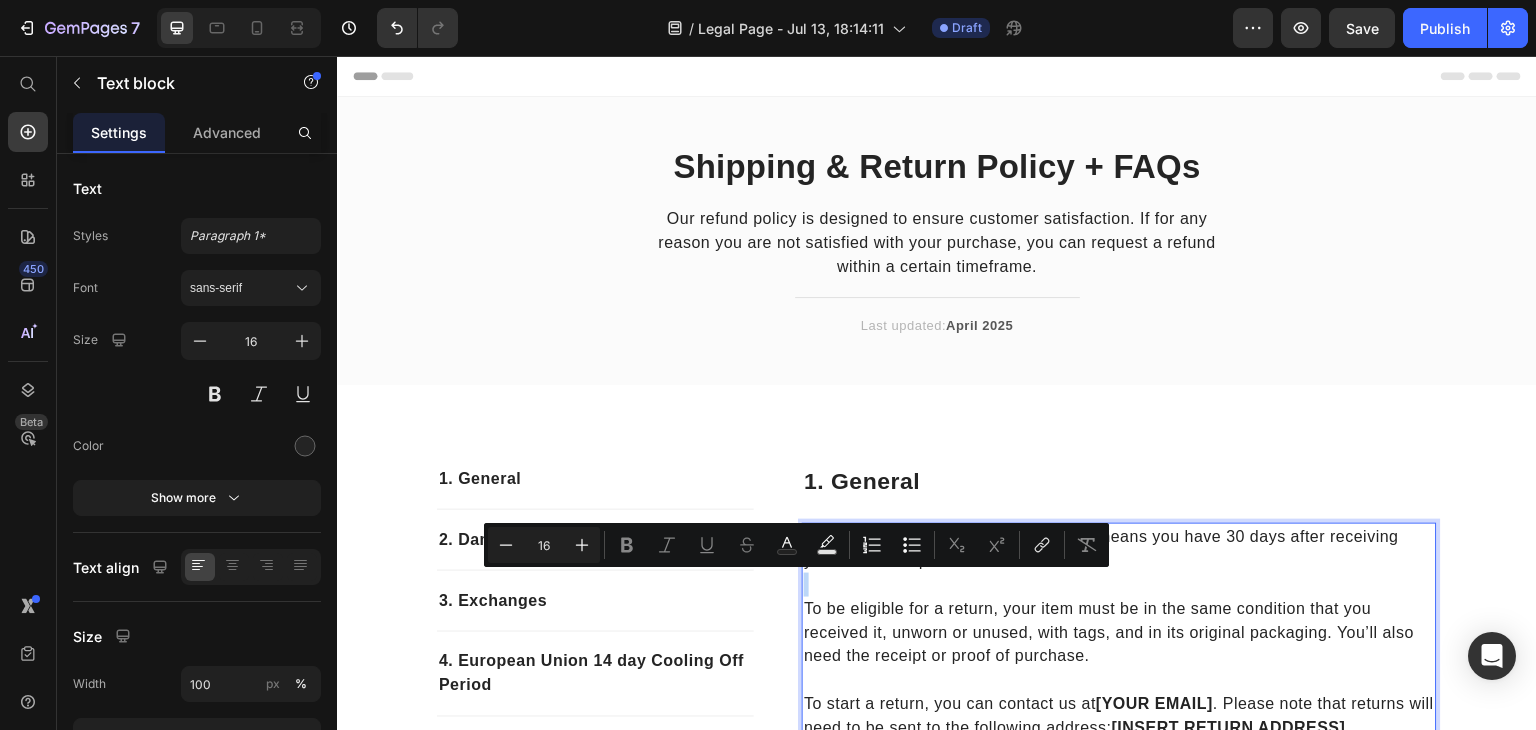 click on "To be eligible for a return, your item must be in the same condition that you received it, unworn or unused, with tags, and in its original packaging. You’ll also need the receipt or proof of purchase." at bounding box center (1119, 621) 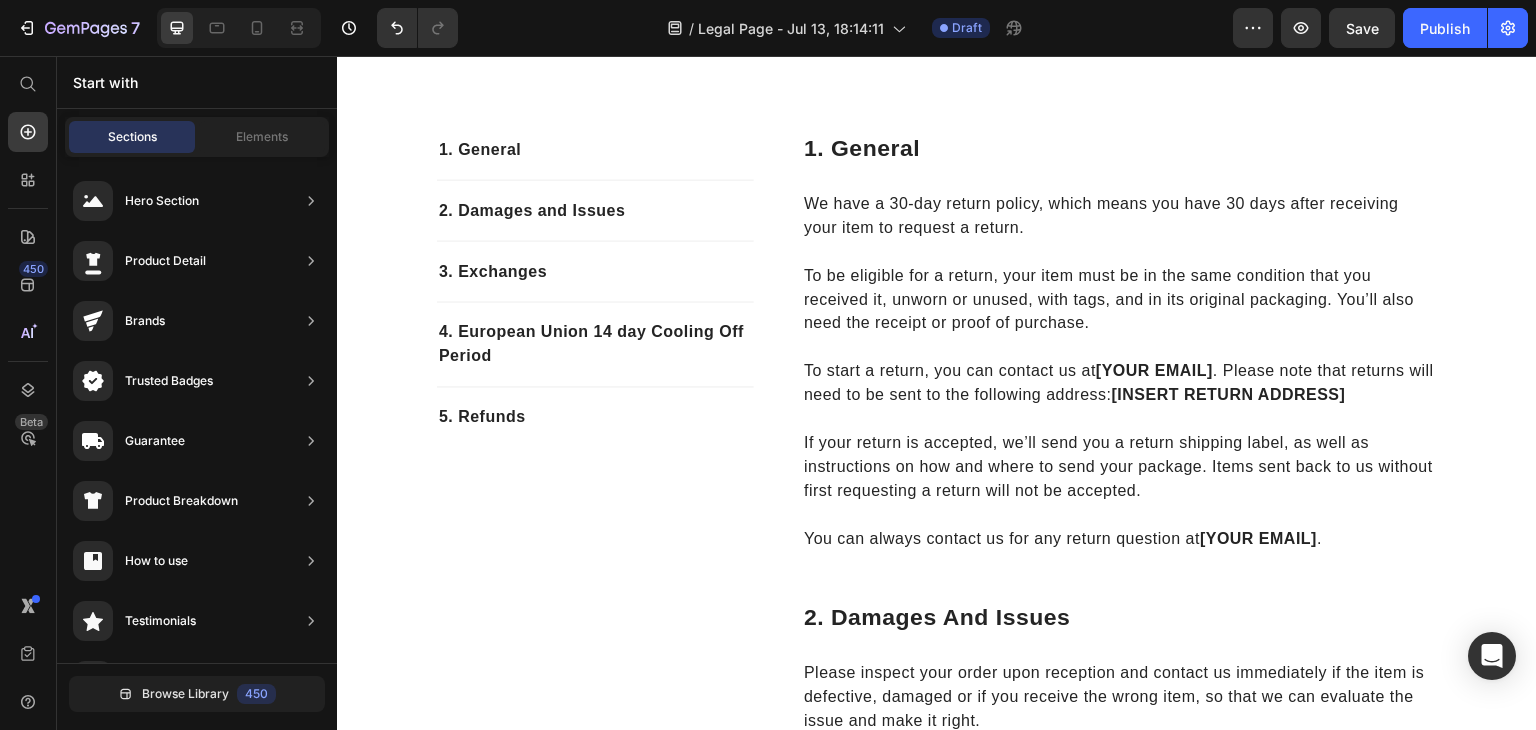 scroll, scrollTop: 342, scrollLeft: 0, axis: vertical 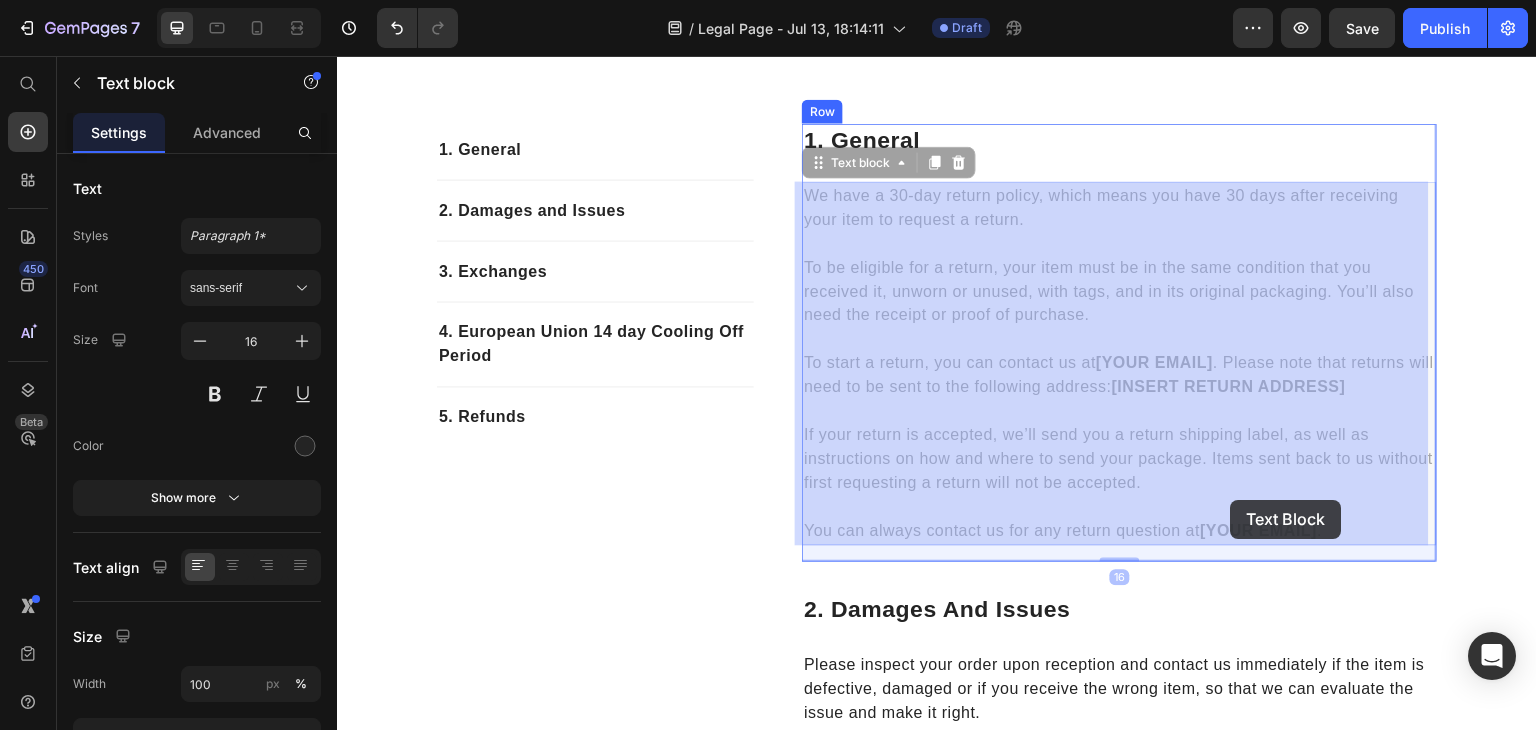 drag, startPoint x: 1320, startPoint y: 535, endPoint x: 1238, endPoint y: 500, distance: 89.157166 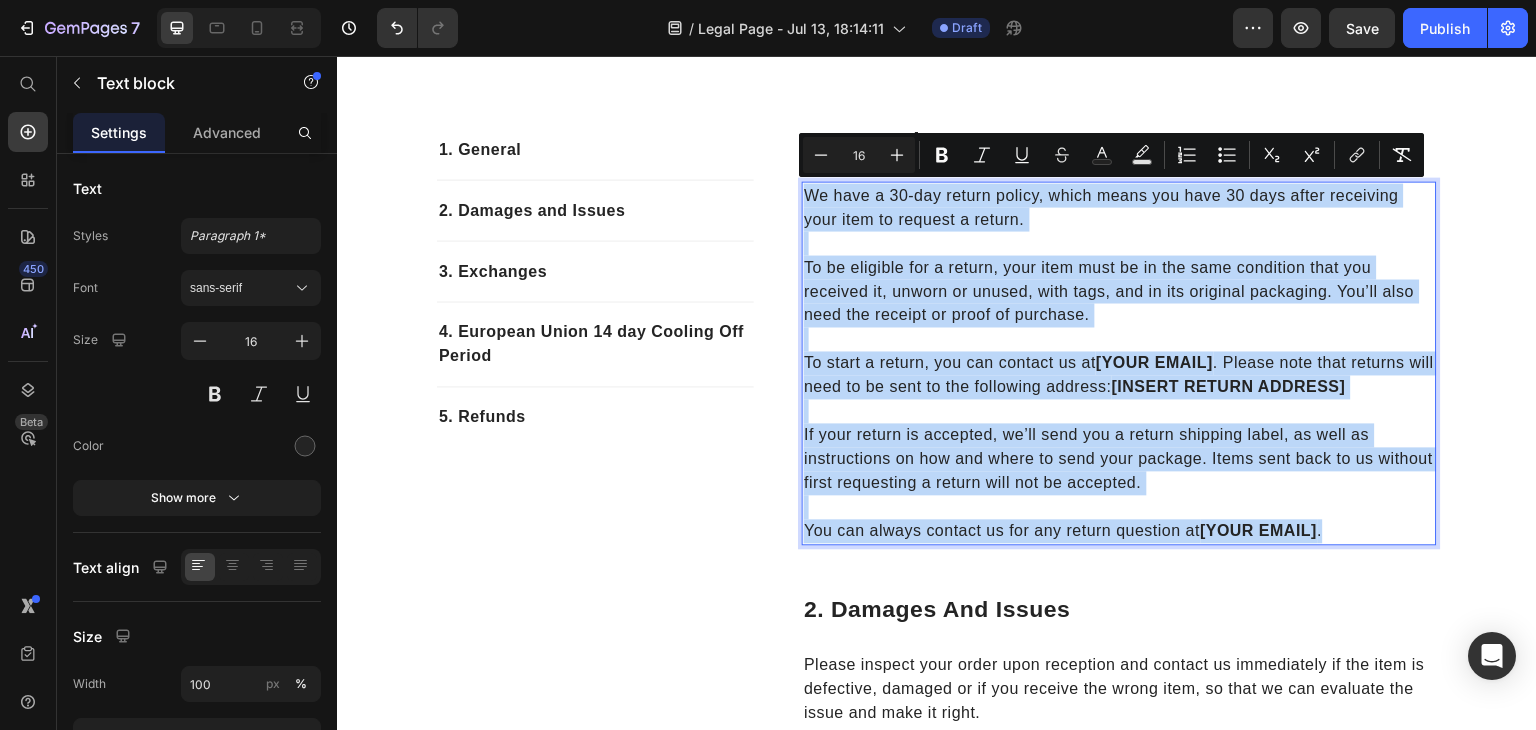 drag, startPoint x: 1330, startPoint y: 526, endPoint x: 799, endPoint y: 190, distance: 628.37646 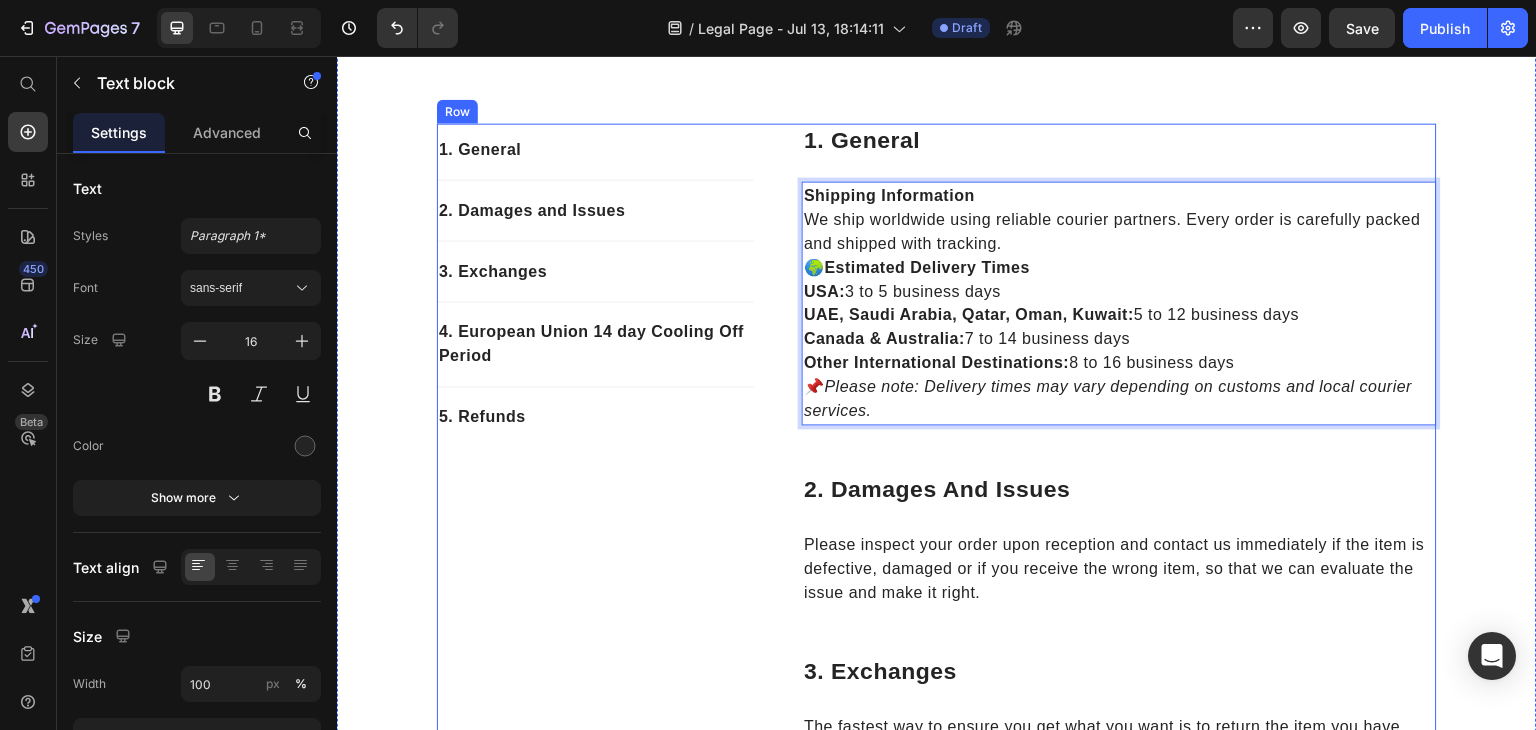 drag, startPoint x: 693, startPoint y: 479, endPoint x: 700, endPoint y: 489, distance: 12.206555 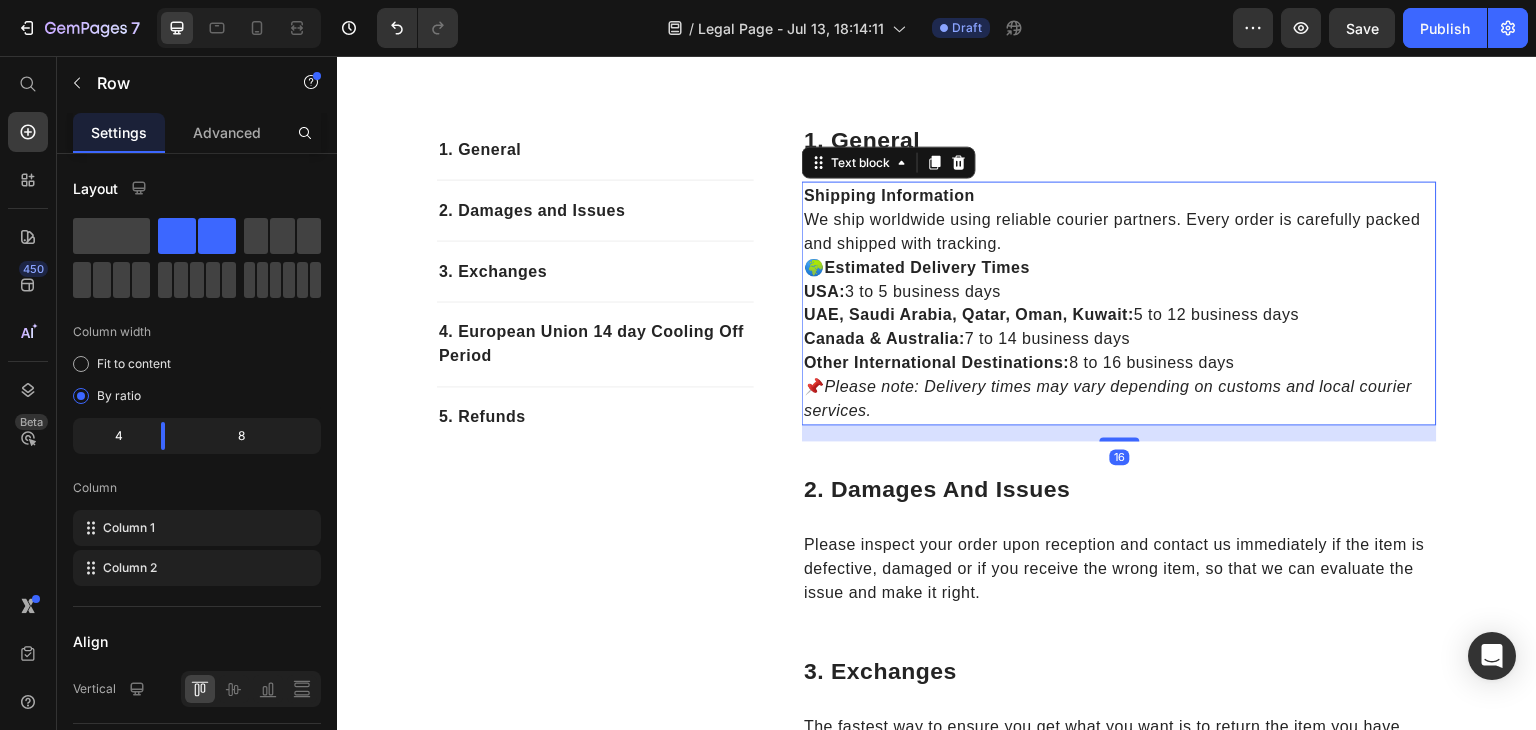 click on "Shipping Information" at bounding box center [889, 194] 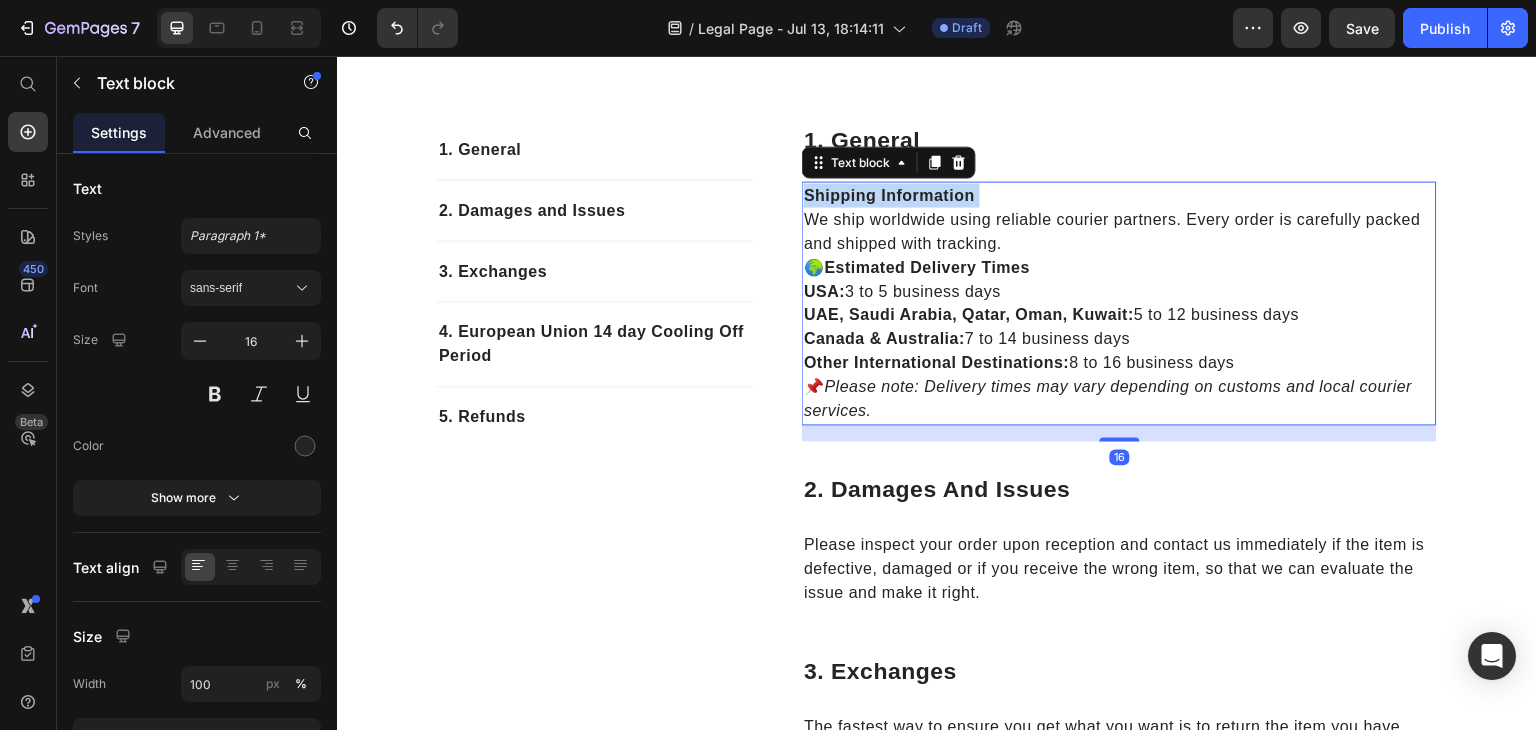click on "Shipping Information" at bounding box center (889, 194) 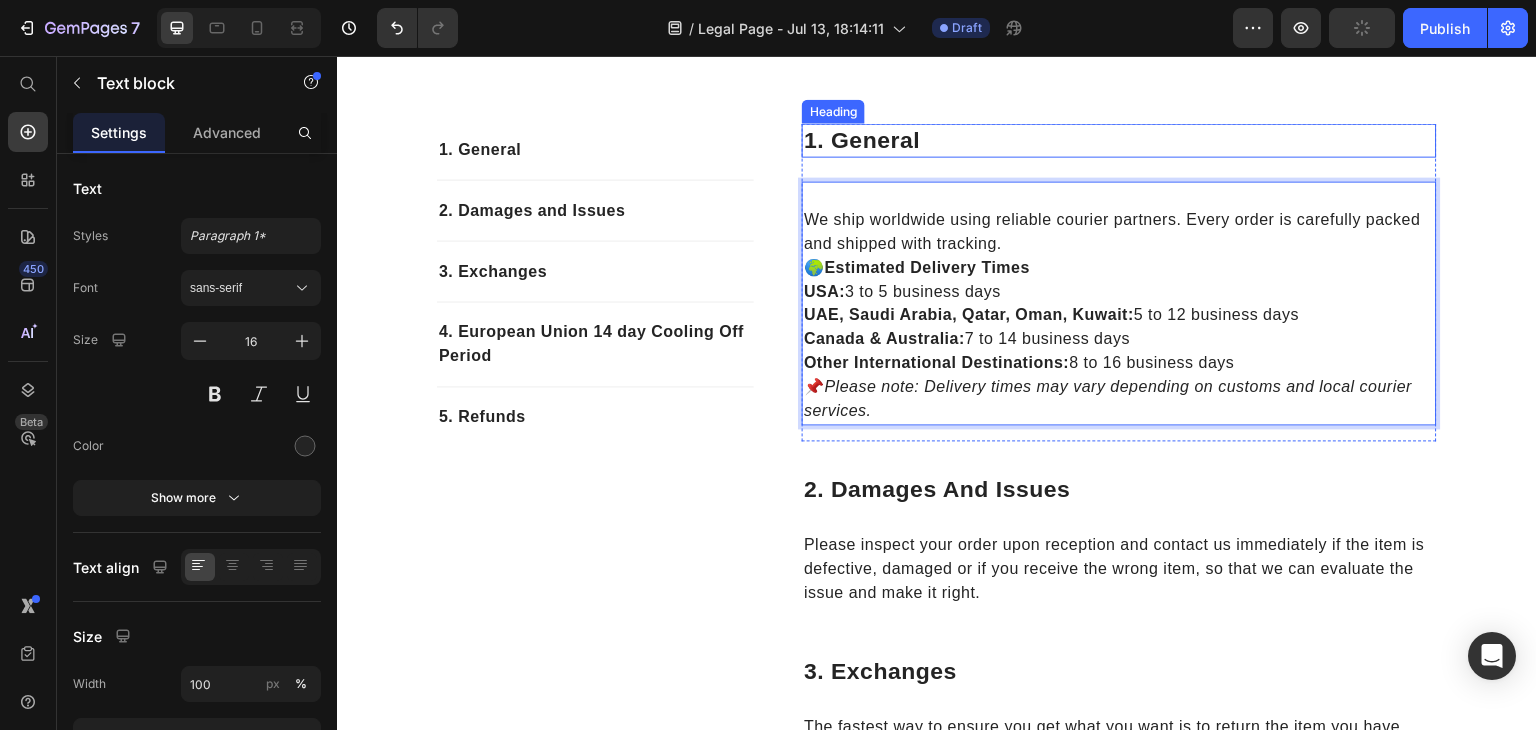 click on "1. General" at bounding box center [1119, 140] 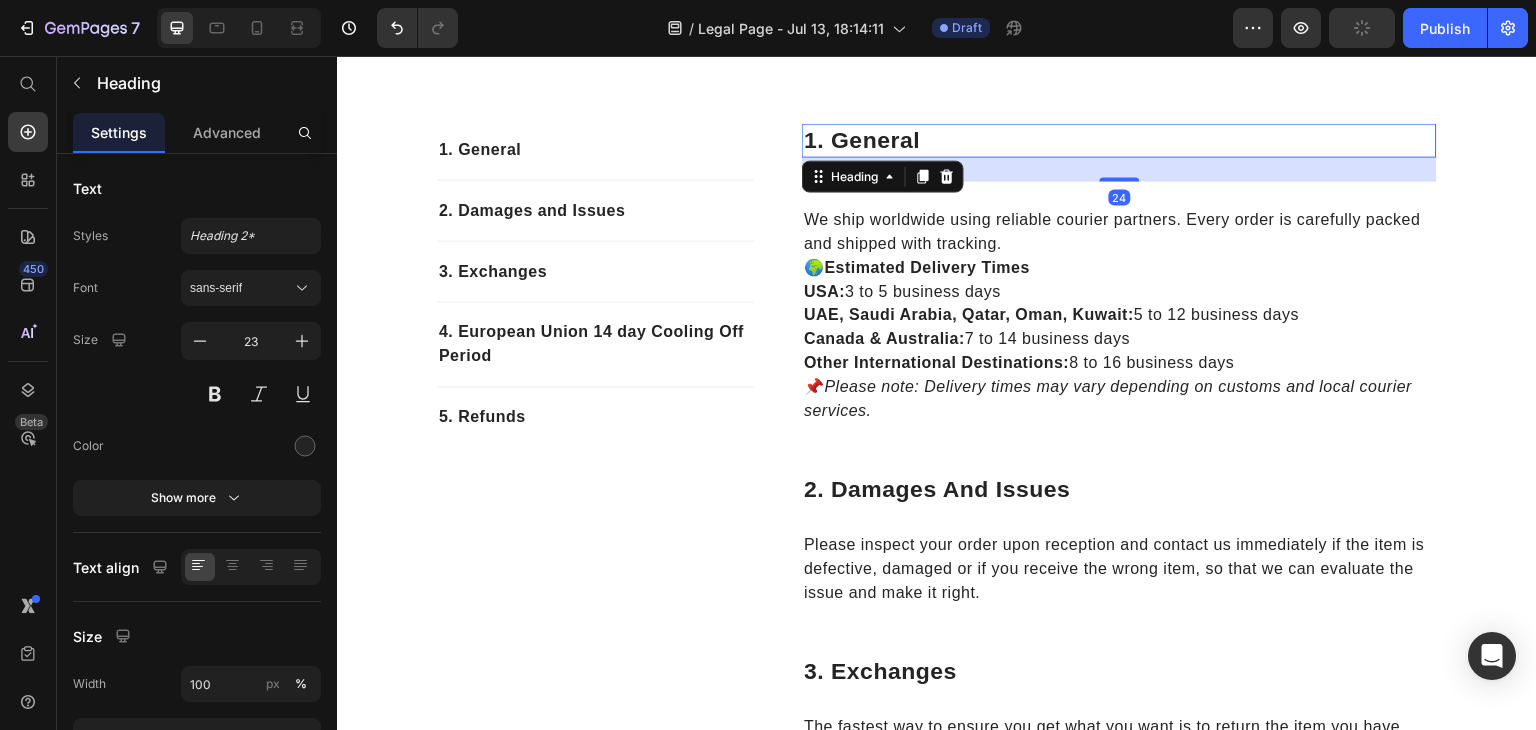 click on "1. General" at bounding box center [1119, 140] 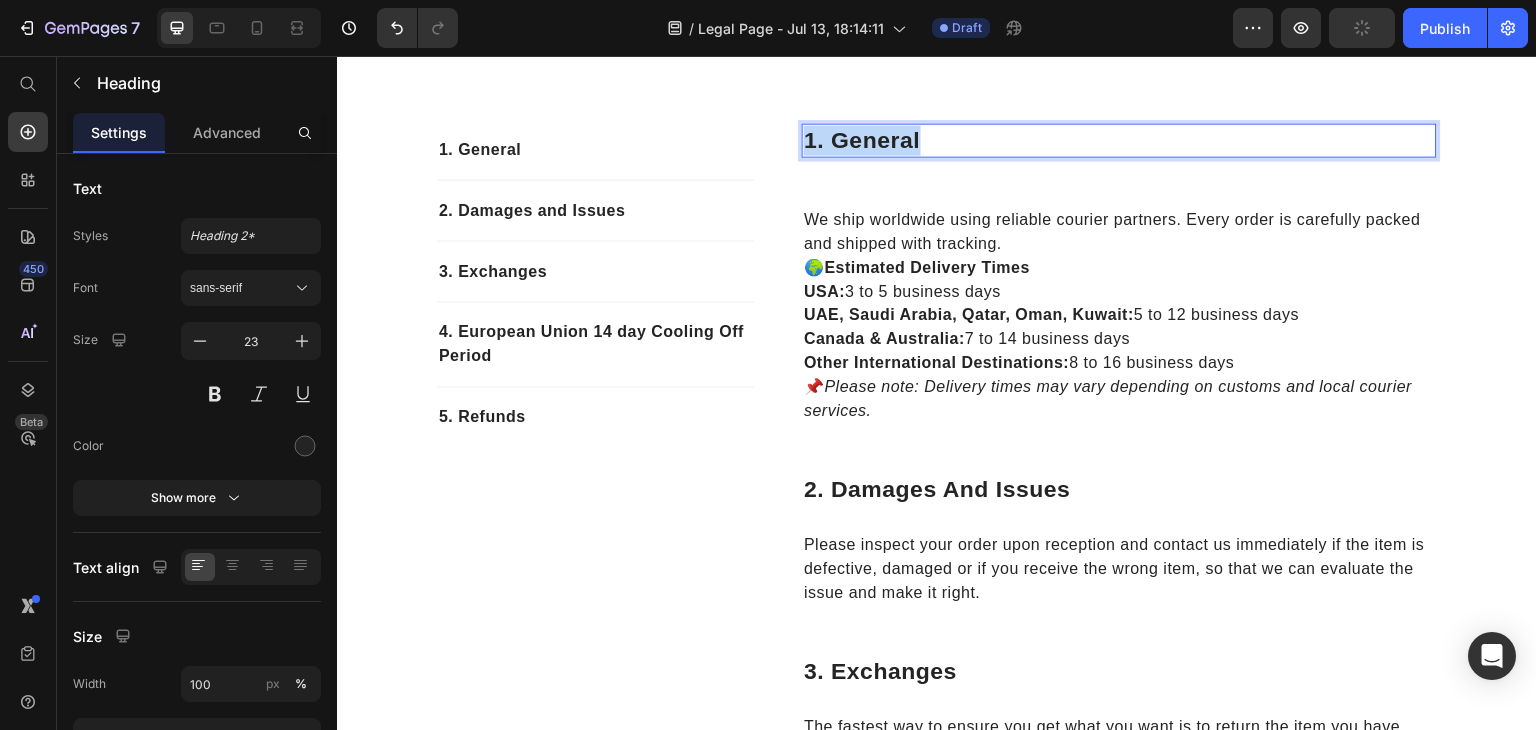 click on "1. General" at bounding box center (1119, 140) 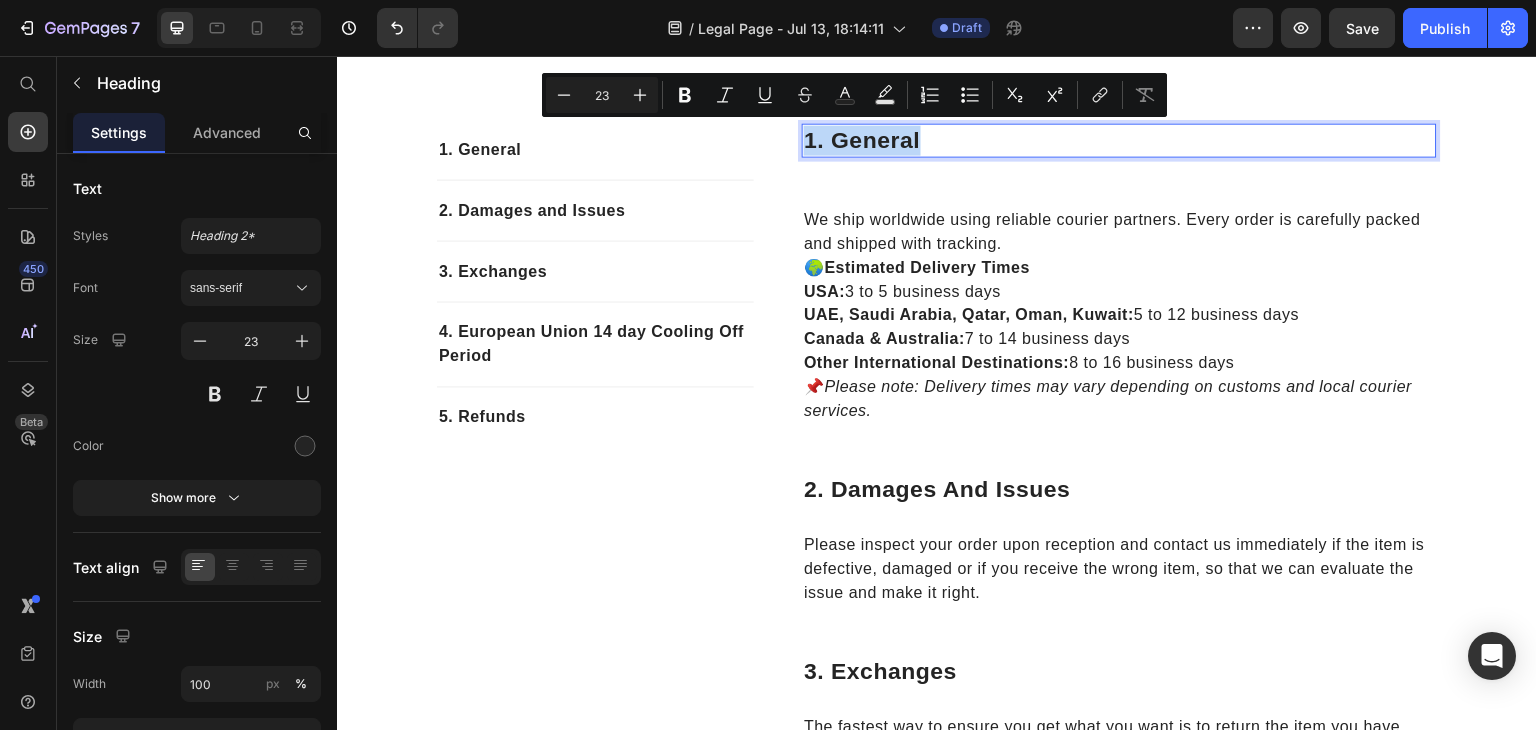 click on "1. General" at bounding box center (1119, 140) 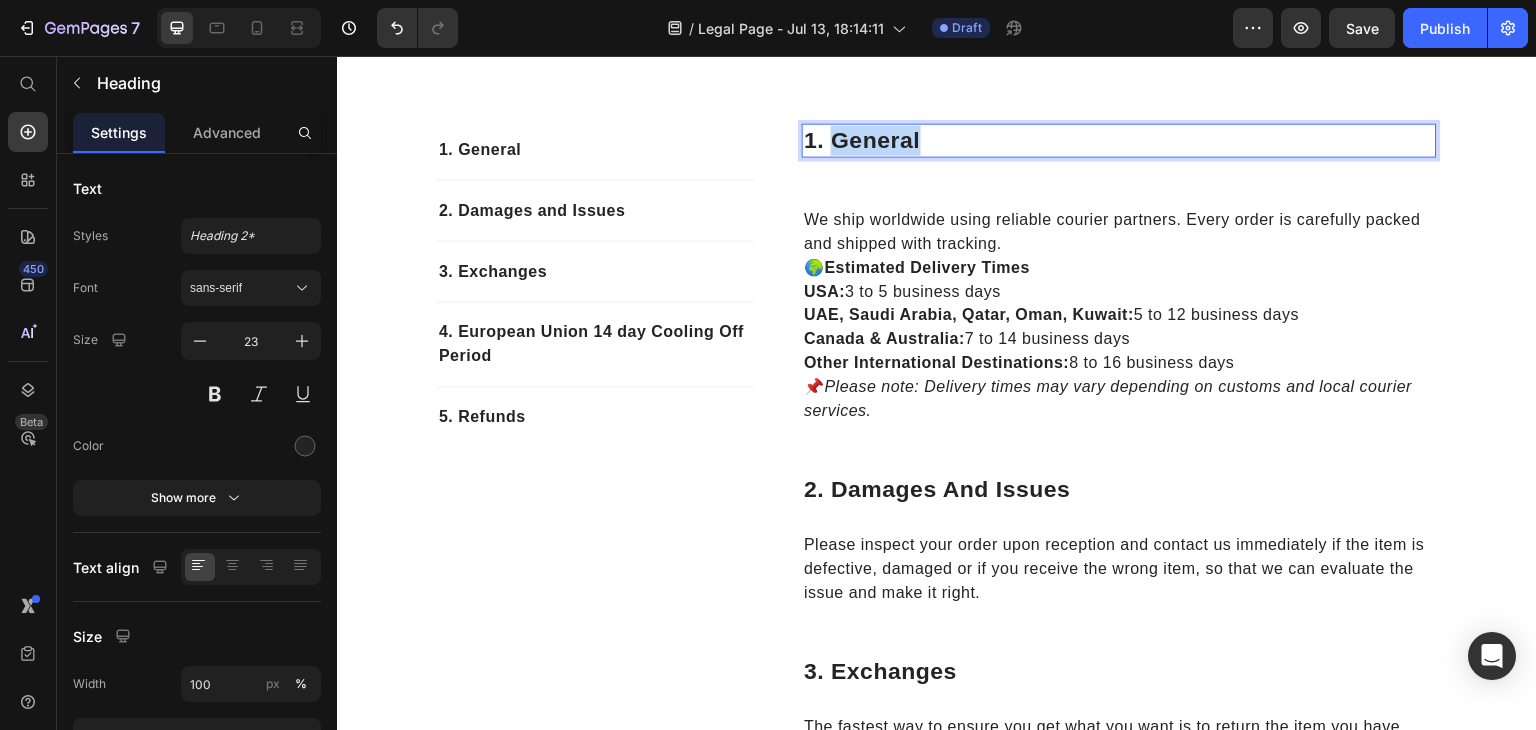 click on "1. General" at bounding box center (1119, 140) 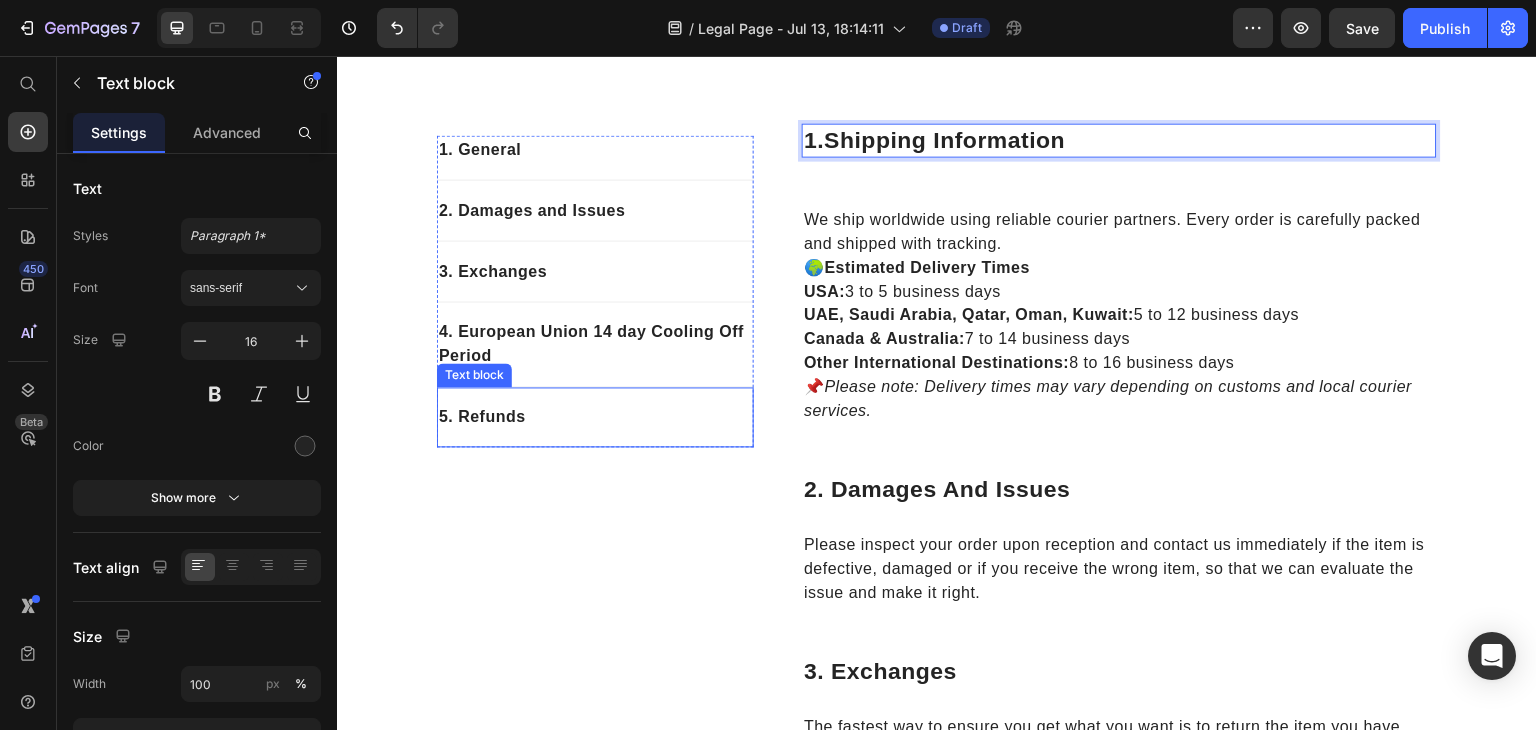 drag, startPoint x: 745, startPoint y: 399, endPoint x: 749, endPoint y: 414, distance: 15.524175 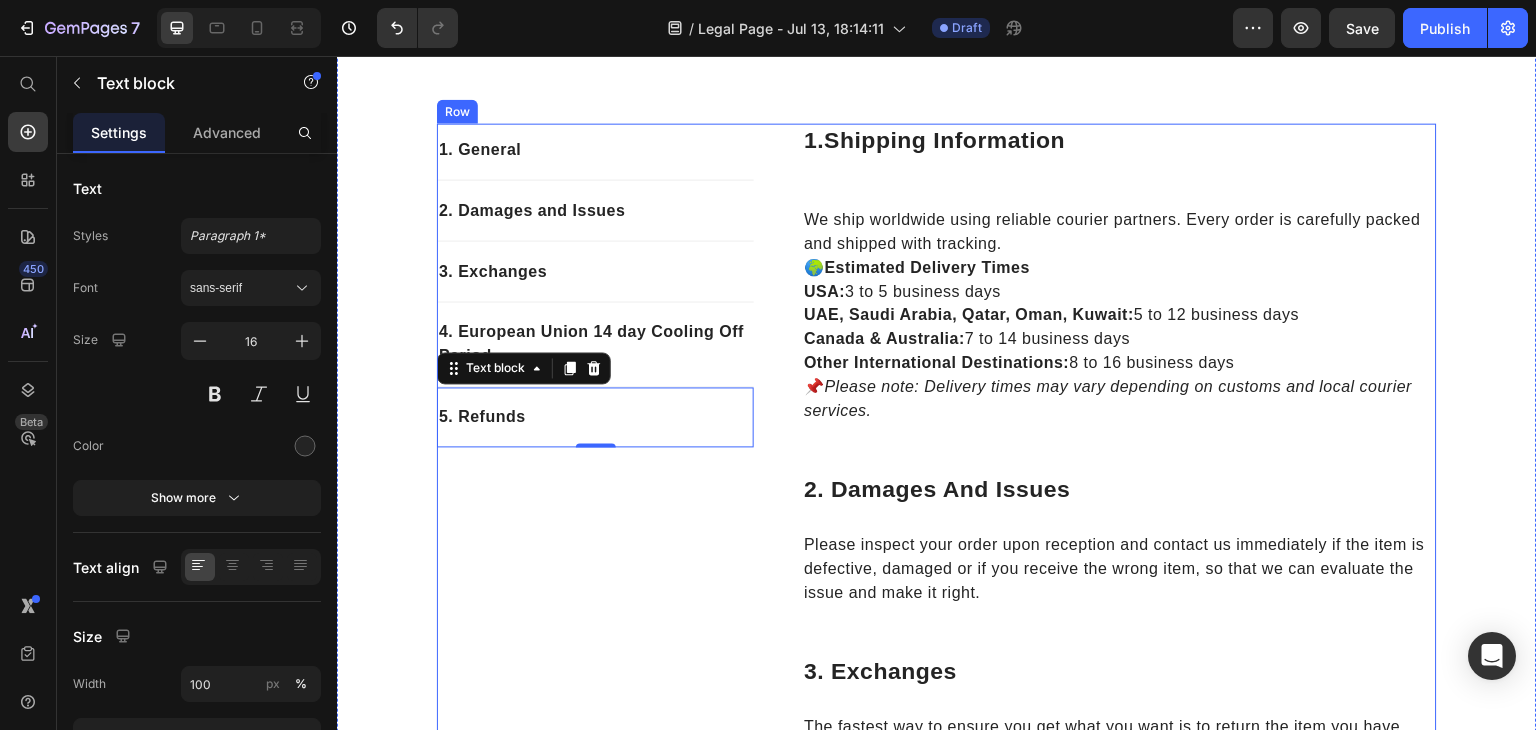 click on "2. Damages And Issues" at bounding box center (1119, 490) 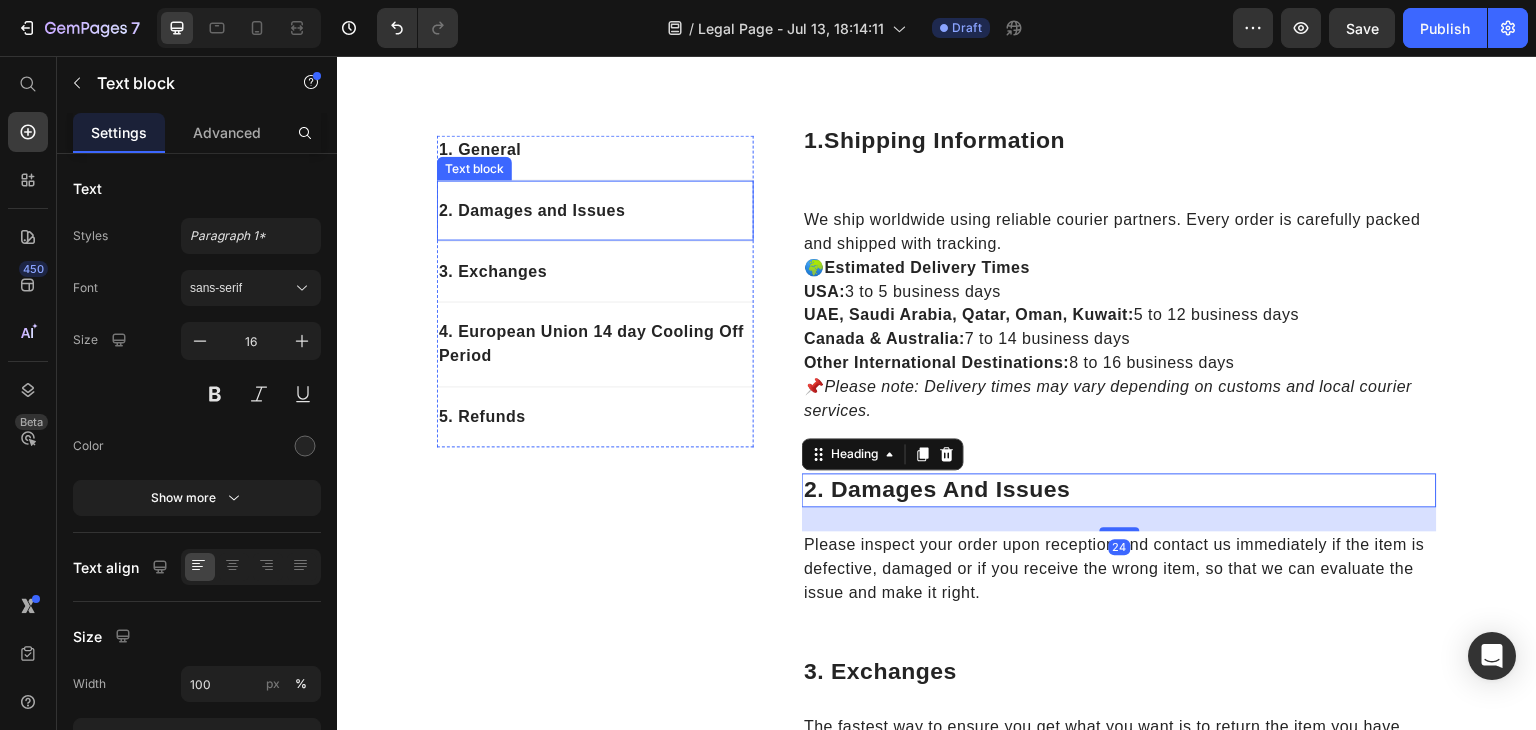 click on "2. Damages and Issues" at bounding box center [595, 211] 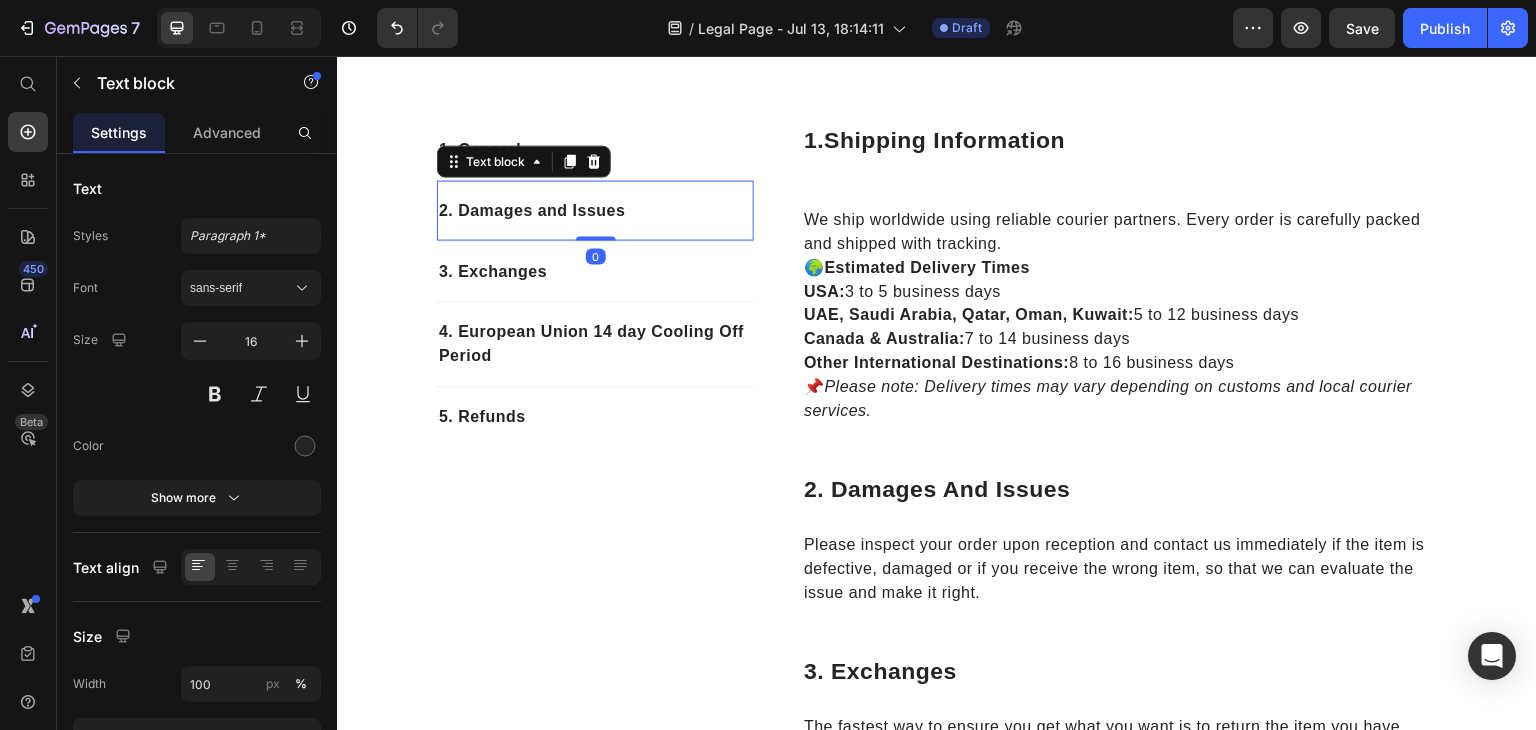 click on "2. Damages and Issues" at bounding box center (595, 211) 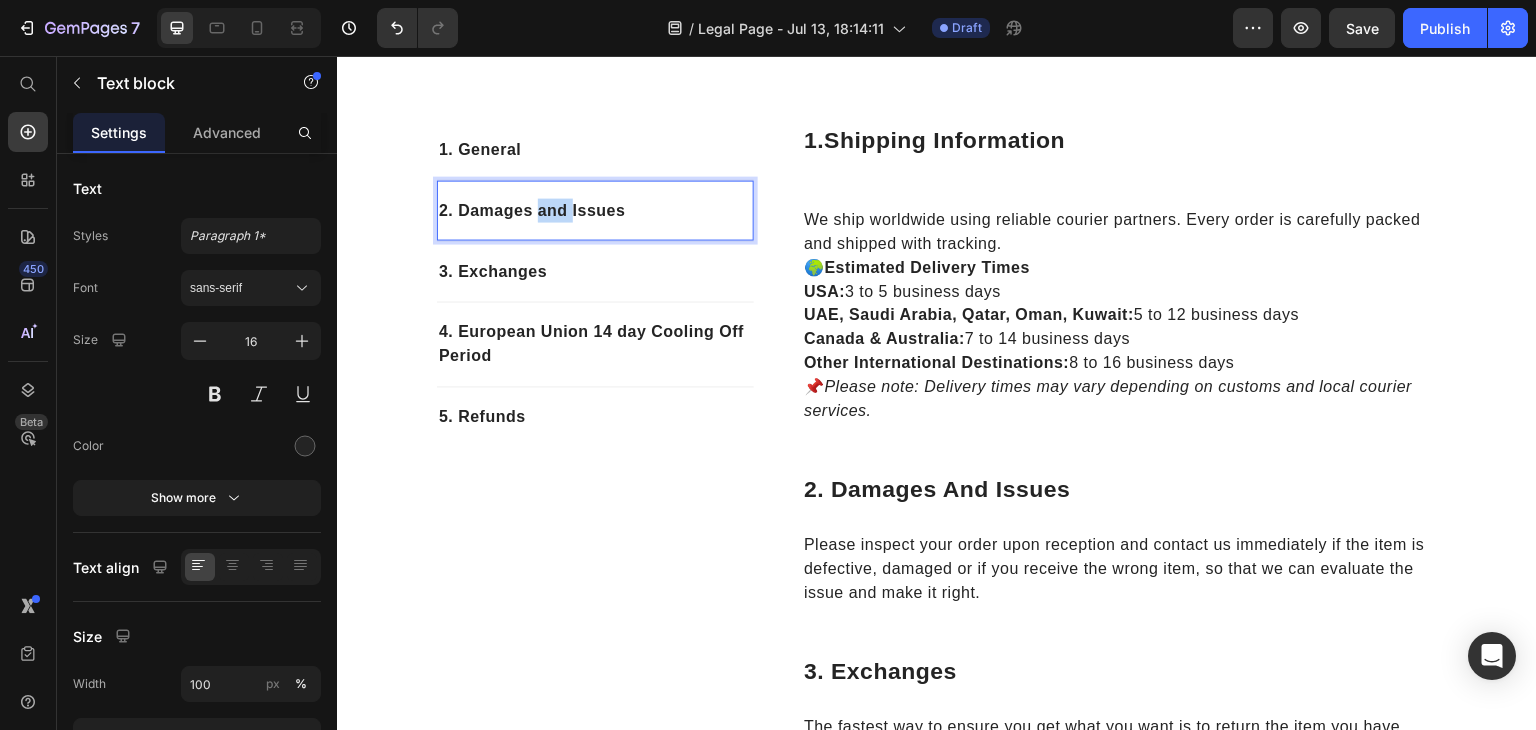 click on "2. Damages and Issues" at bounding box center (595, 211) 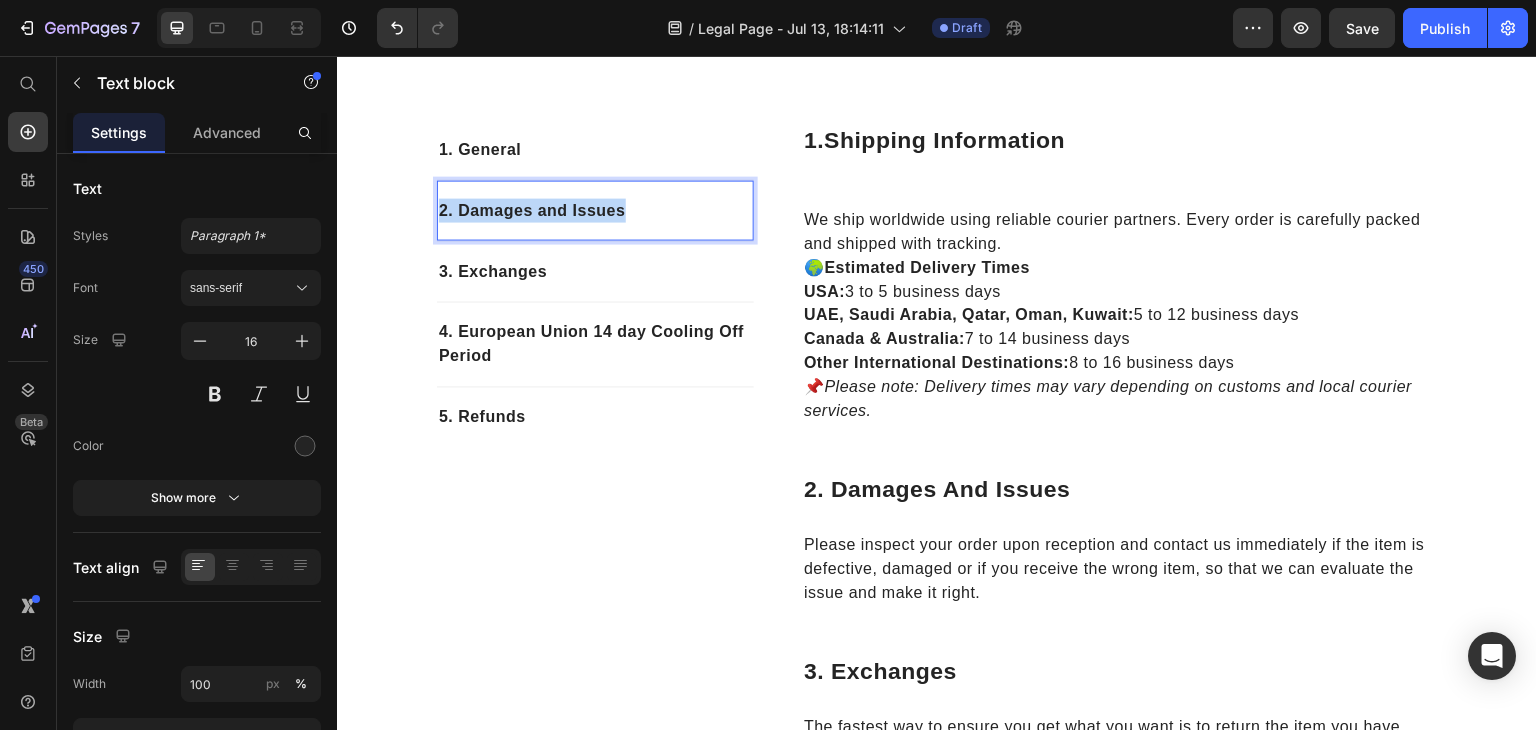 click on "2. Damages and Issues" at bounding box center [595, 211] 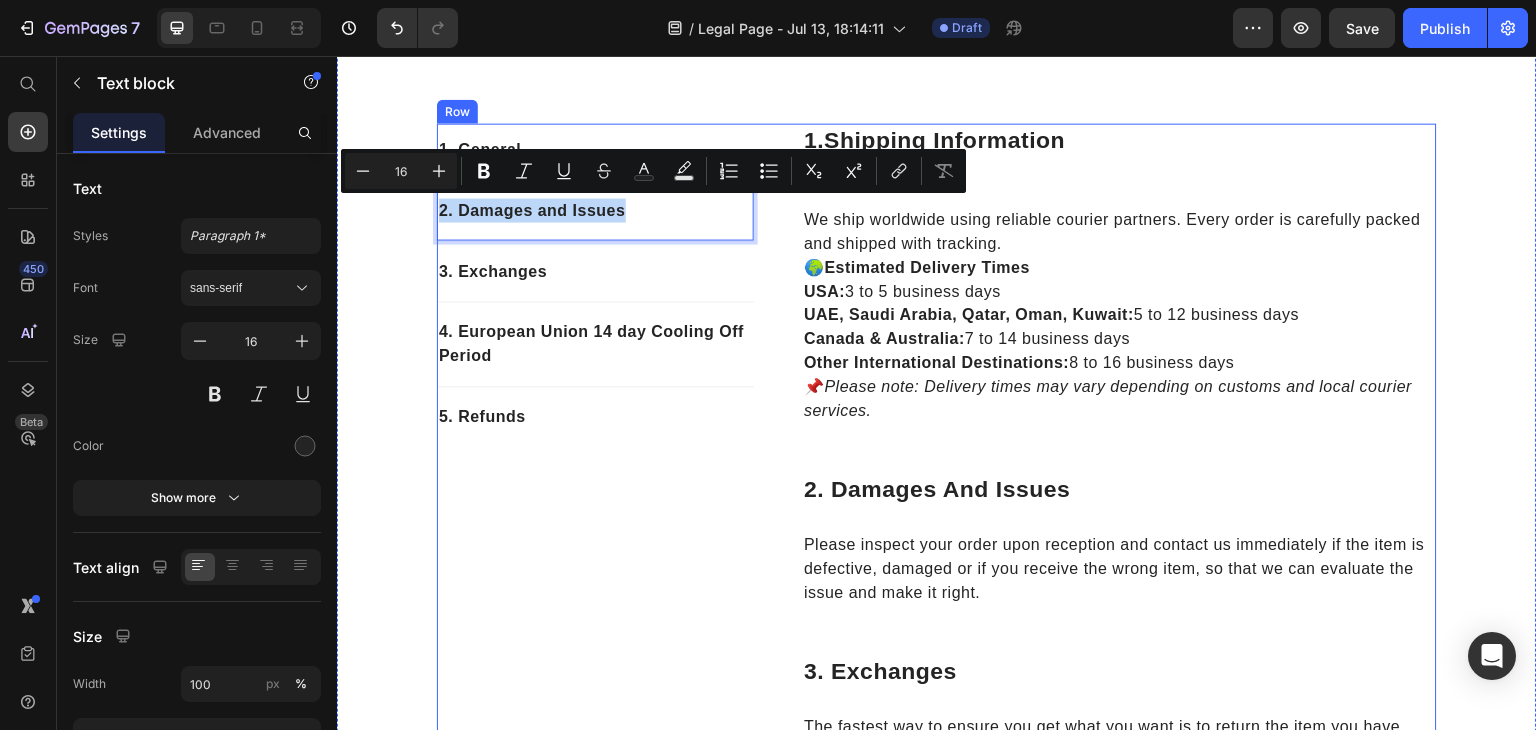 click on "1. General Text block 2. Damages and Issues Text block   0 3. Exchanges Text block 4. European Union 14 day Cooling Off Period Text block 5. Refunds Text block Row" at bounding box center (595, 718) 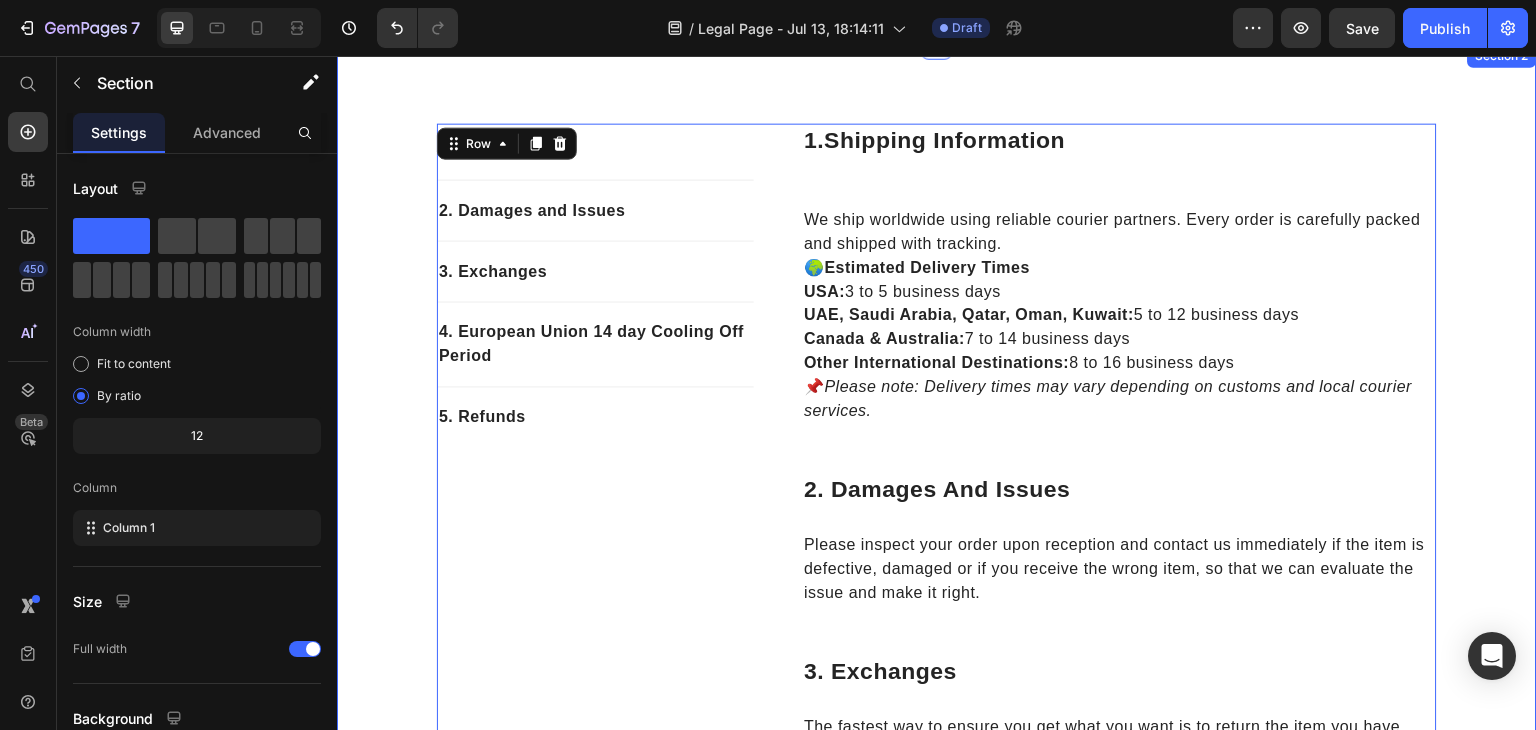 click on "1. General Text block 2. Damages and Issues Text block 3. Exchanges Text block 4. European Union 14 day Cooling Off Period Text block 5. Refunds Text block Row 1.  Shipping Information Heading We ship worldwide using reliable courier partners. Every order is carefully packed and shipped with tracking. 🌍  Estimated Delivery Times USA:  3 to 5 business days UAE, Saudi Arabia, Qatar, Oman, Kuwait:  5 to 12 business days Canada & Australia:  7 to 14 business days Other International Destinations:  8 to 16 business days 📌  Please note: Delivery times may vary depending on customs and local courier services. Text block Row 2. Damages And Issues Heading Please inspect your order upon reception and contact us immediately if the item is defective, damaged or if you receive the wrong item, so that we can evaluate the issue and make it right. Text block Row 3. Exchanges Heading Text block Row 4. European Union 14 day cooling off period Heading Text block Row 5. Refunds Heading [YOUR EMAIL] . Text block Row Row" at bounding box center [937, 726] 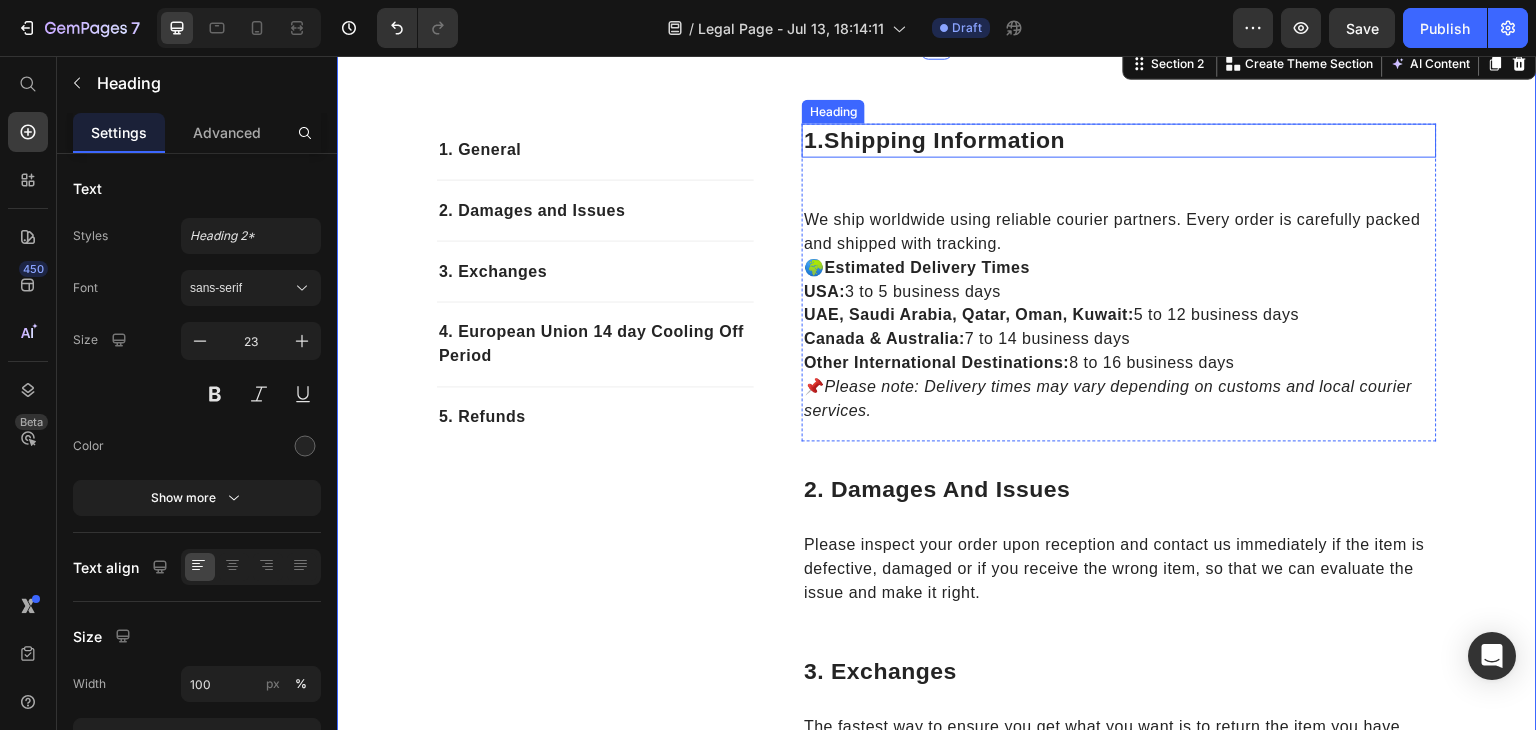 click on "Shipping Information" at bounding box center [945, 139] 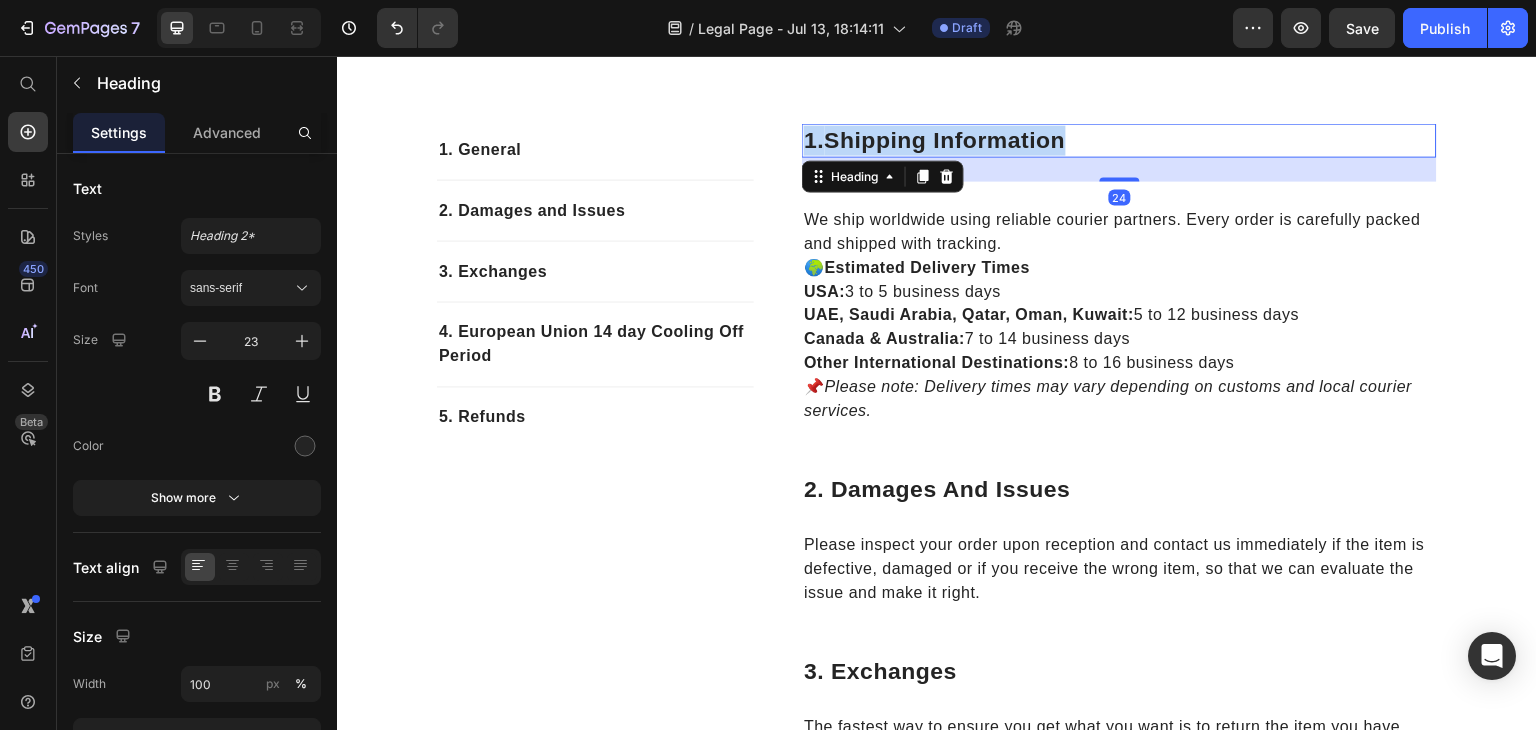 click on "Shipping Information" at bounding box center (945, 139) 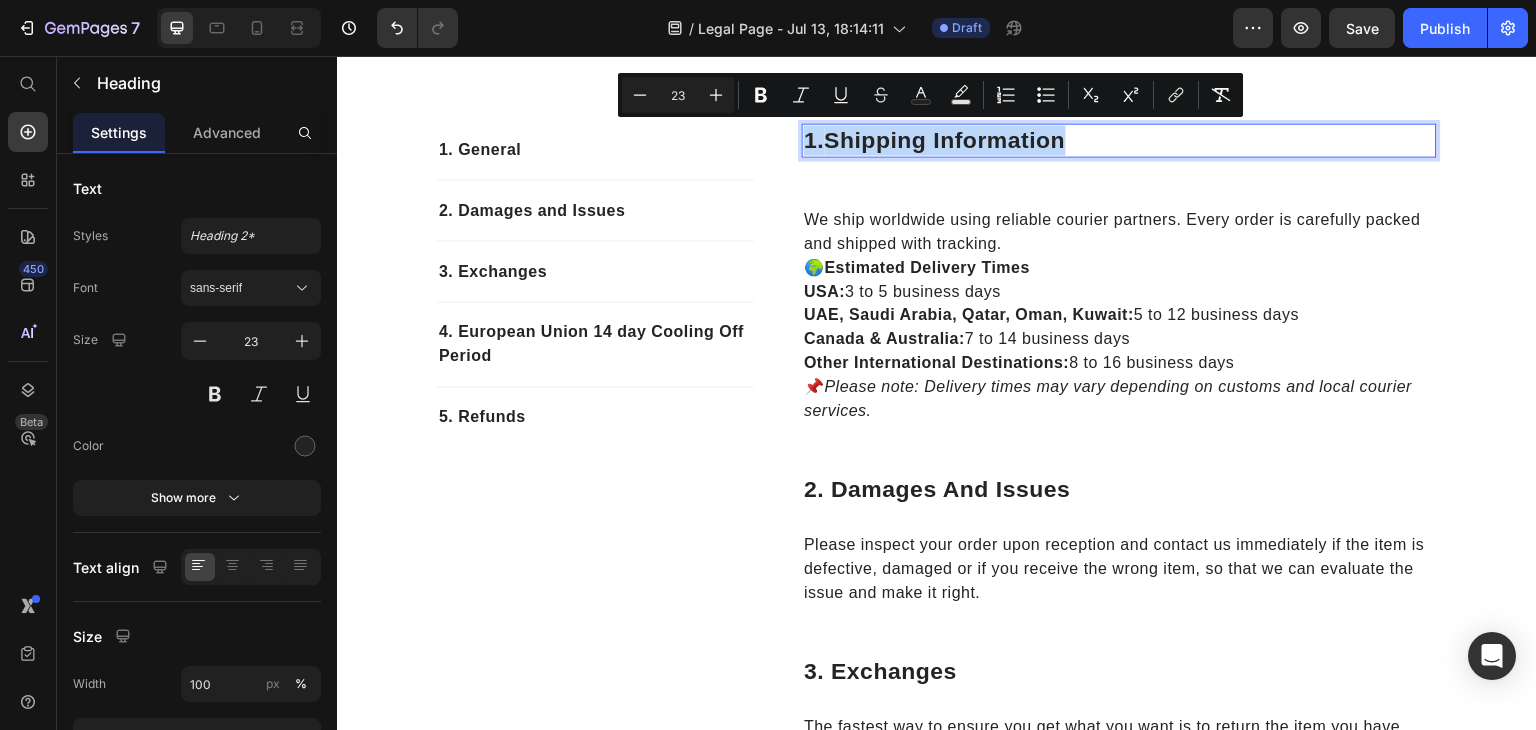 drag, startPoint x: 902, startPoint y: 141, endPoint x: 1049, endPoint y: 159, distance: 148.09795 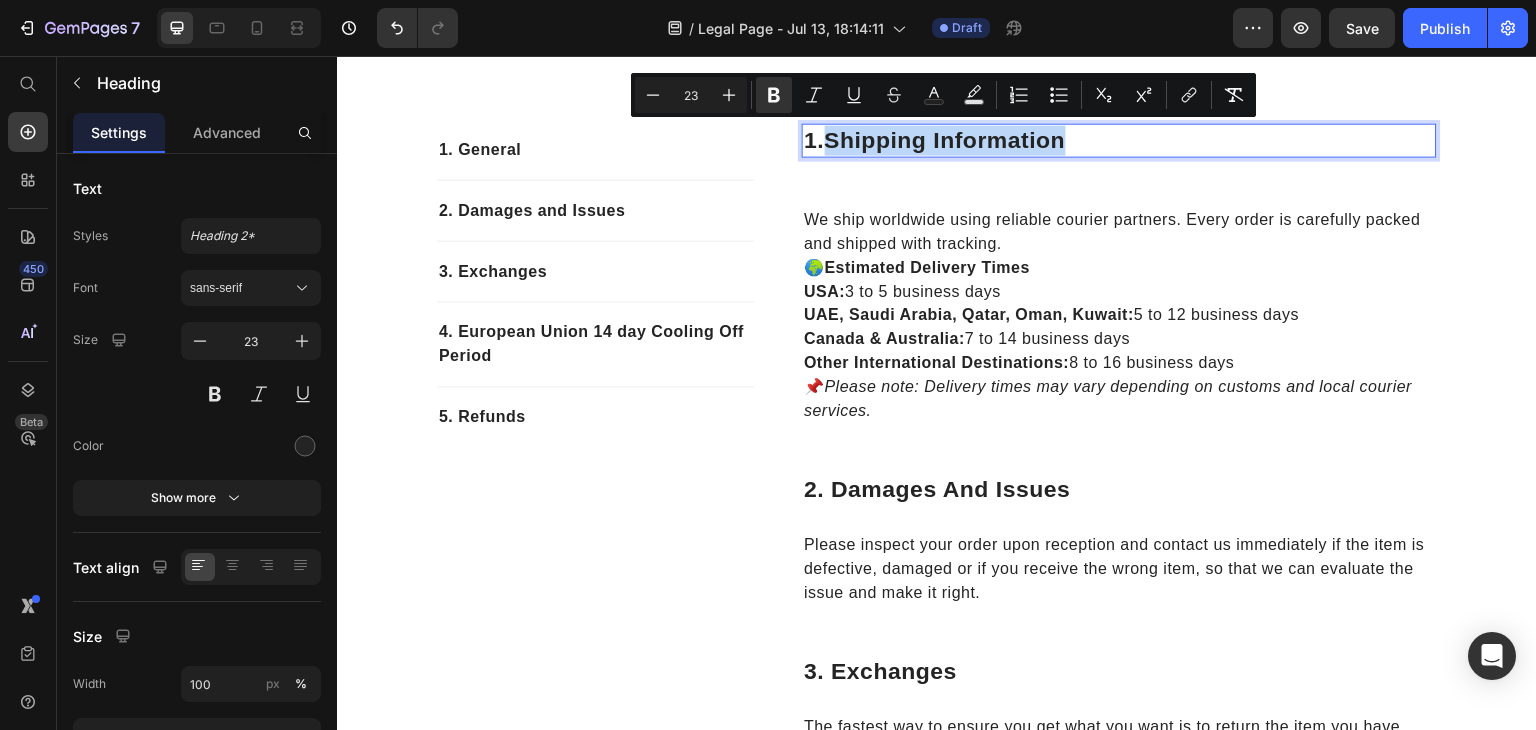 drag, startPoint x: 1084, startPoint y: 141, endPoint x: 825, endPoint y: 141, distance: 259 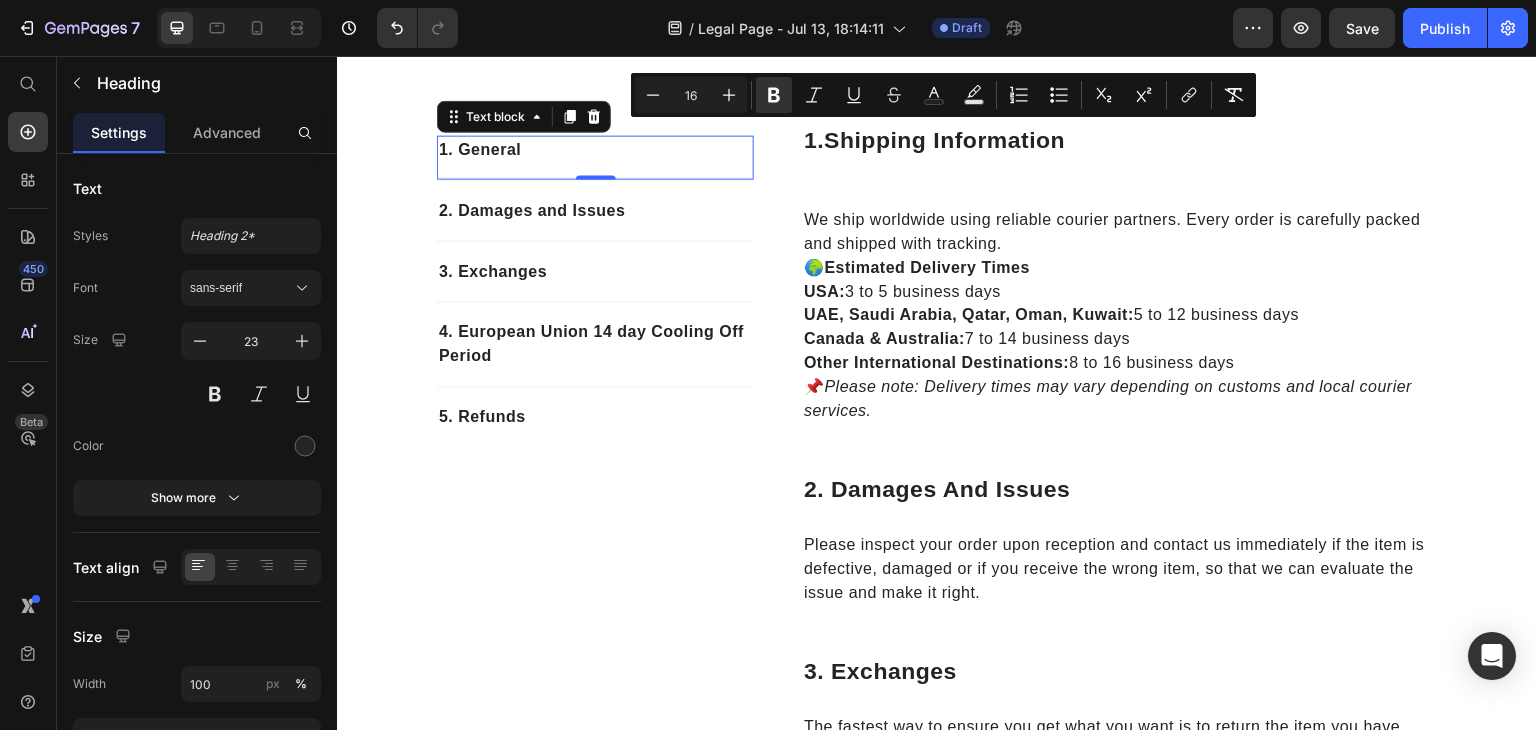 click on "1. General" at bounding box center [595, 150] 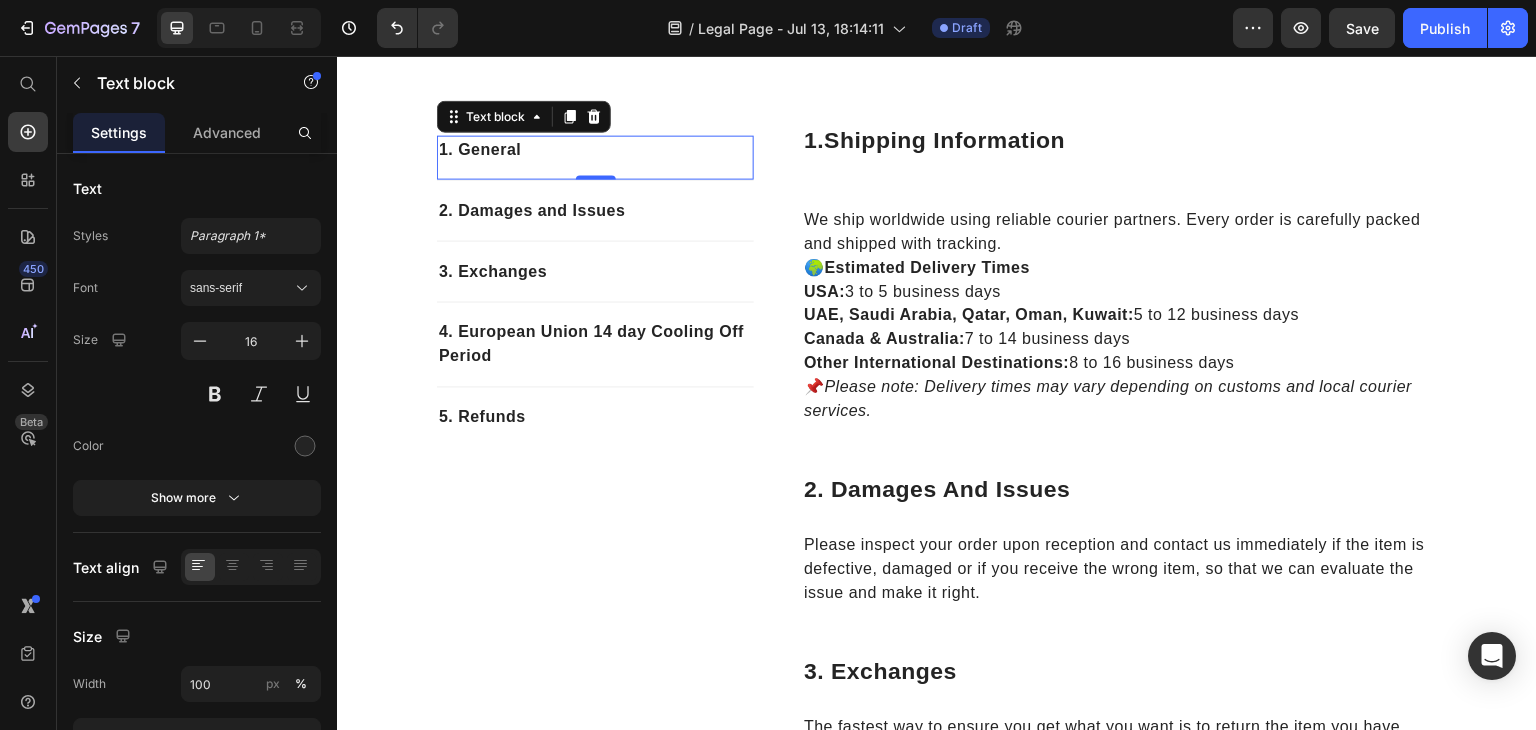 click on "1. General" at bounding box center (595, 150) 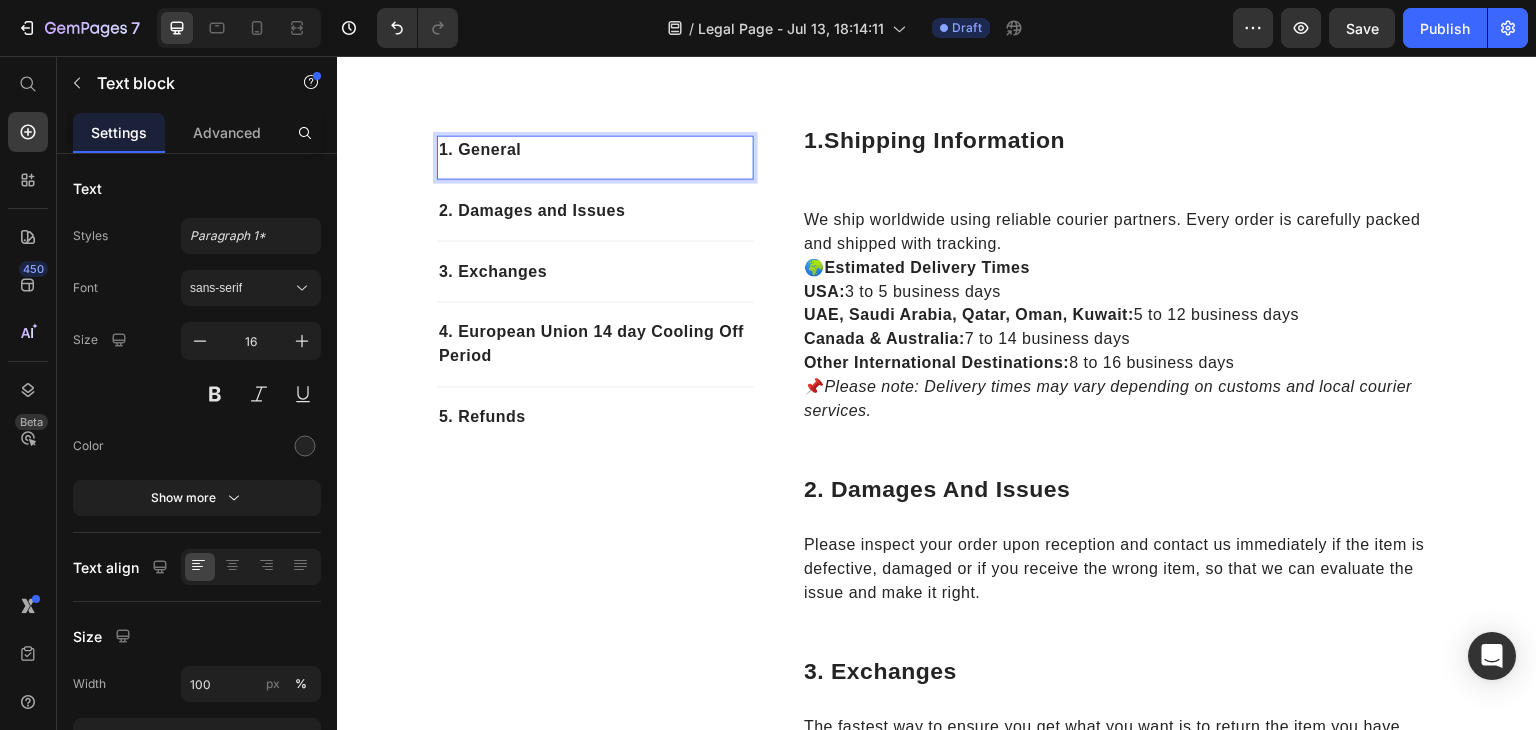 click on "1. General" at bounding box center [595, 150] 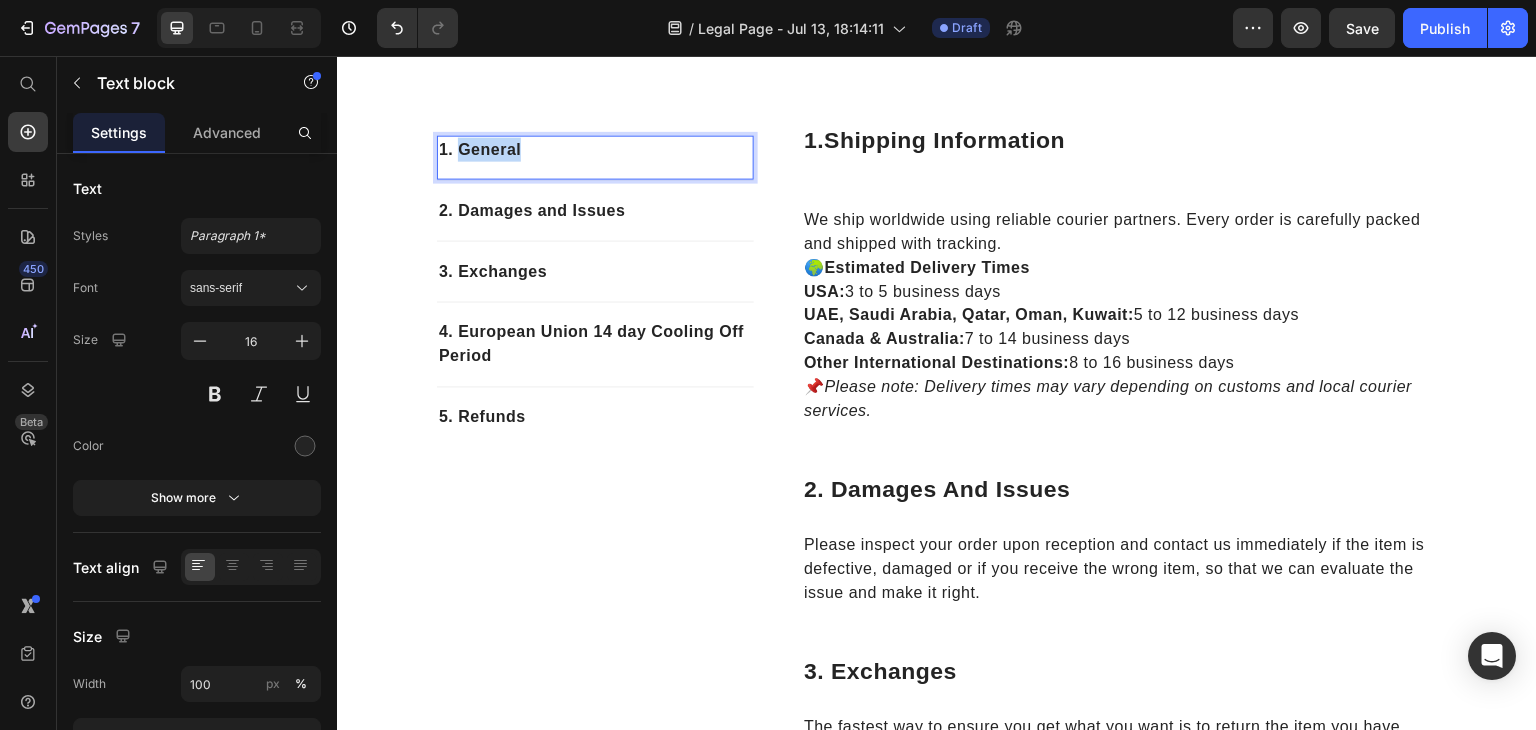 click on "1. General" at bounding box center [595, 150] 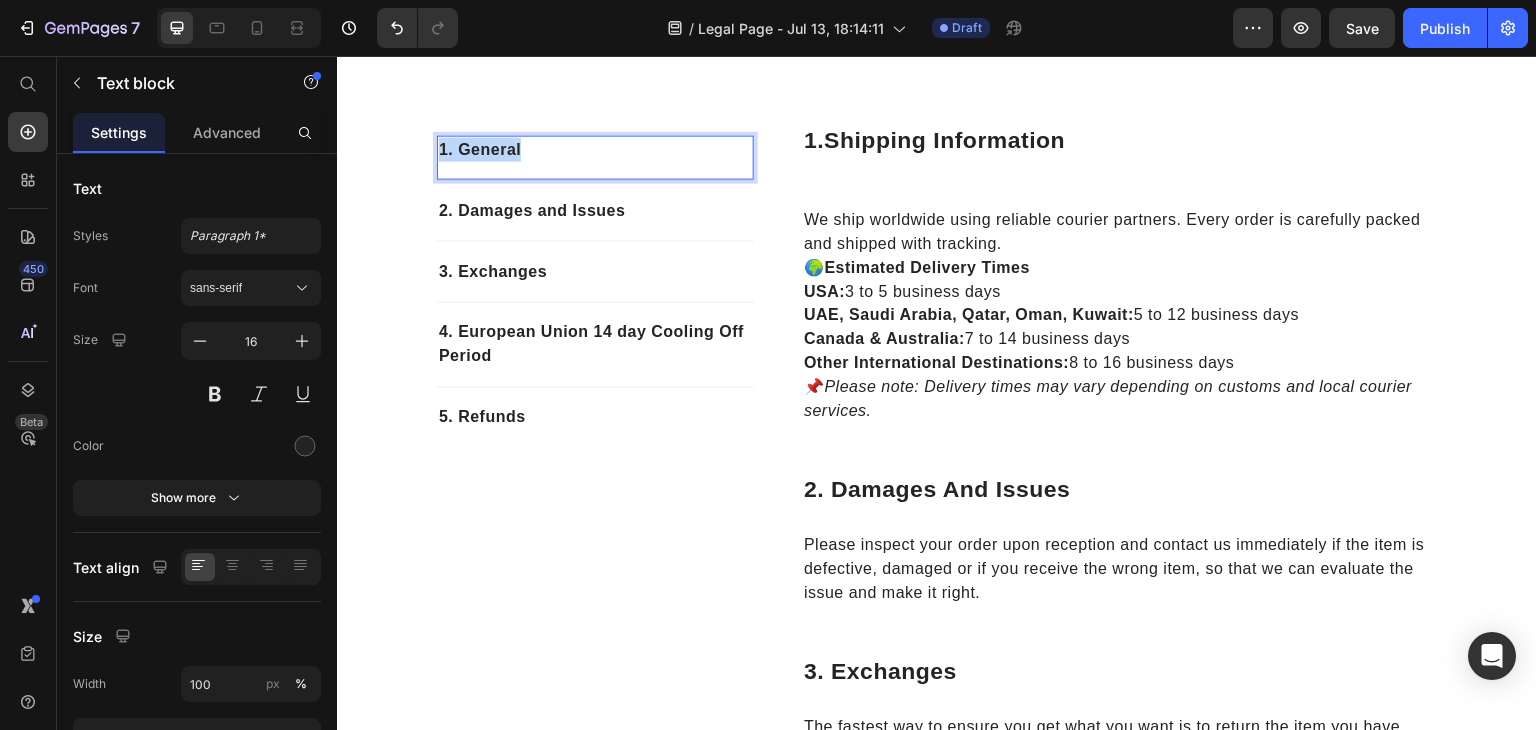 click on "1. General" at bounding box center [595, 150] 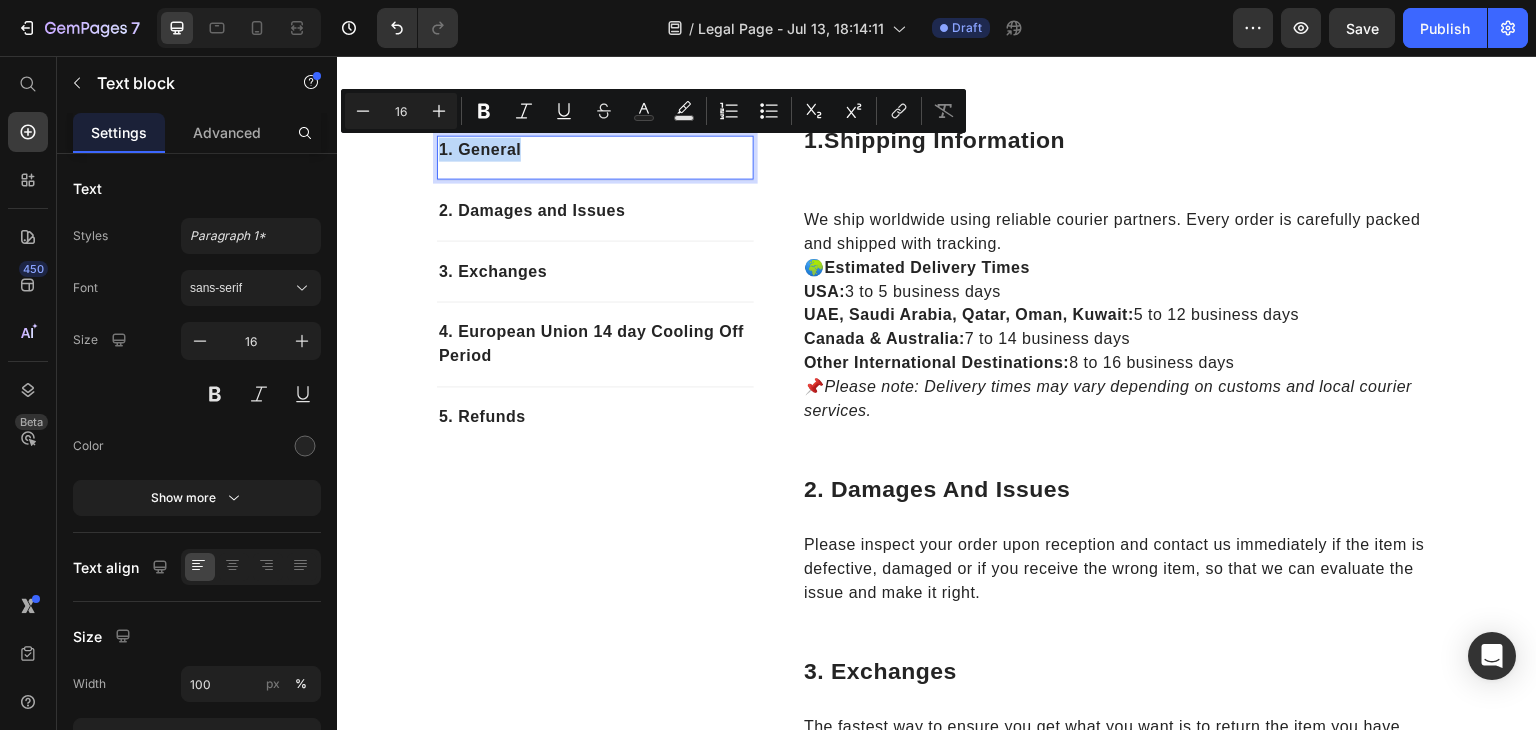 click on "1. General" at bounding box center [595, 150] 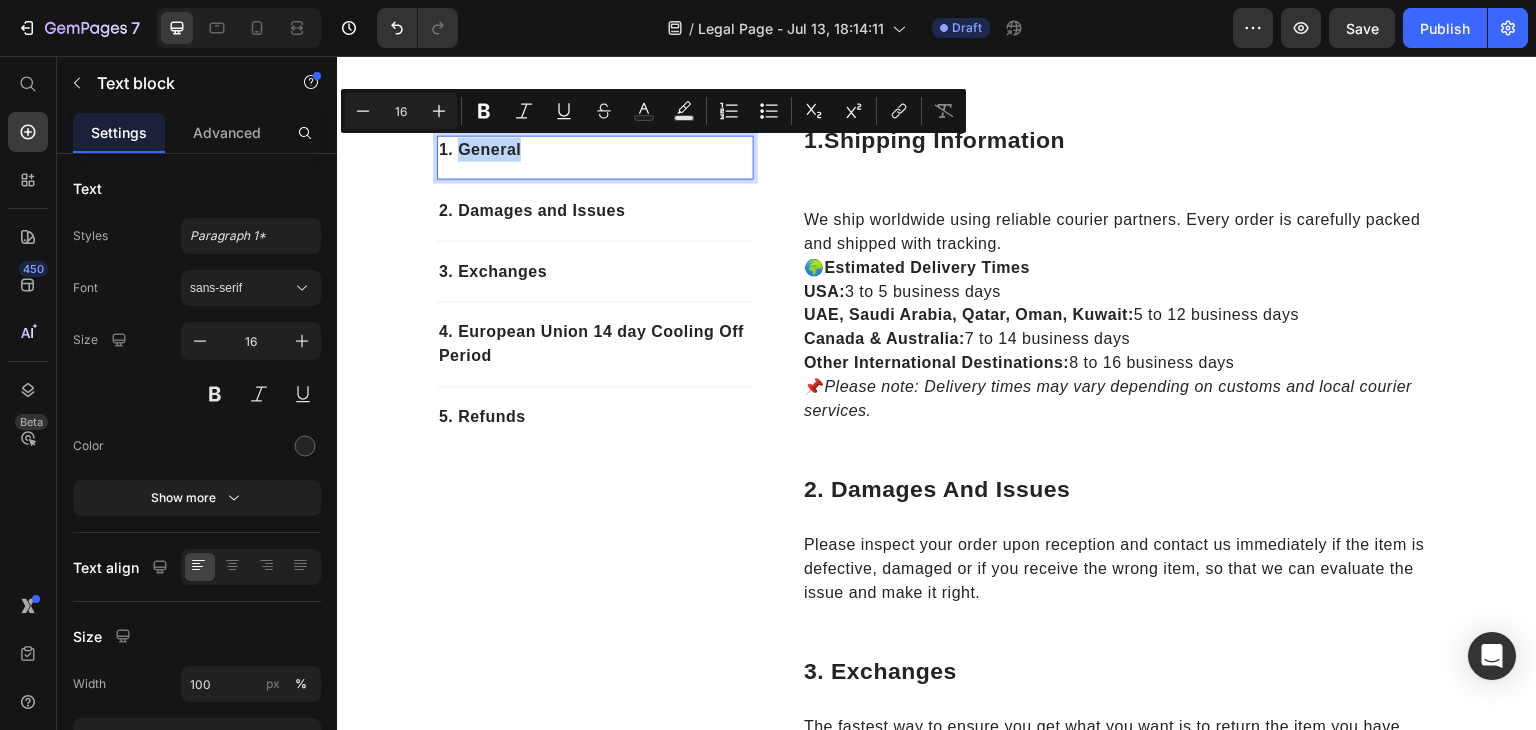 click on "1. General" at bounding box center (595, 150) 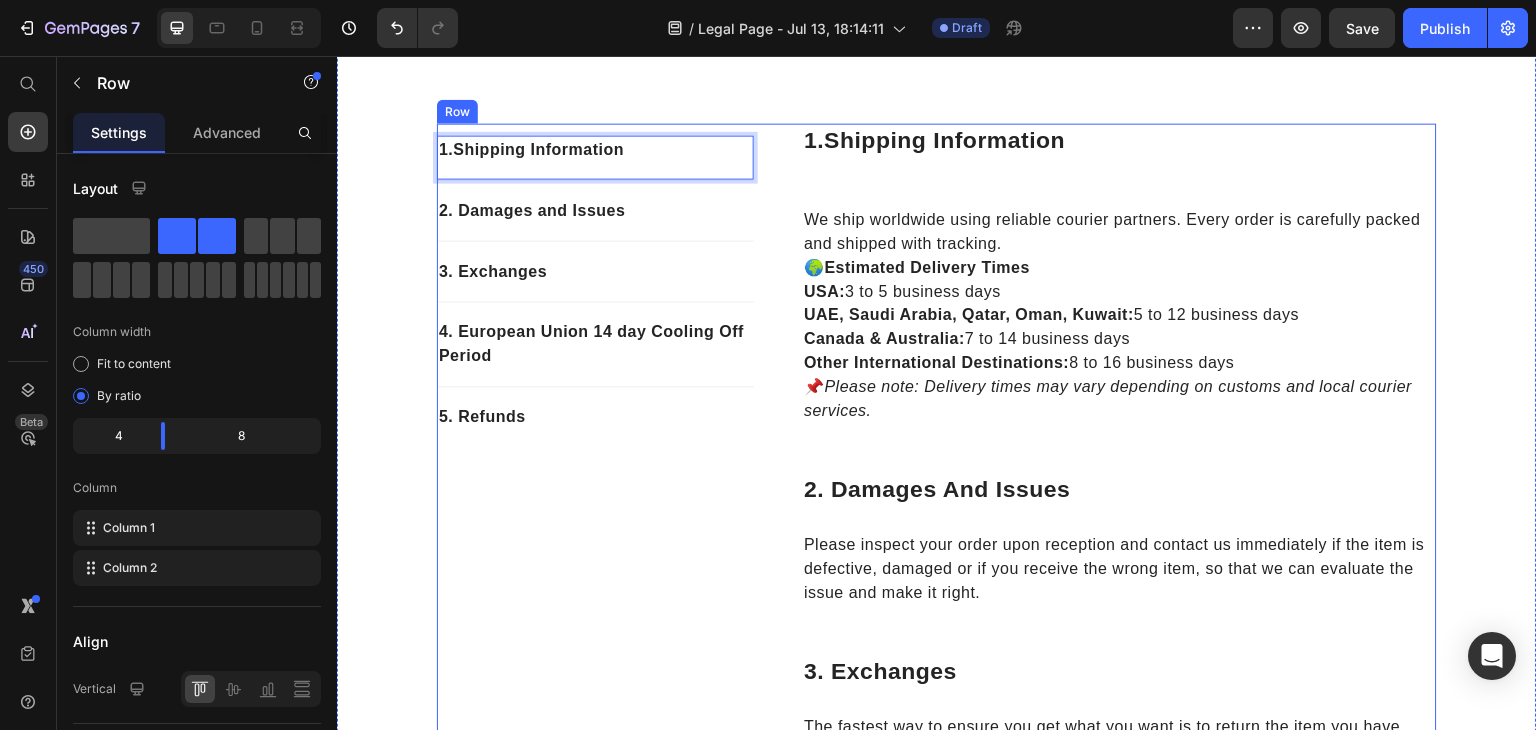 click on "1.  Shipping Information Text block   0 2. Damages and Issues Text block 3. Exchanges Text block 4. European Union 14 day Cooling Off Period Text block 5. Refunds Text block Row" at bounding box center (595, 718) 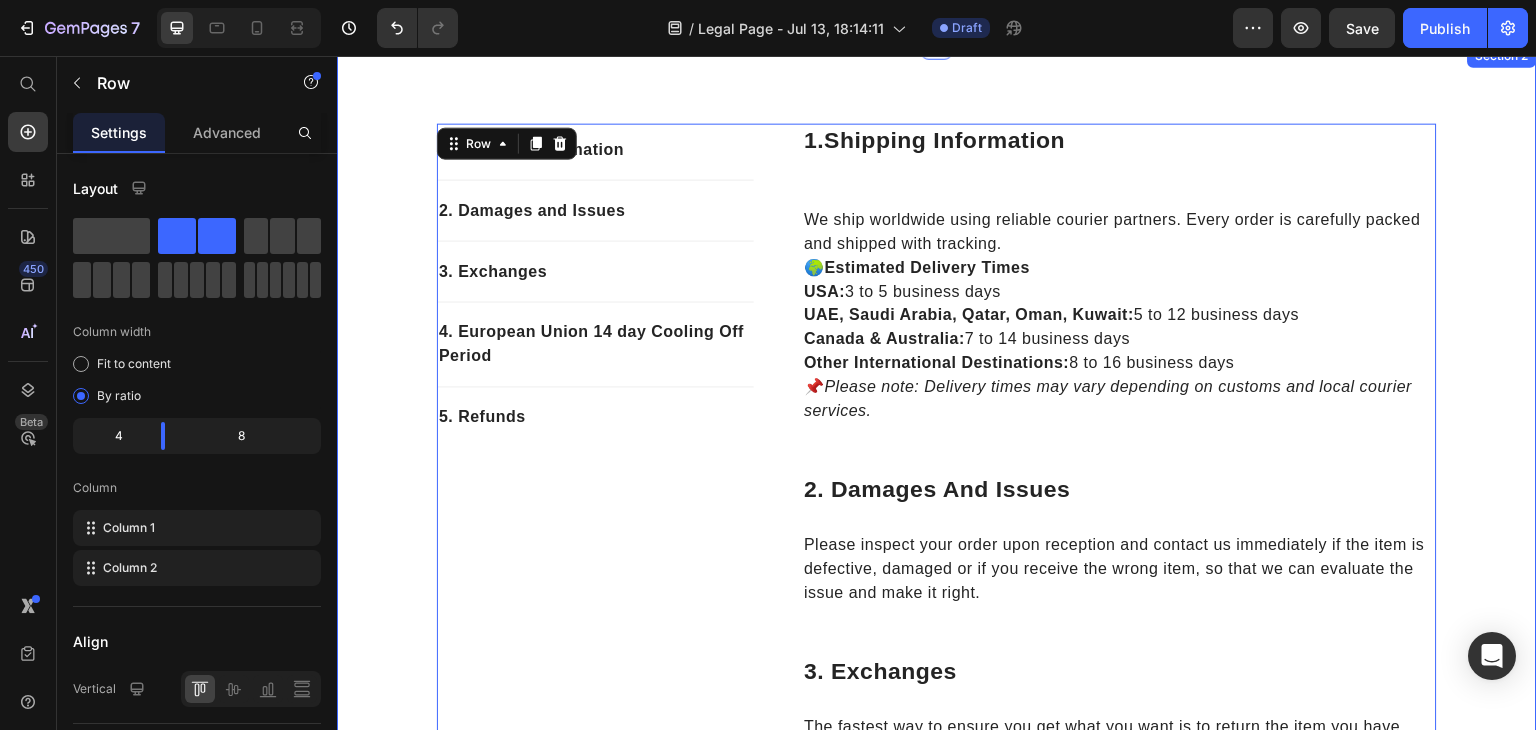 click on "1.  Shipping Information Text block 2. Damages and Issues Text block 3. Exchanges Text block 4. European Union 14 day Cooling Off Period Text block 5. Refunds Text block Row 1.  Shipping Information Heading We ship worldwide using reliable courier partners. Every order is carefully packed and shipped with tracking. 🌍  Estimated Delivery Times USA:  3 to 5 business days UAE, Saudi Arabia, Qatar, Oman, Kuwait:  5 to 12 business days Canada & Australia:  7 to 14 business days Other International Destinations:  8 to 16 business days 📌  Please note: Delivery times may vary depending on customs and local courier services. Text block Row 2. Damages And Issues Heading Please inspect your order upon reception and contact us immediately if the item is defective, damaged or if you receive the wrong item, so that we can evaluate the issue and make it right. Text block Row 3. Exchanges Heading Text block Row 4. European Union 14 day cooling off period Heading Text block Row 5. Refunds Heading [YOUR EMAIL] . Row Row" at bounding box center [937, 726] 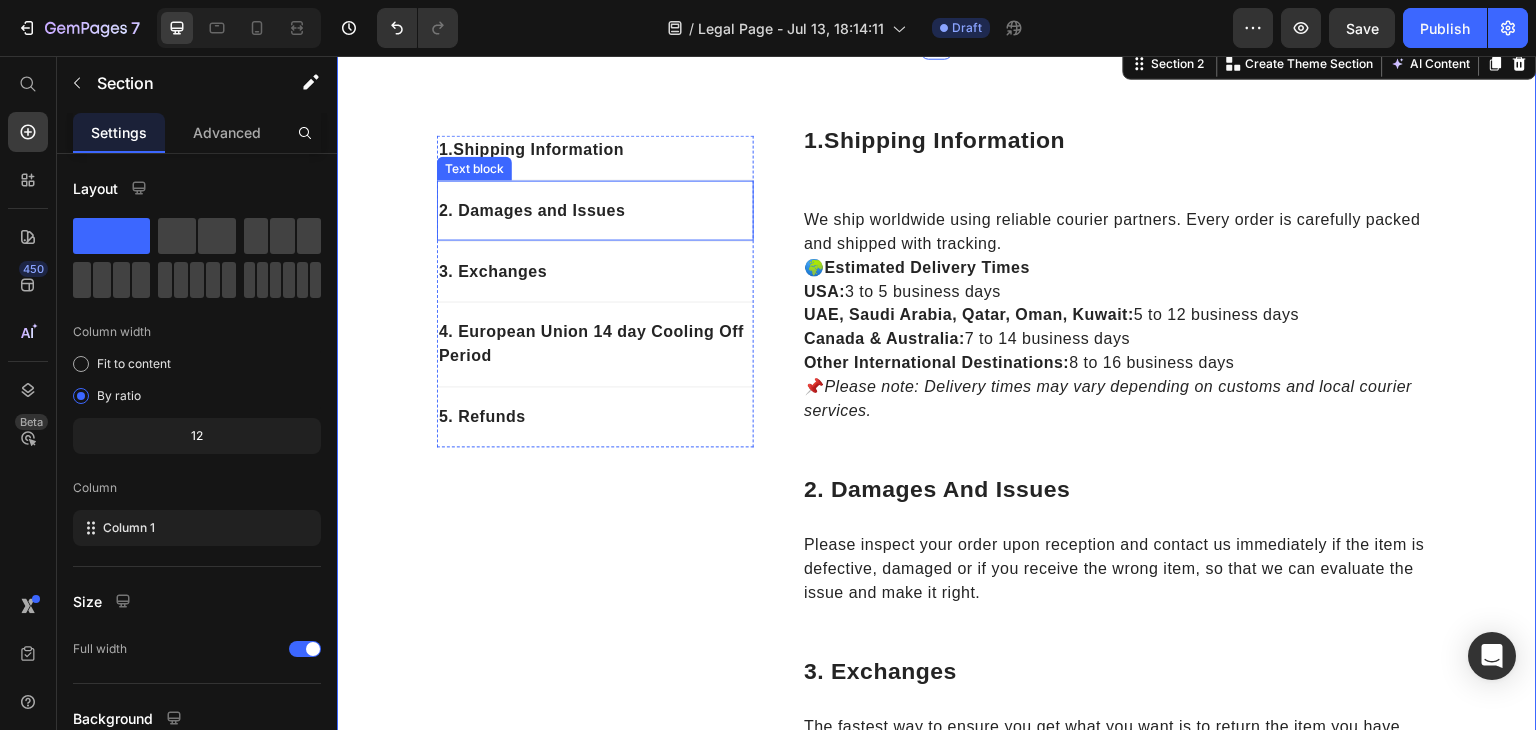 click on "2. Damages and Issues" at bounding box center (595, 211) 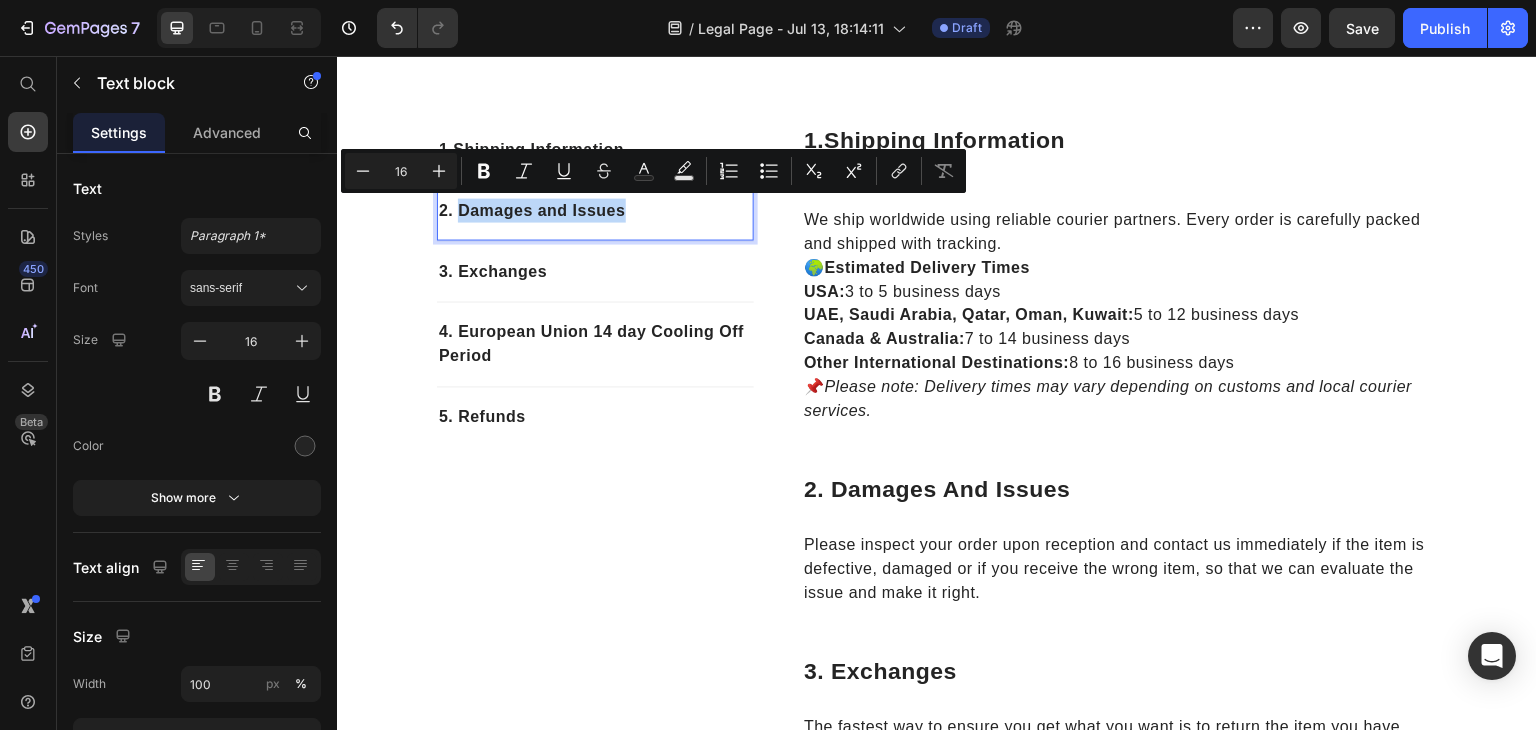 drag, startPoint x: 452, startPoint y: 212, endPoint x: 615, endPoint y: 213, distance: 163.00307 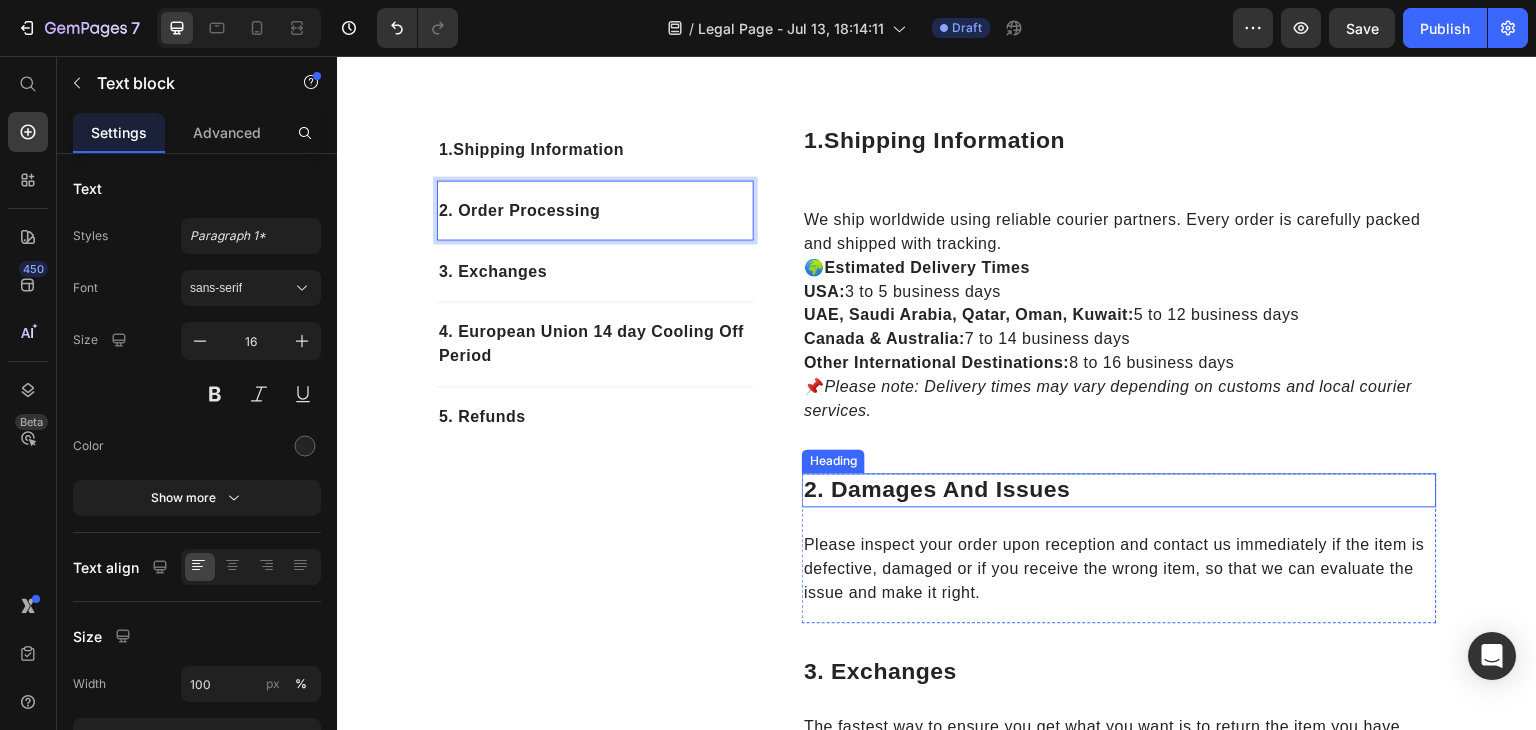 click on "2. Damages And Issues" at bounding box center (1119, 490) 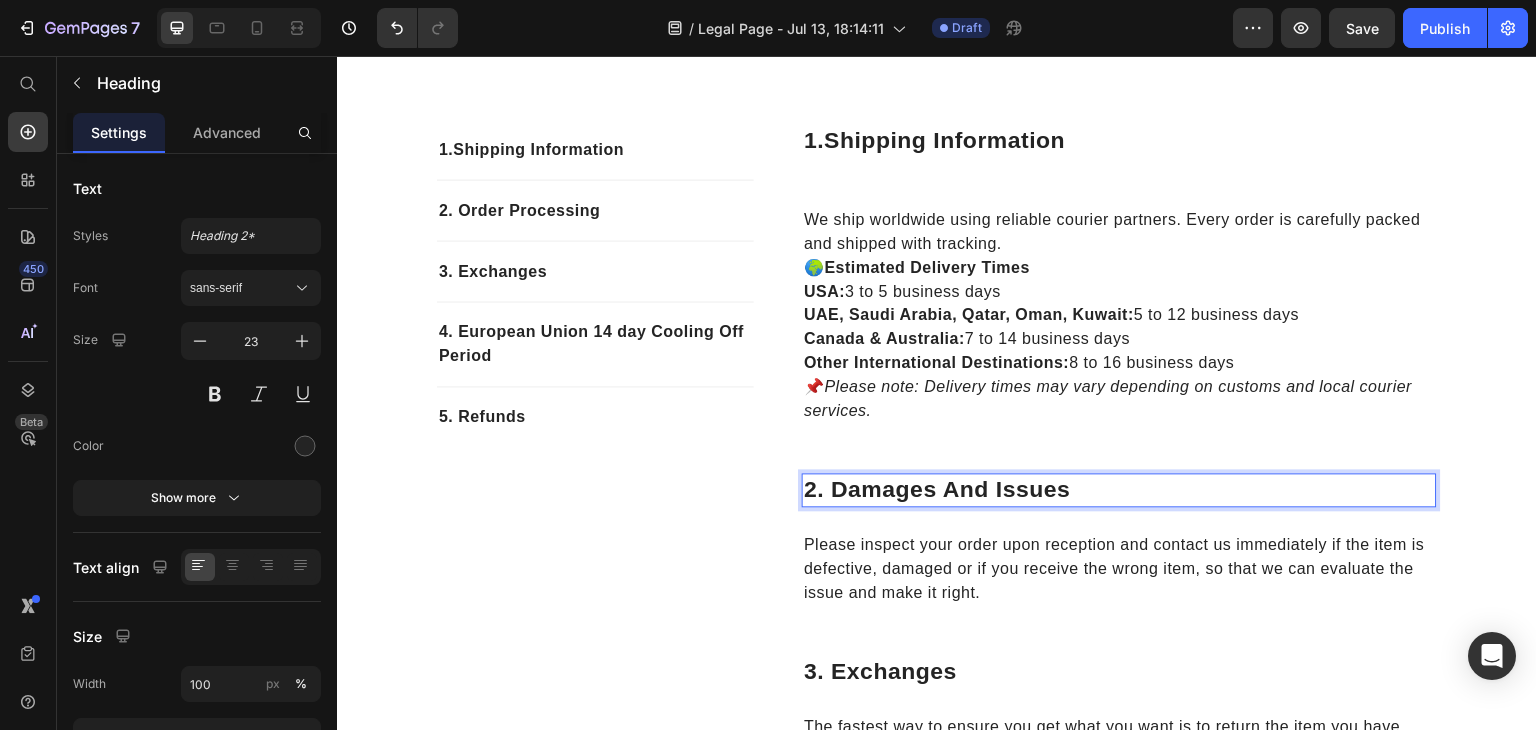 click on "2. Damages And Issues" at bounding box center (1119, 490) 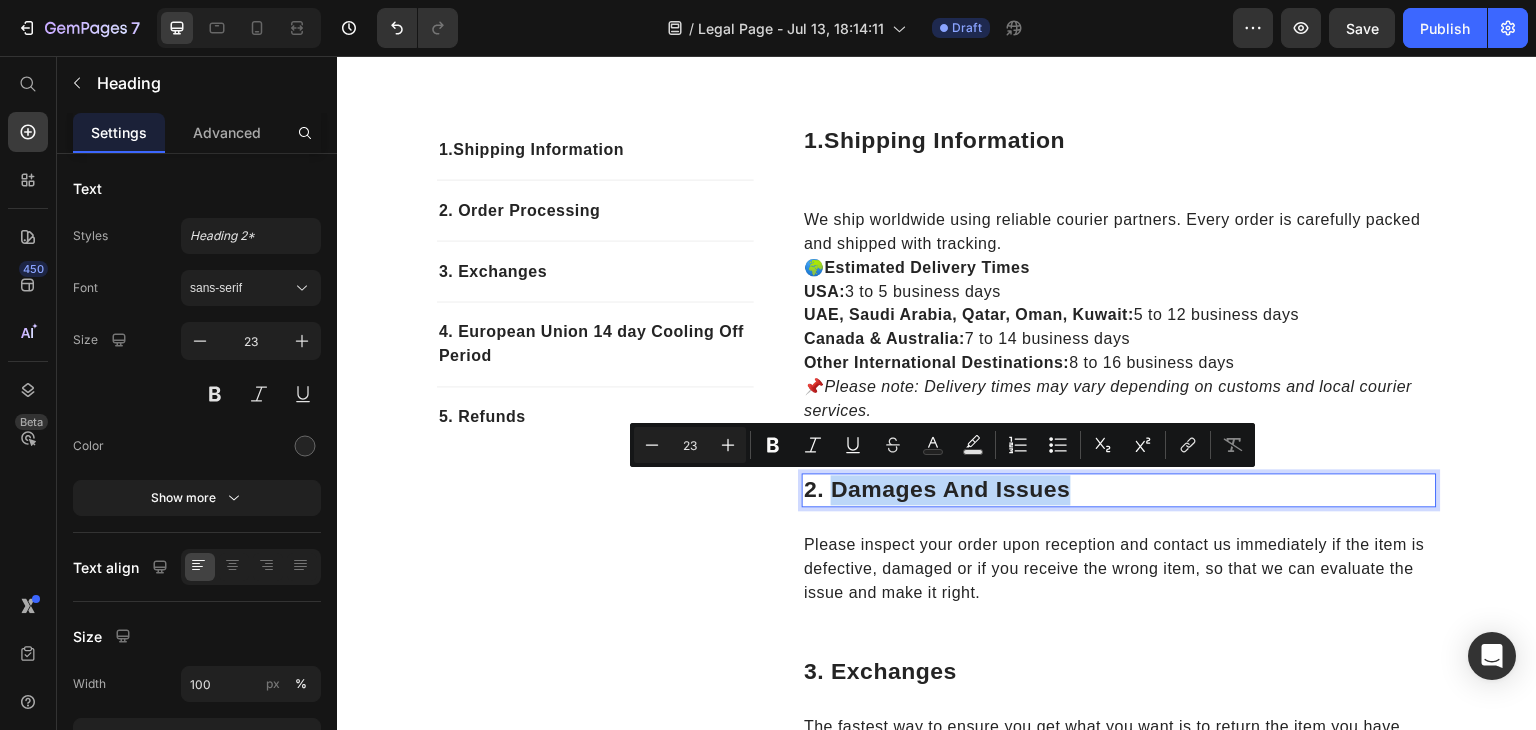 drag, startPoint x: 829, startPoint y: 491, endPoint x: 1057, endPoint y: 499, distance: 228.1403 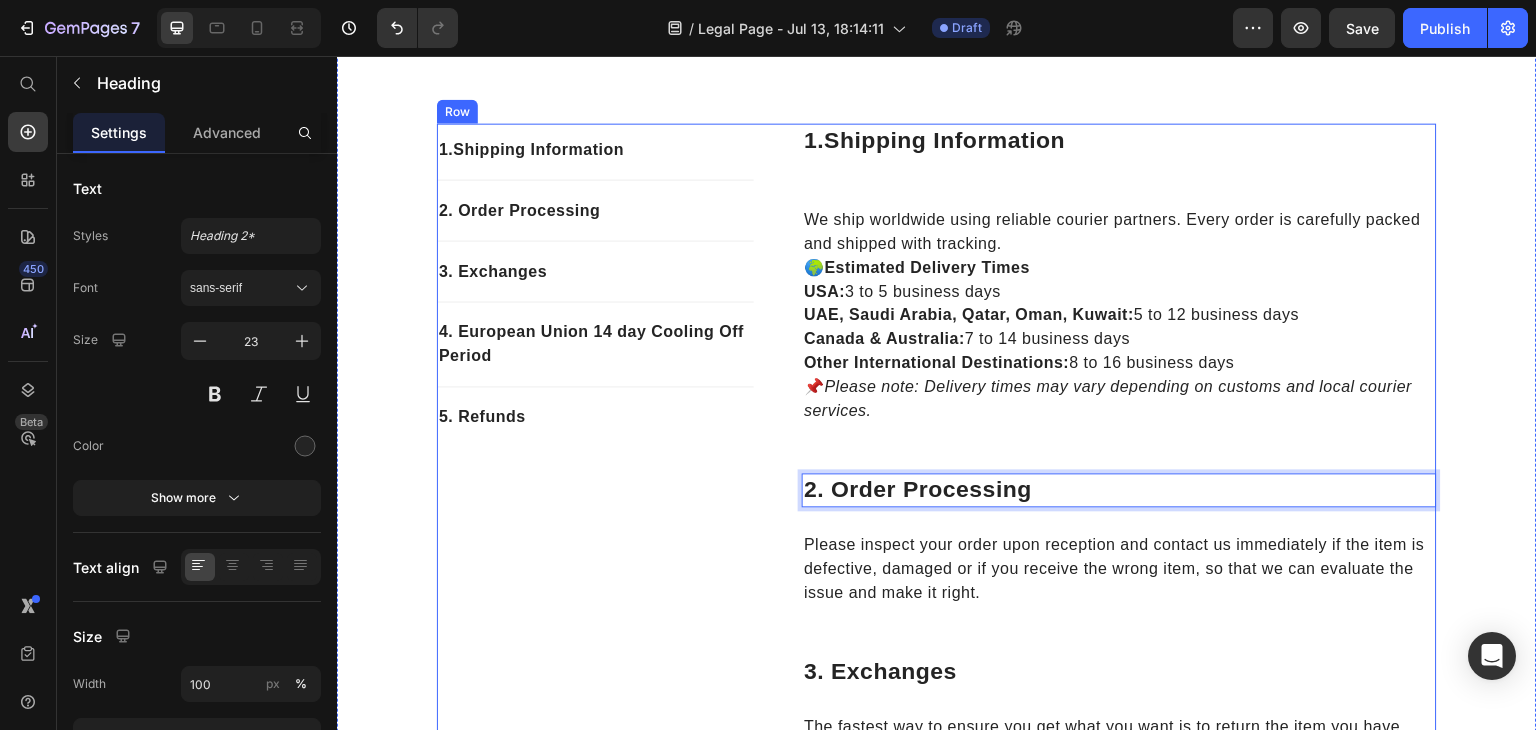 click on "1.  Shipping Information Text block 2. Order Processing Text block 3. Exchanges Text block 4. European Union 14 day Cooling Off Period Text block 5. Refunds Text block Row" at bounding box center [595, 718] 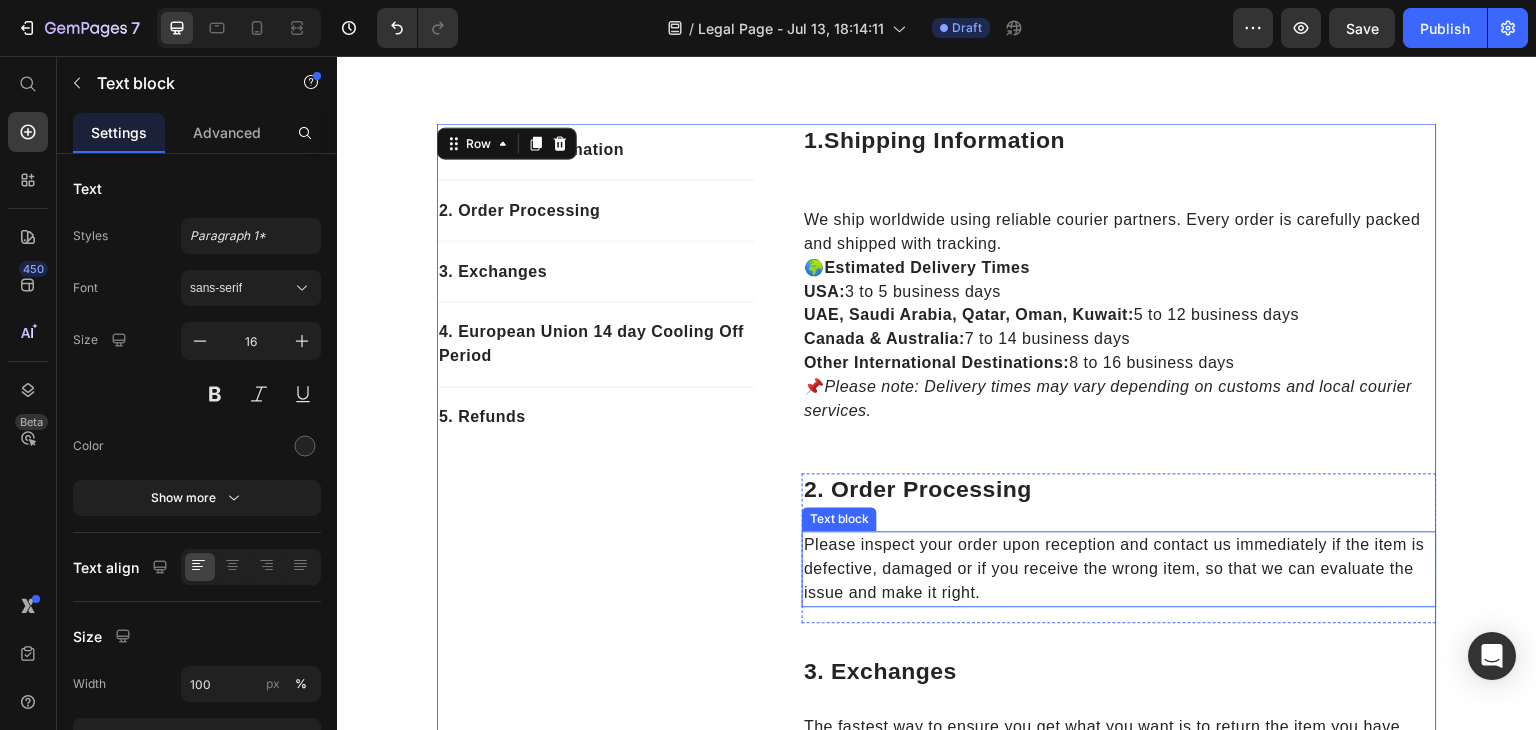 click on "Please inspect your order upon reception and contact us immediately if the item is defective, damaged or if you receive the wrong item, so that we can evaluate the issue and make it right." at bounding box center [1119, 569] 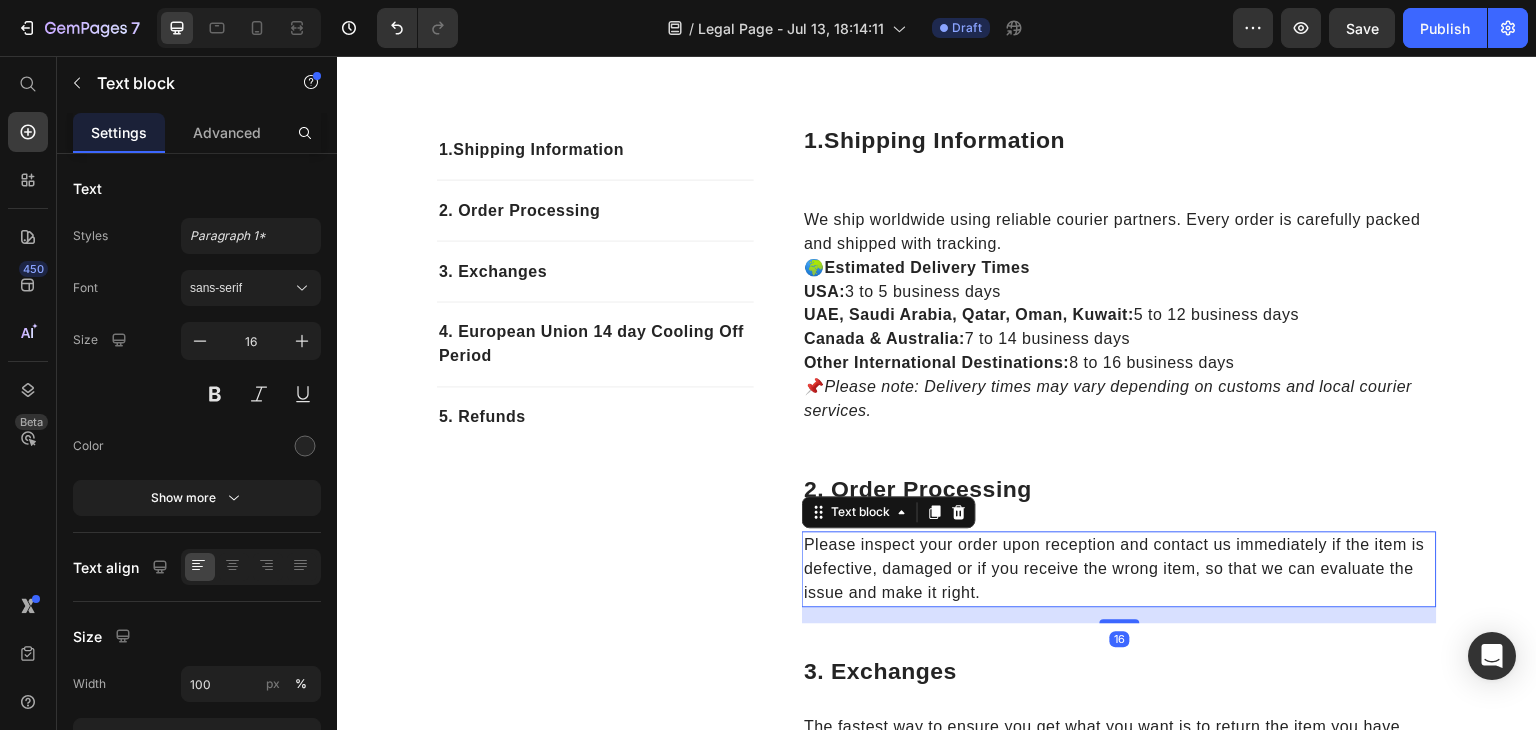 click on "Please inspect your order upon reception and contact us immediately if the item is defective, damaged or if you receive the wrong item, so that we can evaluate the issue and make it right." at bounding box center [1119, 569] 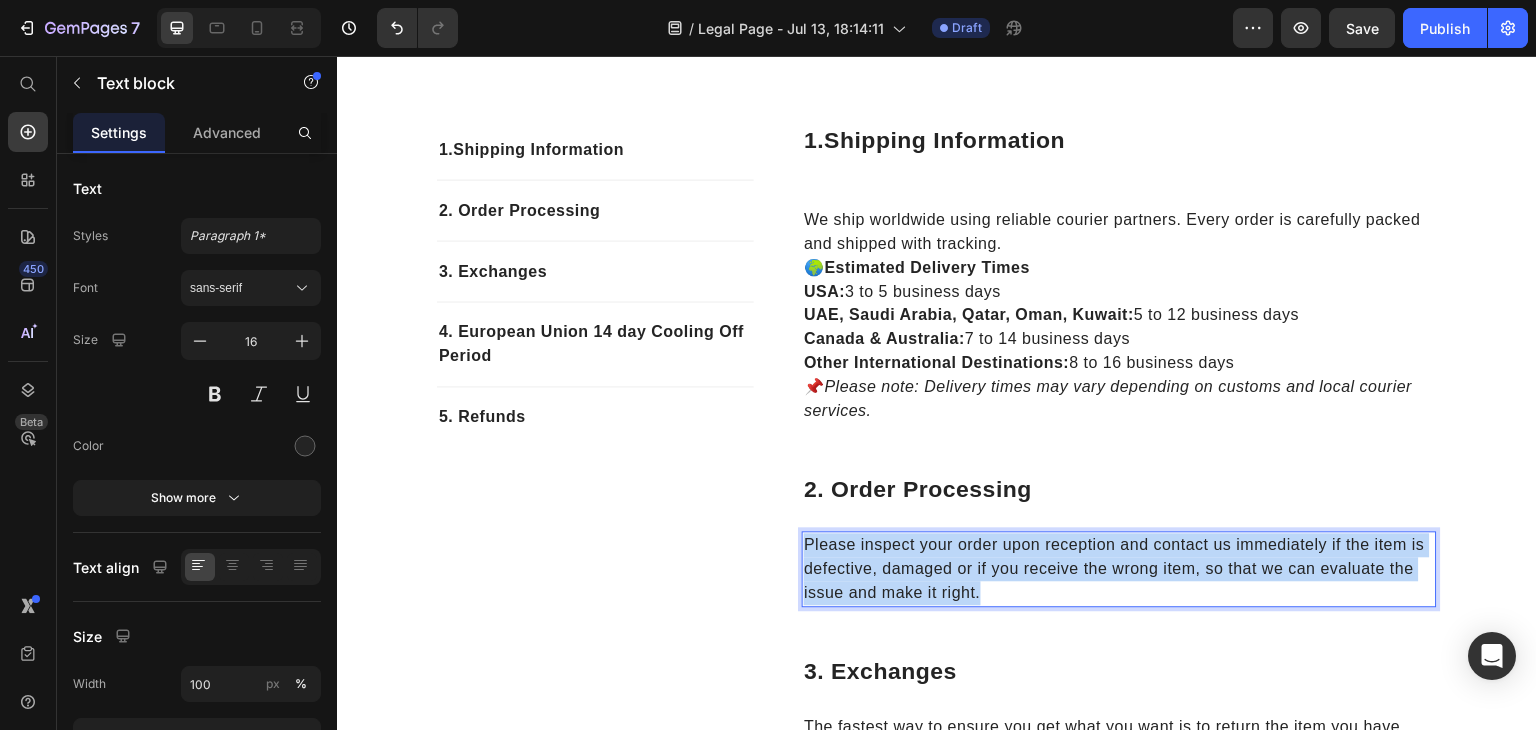 click on "Please inspect your order upon reception and contact us immediately if the item is defective, damaged or if you receive the wrong item, so that we can evaluate the issue and make it right." at bounding box center [1119, 569] 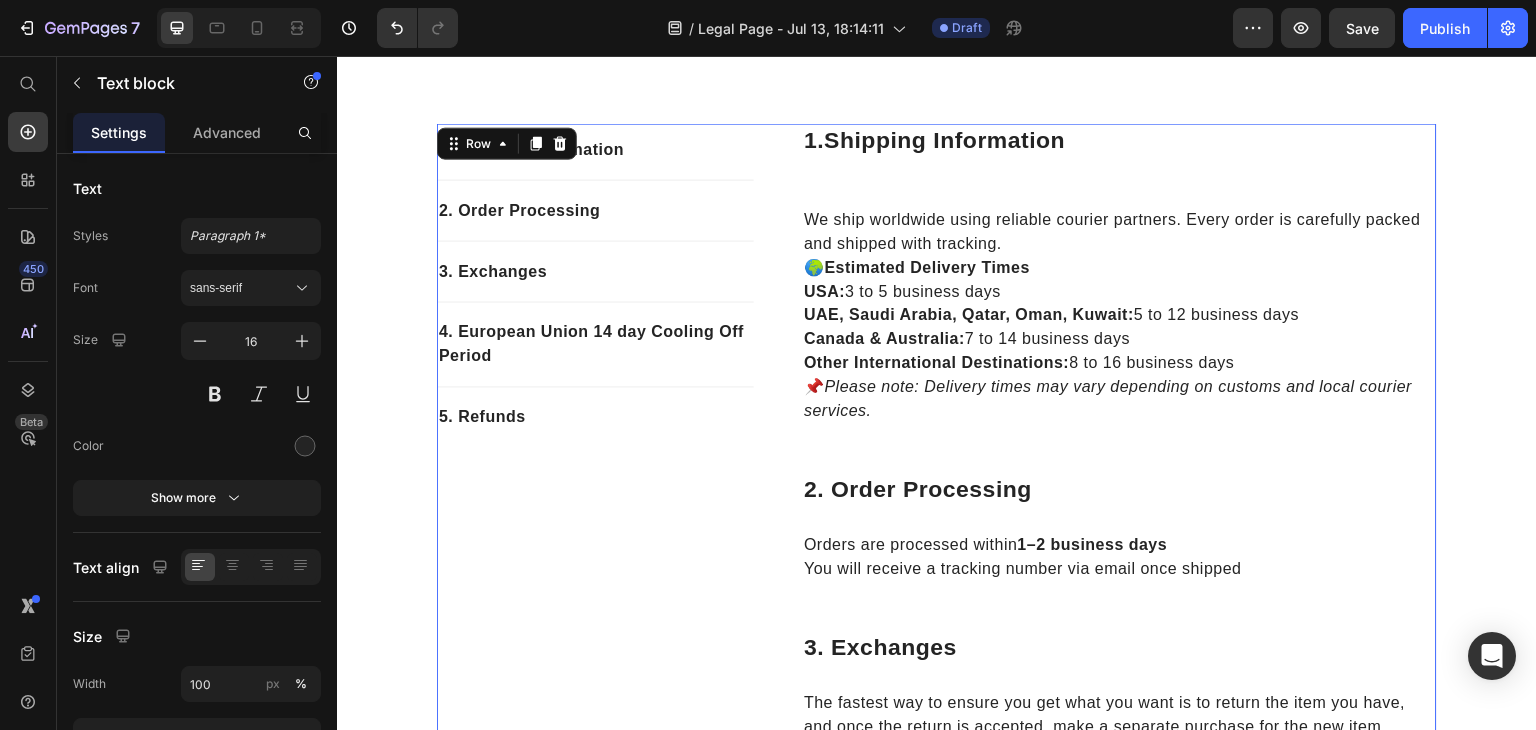 click on "1.  Shipping Information Text block 2. Order Processing Text block 3. Exchanges Text block 4. European Union 14 day Cooling Off Period Text block 5. Refunds Text block Row" at bounding box center (595, 706) 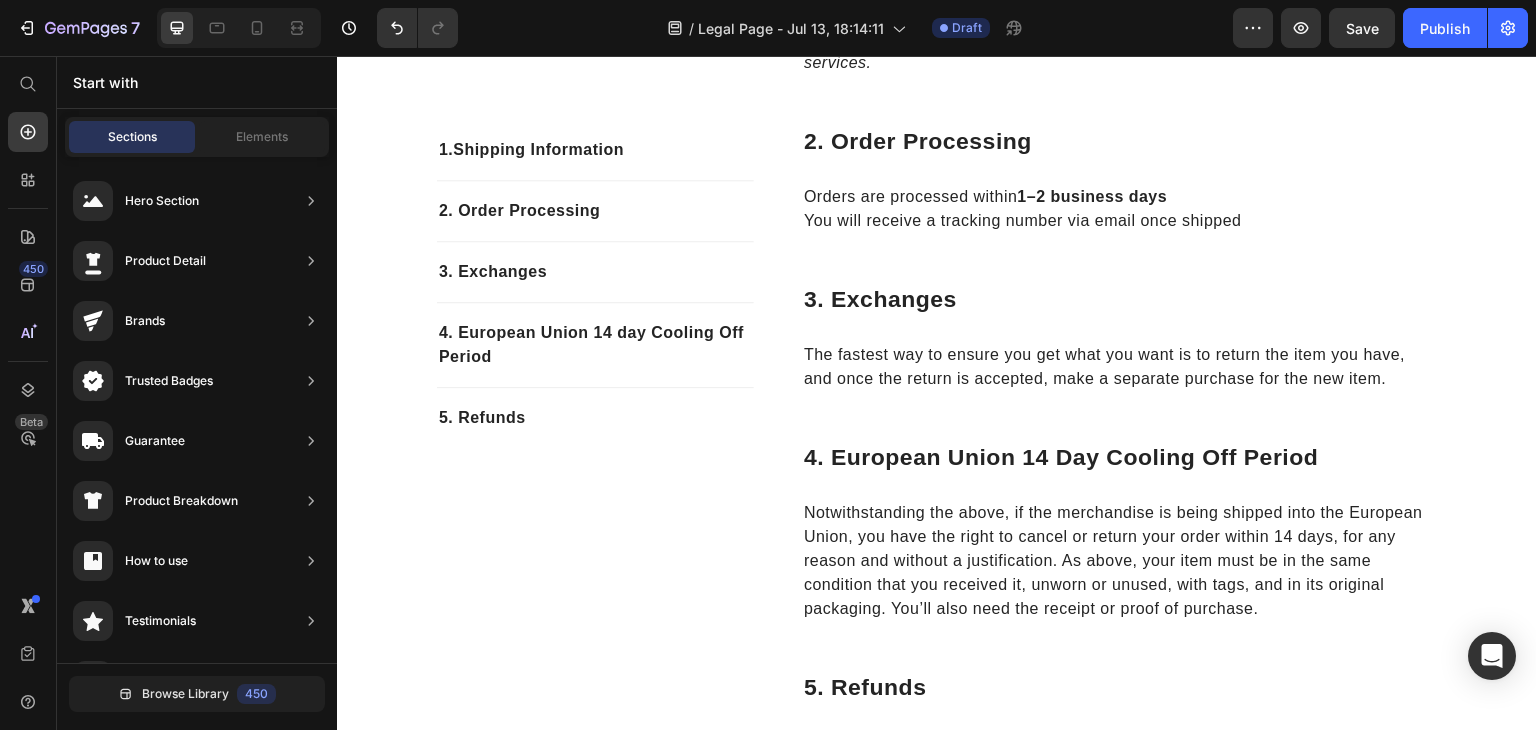 scroll, scrollTop: 709, scrollLeft: 0, axis: vertical 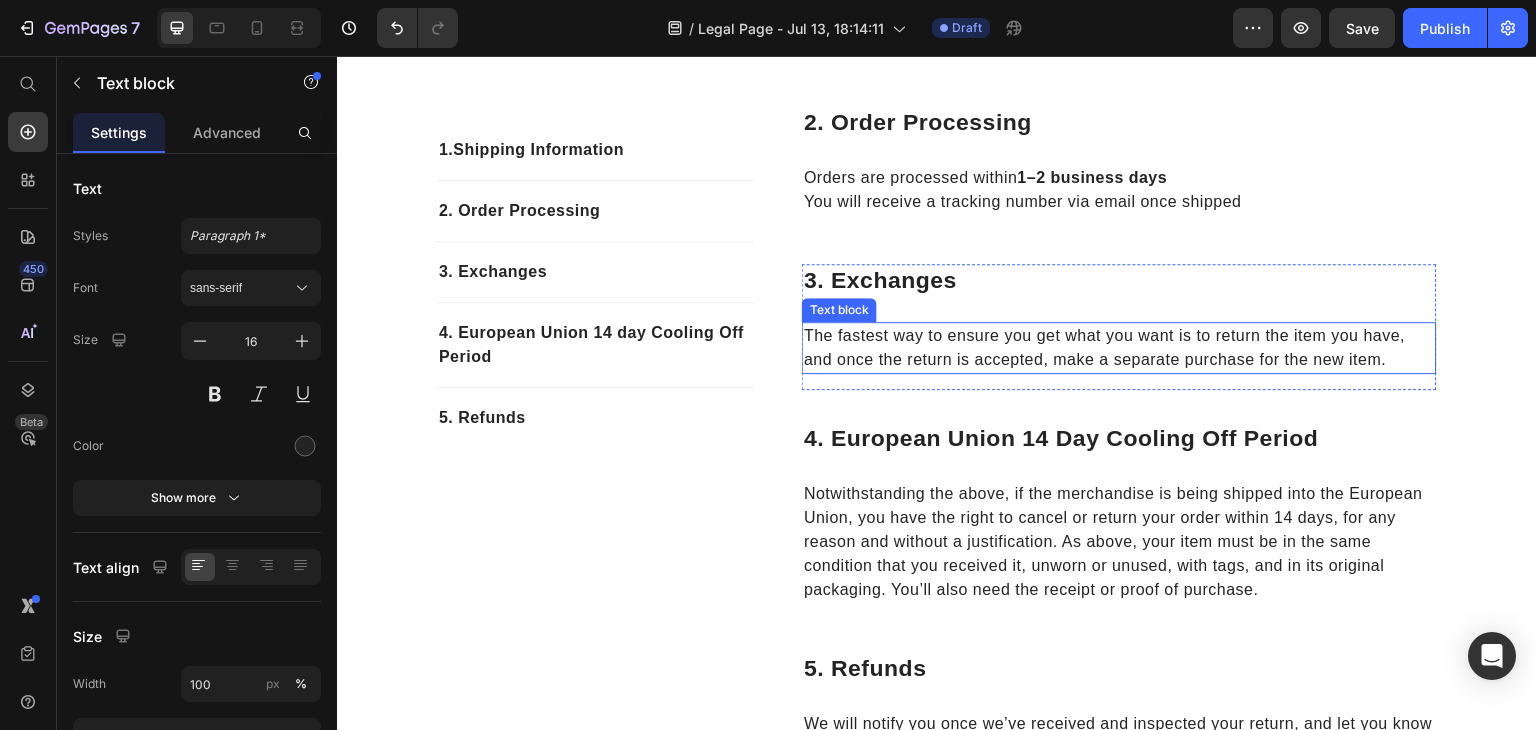 click on "The fastest way to ensure you get what you want is to return the item you have, and once the return is accepted, make a separate purchase for the new item." at bounding box center [1119, 348] 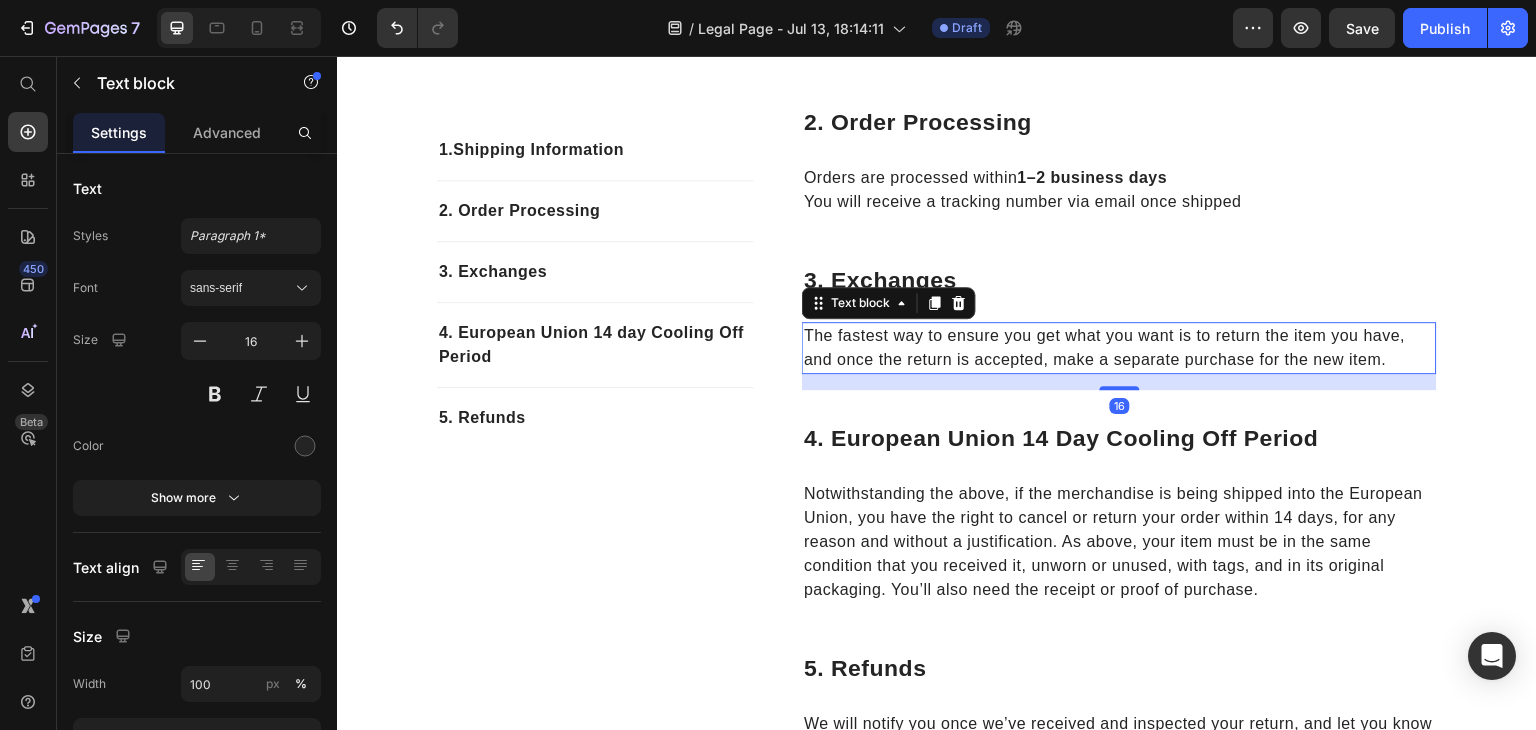 click on "The fastest way to ensure you get what you want is to return the item you have, and once the return is accepted, make a separate purchase for the new item." at bounding box center [1119, 348] 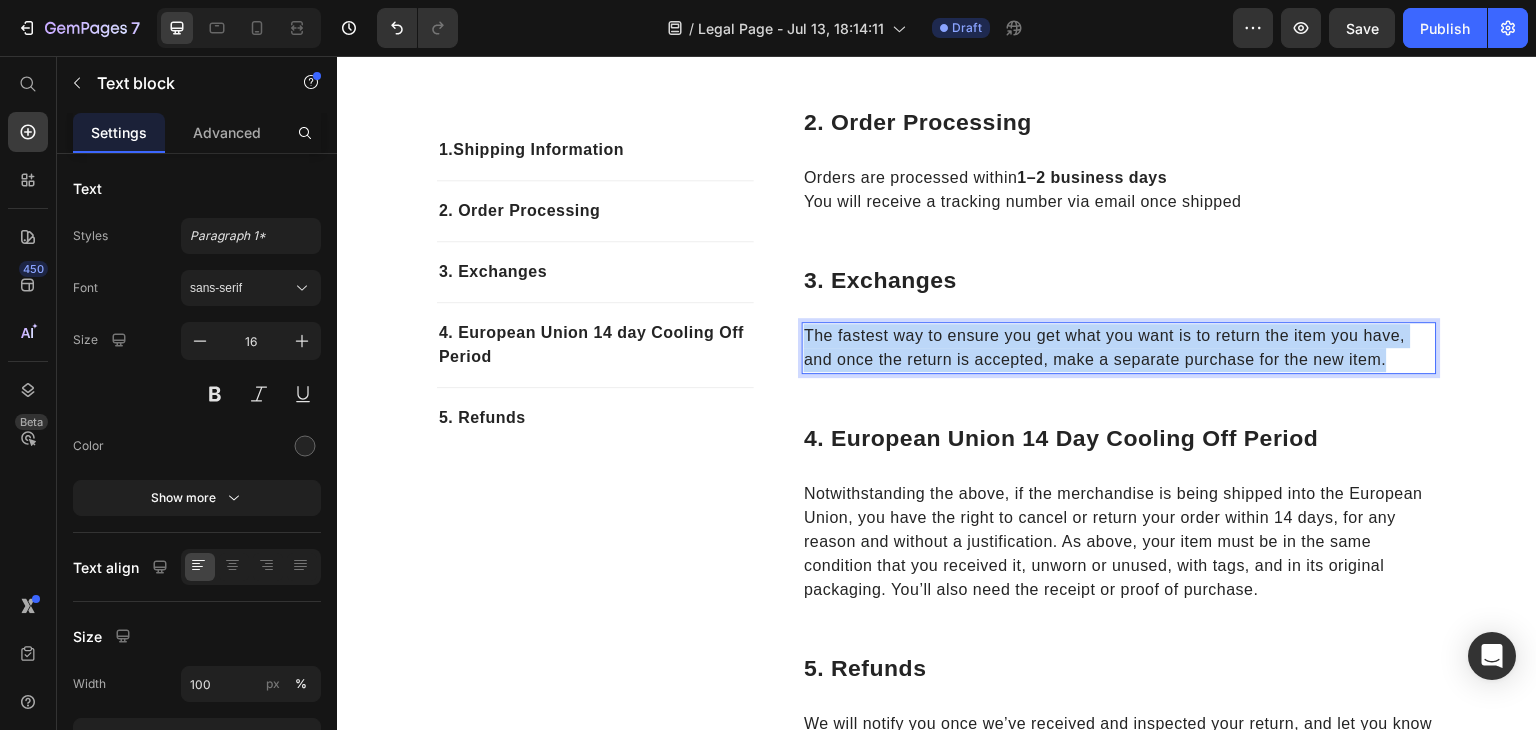 click on "The fastest way to ensure you get what you want is to return the item you have, and once the return is accepted, make a separate purchase for the new item." at bounding box center (1119, 348) 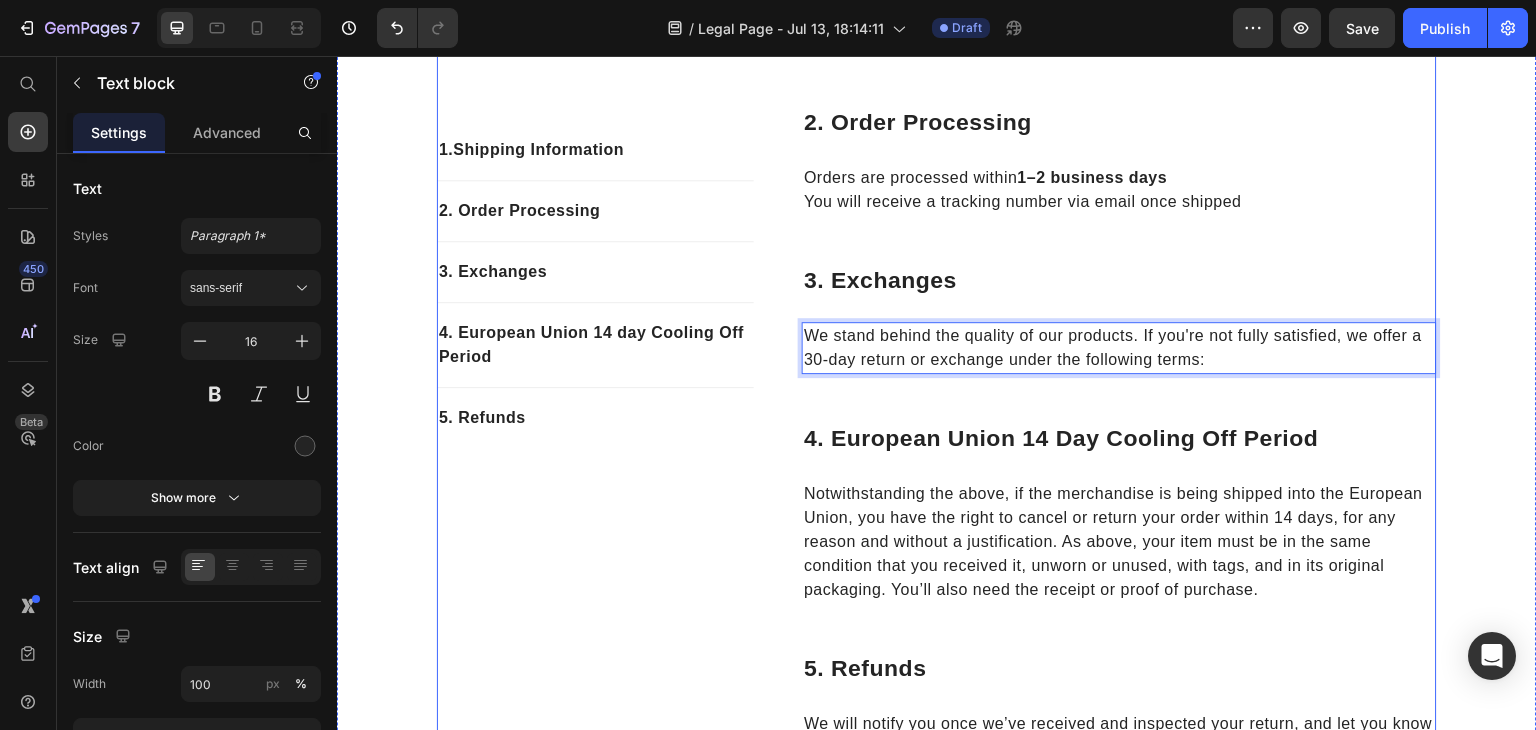 click on "1.  Shipping Information Text block 2. Order Processing Text block 3. Exchanges Text block 4. European Union 14 day Cooling Off Period Text block 5. Refunds Text block Row" at bounding box center [595, 339] 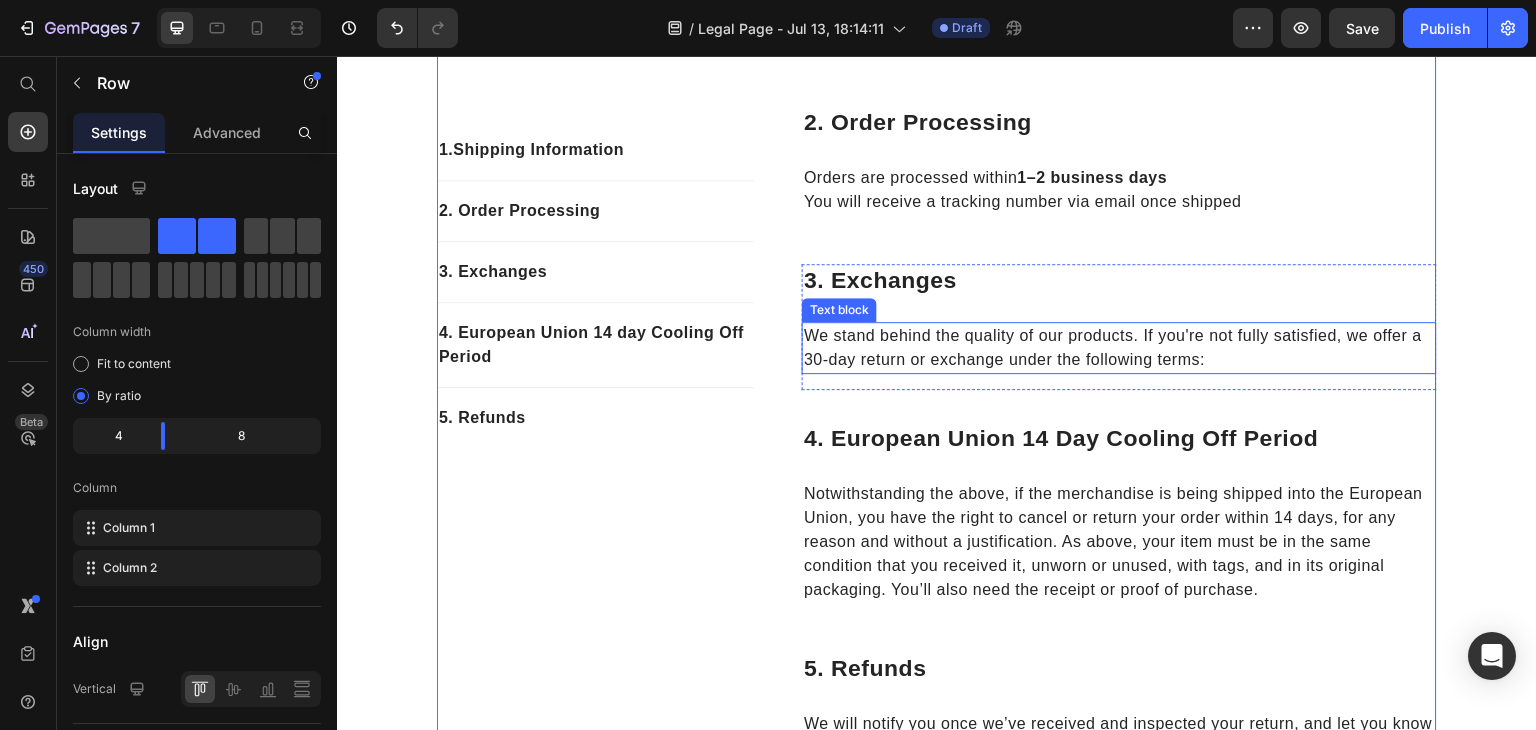 click on "We stand behind the quality of our products. If you're not fully satisfied, we offer a 30-day return or exchange under the following terms:" at bounding box center [1119, 348] 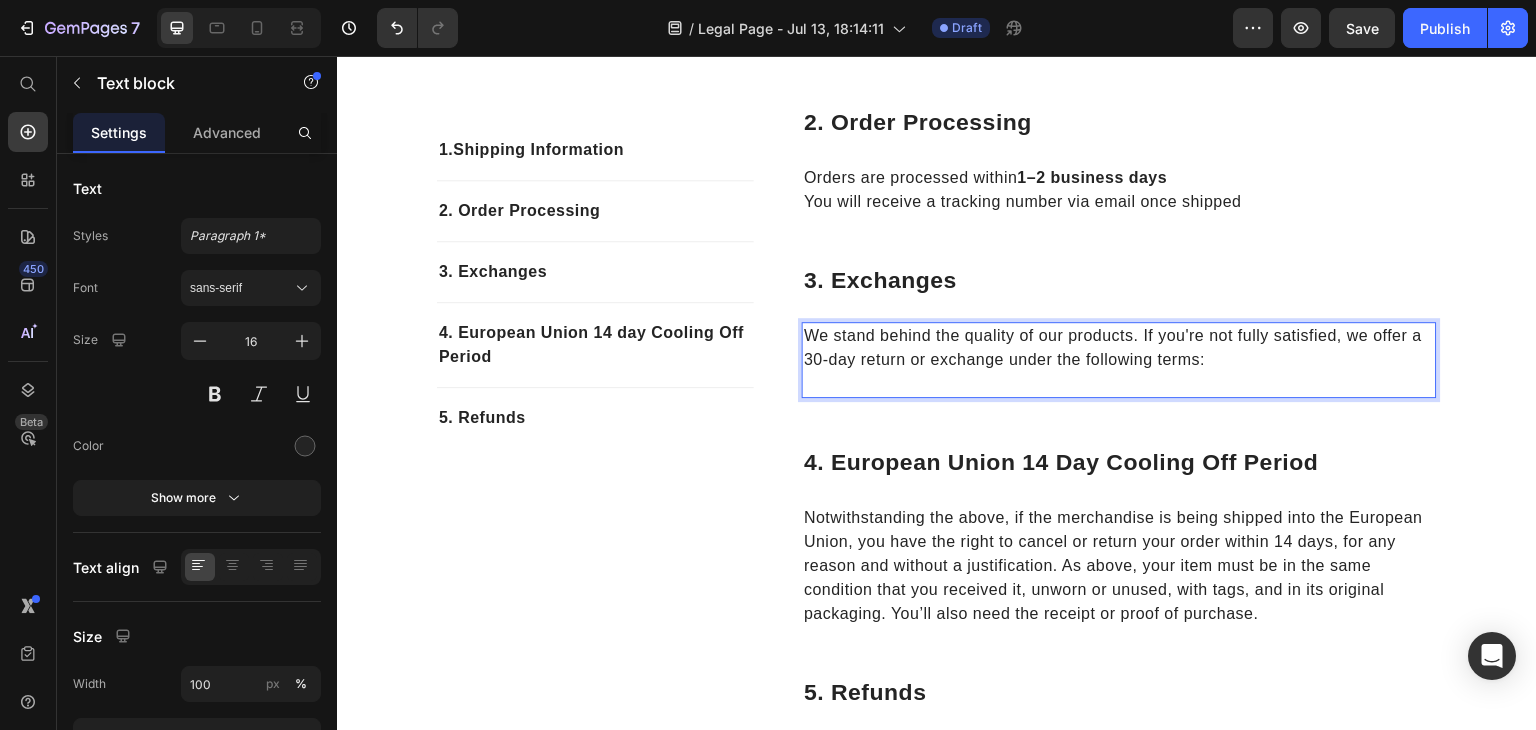 click at bounding box center [1119, 384] 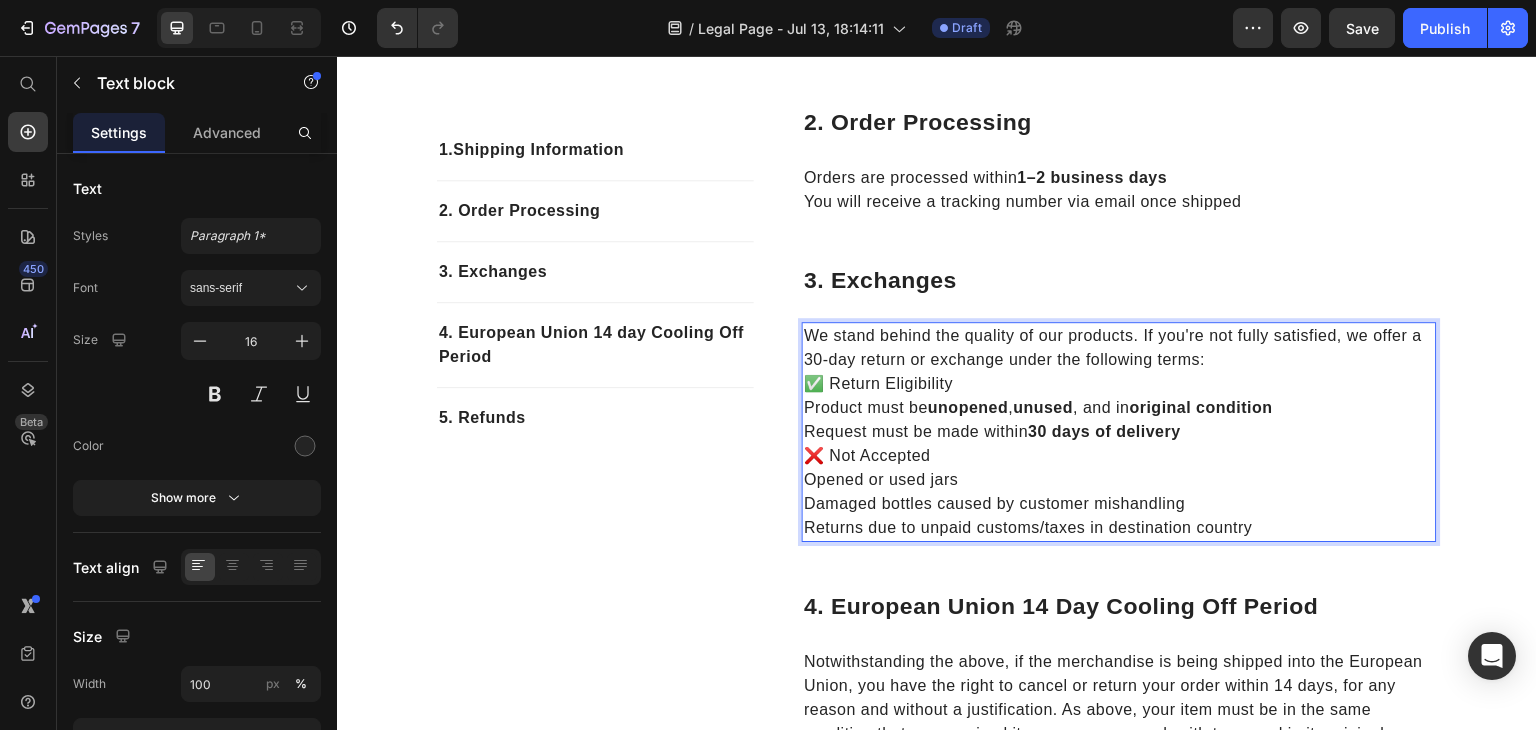 click on "Request must be made within  30 days of delivery" at bounding box center (1119, 432) 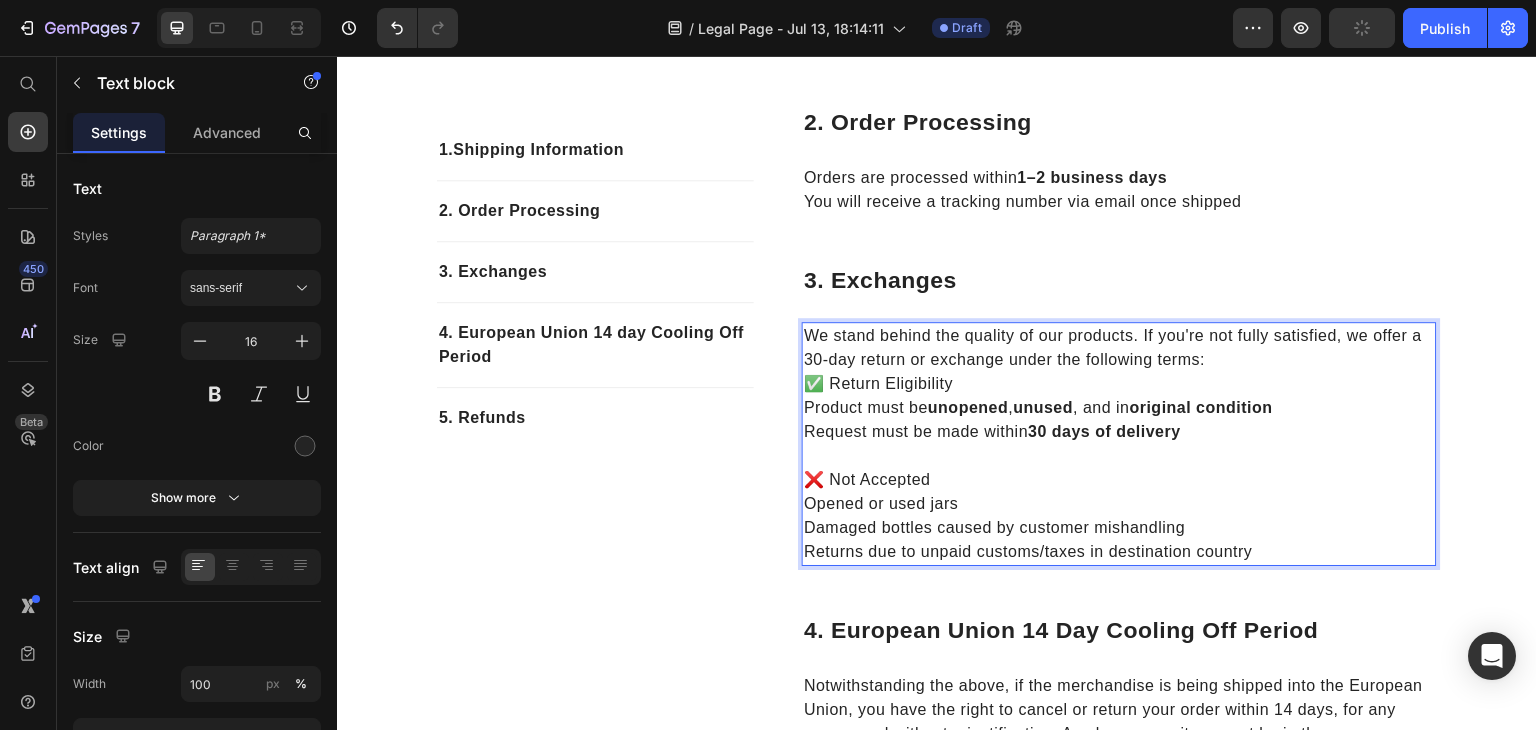 click on "❌ Not Accepted" at bounding box center (1119, 480) 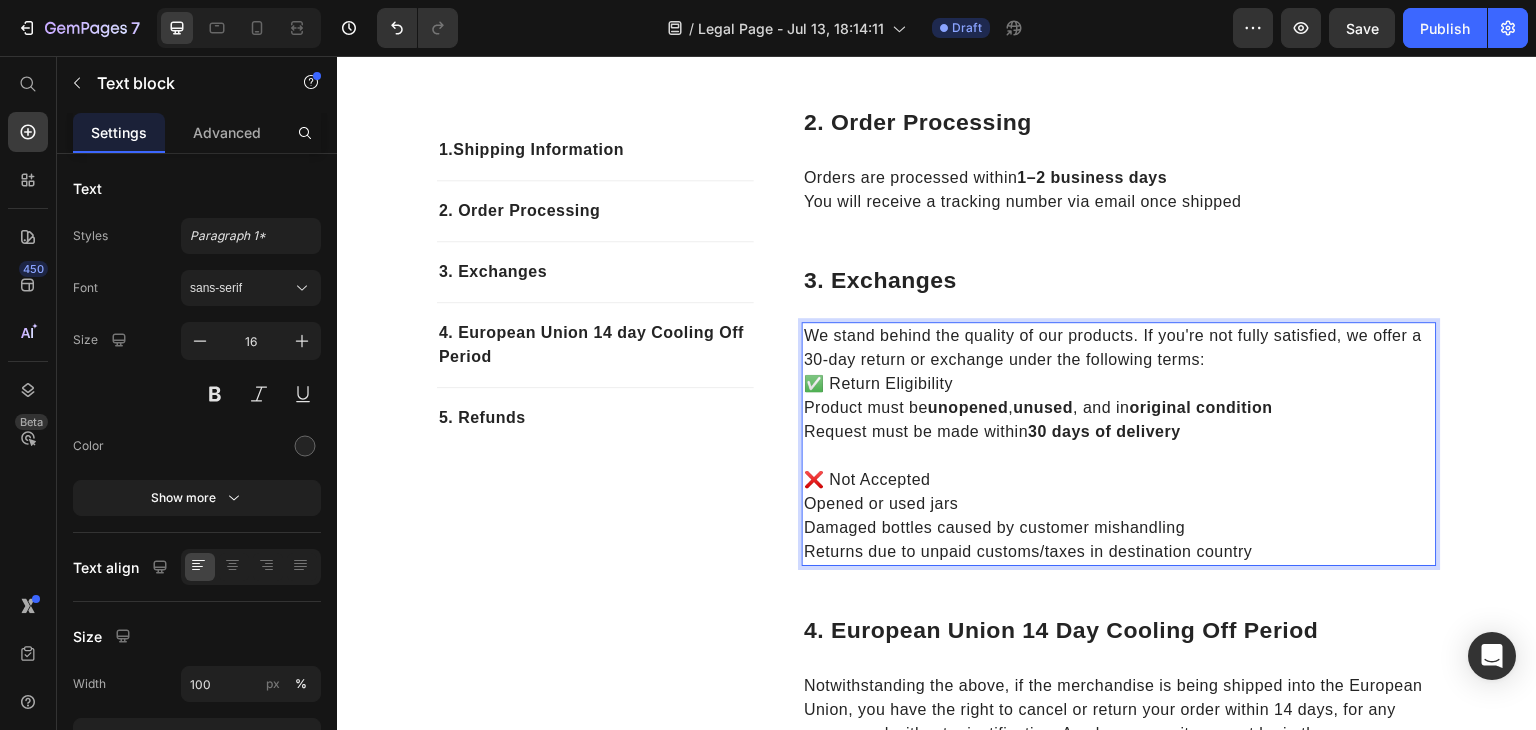 click on "✅ Return Eligibility" at bounding box center (1119, 384) 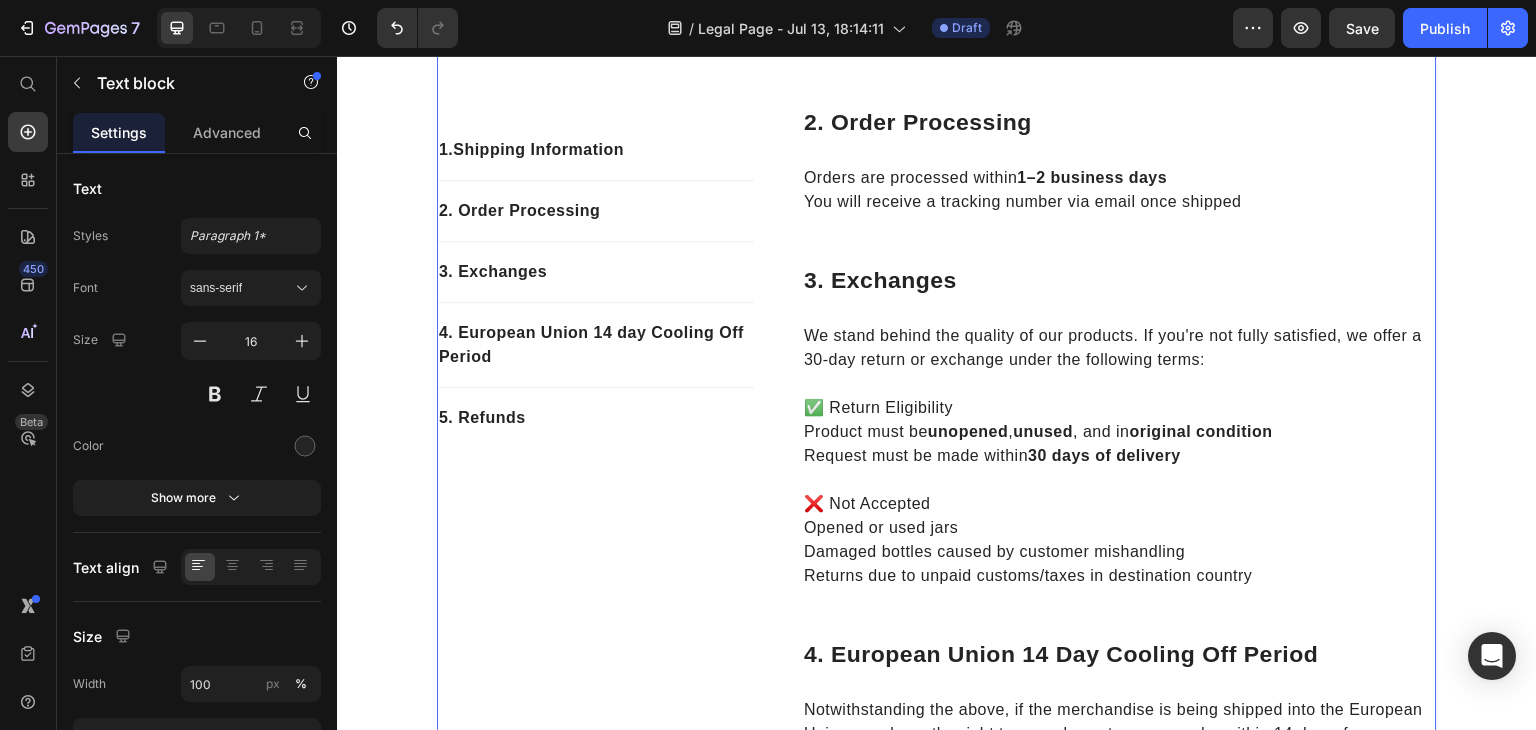click on "1.  Shipping Information Text block 2. Order Processing Text block 3. Exchanges Text block 4. European Union 14 day Cooling Off Period Text block 5. Refunds Text block Row" at bounding box center (595, 447) 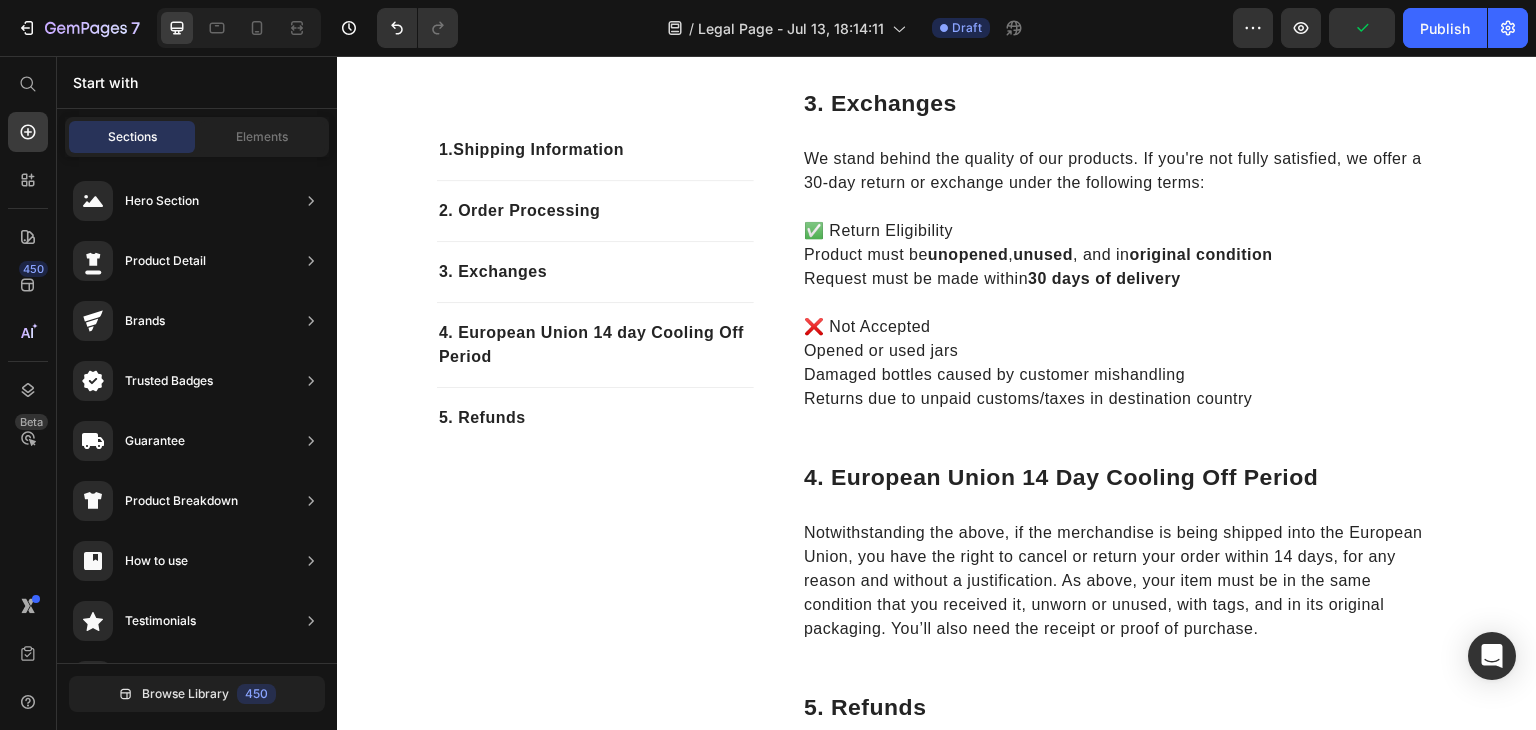 scroll, scrollTop: 900, scrollLeft: 0, axis: vertical 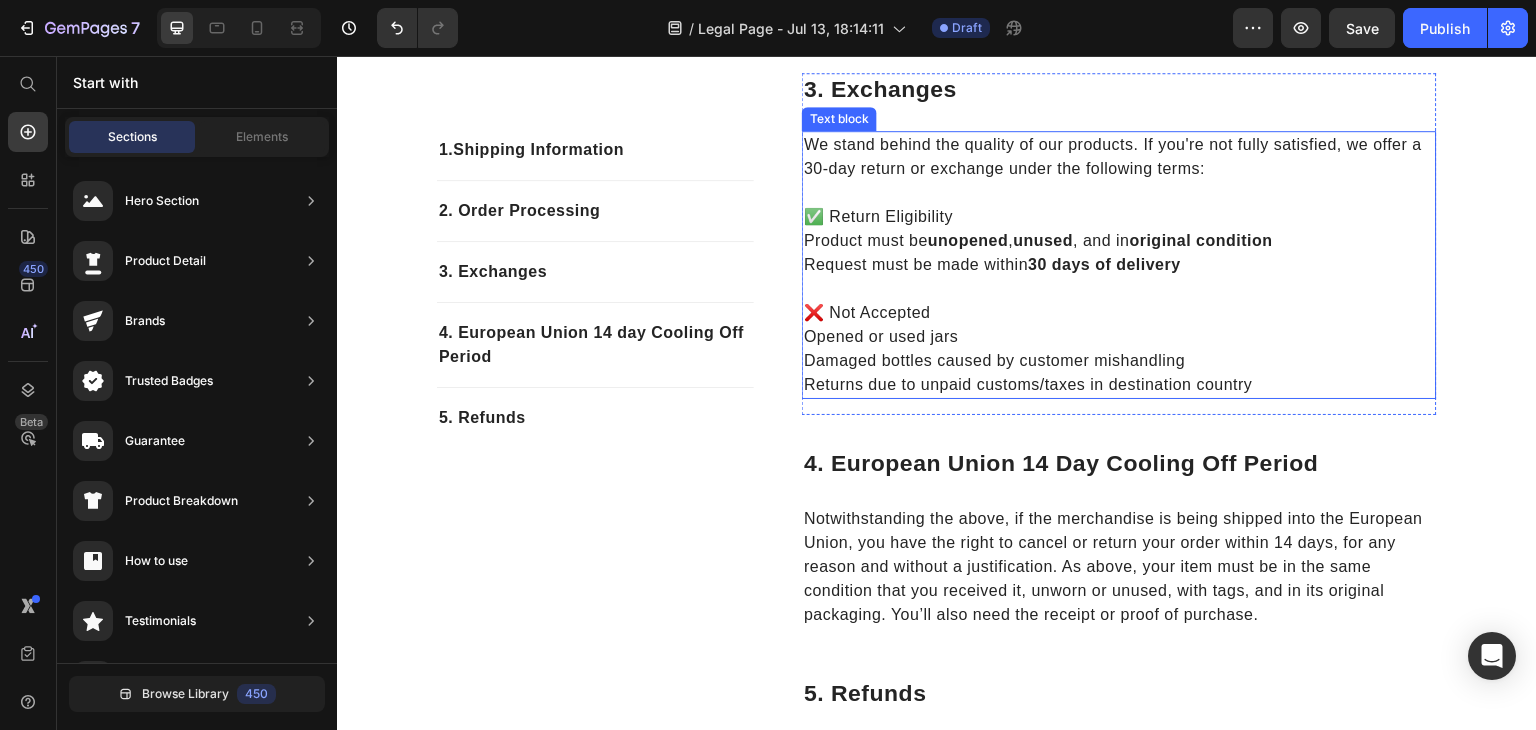 click on "Returns due to unpaid customs/taxes in destination country" at bounding box center (1119, 385) 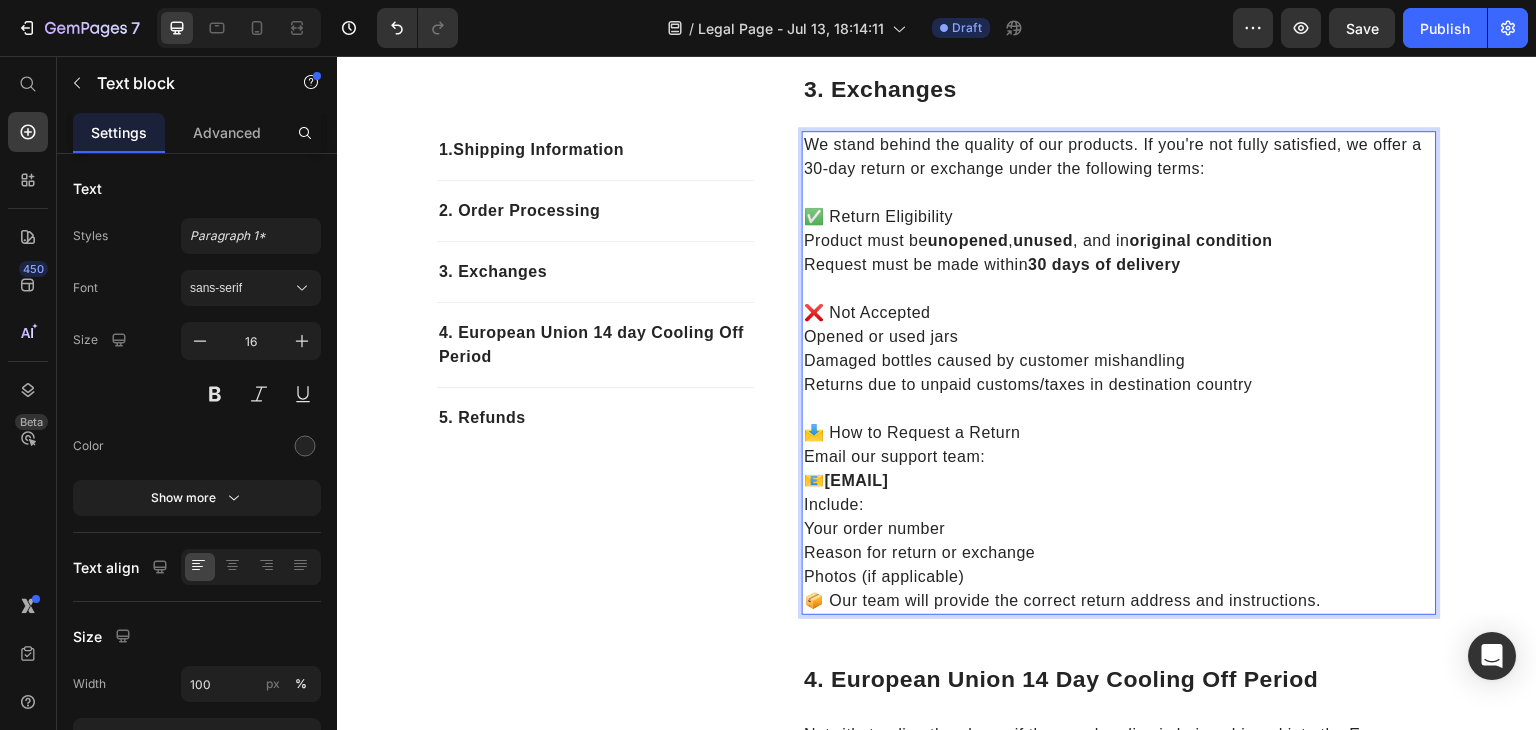 click on "Email our support team: 📧  support@royalshilajit.com Include:" at bounding box center [1119, 481] 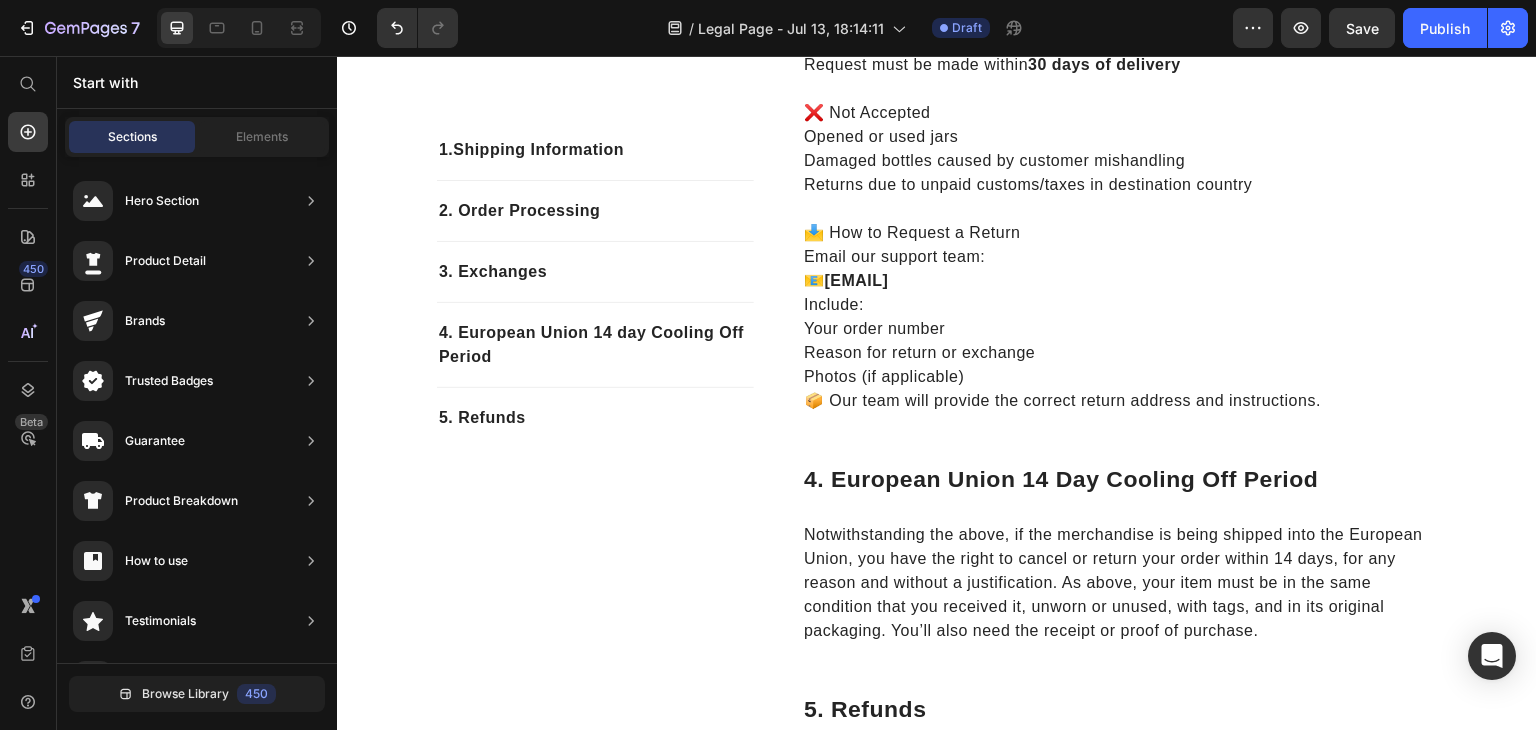 scroll, scrollTop: 1112, scrollLeft: 0, axis: vertical 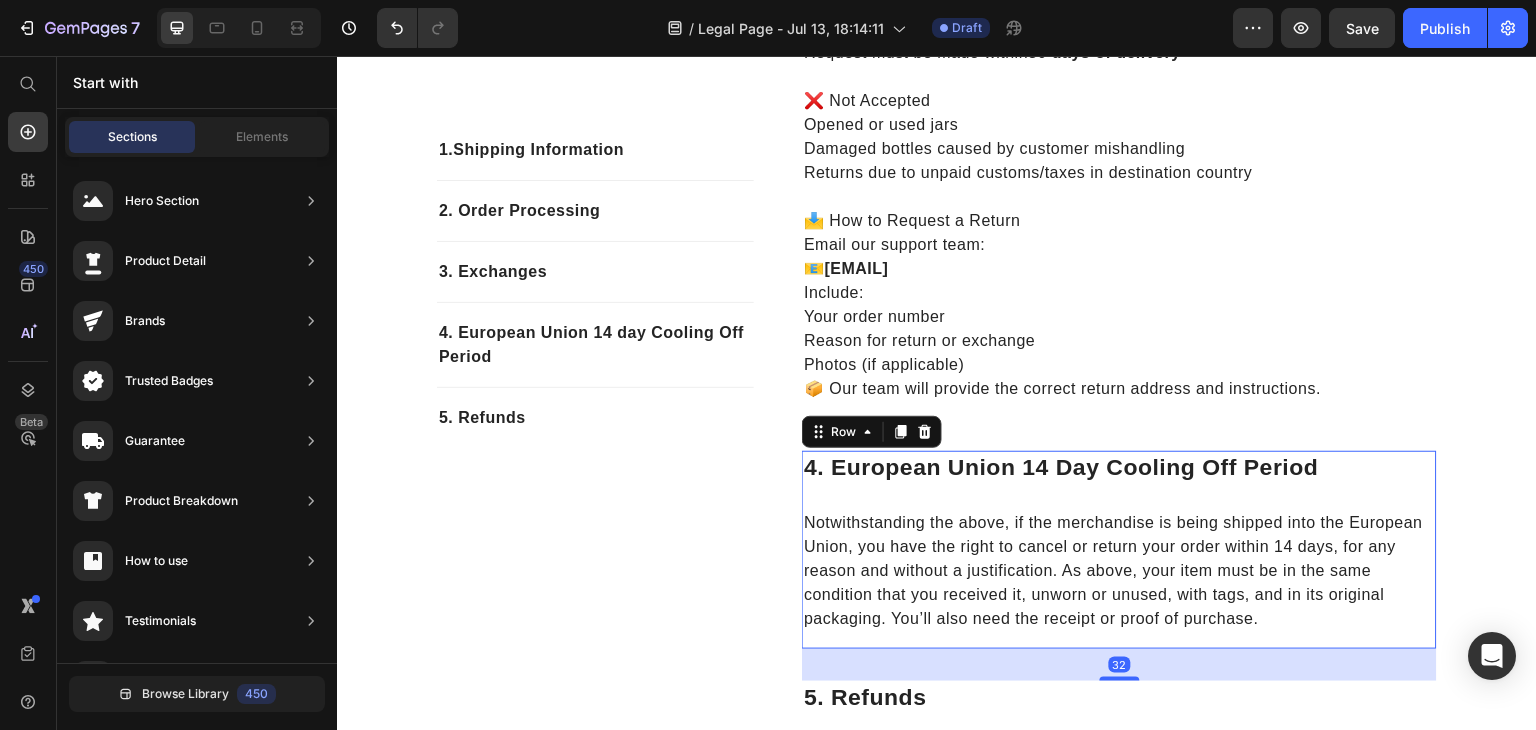 click on "4. European Union 14 day cooling off period Heading Notwithstanding the above, if the merchandise is being shipped into the European Union, you have the right to cancel or return your order within 14 days, for any reason and without a justification. As above, your item must be in the same condition that you received it, unworn or unused, with tags, and in its original packaging. You’ll also need the receipt or proof of purchase. Text block" at bounding box center (1119, 550) 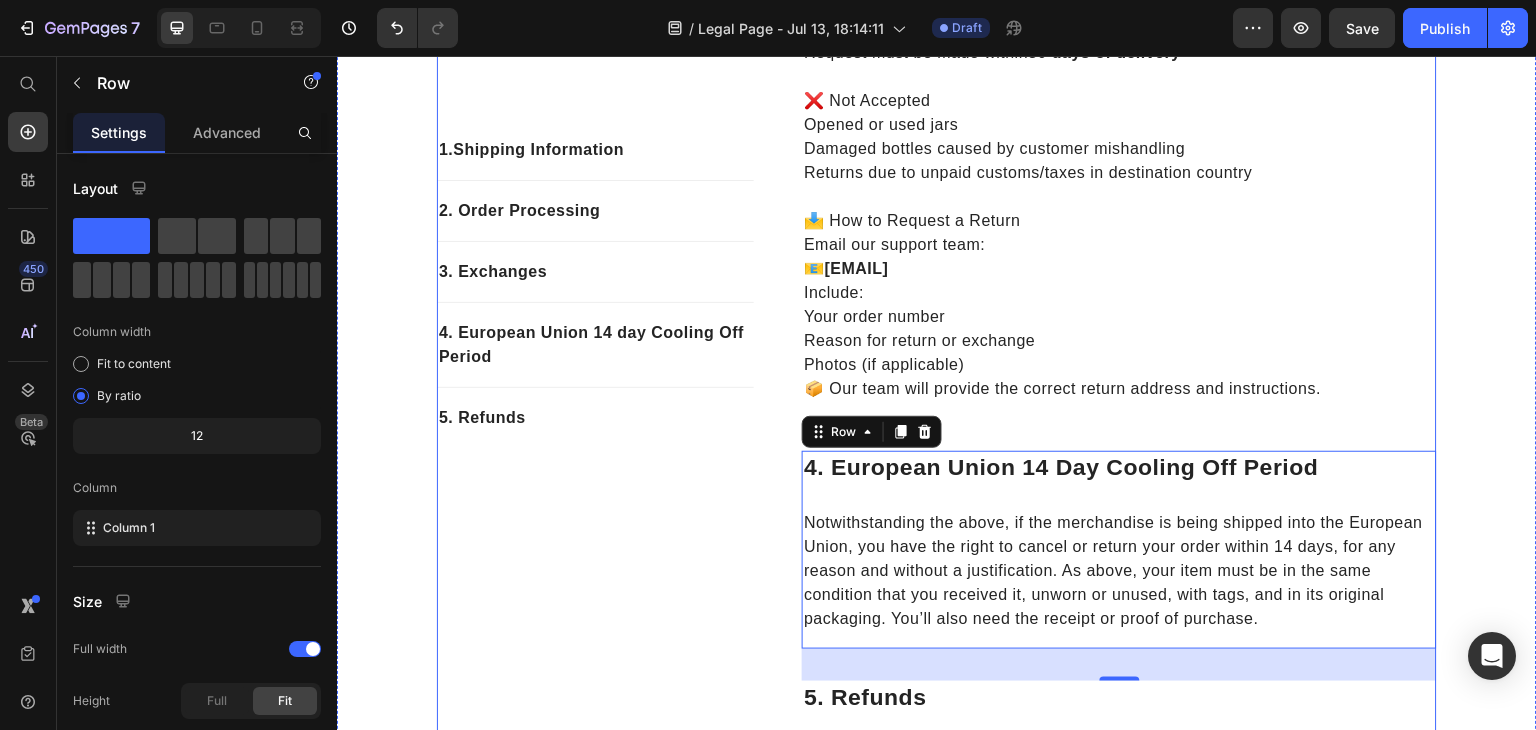 click on "1.  Shipping Information Text block 2. Order Processing Text block 3. Exchanges Text block 4. European Union 14 day Cooling Off Period Text block 5. Refunds Text block Row" at bounding box center (595, 152) 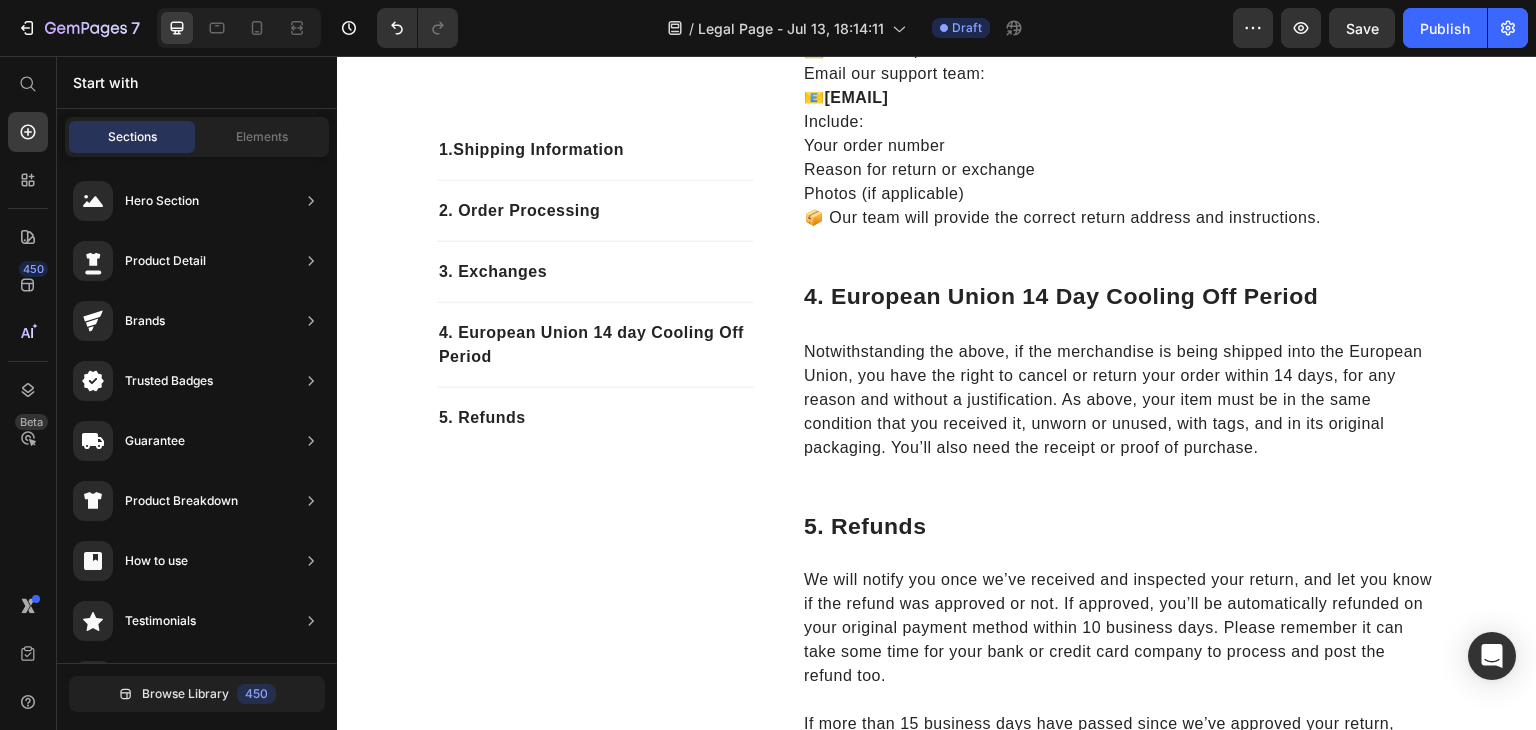 scroll, scrollTop: 1309, scrollLeft: 0, axis: vertical 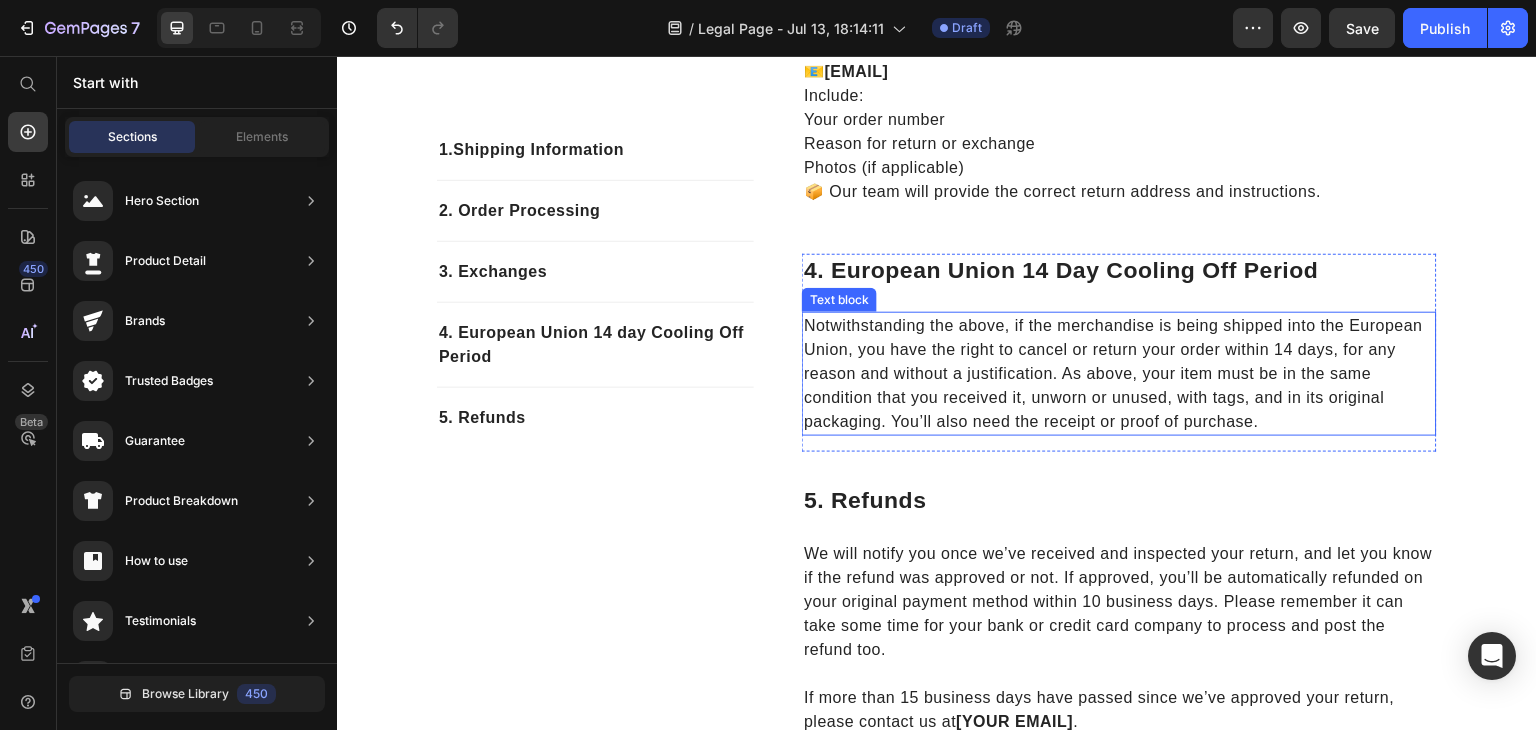 click on "Notwithstanding the above, if the merchandise is being shipped into the European Union, you have the right to cancel or return your order within 14 days, for any reason and without a justification. As above, your item must be in the same condition that you received it, unworn or unused, with tags, and in its original packaging. You’ll also need the receipt or proof of purchase." at bounding box center (1119, 374) 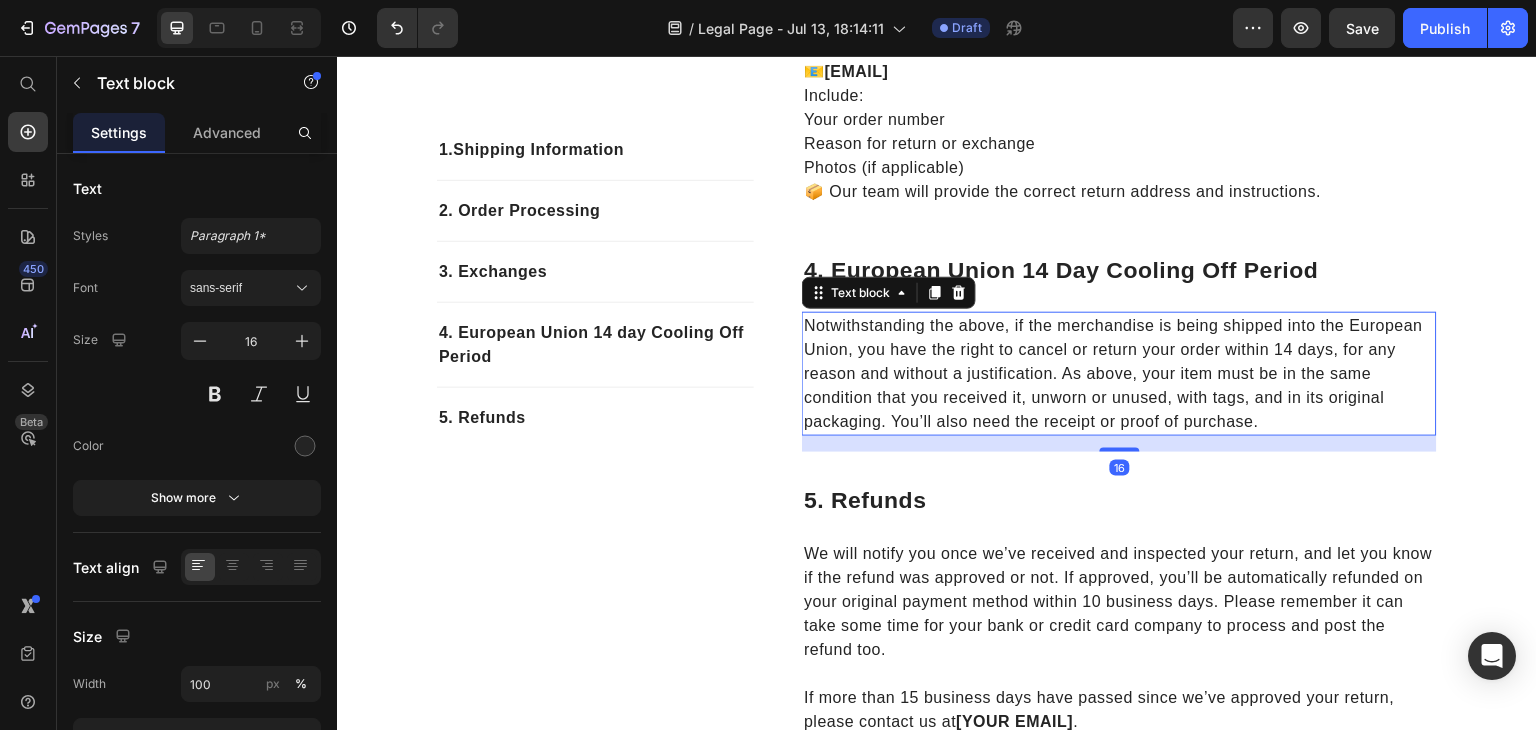 click on "Notwithstanding the above, if the merchandise is being shipped into the European Union, you have the right to cancel or return your order within 14 days, for any reason and without a justification. As above, your item must be in the same condition that you received it, unworn or unused, with tags, and in its original packaging. You’ll also need the receipt or proof of purchase." at bounding box center (1119, 374) 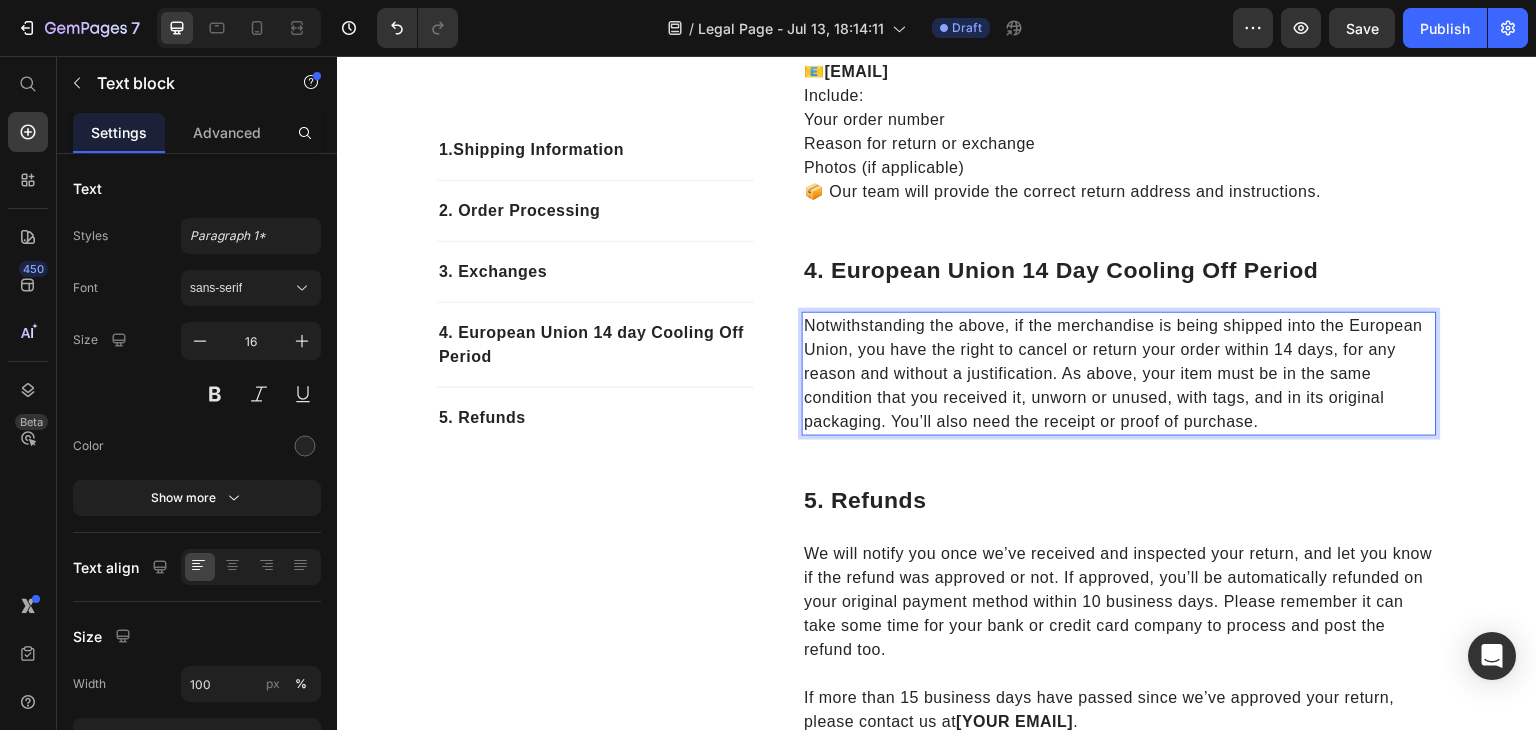 click on "Notwithstanding the above, if the merchandise is being shipped into the European Union, you have the right to cancel or return your order within 14 days, for any reason and without a justification. As above, your item must be in the same condition that you received it, unworn or unused, with tags, and in its original packaging. You’ll also need the receipt or proof of purchase." at bounding box center [1119, 374] 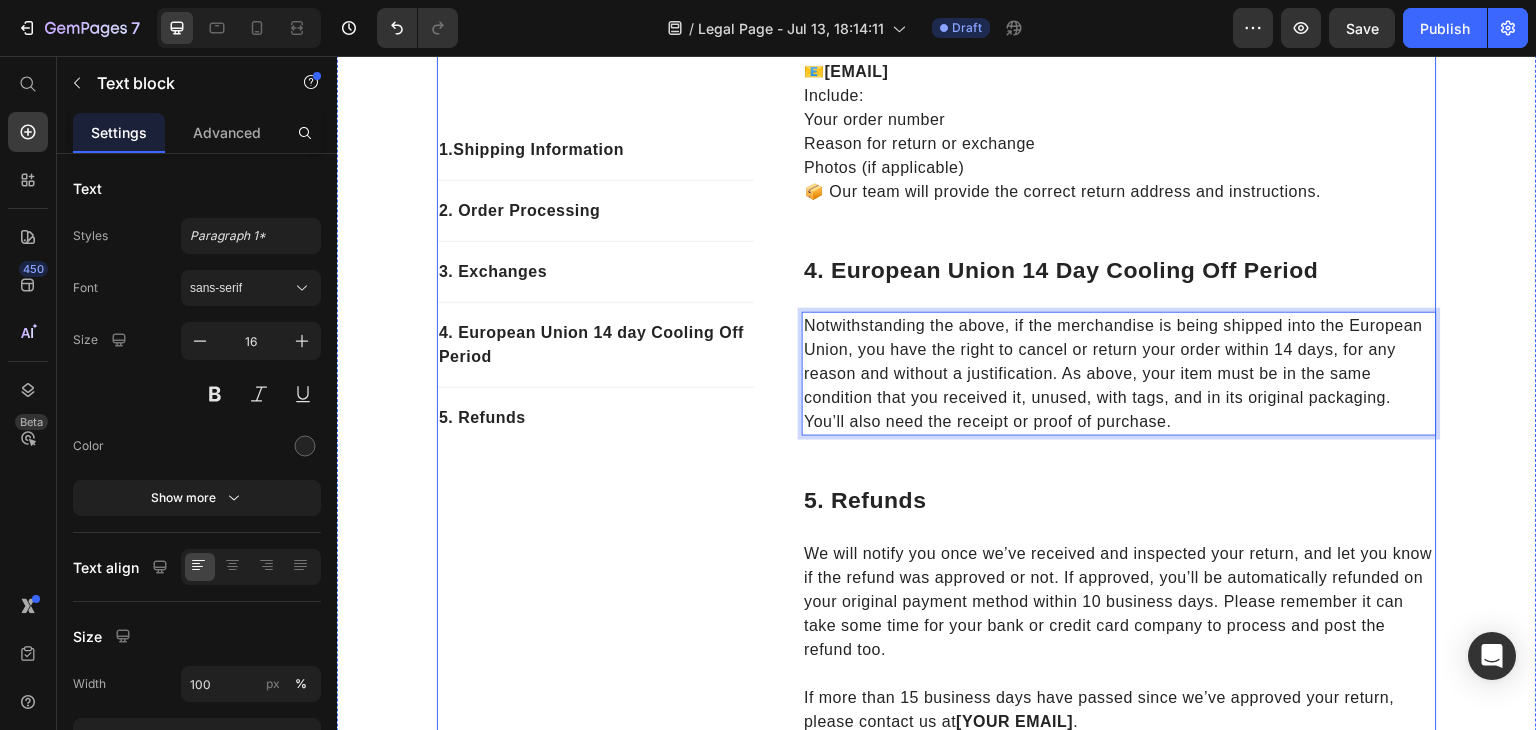 click on "1.  Shipping Information Heading We ship worldwide using reliable courier partners. Every order is carefully packed and shipped with tracking. 🌍  Estimated Delivery Times USA:  3 to 5 business days UAE, Saudi Arabia, Qatar, Oman, Kuwait:  5 to 12 business days Canada & Australia:  7 to 14 business days Other International Destinations:  8 to 16 business days 📌  Please note: Delivery times may vary depending on customs and local courier services. Text block Row 2. Order Processing Heading Orders are processed within  1–2 business days You will receive a tracking number via email once shipped Text block Row 3. Exchanges Heading We stand behind the quality of our products. If you're not fully satisfied, we offer a 30-day return or exchange under the following terms: ✅ Return Eligibility Product must be  unopened ,  unused , and in  original condition Request must be made within  30 days of delivery ❌ Not Accepted Opened or used jars Damaged bottles caused by customer mishandling 📧  Include: Row" at bounding box center (1119, -45) 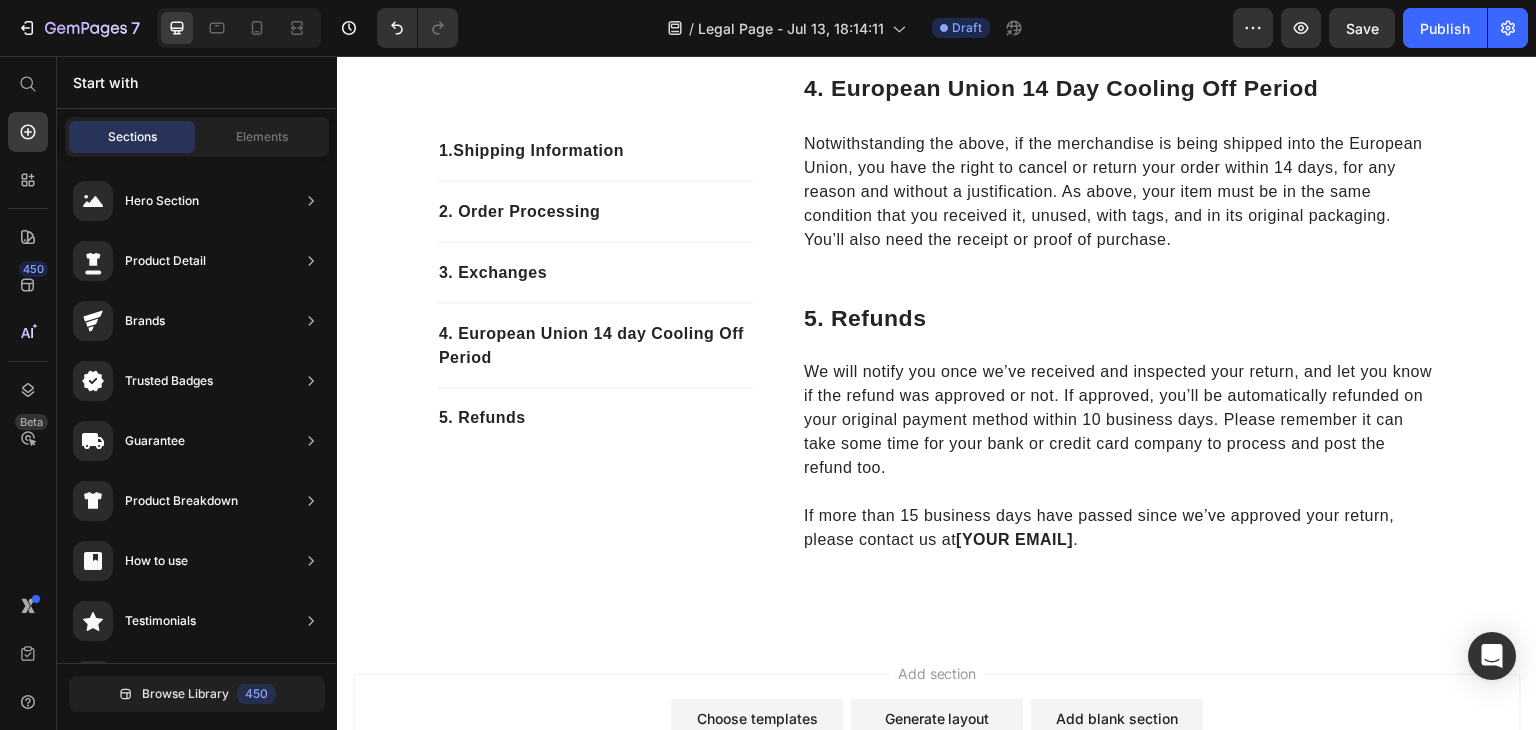 scroll, scrollTop: 1536, scrollLeft: 0, axis: vertical 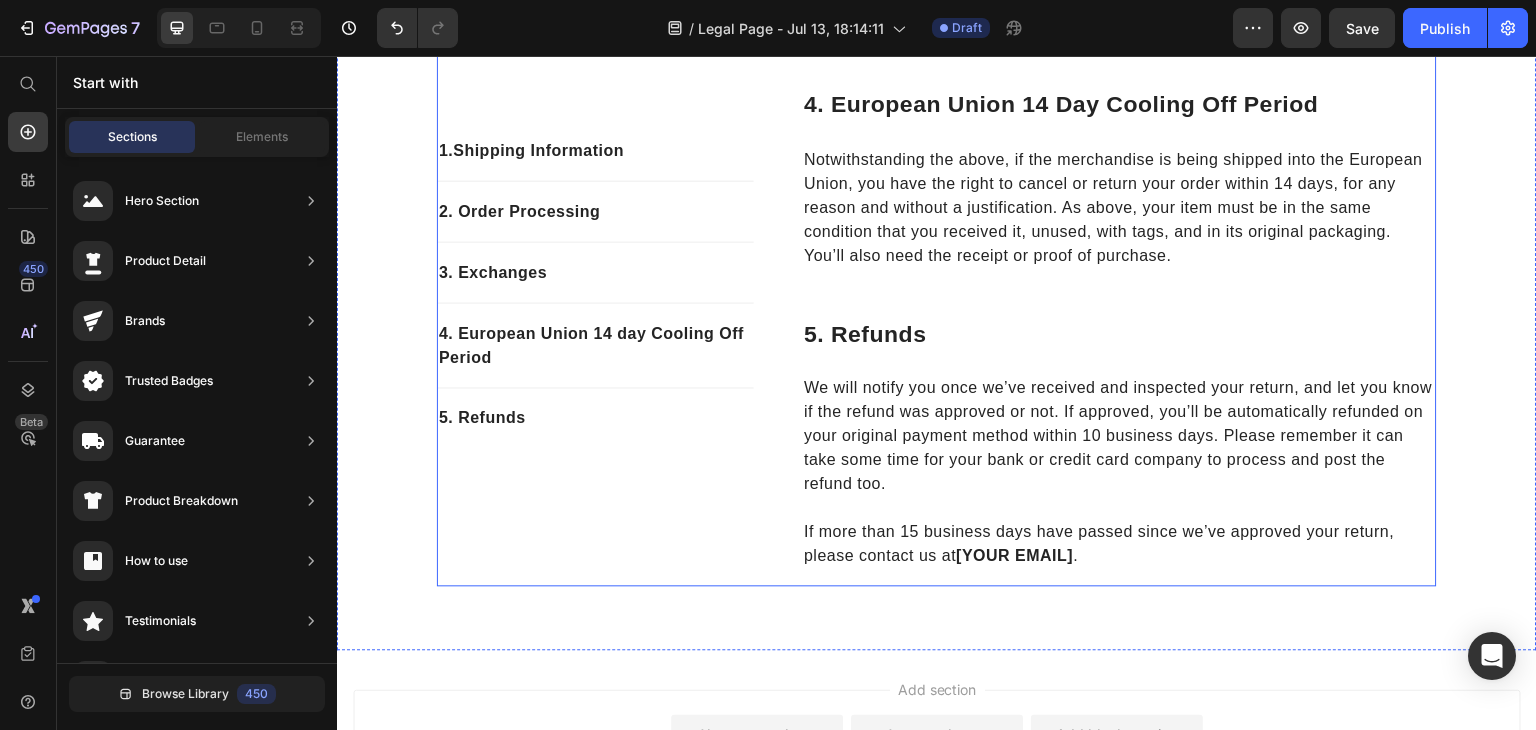 drag, startPoint x: 641, startPoint y: 520, endPoint x: 661, endPoint y: 530, distance: 22.36068 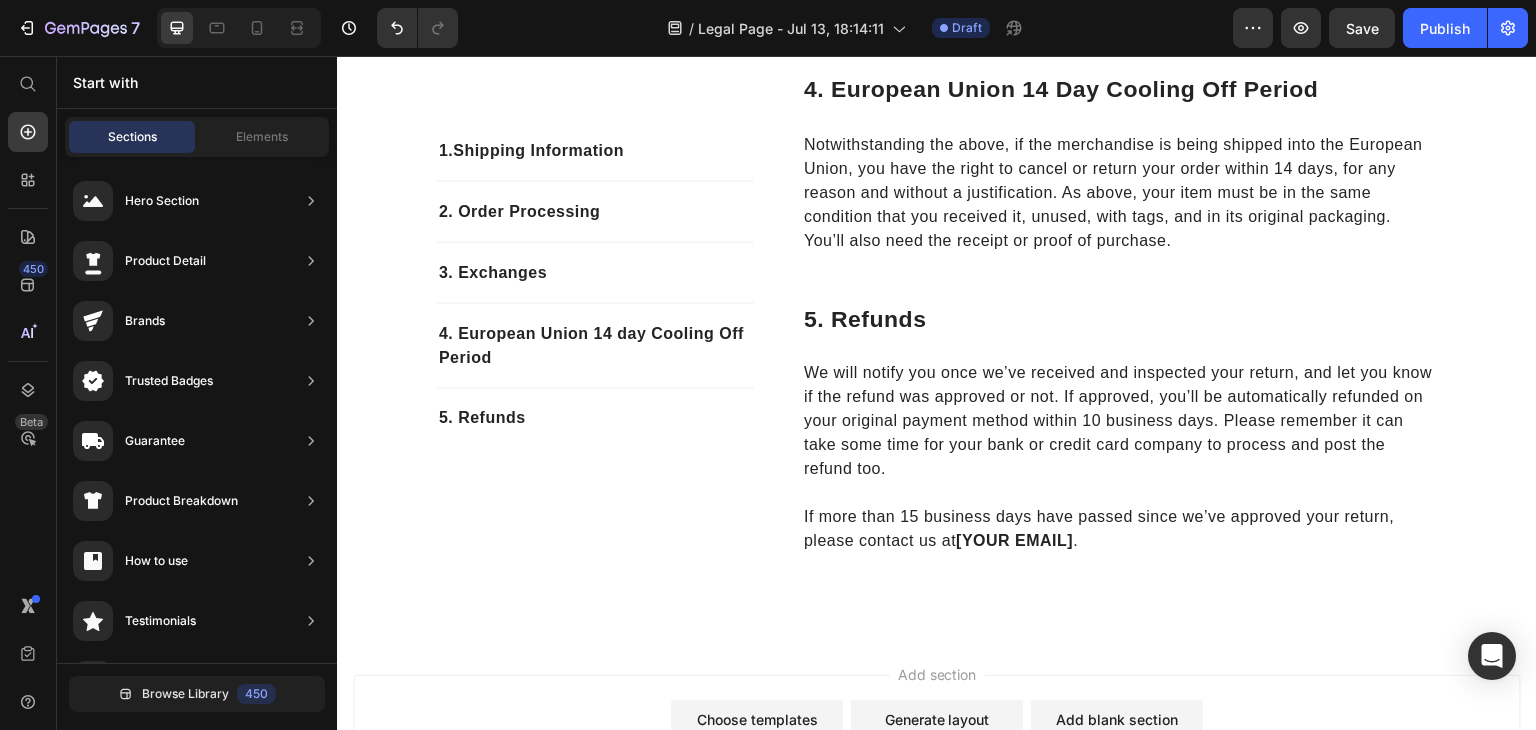 scroll, scrollTop: 1512, scrollLeft: 0, axis: vertical 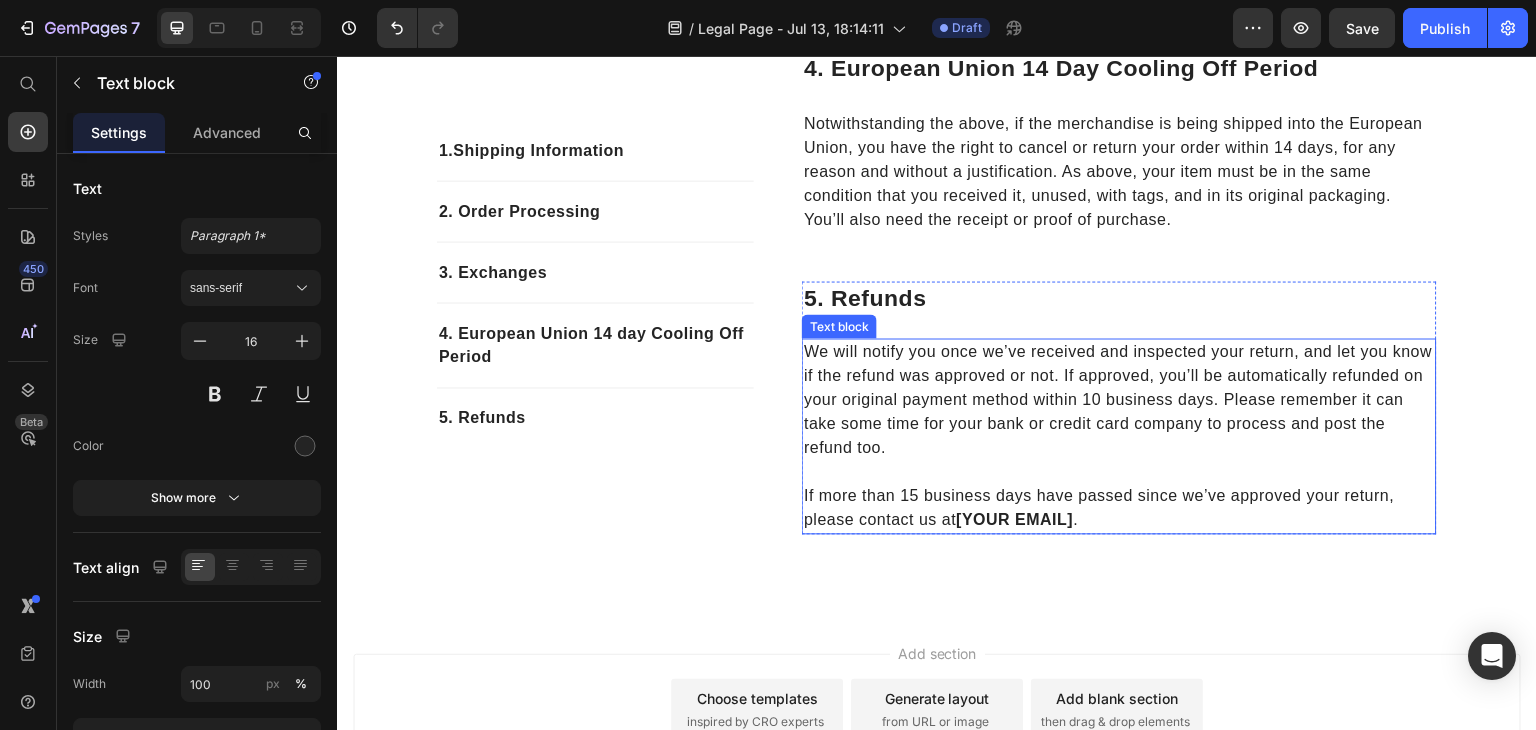 click on "[YOUR EMAIL]" at bounding box center (1015, 519) 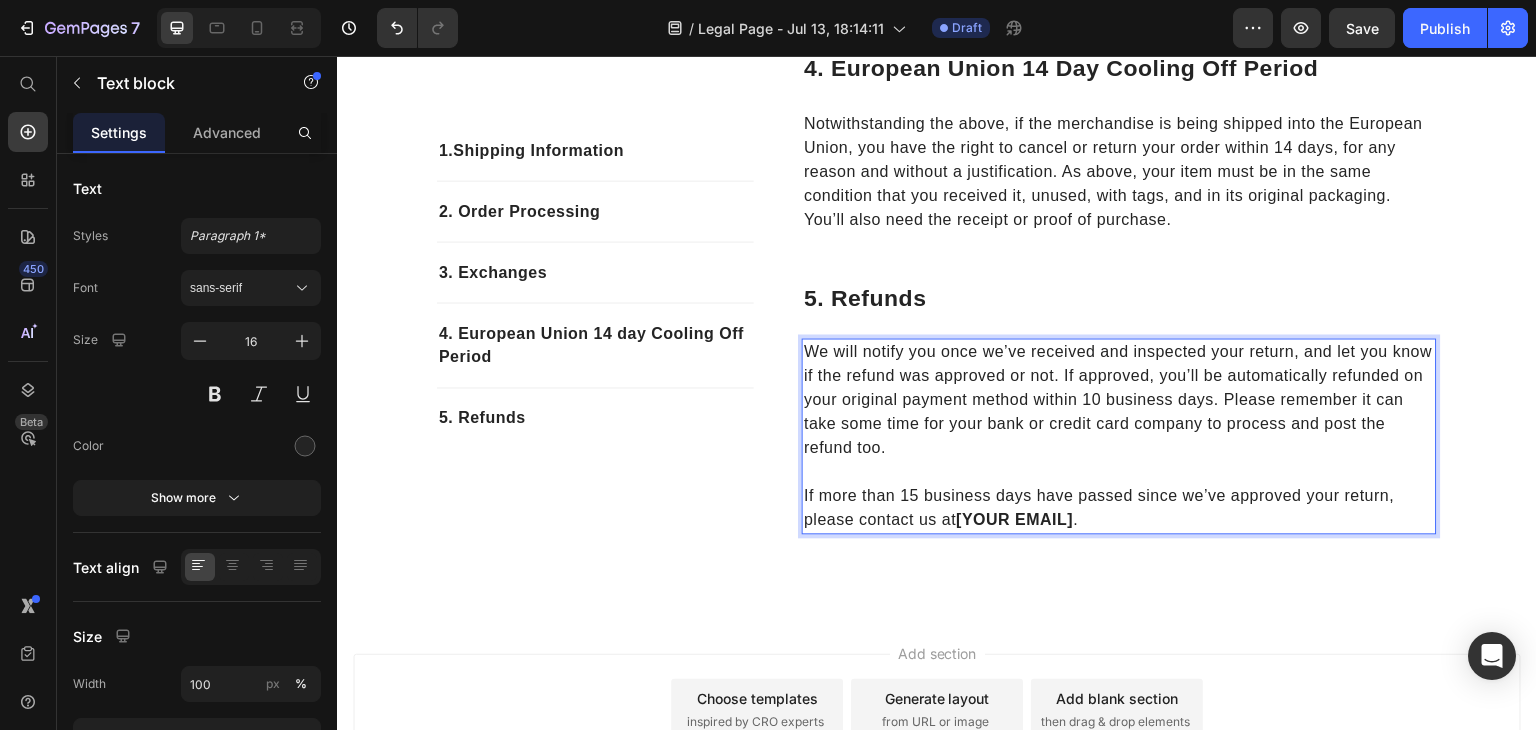 click on "[YOUR EMAIL]" at bounding box center [1015, 519] 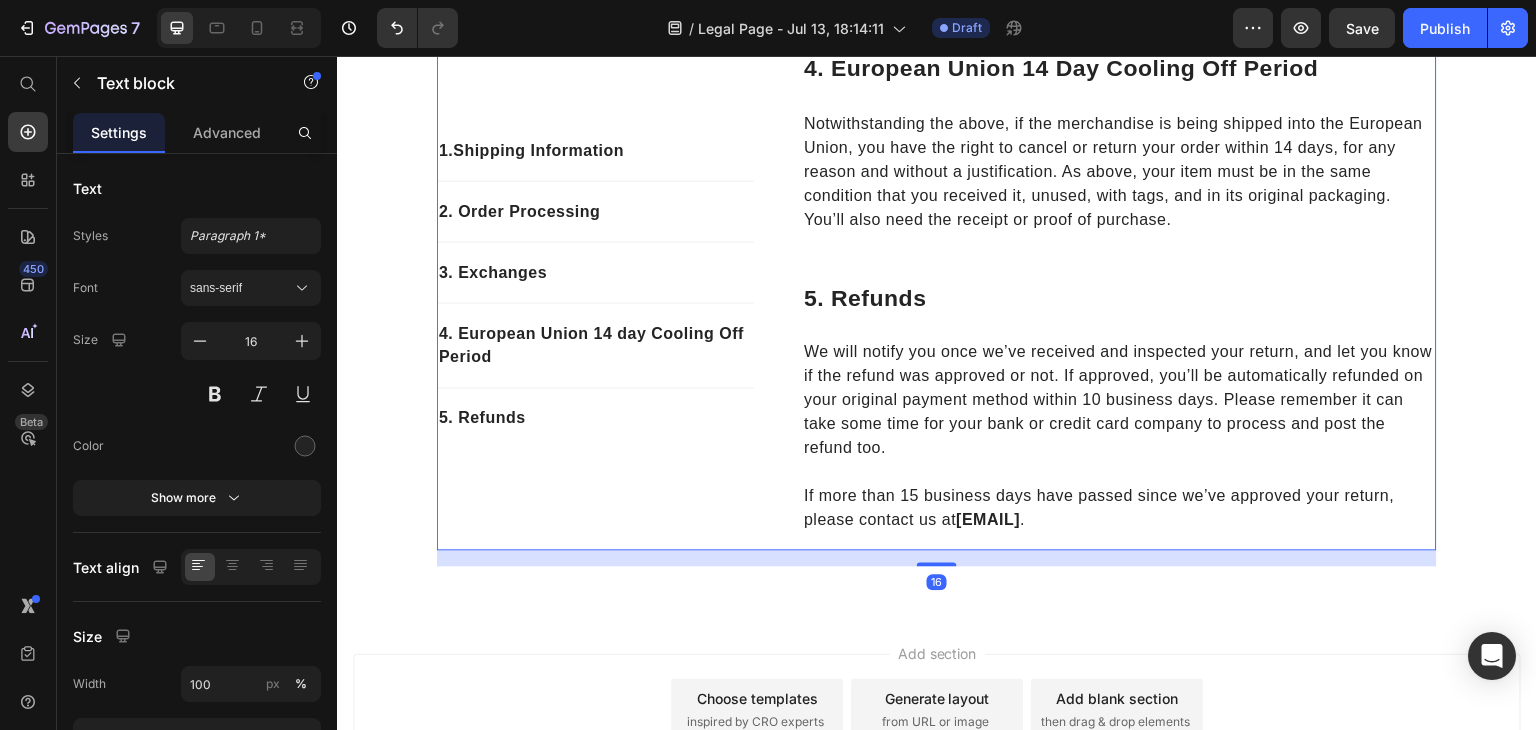 click on "1.  Shipping Information Text block 2. Order Processing Text block 3. Exchanges Text block 4. European Union 14 day Cooling Off Period Text block 5. Refunds Text block Row" at bounding box center (595, -248) 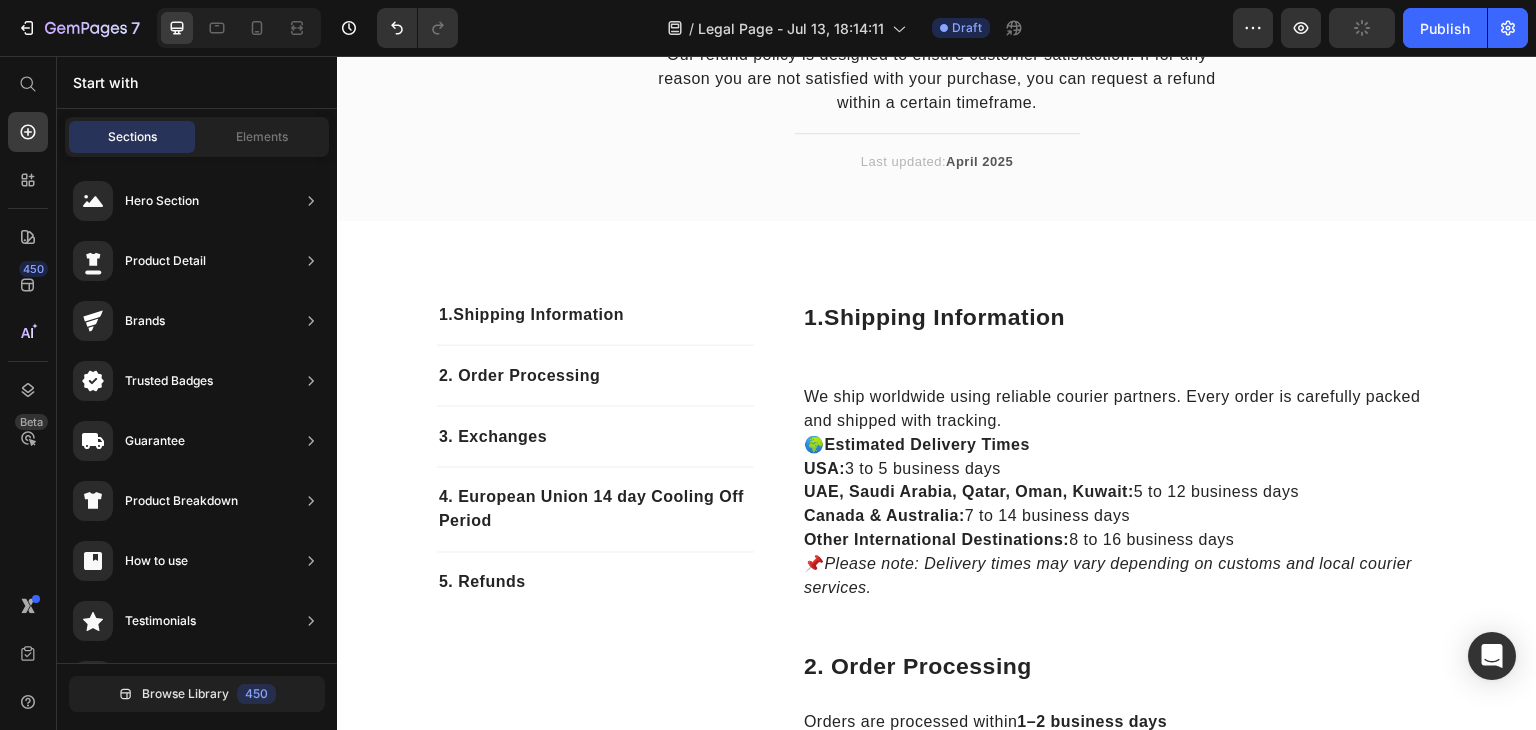 scroll, scrollTop: 0, scrollLeft: 0, axis: both 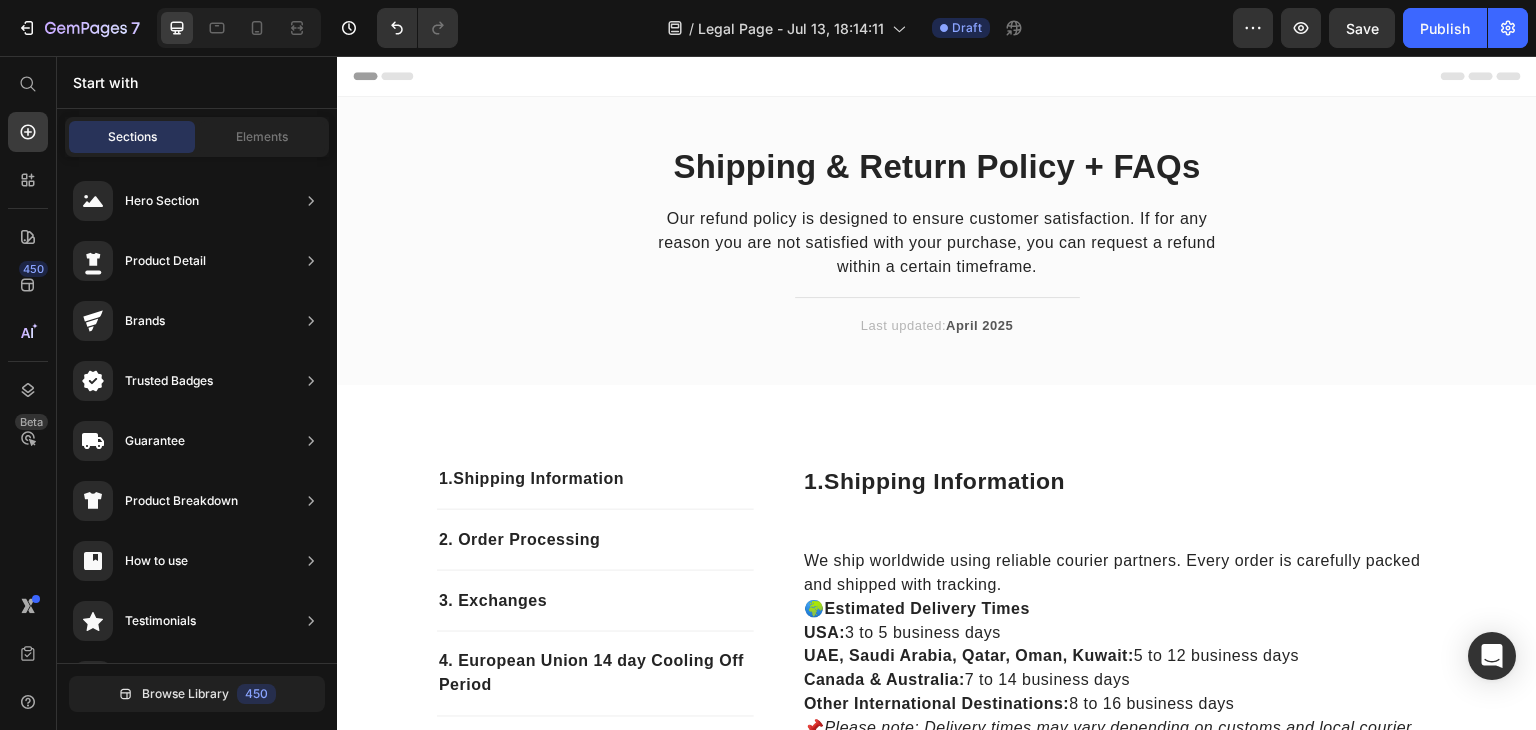 drag, startPoint x: 1528, startPoint y: 160, endPoint x: 1867, endPoint y: 66, distance: 351.79114 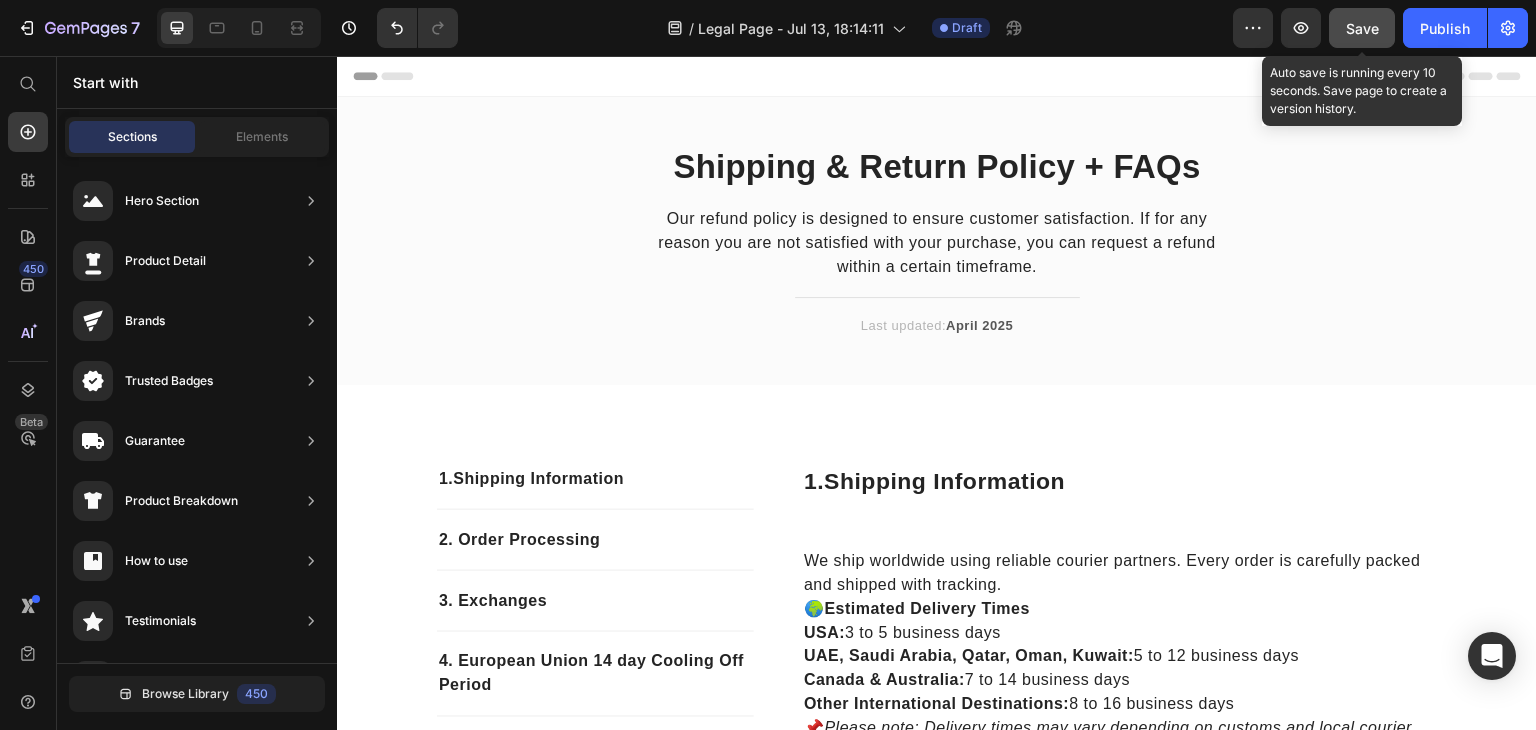 click on "Save" 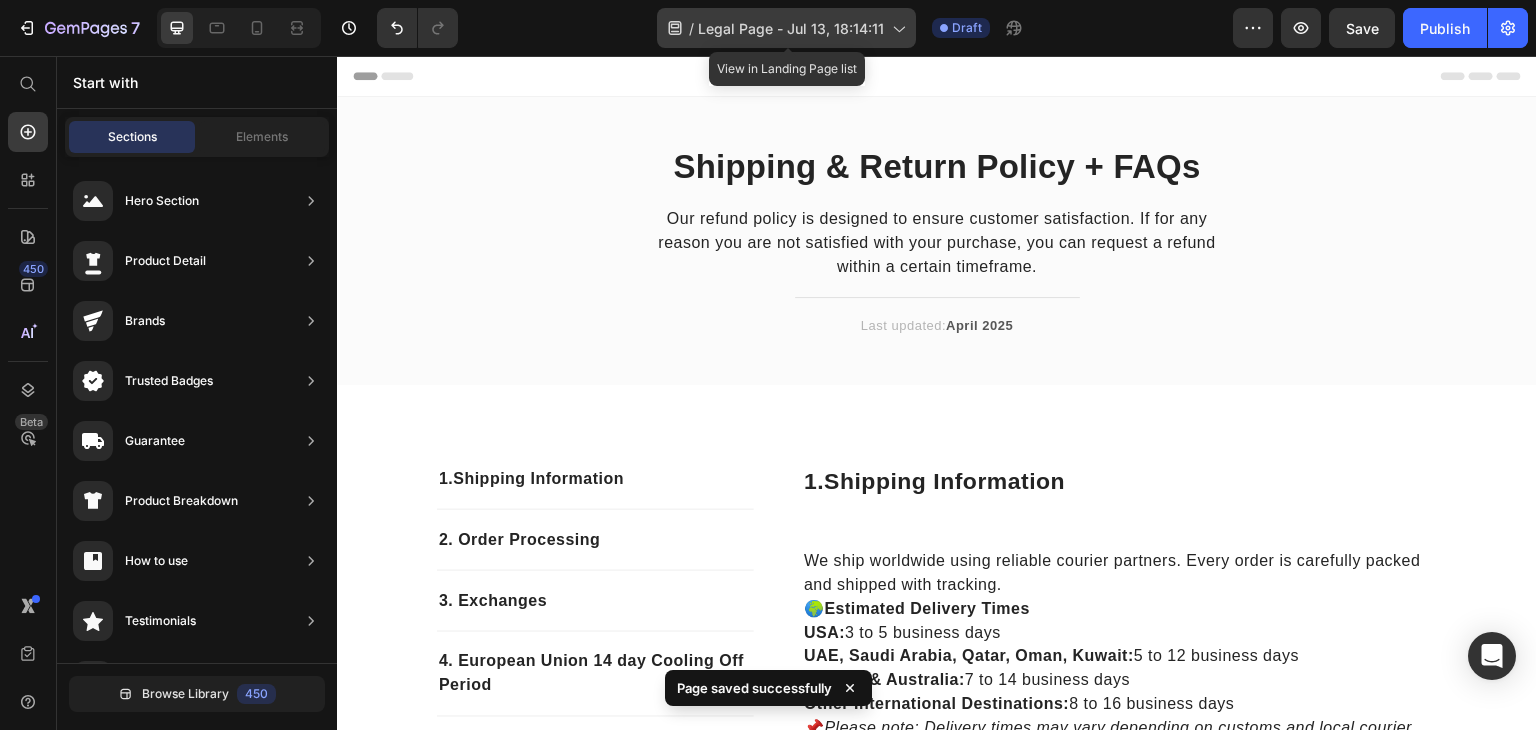 click 